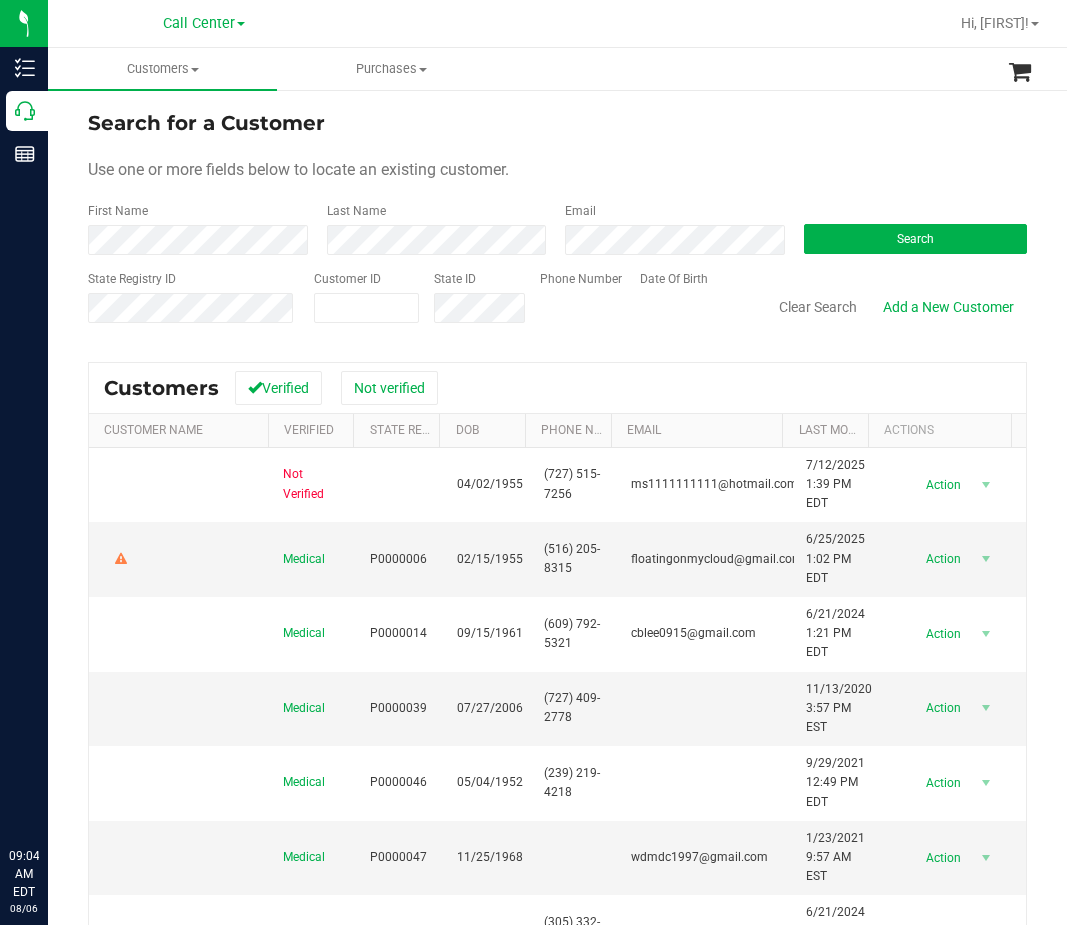scroll, scrollTop: 0, scrollLeft: 0, axis: both 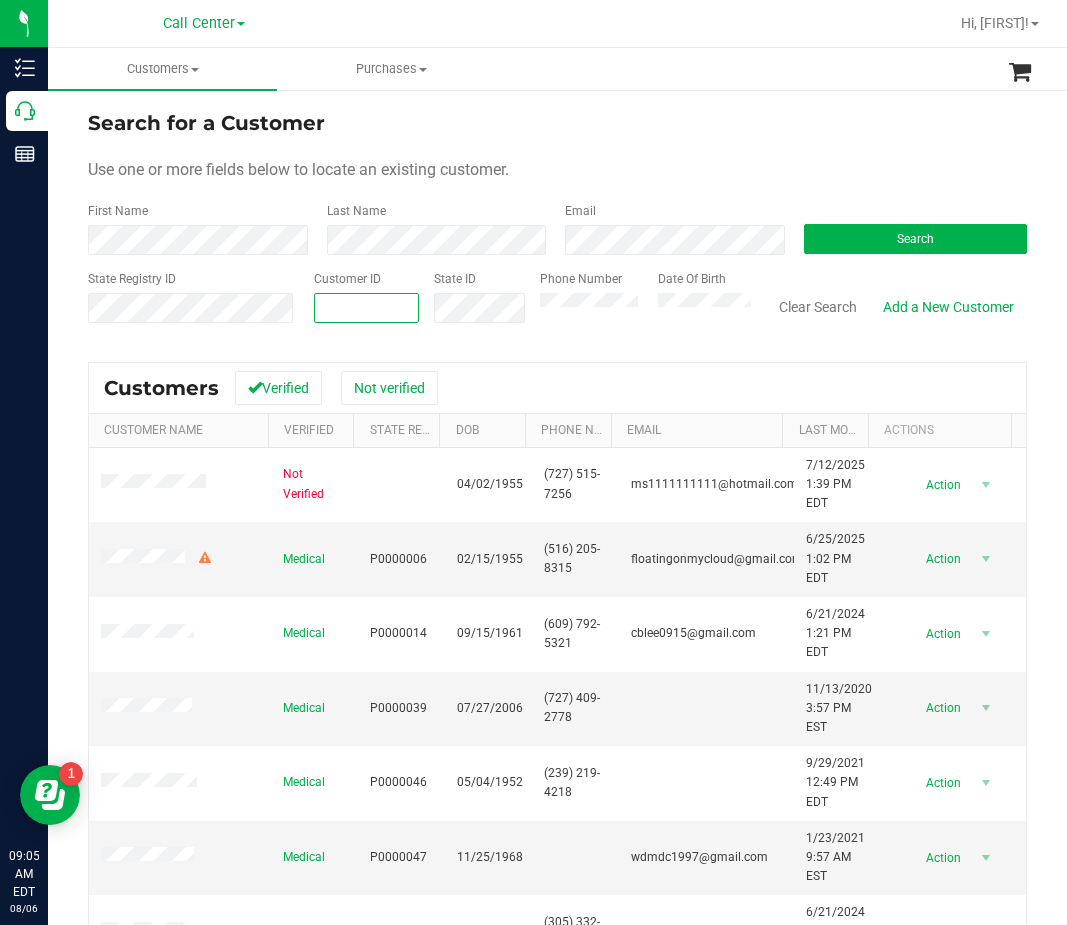 click at bounding box center (366, 308) 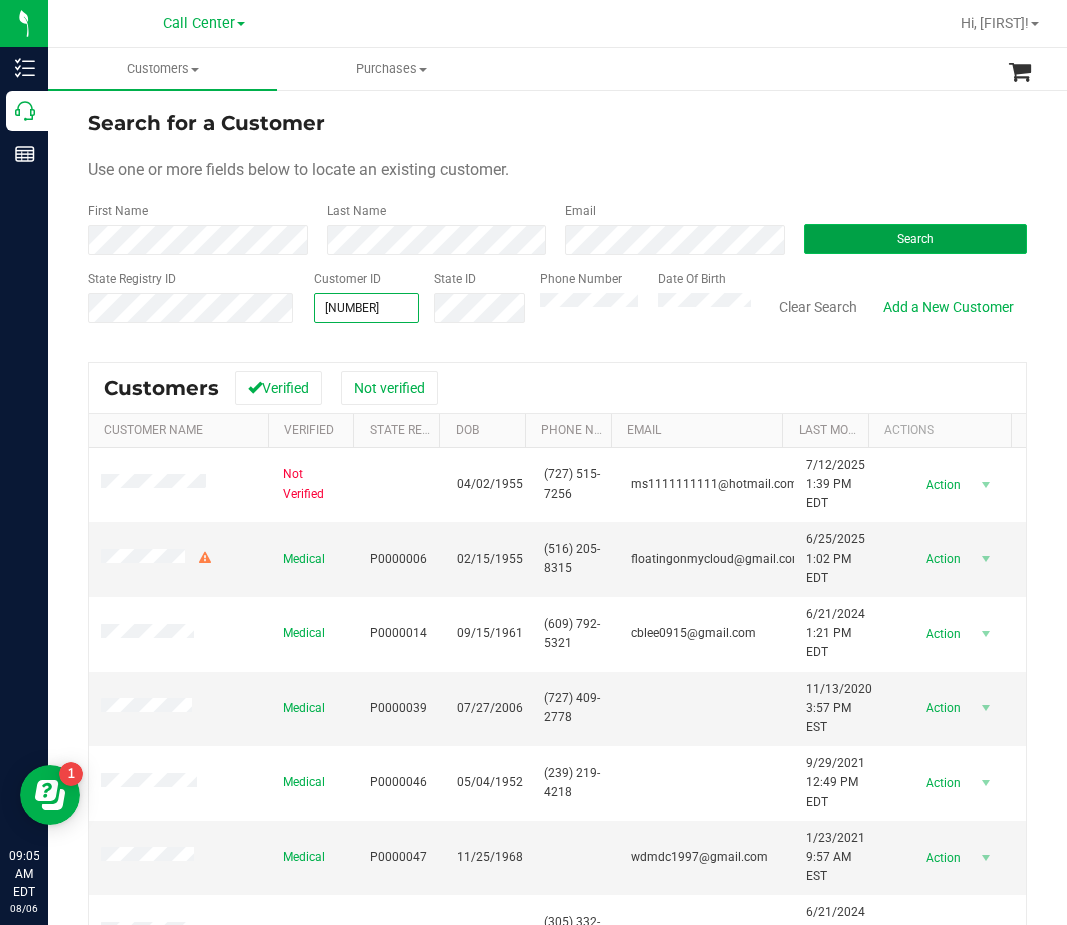 type on "[NUMBER]" 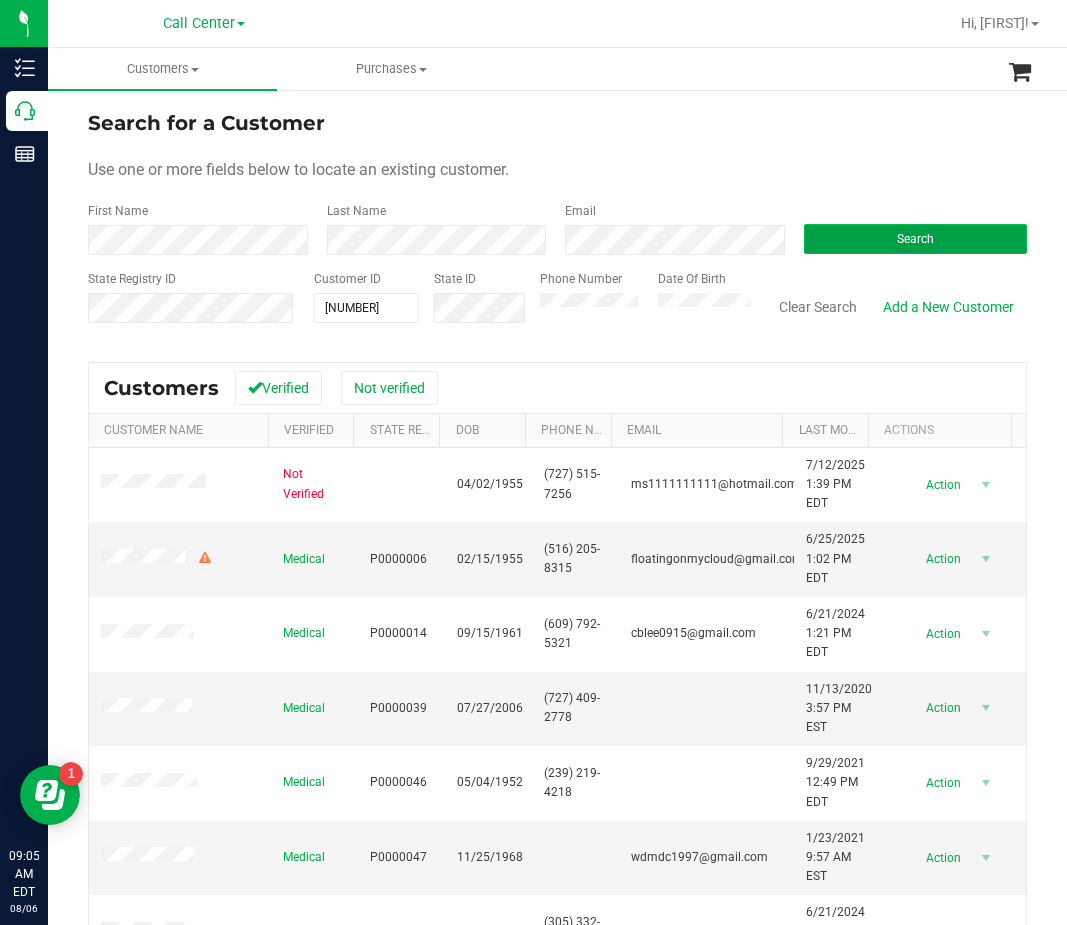 click on "Search" at bounding box center [916, 239] 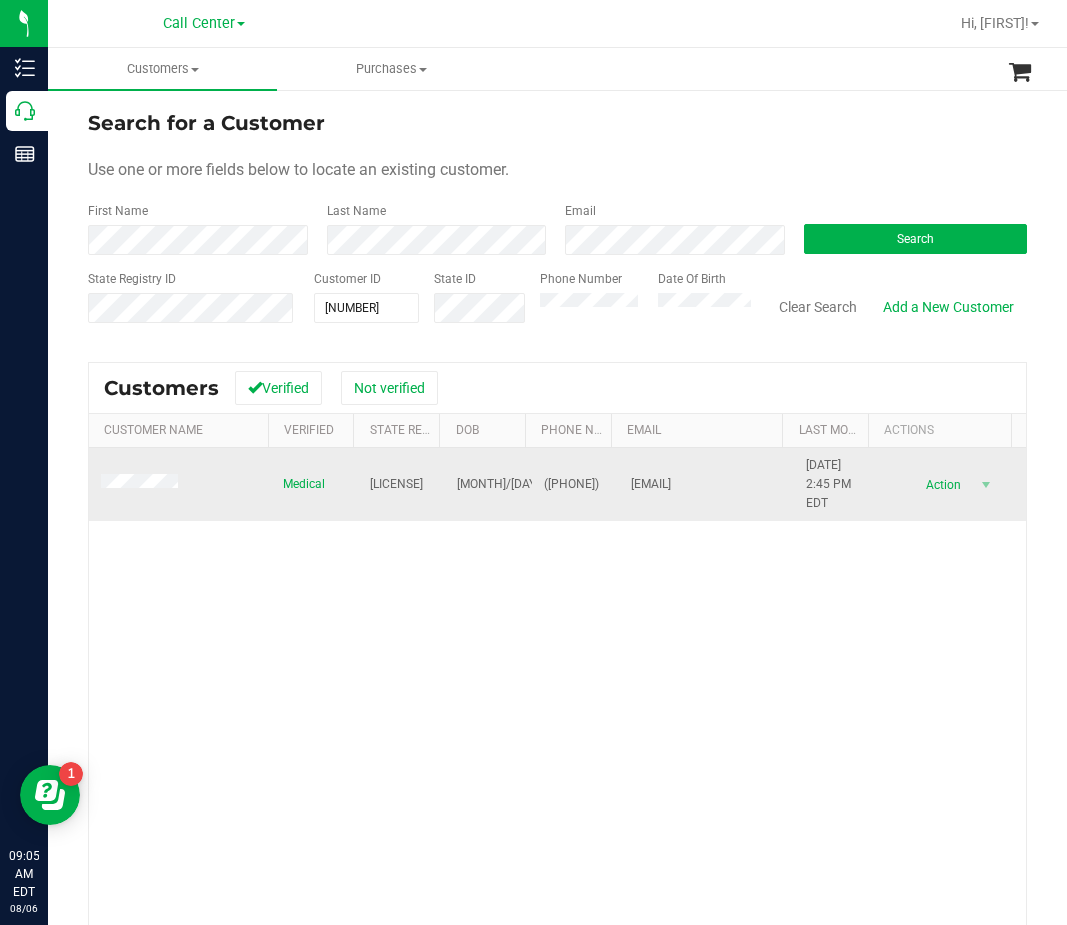click on "[LICENSE]" at bounding box center (396, 484) 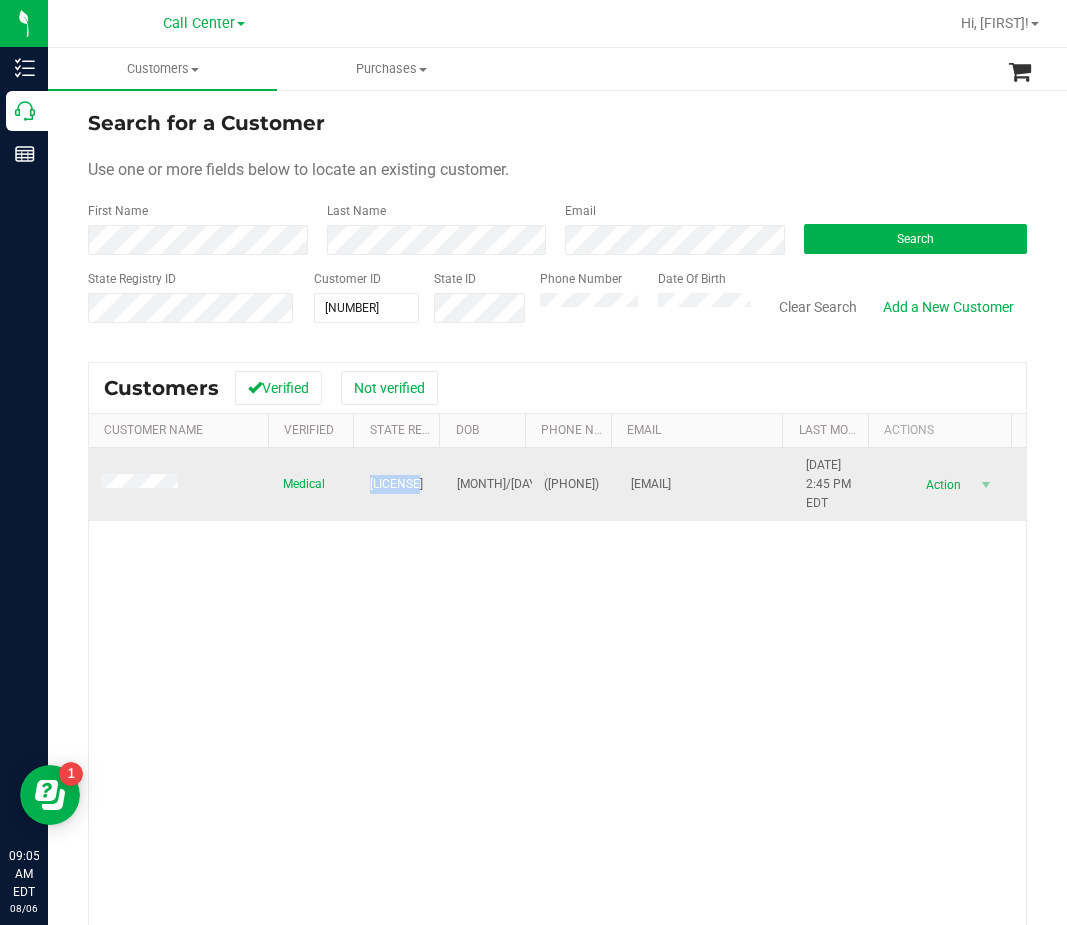 click on "[LICENSE]" at bounding box center [396, 484] 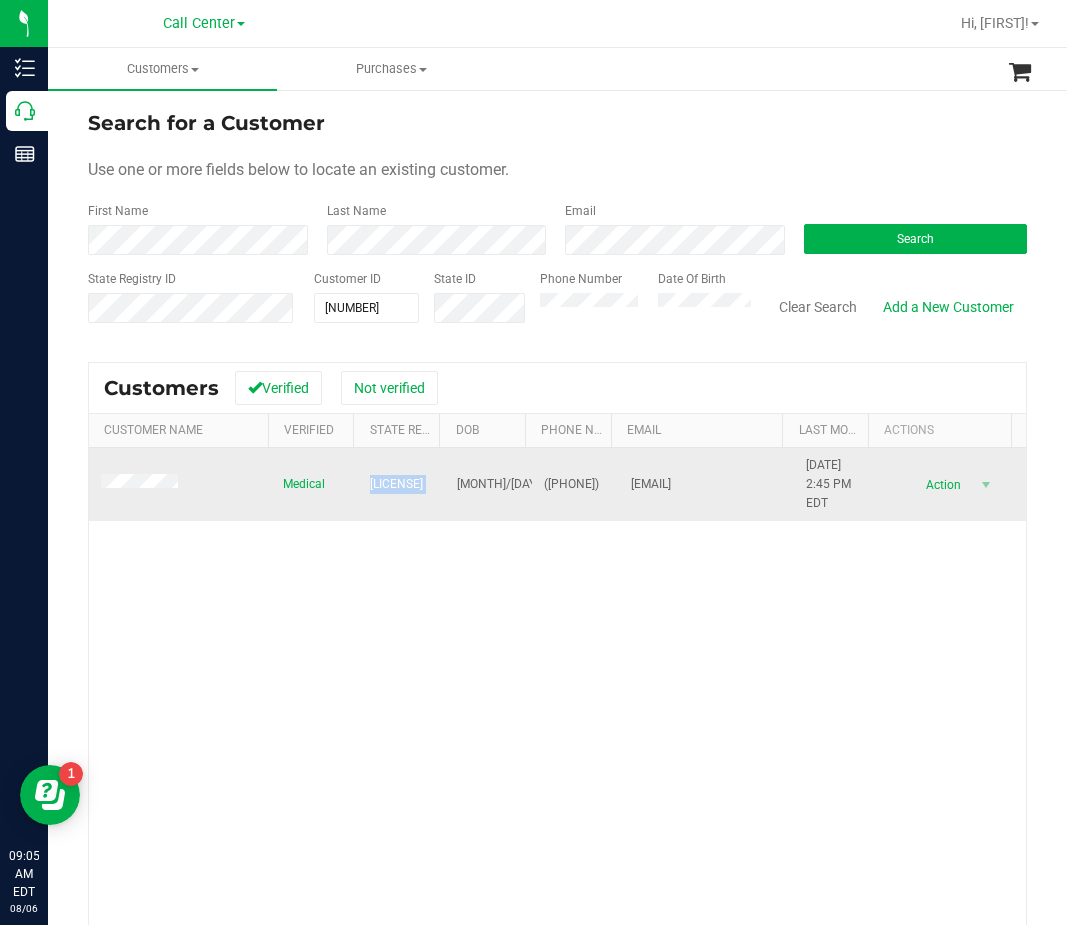 click on "[LICENSE]" at bounding box center (396, 484) 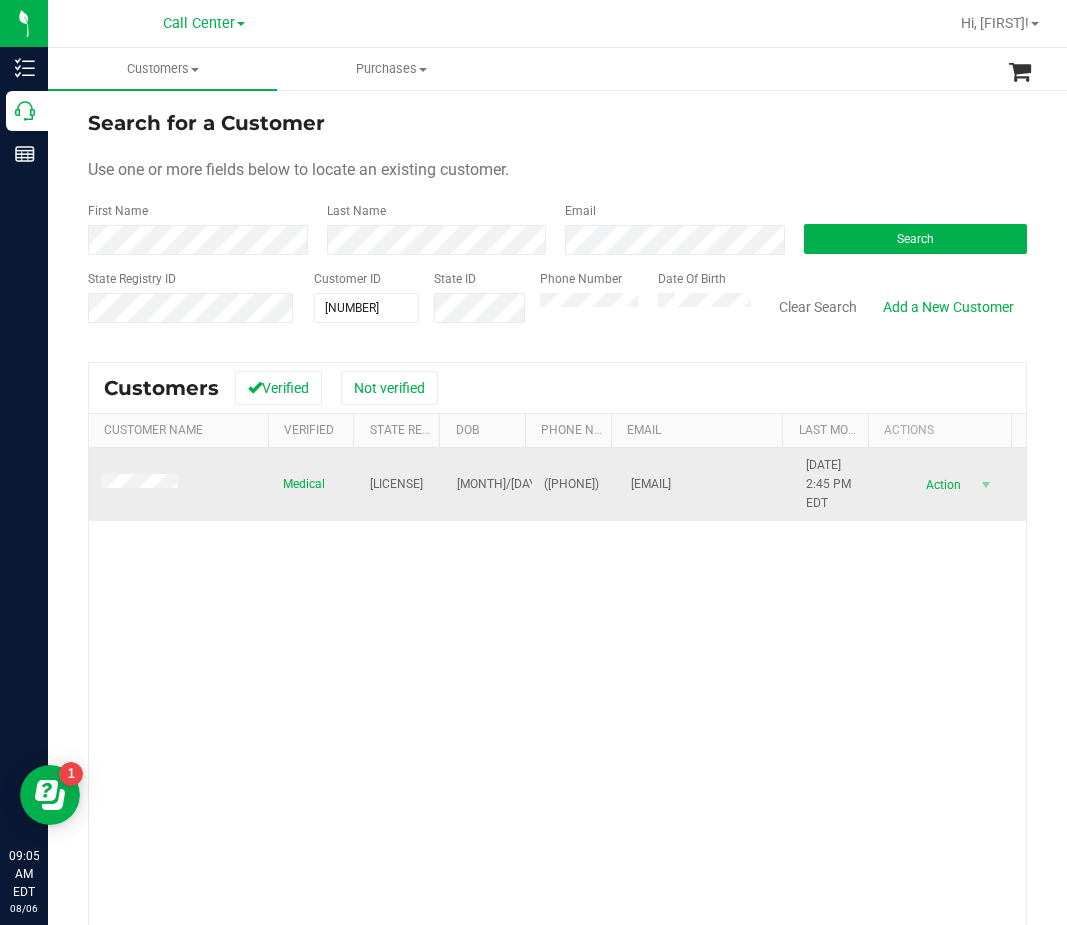 click on "[MONTH]/[DAY]/[YEAR]" at bounding box center (518, 484) 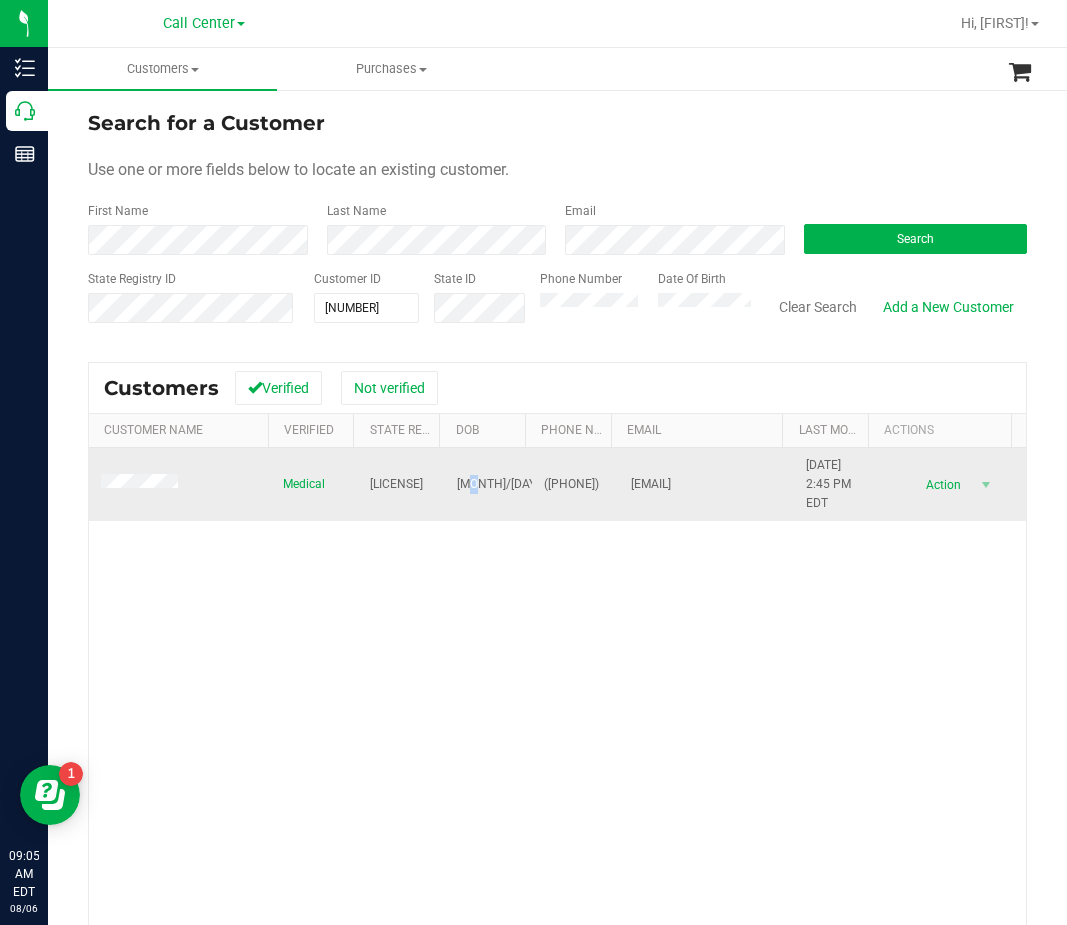 click on "[MONTH]/[DAY]/[YEAR]" at bounding box center (518, 484) 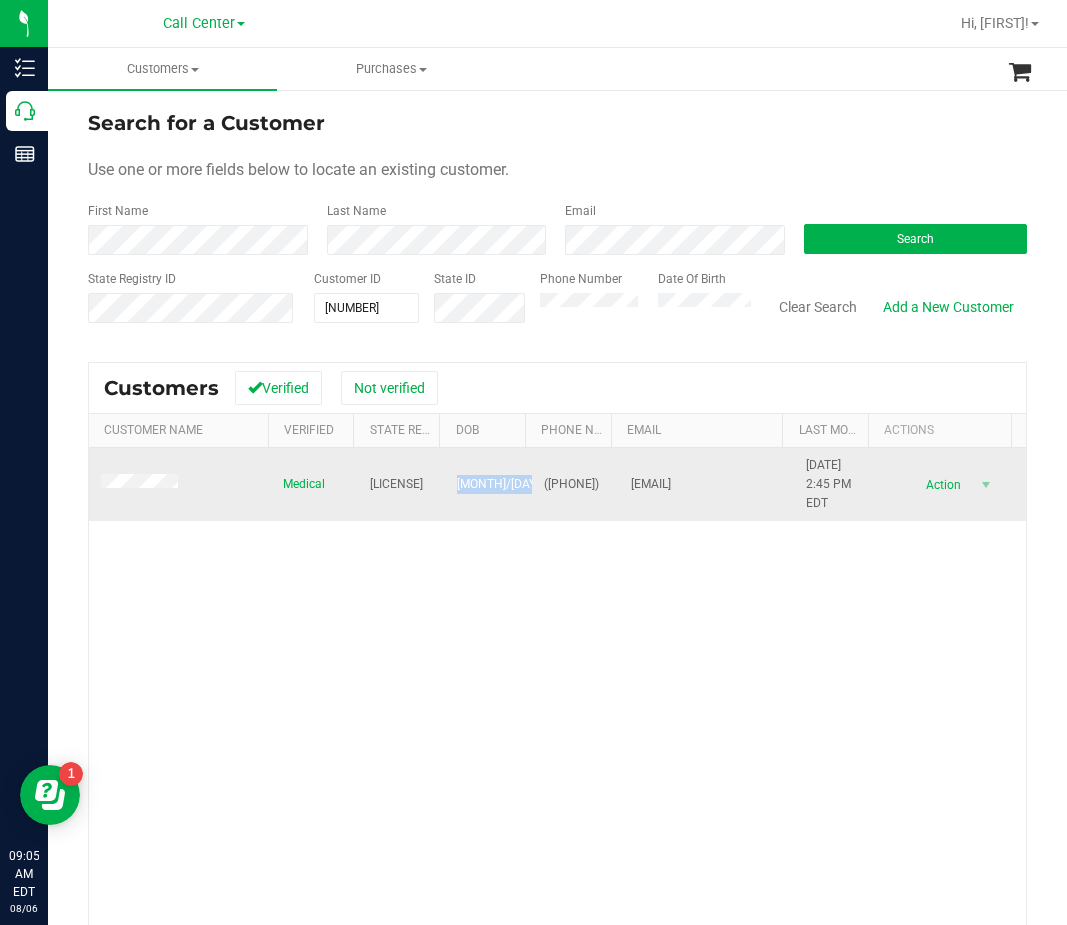 click on "[MONTH]/[DAY]/[YEAR]" at bounding box center [518, 484] 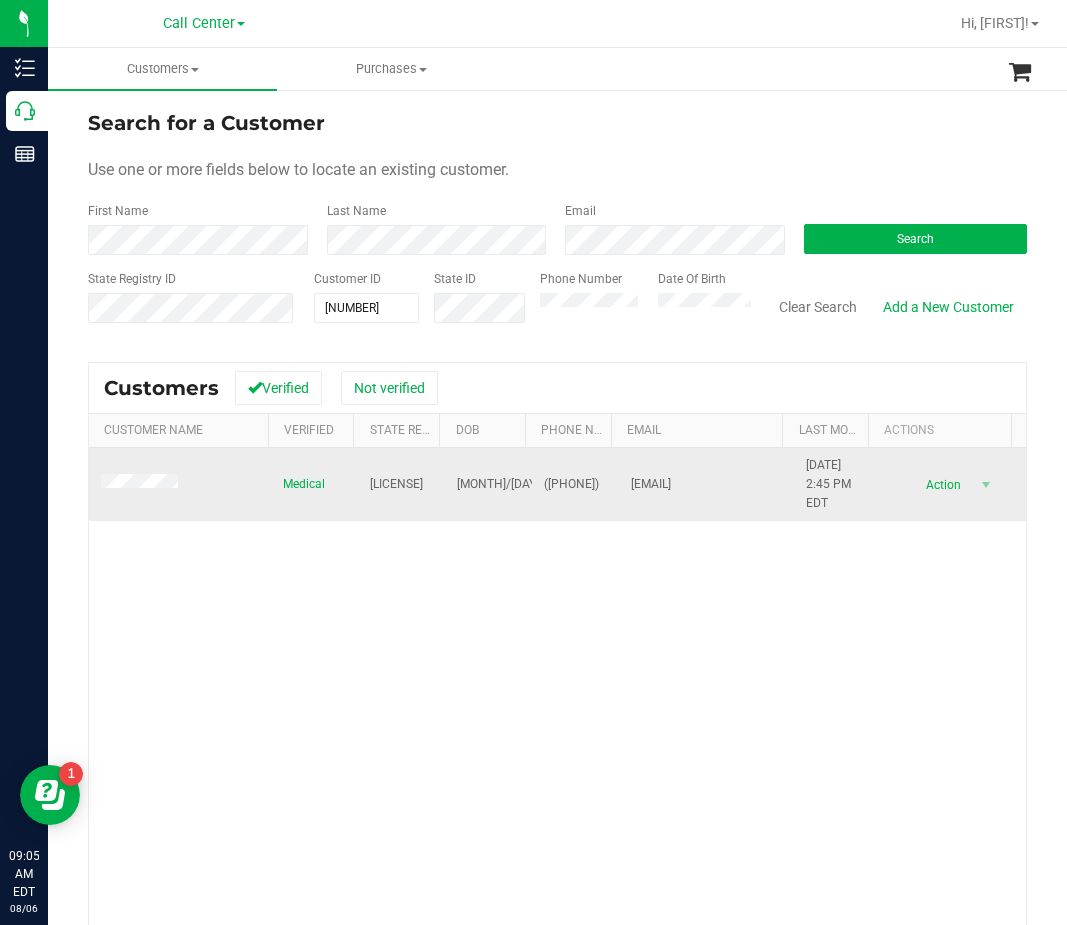 click on "([PHONE])" at bounding box center [571, 484] 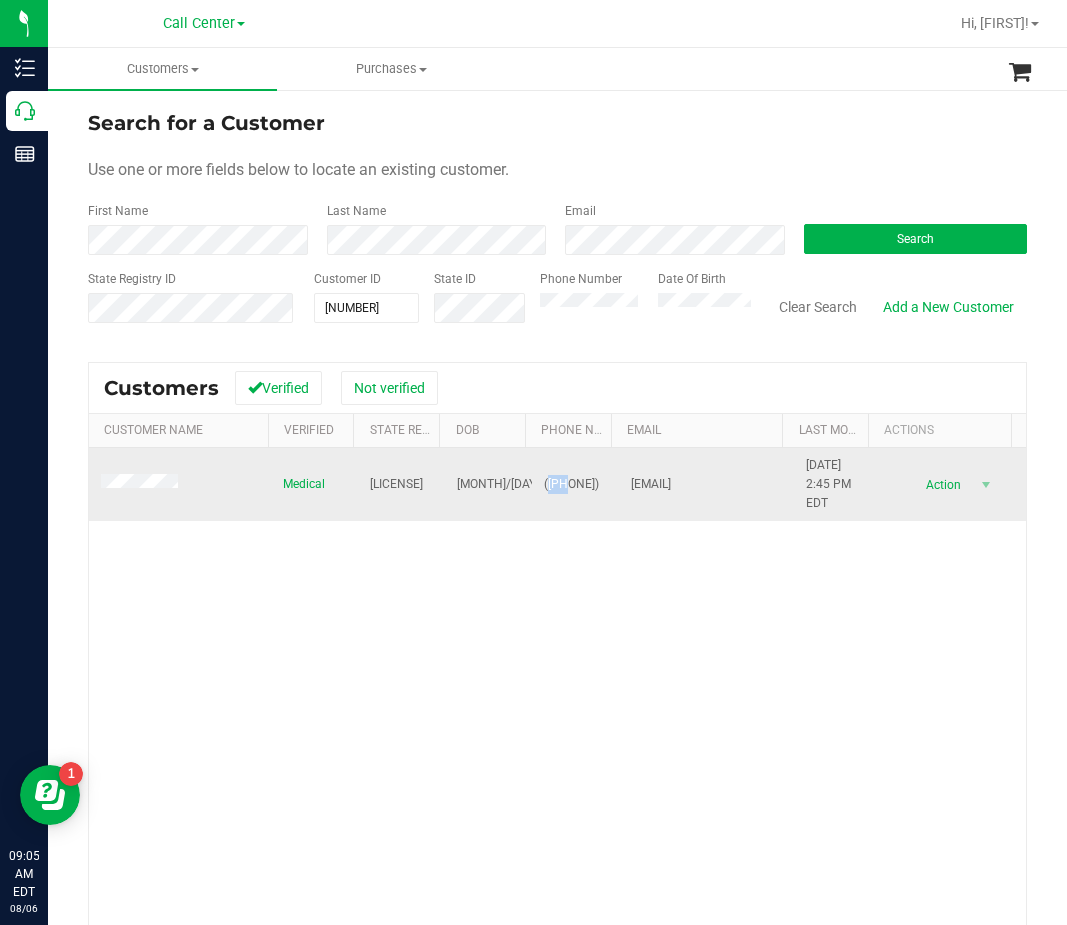 click on "([PHONE])" at bounding box center [571, 484] 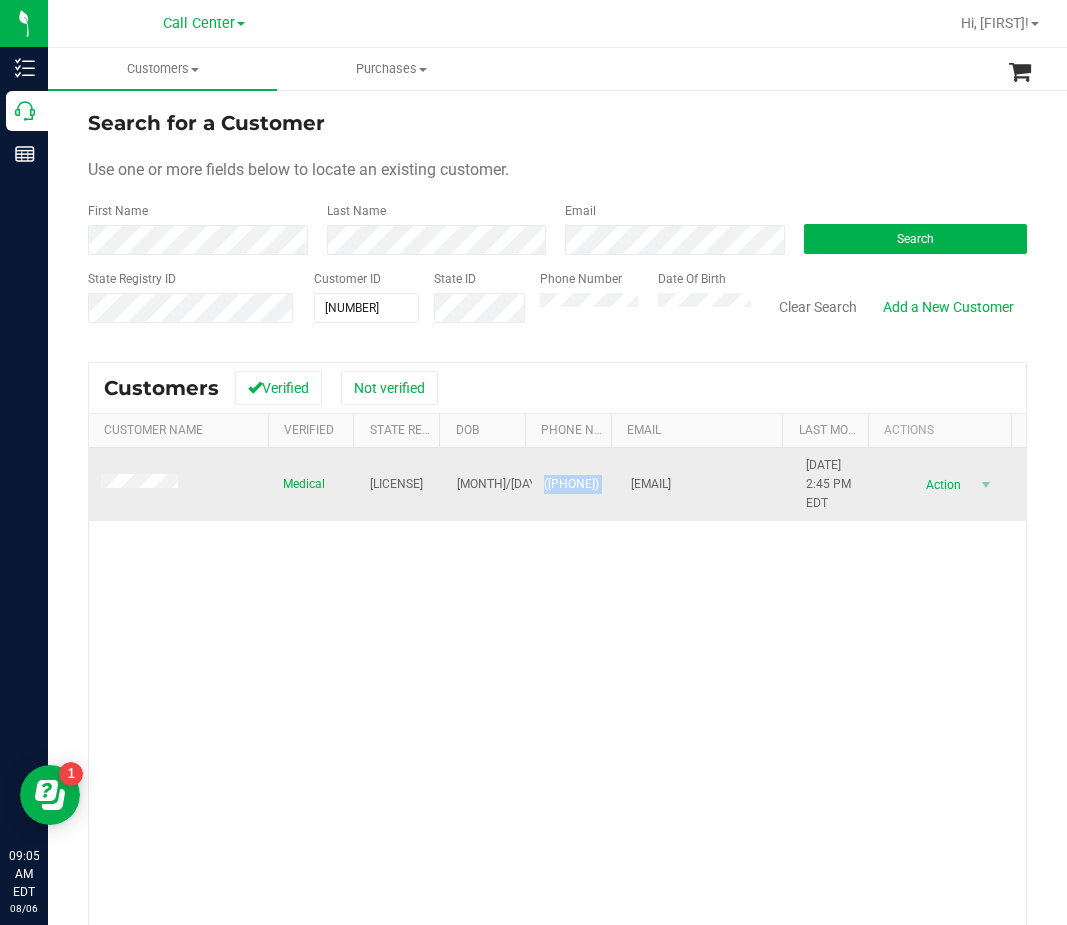 click on "([PHONE])" at bounding box center [571, 484] 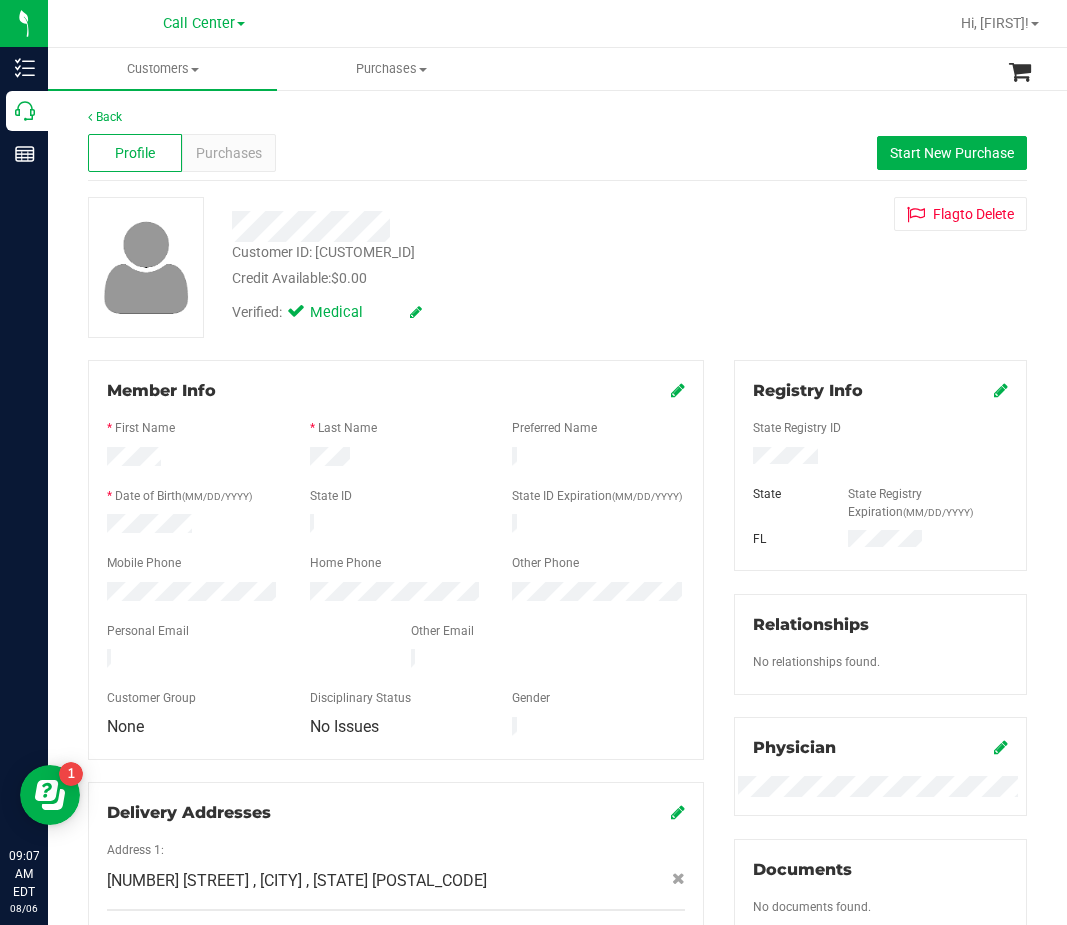 click on "Profile
Purchases
Start New Purchase" at bounding box center [557, 153] 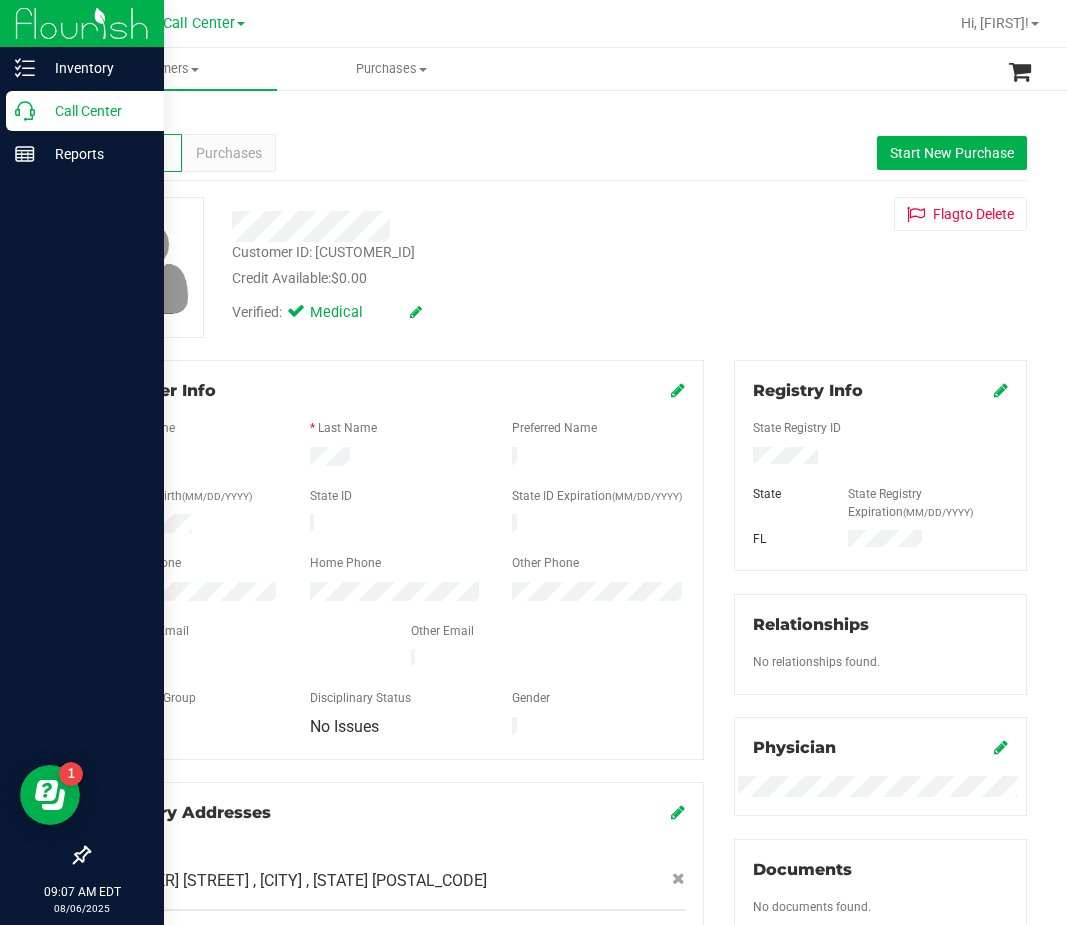 click on "Call Center" at bounding box center (85, 111) 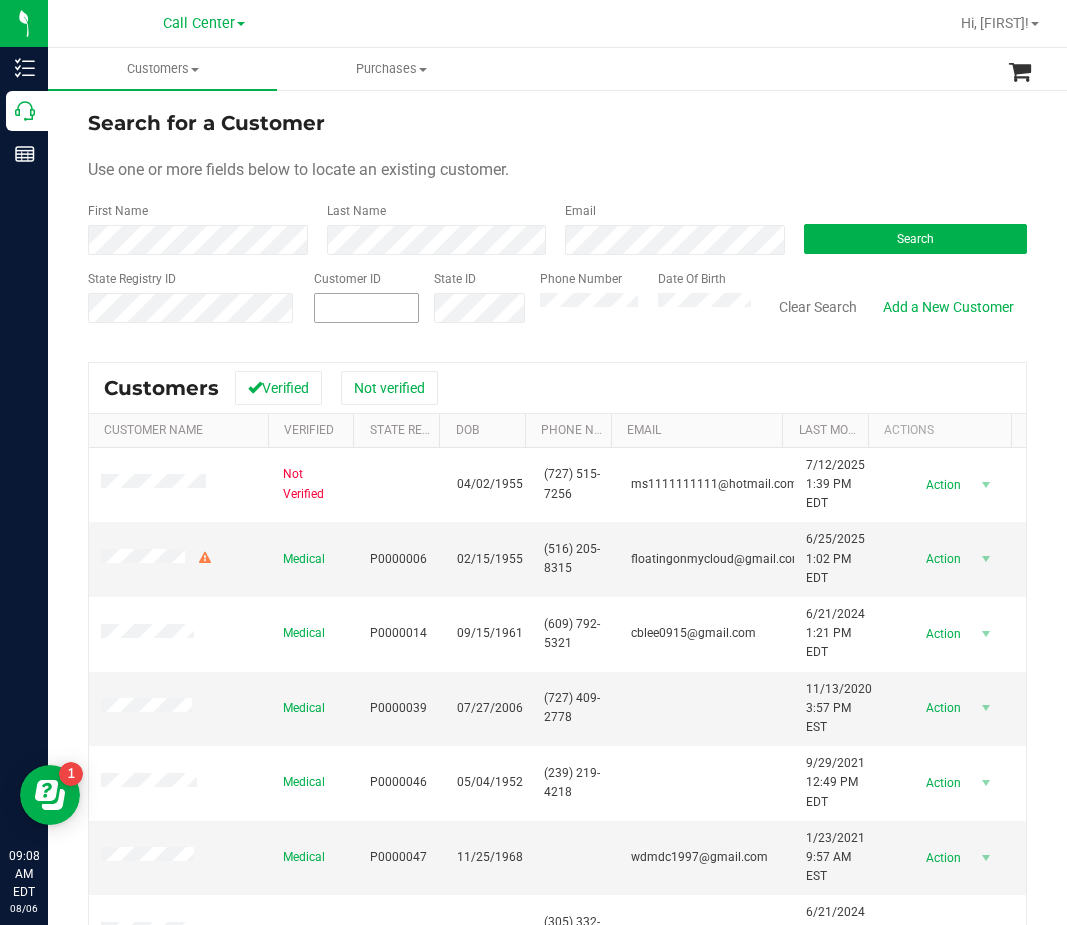 click at bounding box center [366, 308] 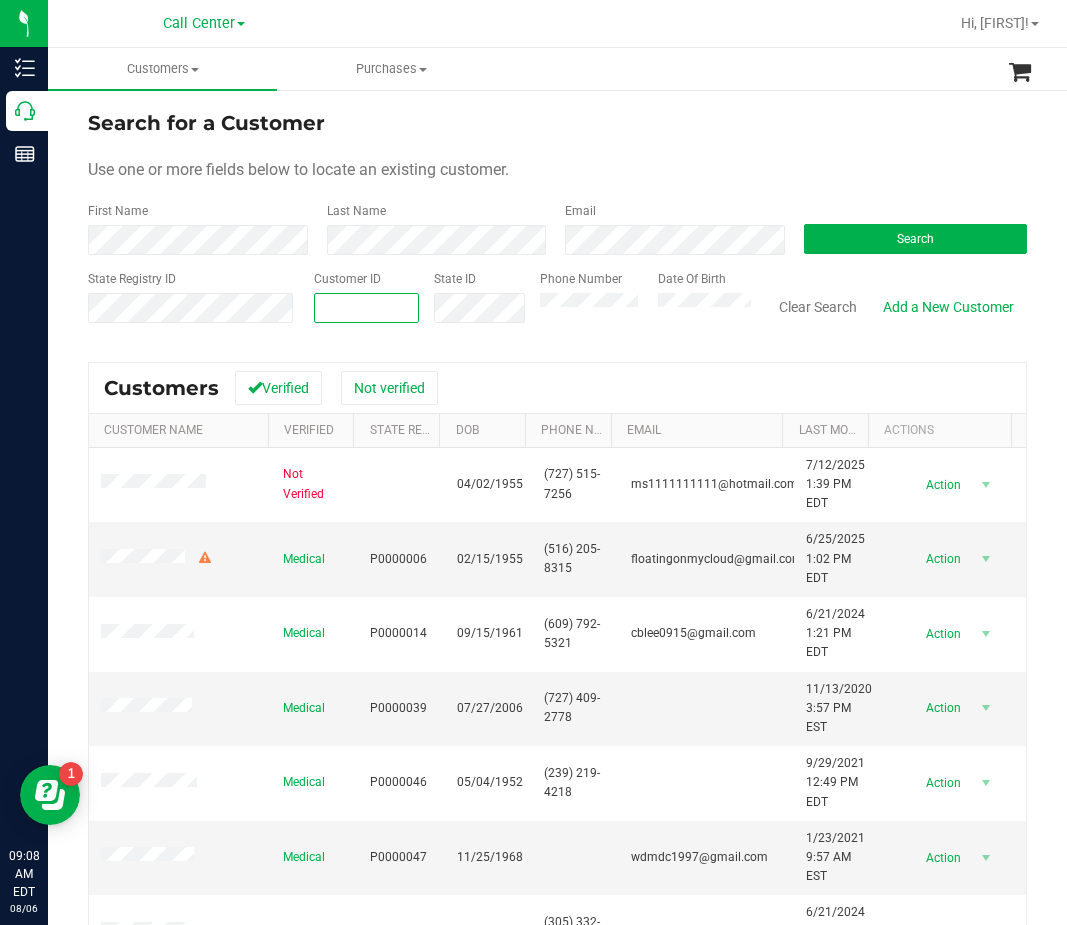 paste on "[NUMBER]" 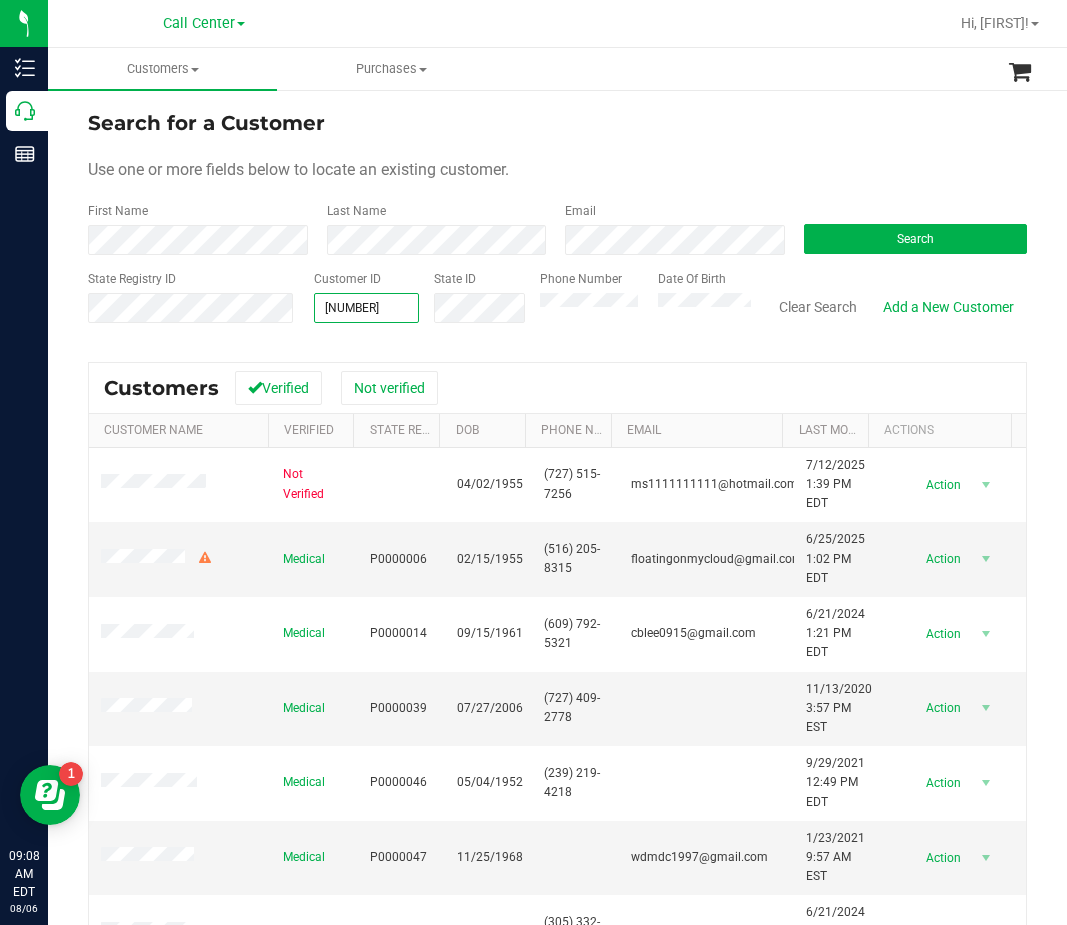type on "[NUMBER]" 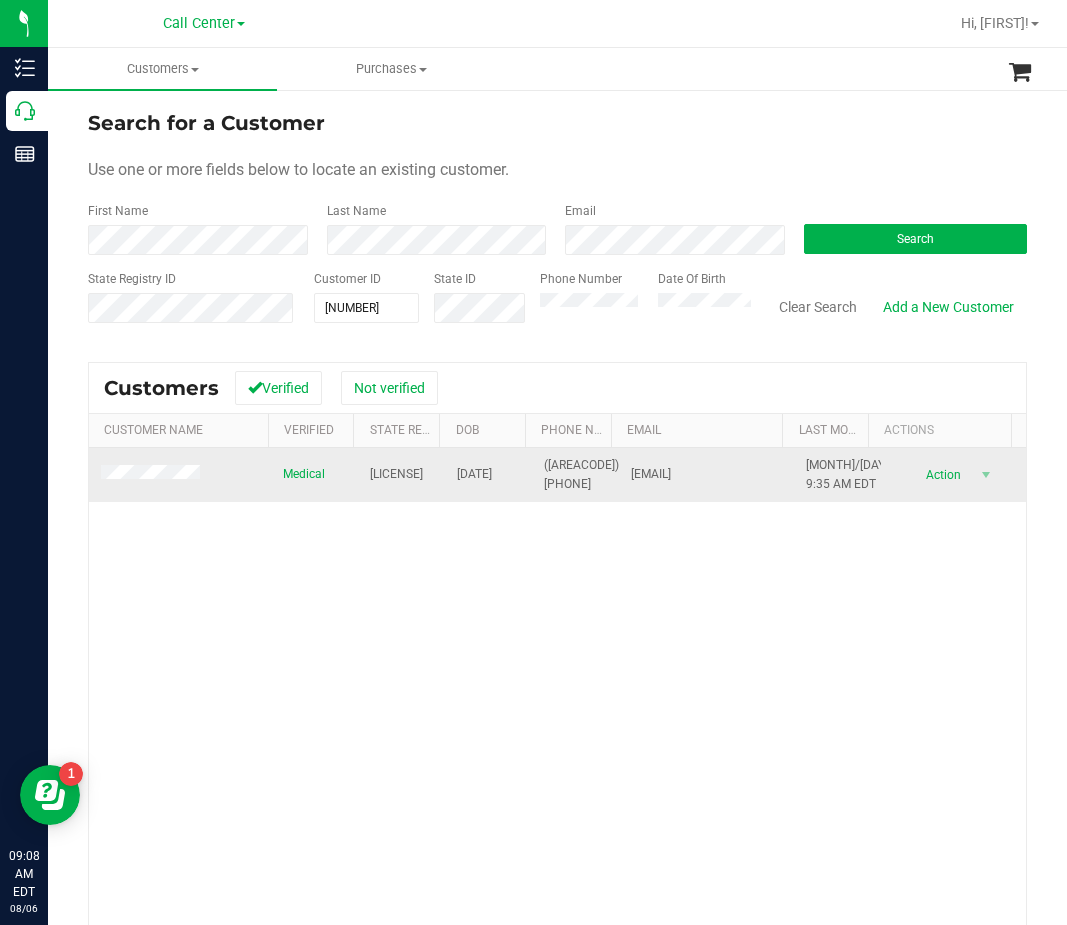 click on "[LICENSE]" at bounding box center (396, 474) 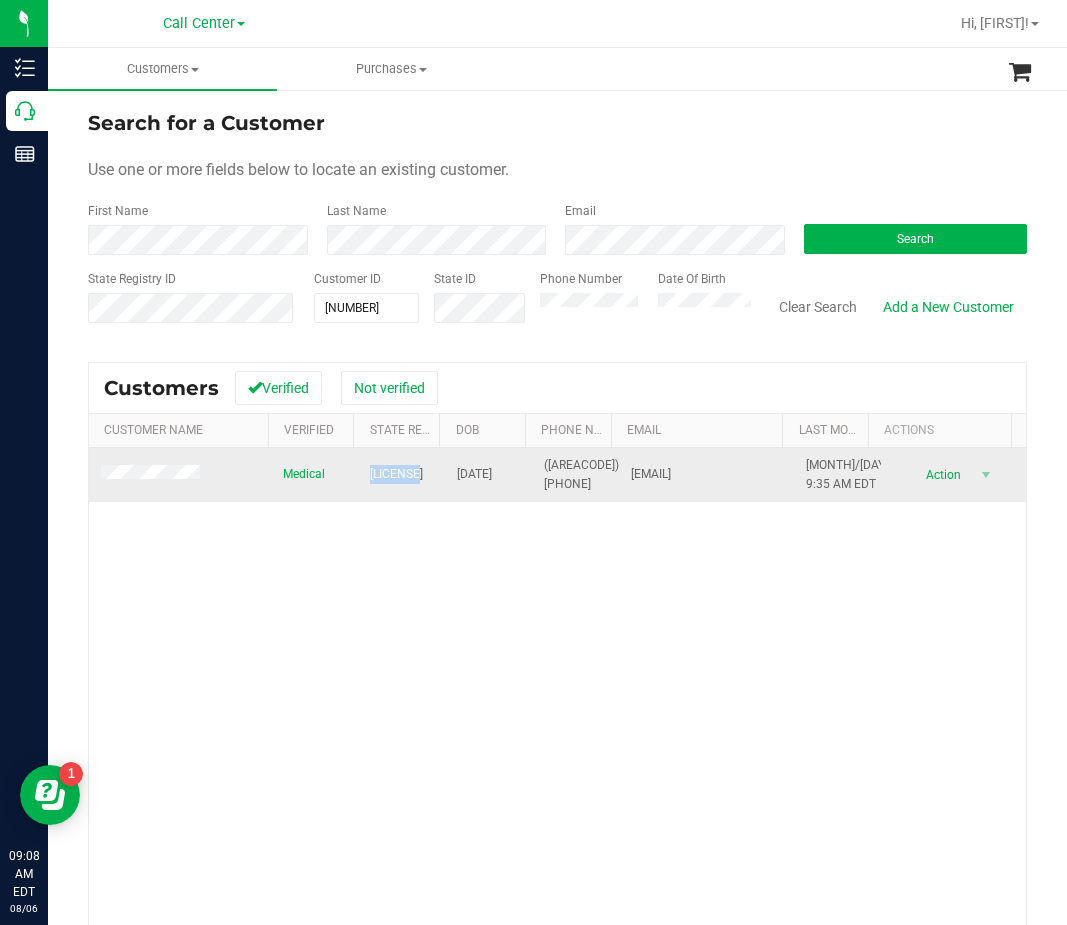 click on "[LICENSE]" at bounding box center [396, 474] 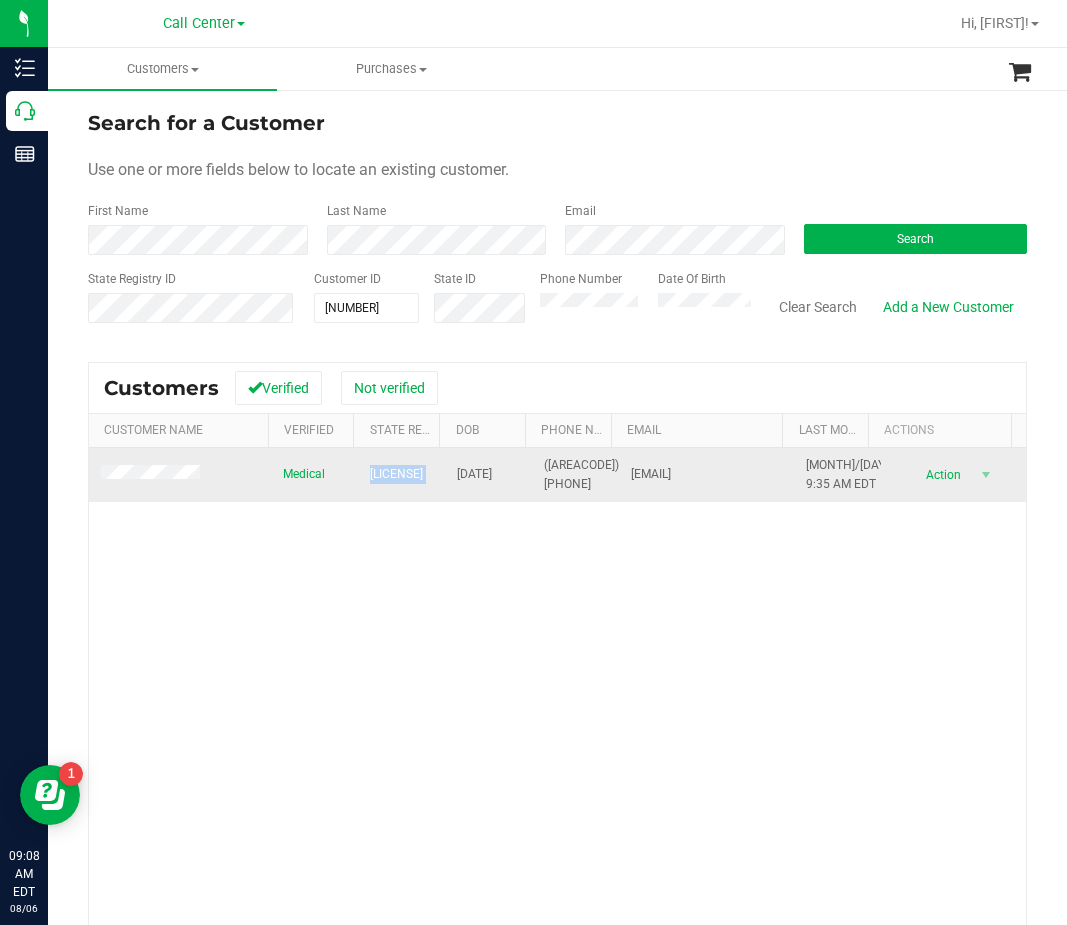 click on "[LICENSE]" at bounding box center (396, 474) 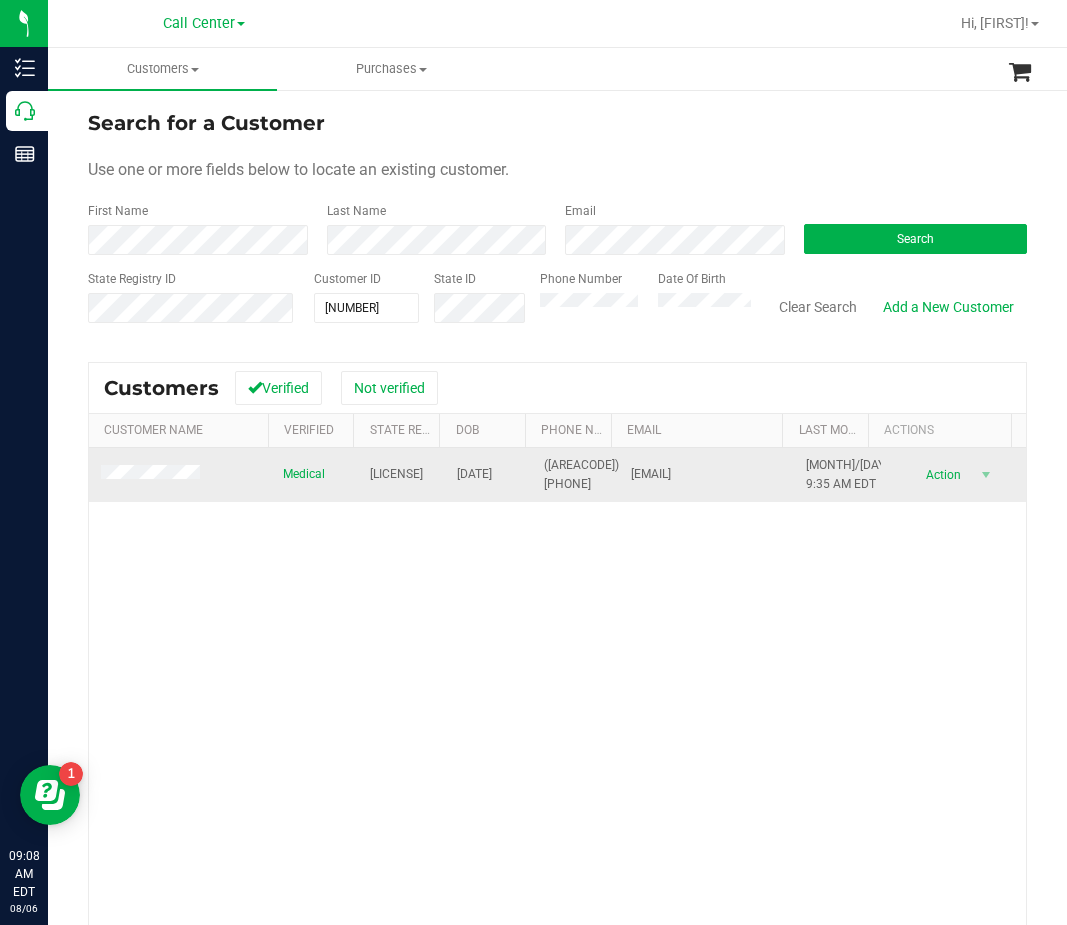 click on "[LICENSE]" at bounding box center [401, 475] 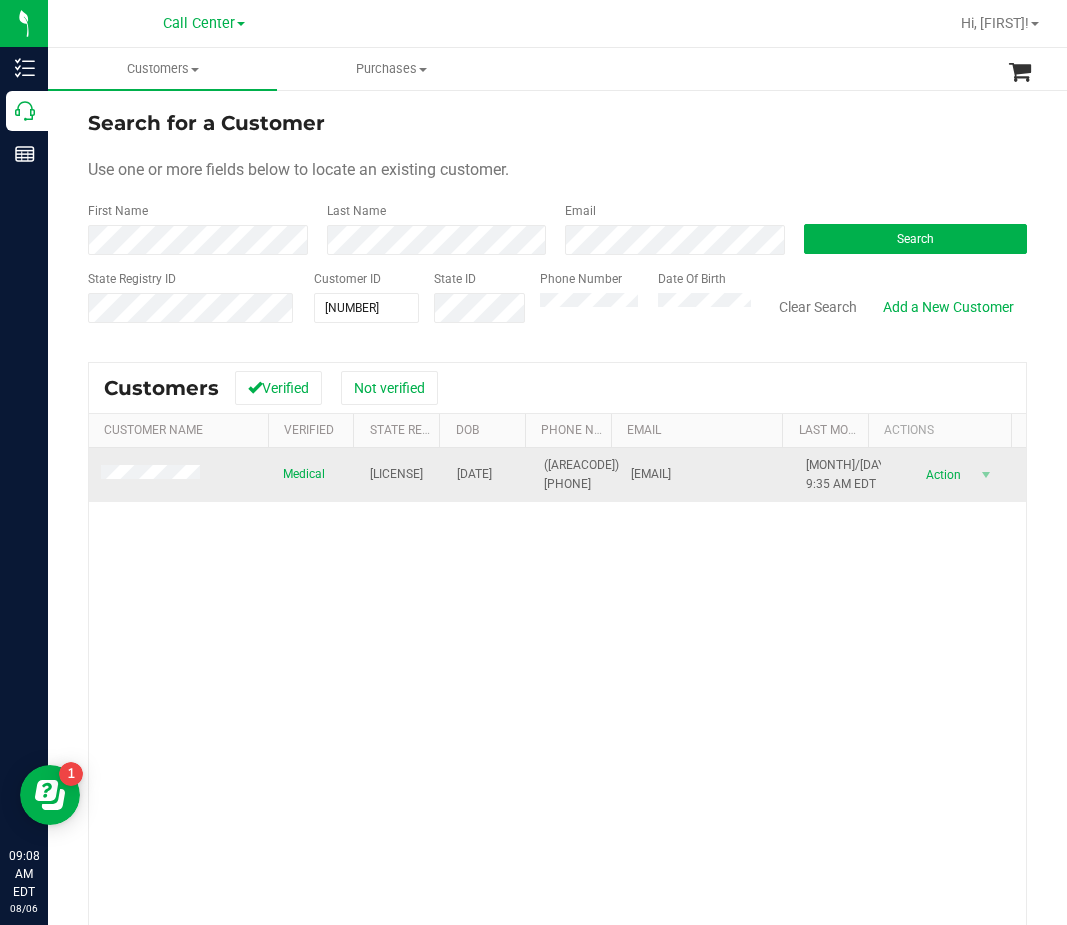 click on "[LICENSE]" at bounding box center (396, 474) 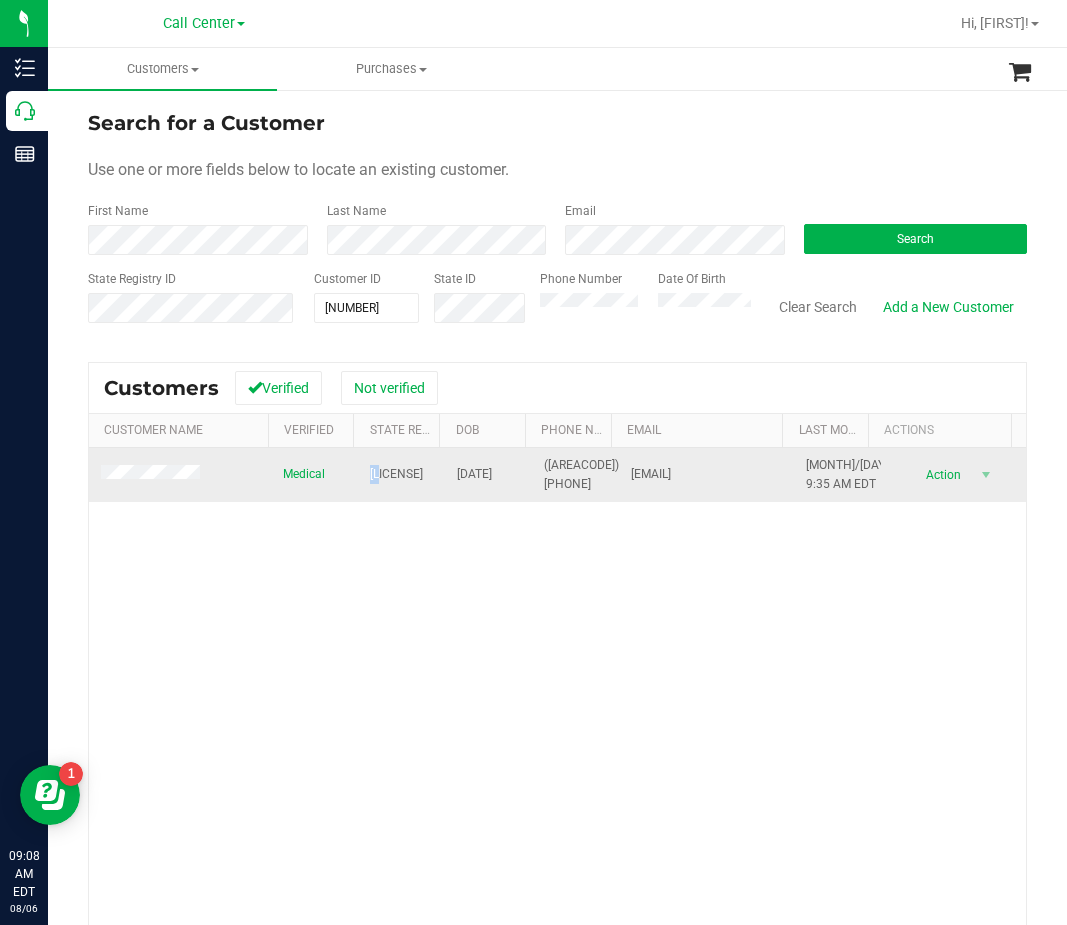 click on "[LICENSE]" at bounding box center [396, 474] 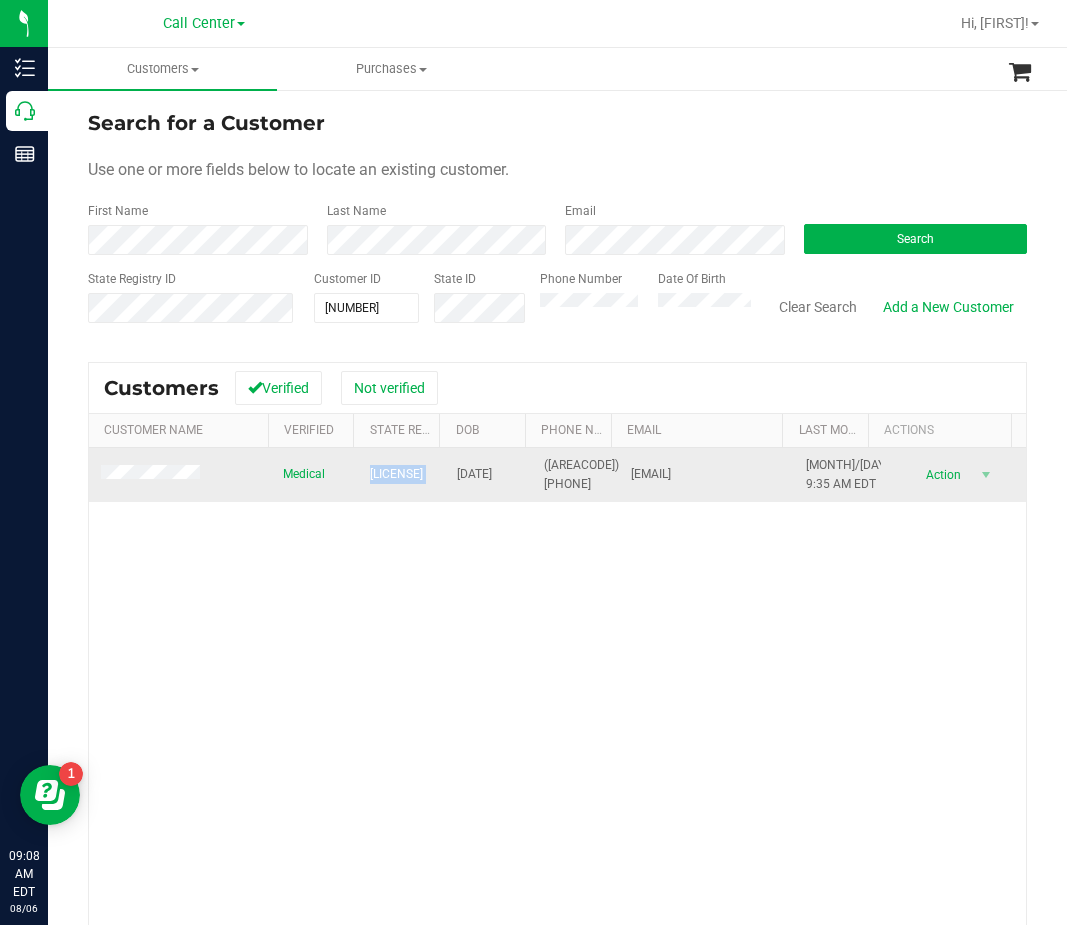 click on "[LICENSE]" at bounding box center (396, 474) 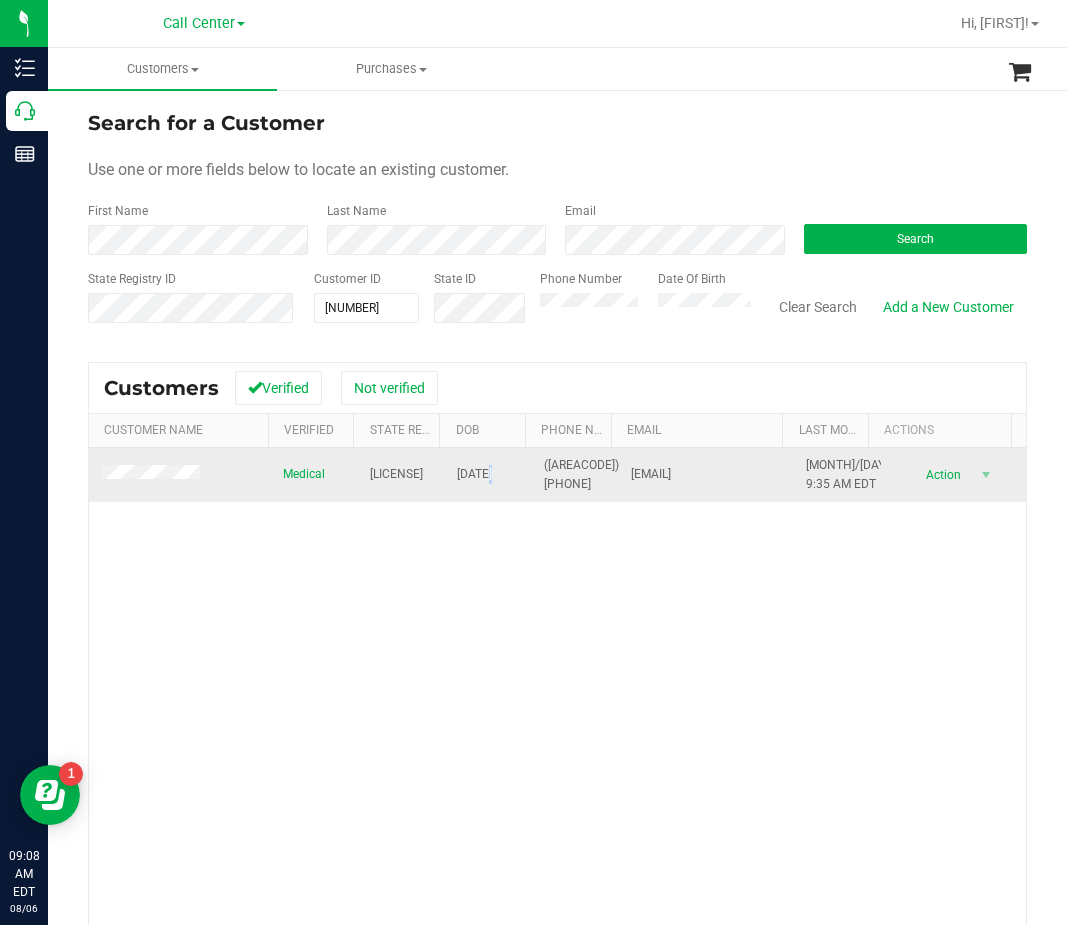 click on "[DATE]" at bounding box center [474, 474] 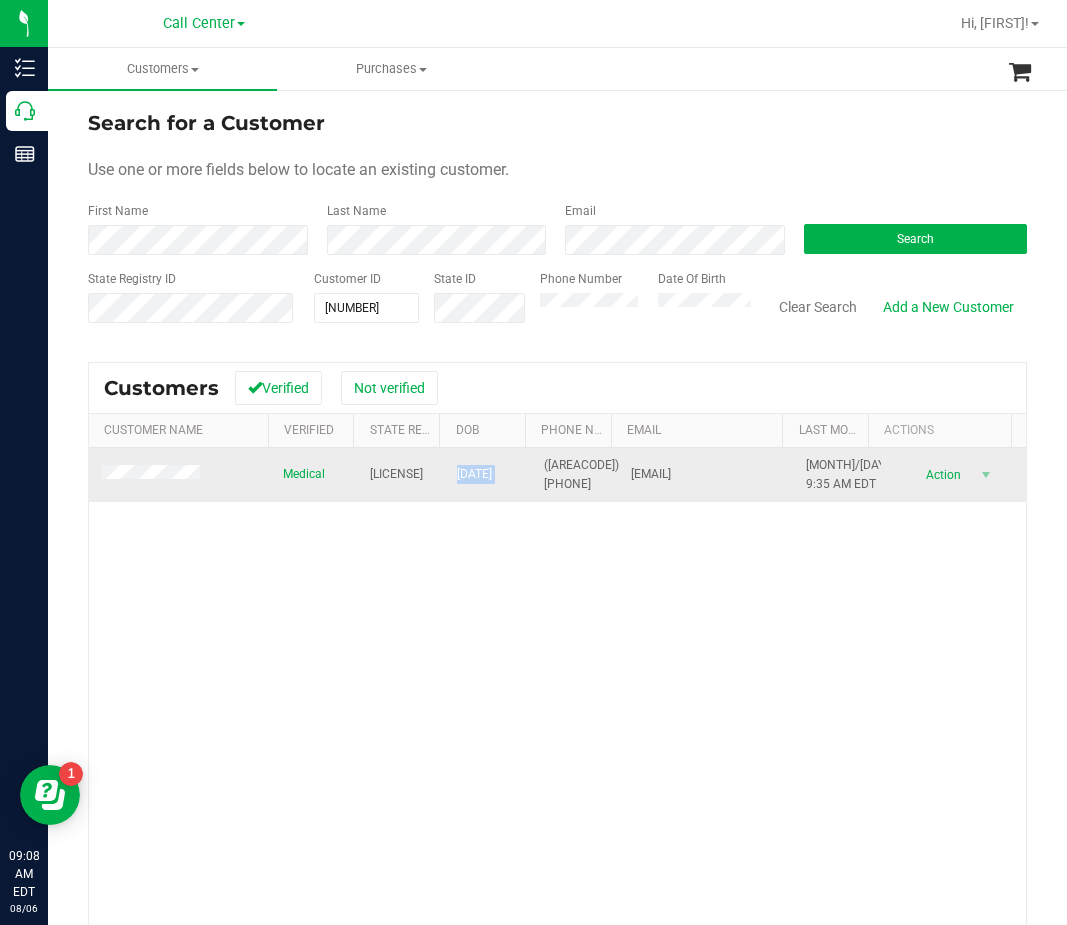 click on "[DATE]" at bounding box center (474, 474) 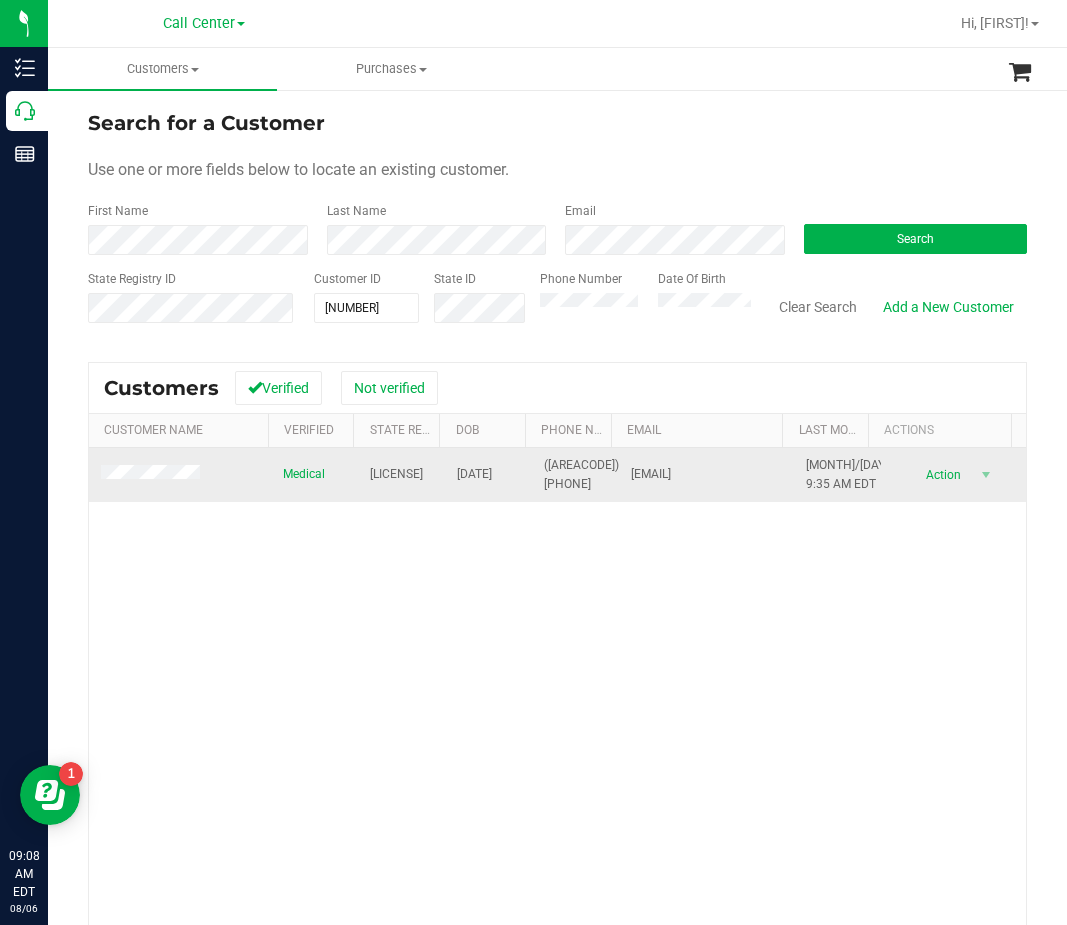 click on "([AREACODE]) [PHONE]" at bounding box center (581, 475) 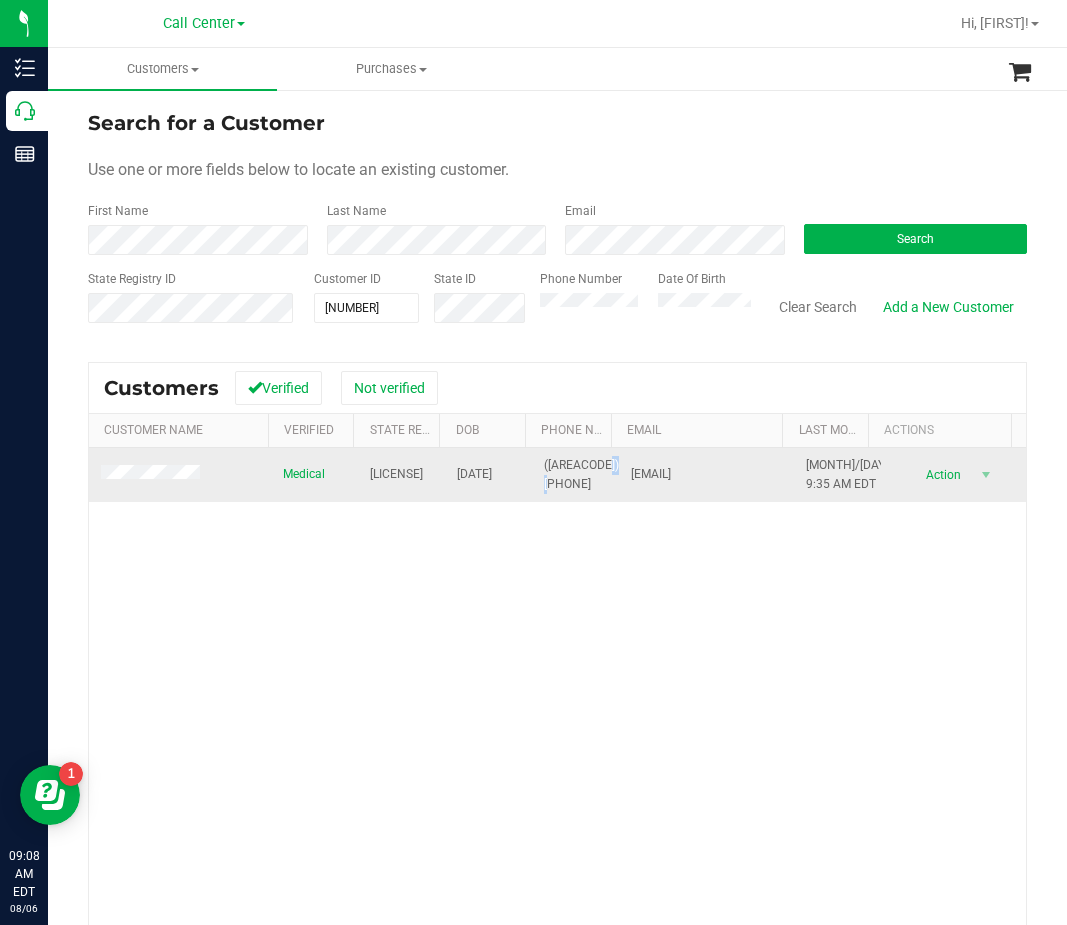 click on "([AREACODE]) [PHONE]" at bounding box center [581, 475] 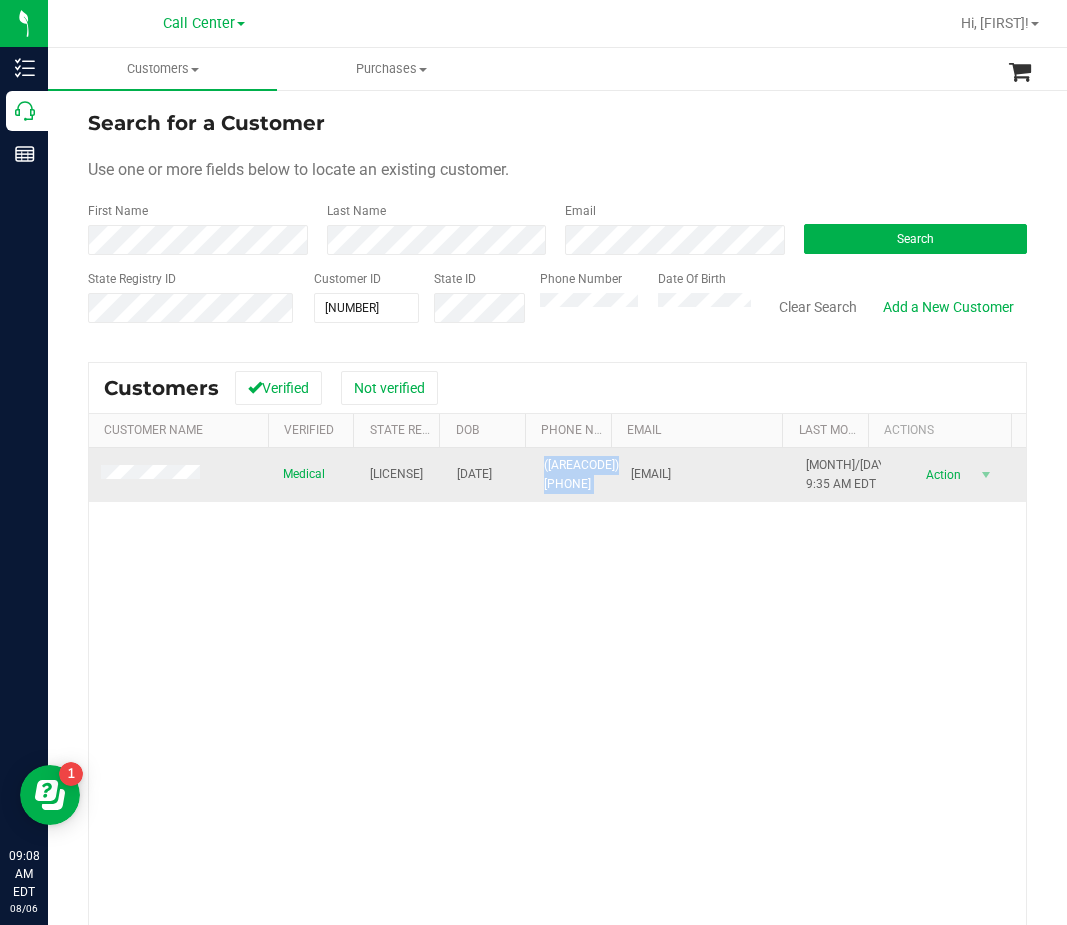 click on "([AREACODE]) [PHONE]" at bounding box center [581, 475] 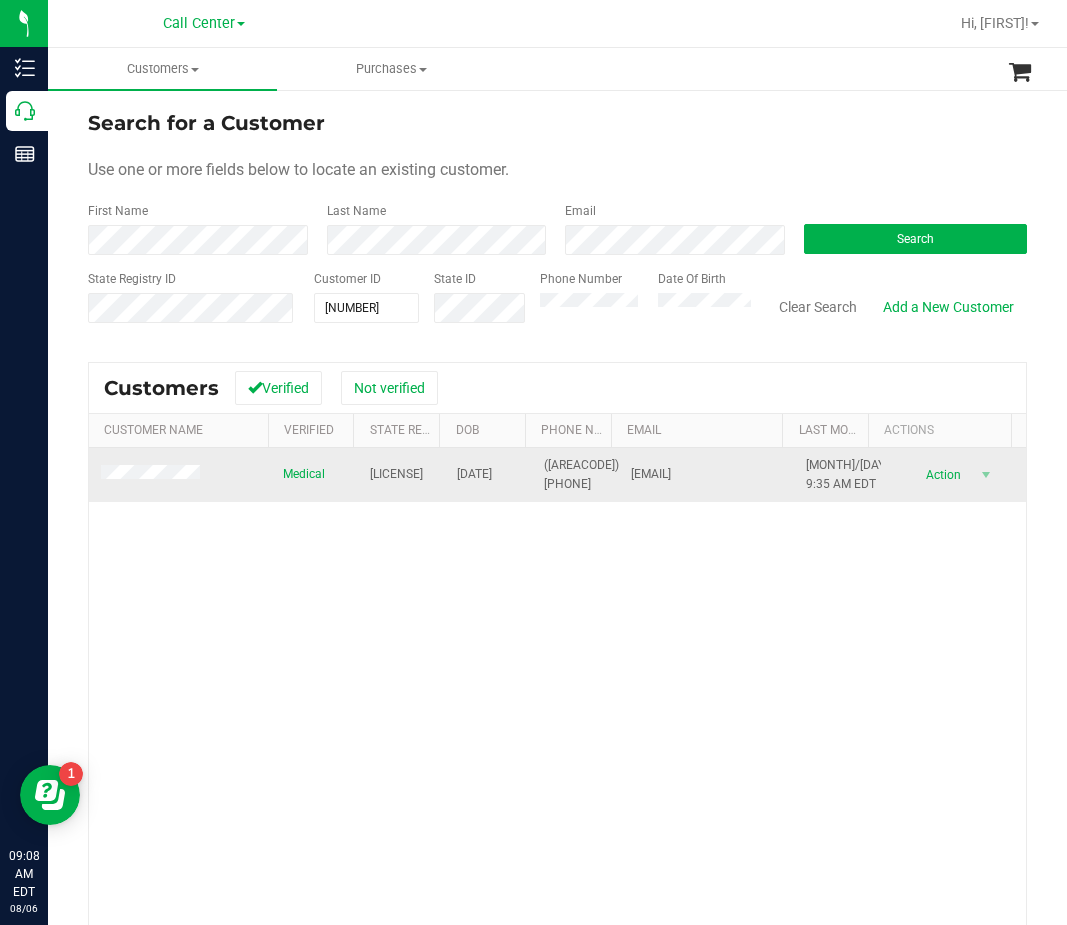 click at bounding box center [153, 475] 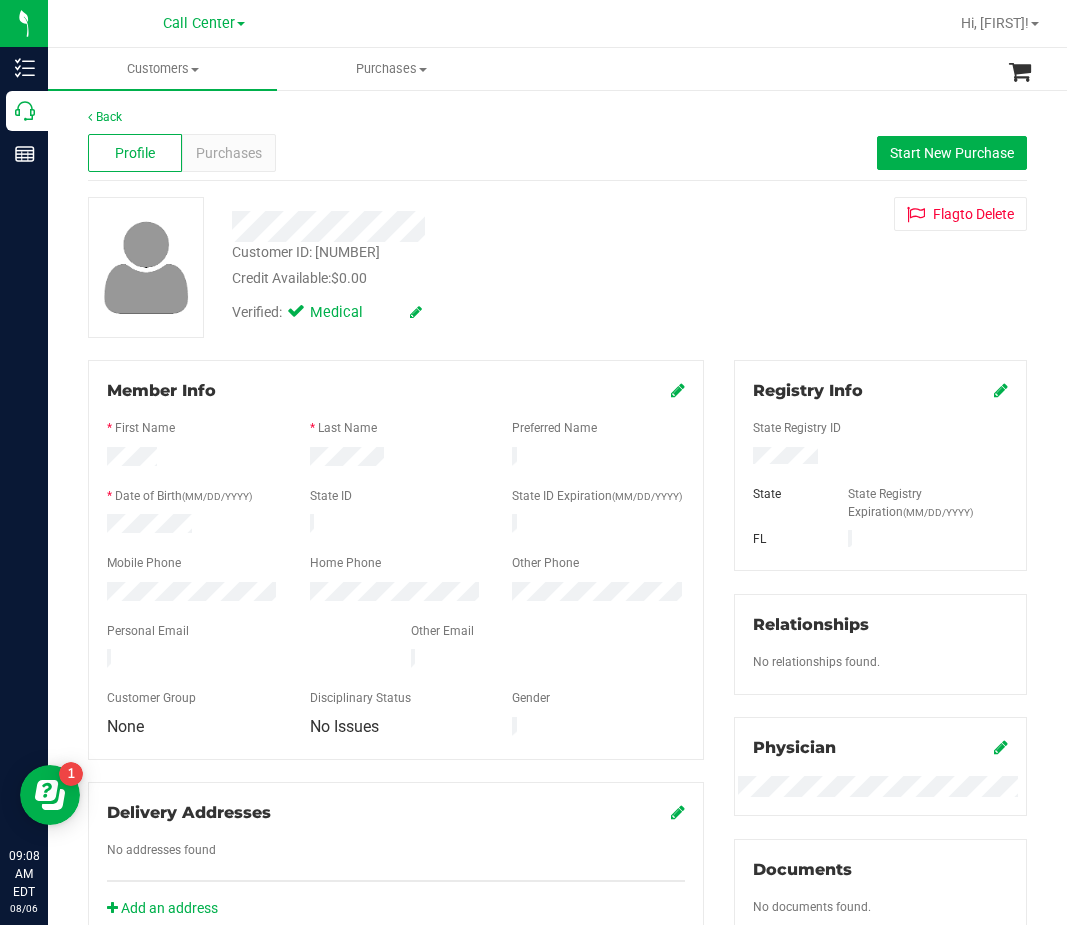drag, startPoint x: 663, startPoint y: 155, endPoint x: 632, endPoint y: 164, distance: 32.280025 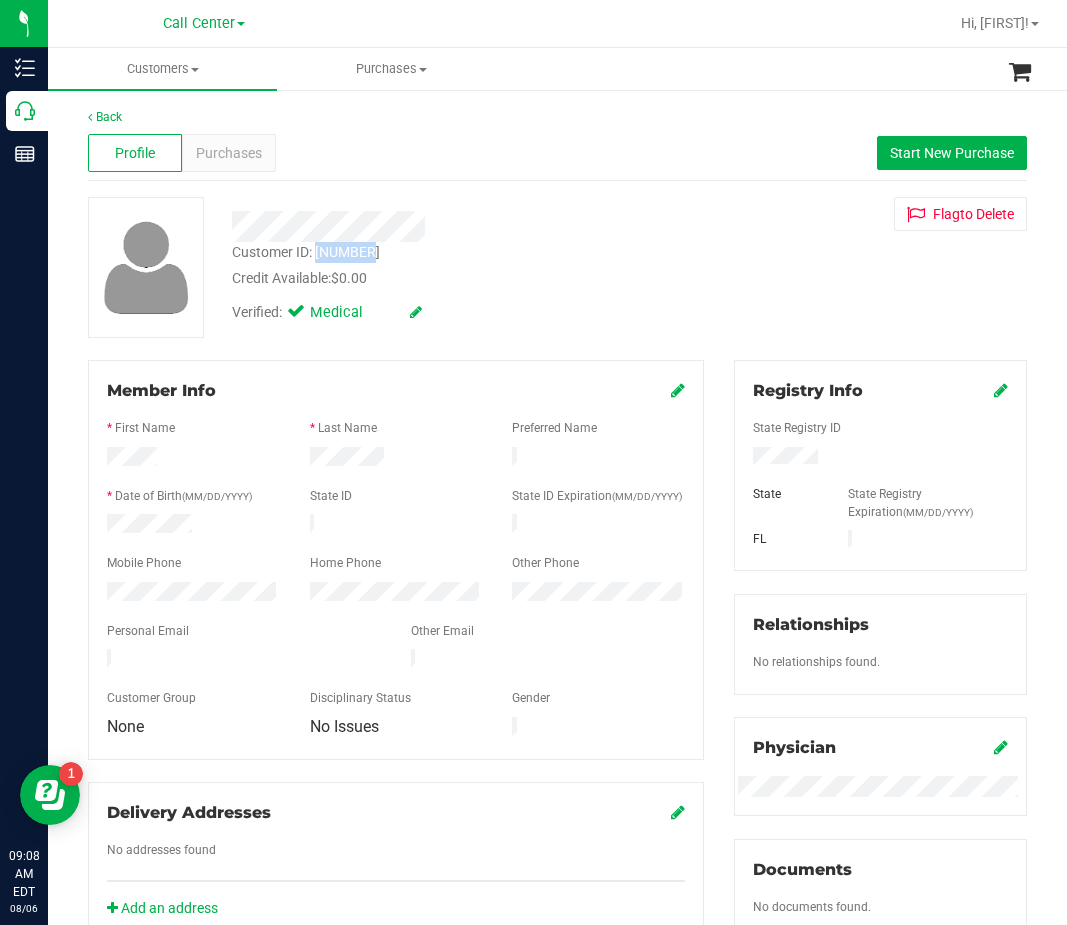 drag, startPoint x: 395, startPoint y: 257, endPoint x: 317, endPoint y: 255, distance: 78.025635 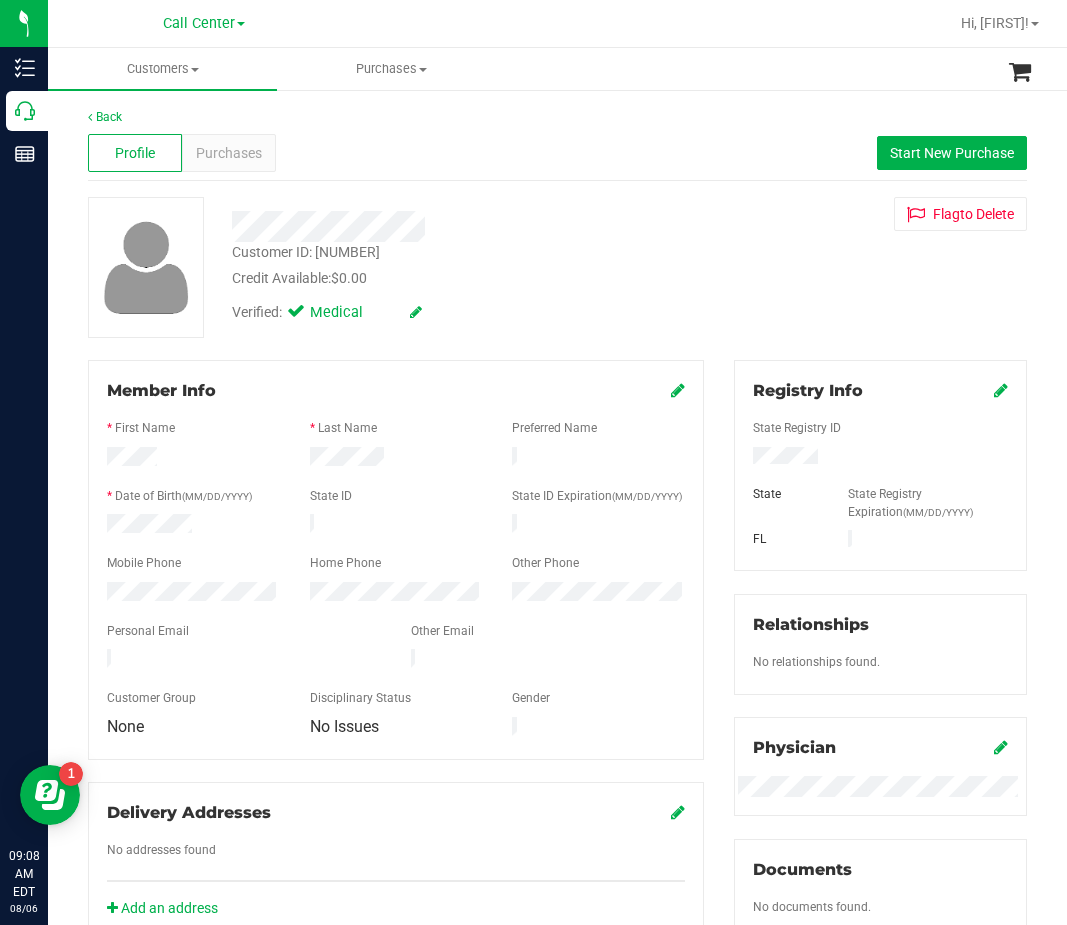 click on "Back" at bounding box center (557, 117) 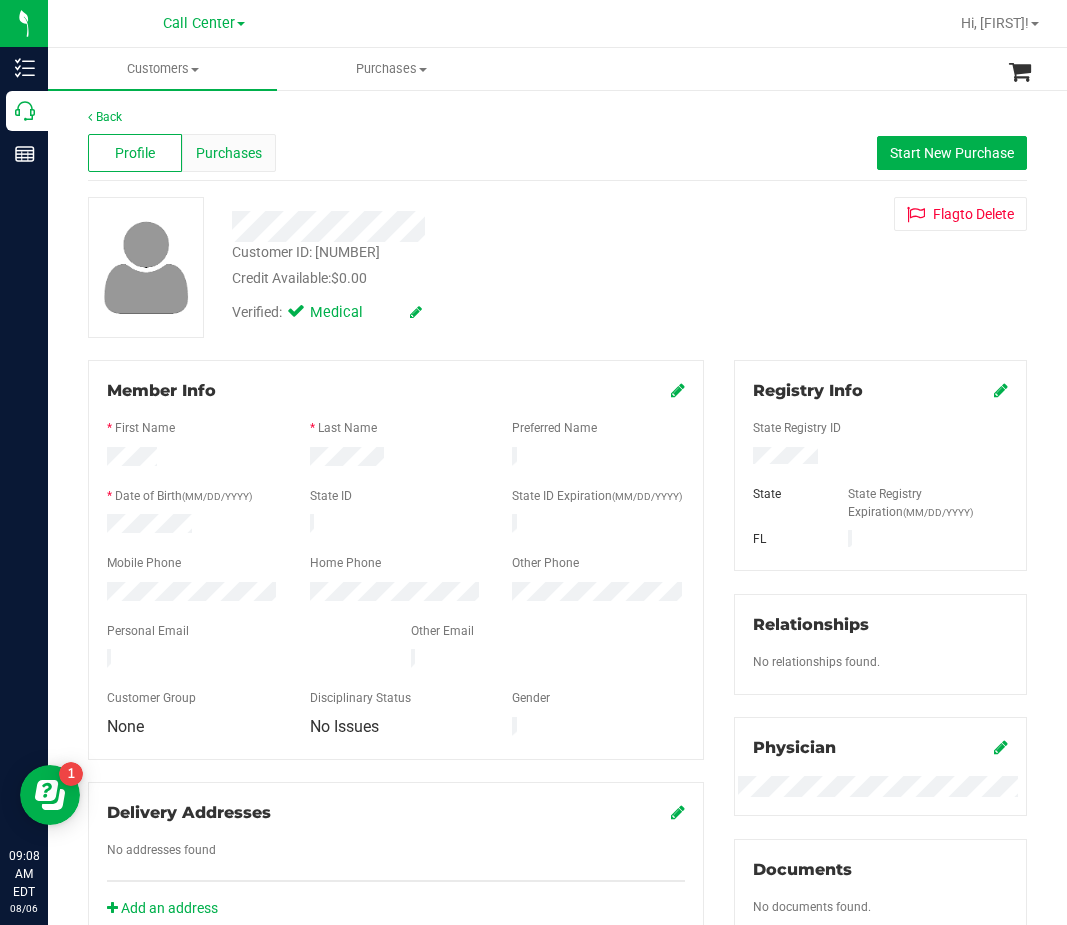 drag, startPoint x: 194, startPoint y: 132, endPoint x: 212, endPoint y: 149, distance: 24.758837 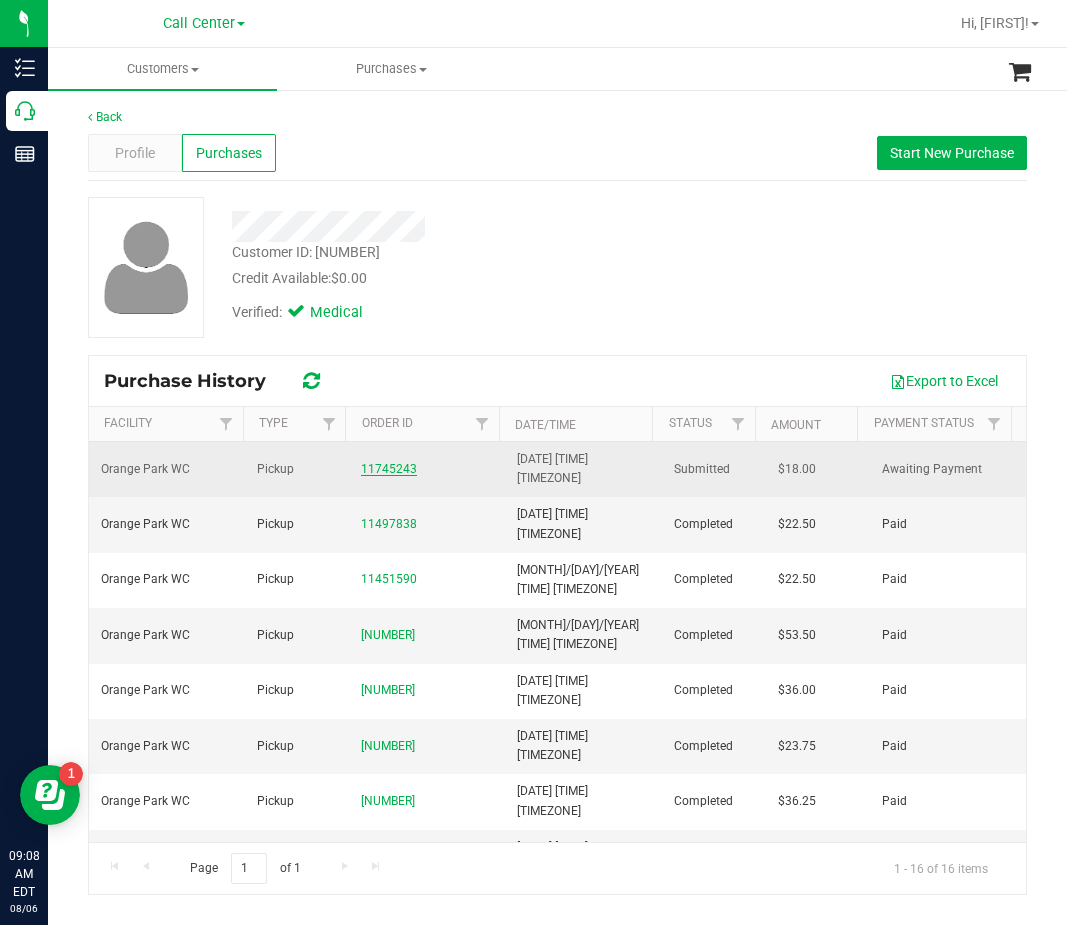 click on "11745243" at bounding box center [389, 469] 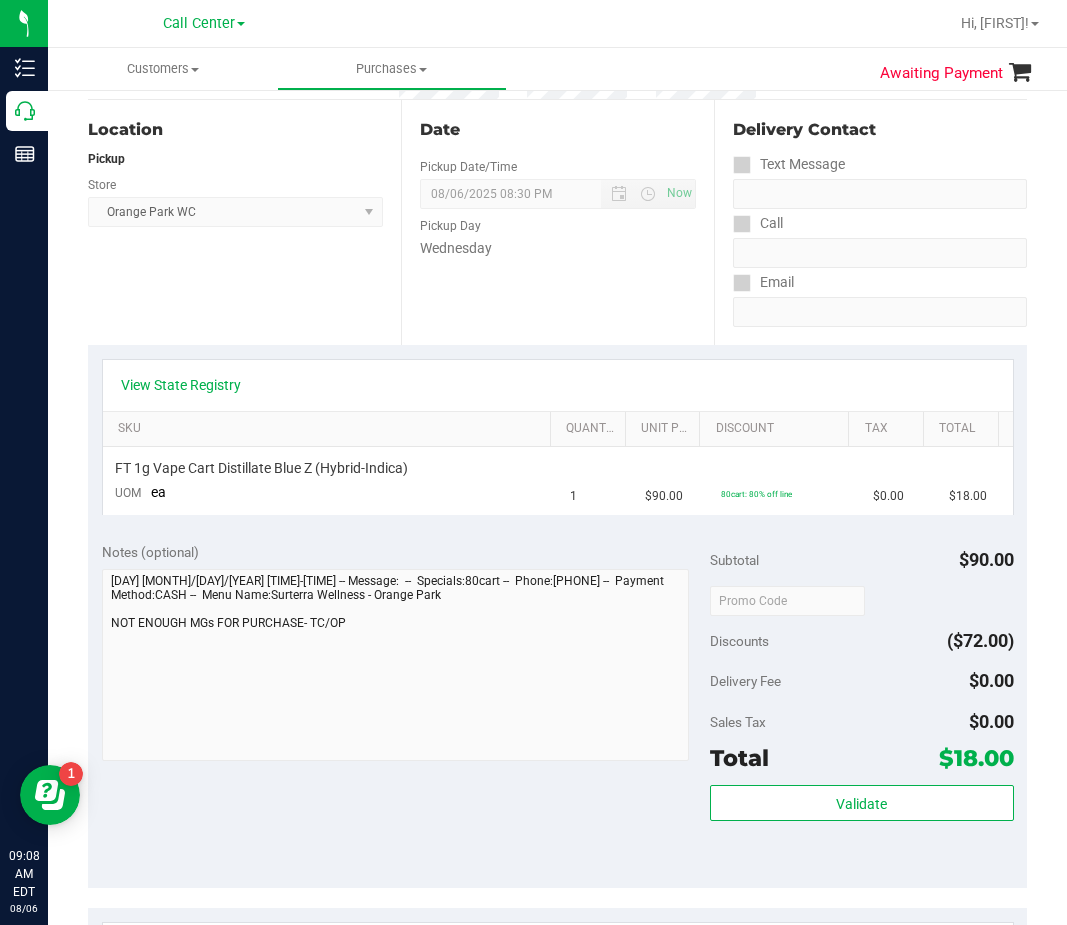 scroll, scrollTop: 200, scrollLeft: 0, axis: vertical 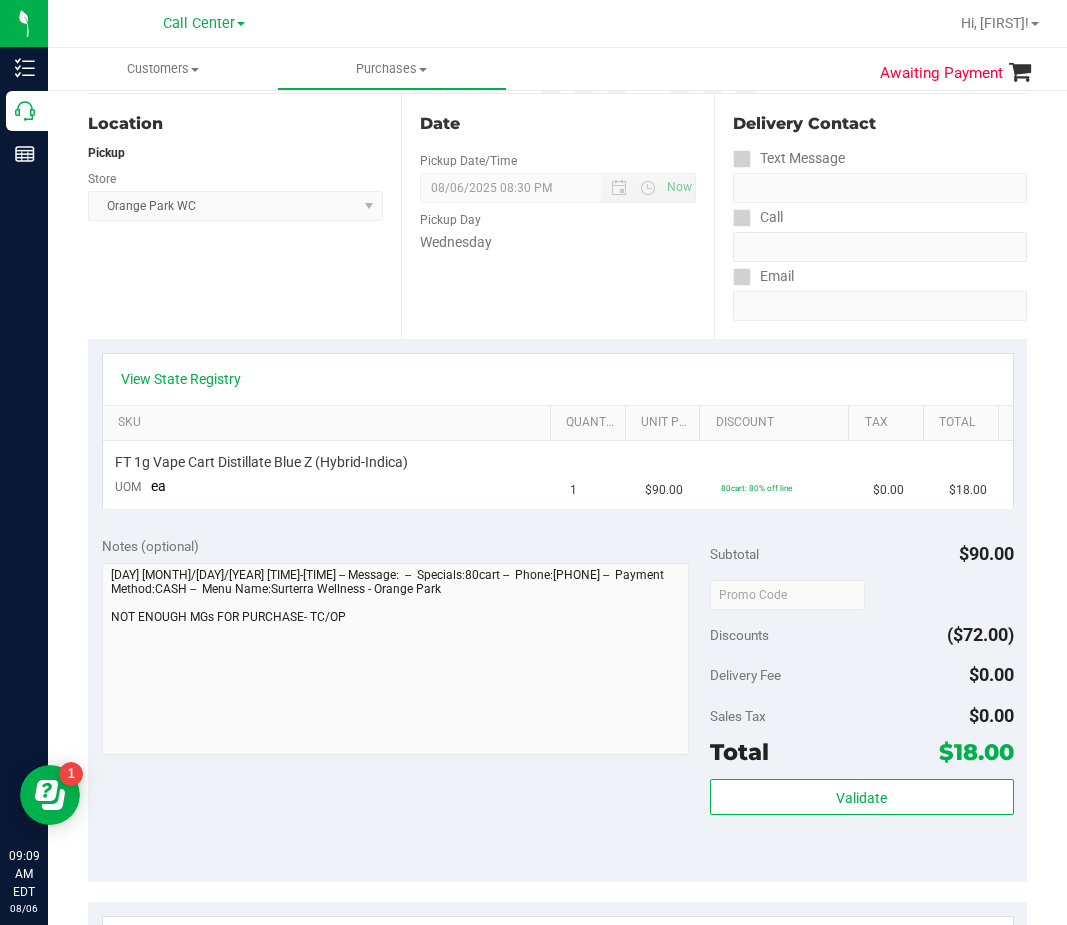 click on "View State Registry" at bounding box center [558, 379] 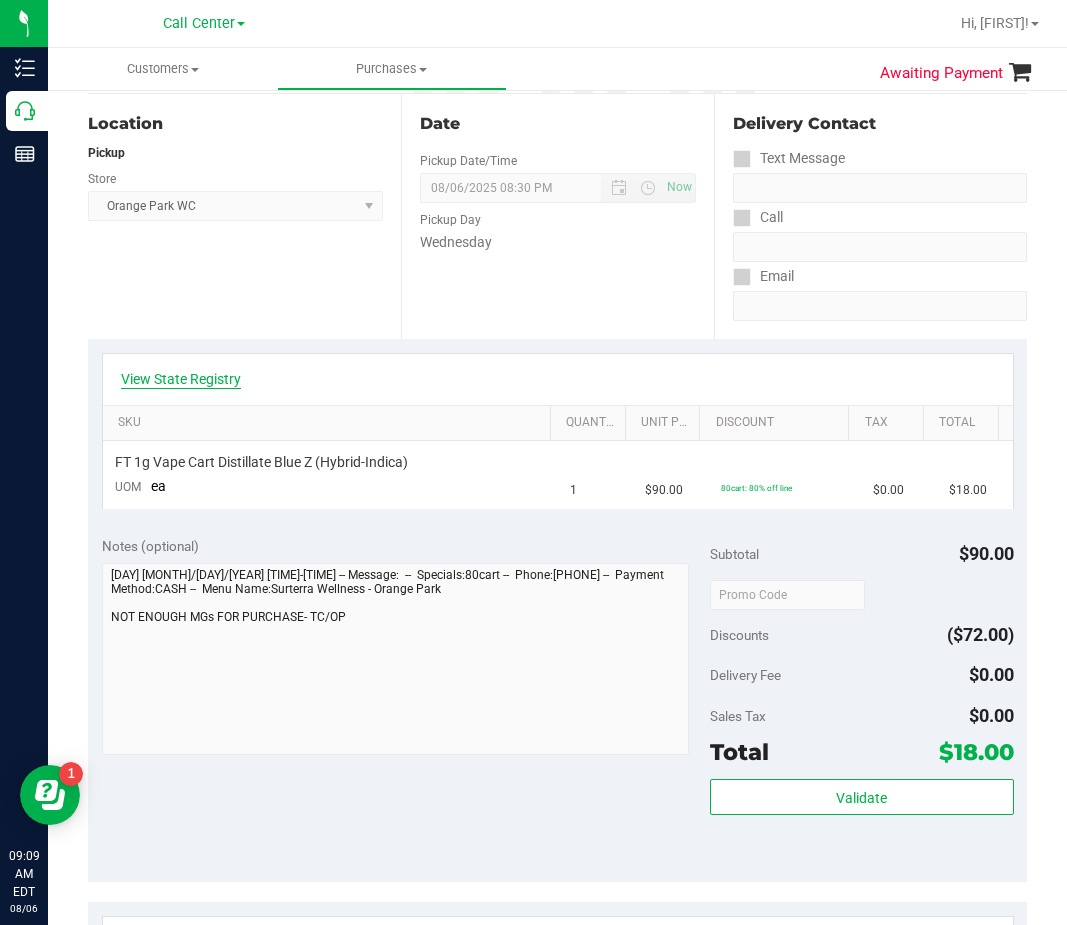 click on "View State Registry" at bounding box center (181, 379) 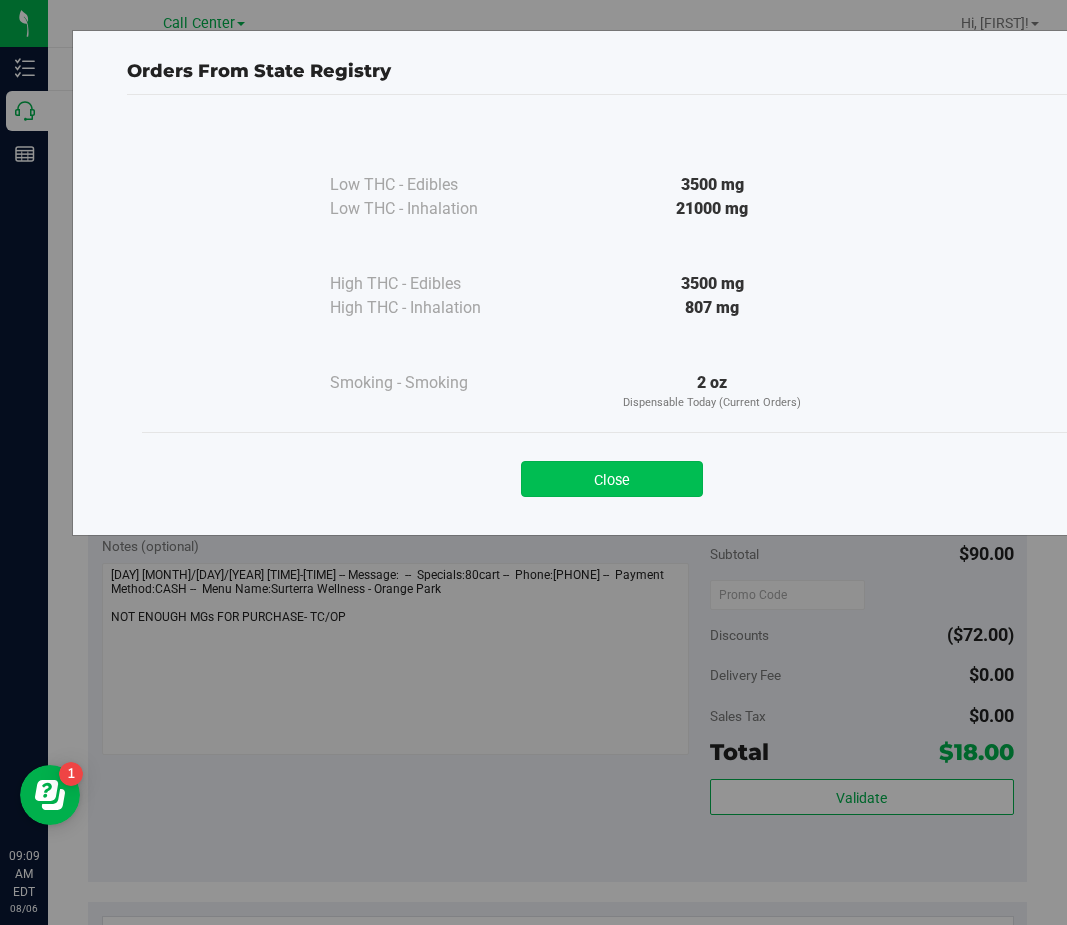 click on "Close" at bounding box center (612, 479) 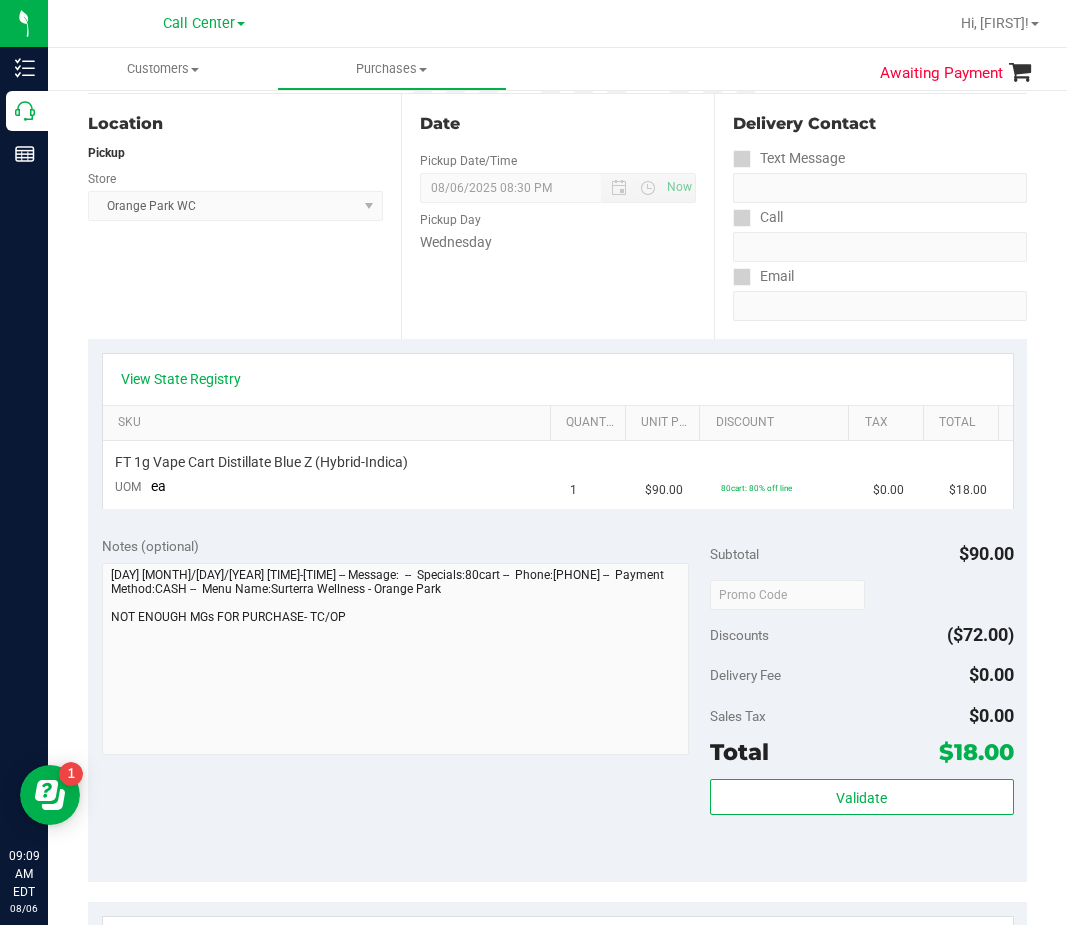 click on "View State Registry
SKU Quantity Unit Price Discount Tax Total
FT 1g Vape Cart Distillate Blue Z (Hybrid-Indica)
UOM
ea
1
$[PRICE]
80cart:
80%
off
line
$0.00
$[PRICE]" at bounding box center [557, 430] 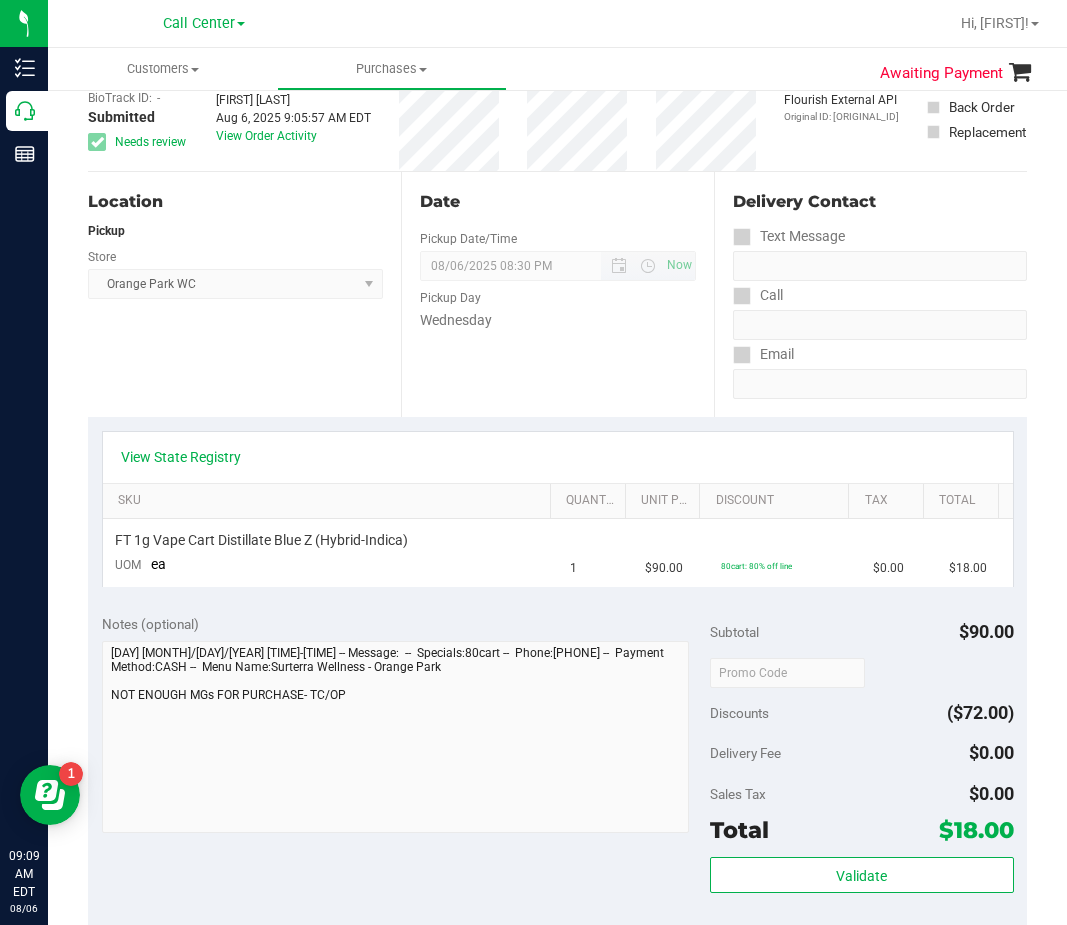 scroll, scrollTop: 0, scrollLeft: 0, axis: both 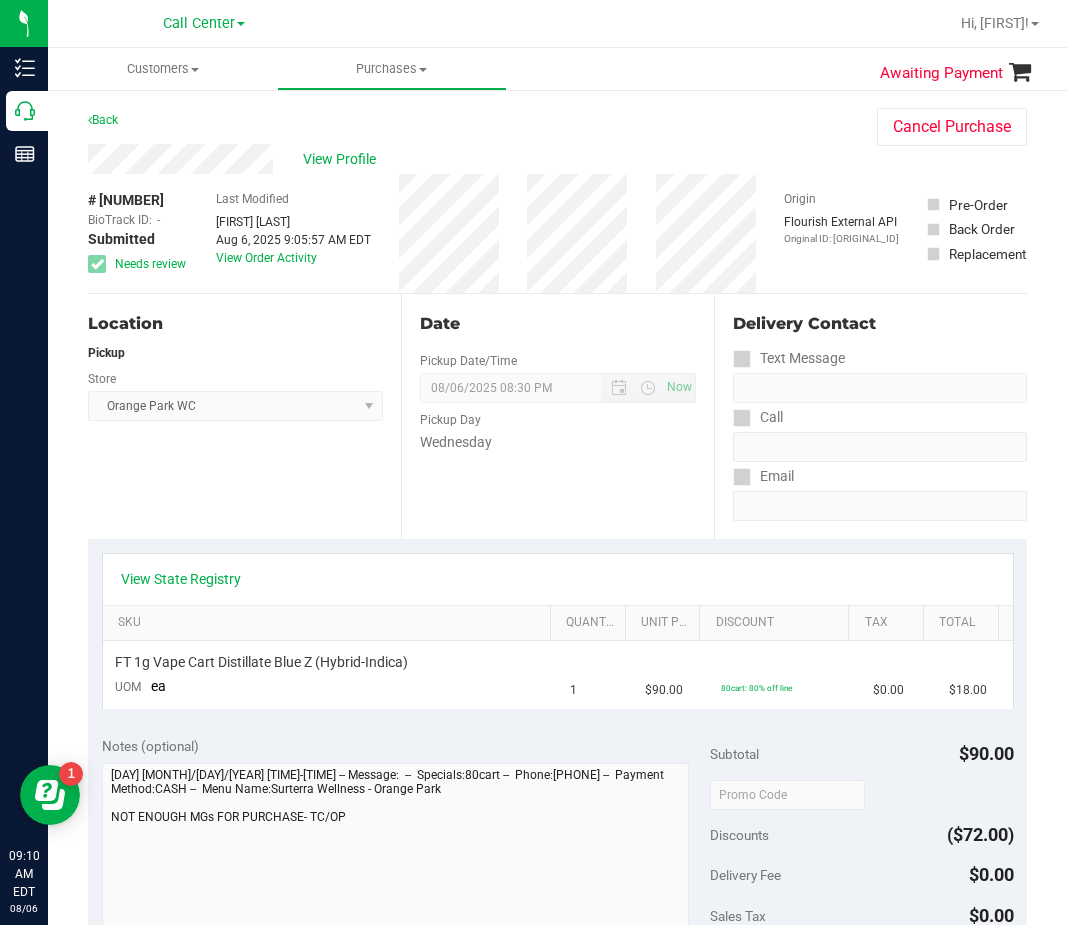 click on "Origin
Flourish External API
Original ID: [NUMBER]" at bounding box center [841, 233] 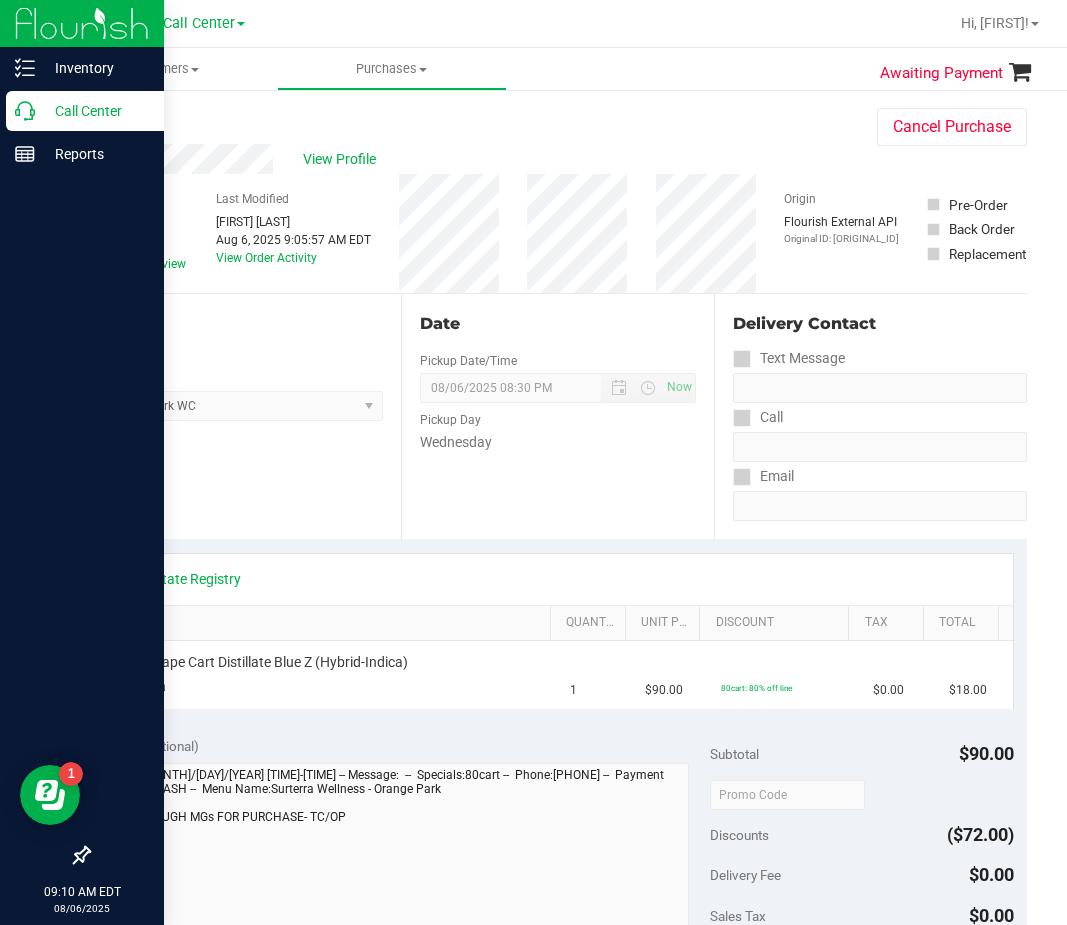 click on "Call Center" at bounding box center (85, 111) 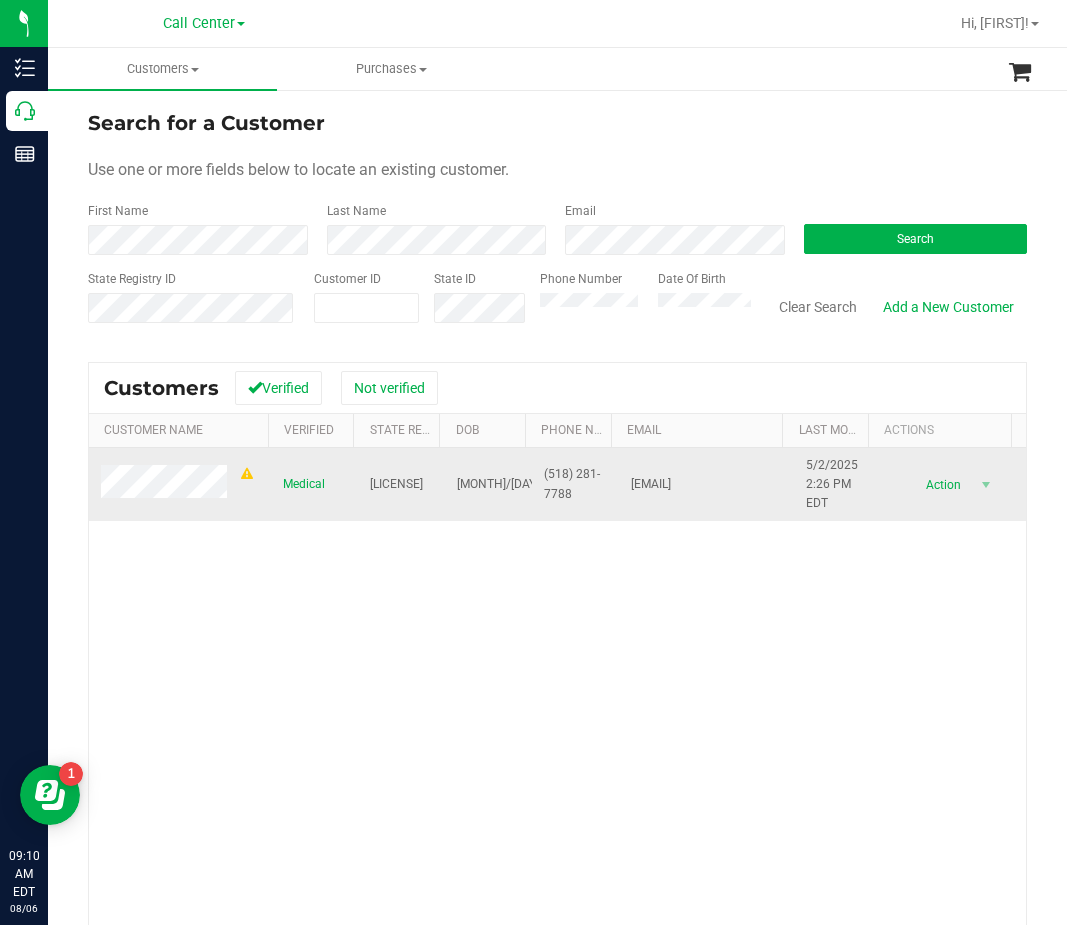 click on "[LICENSE]" at bounding box center [396, 484] 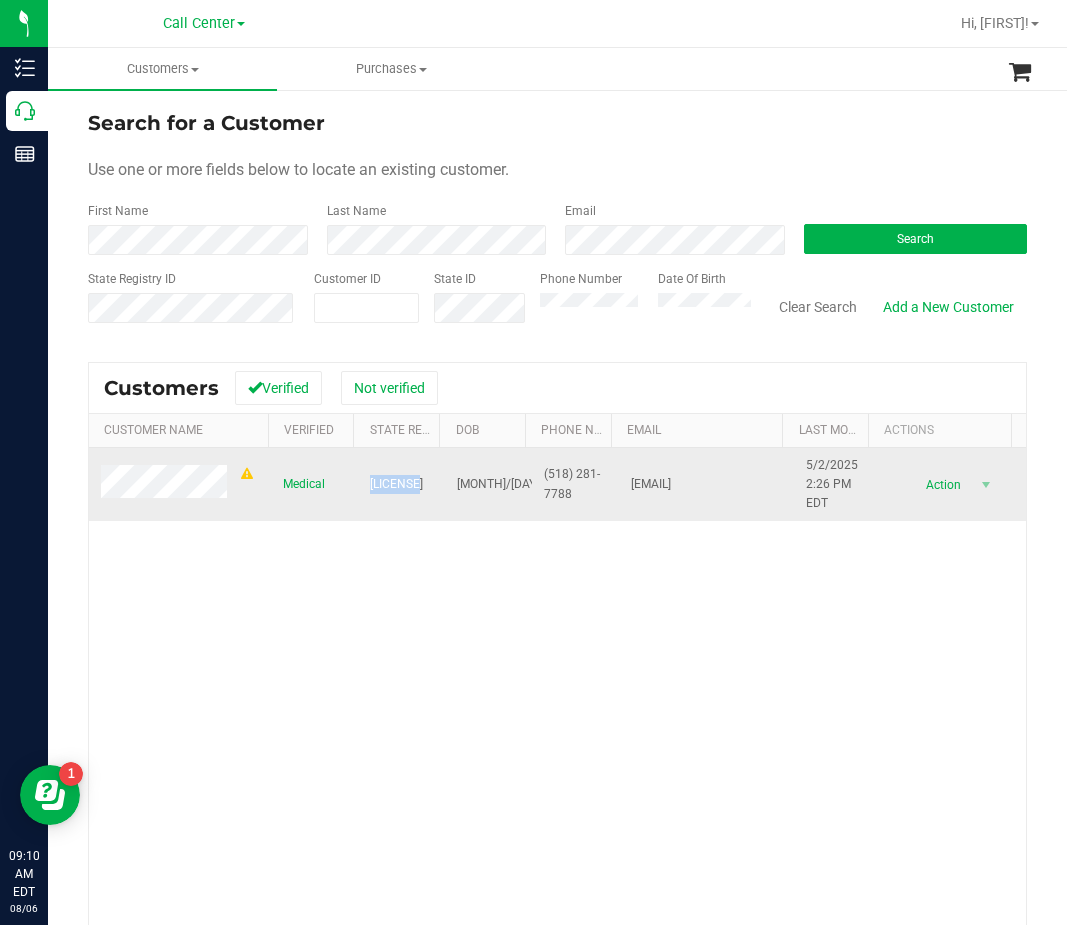 click on "[LICENSE]" at bounding box center [396, 484] 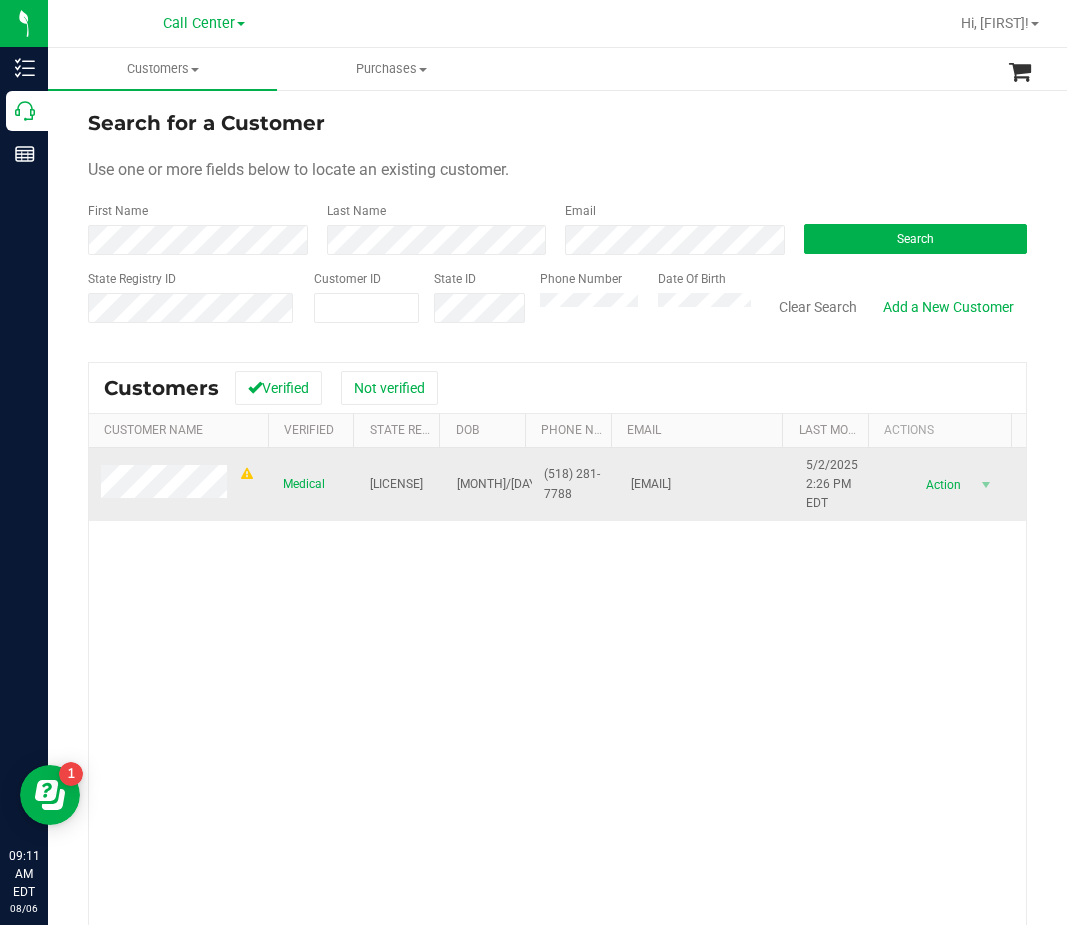 click on "[MONTH]/[DAY]/[YEAR]" at bounding box center [518, 484] 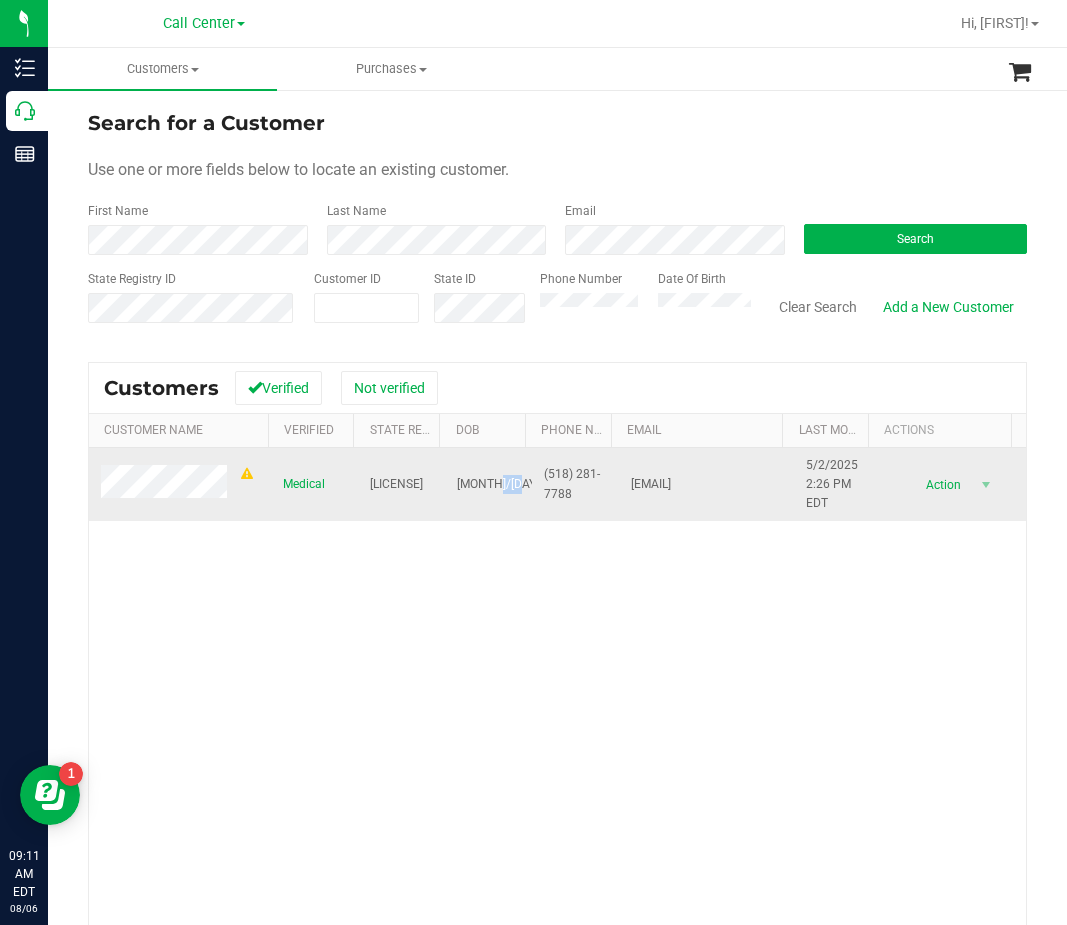 click on "[MONTH]/[DAY]/[YEAR]" at bounding box center [518, 484] 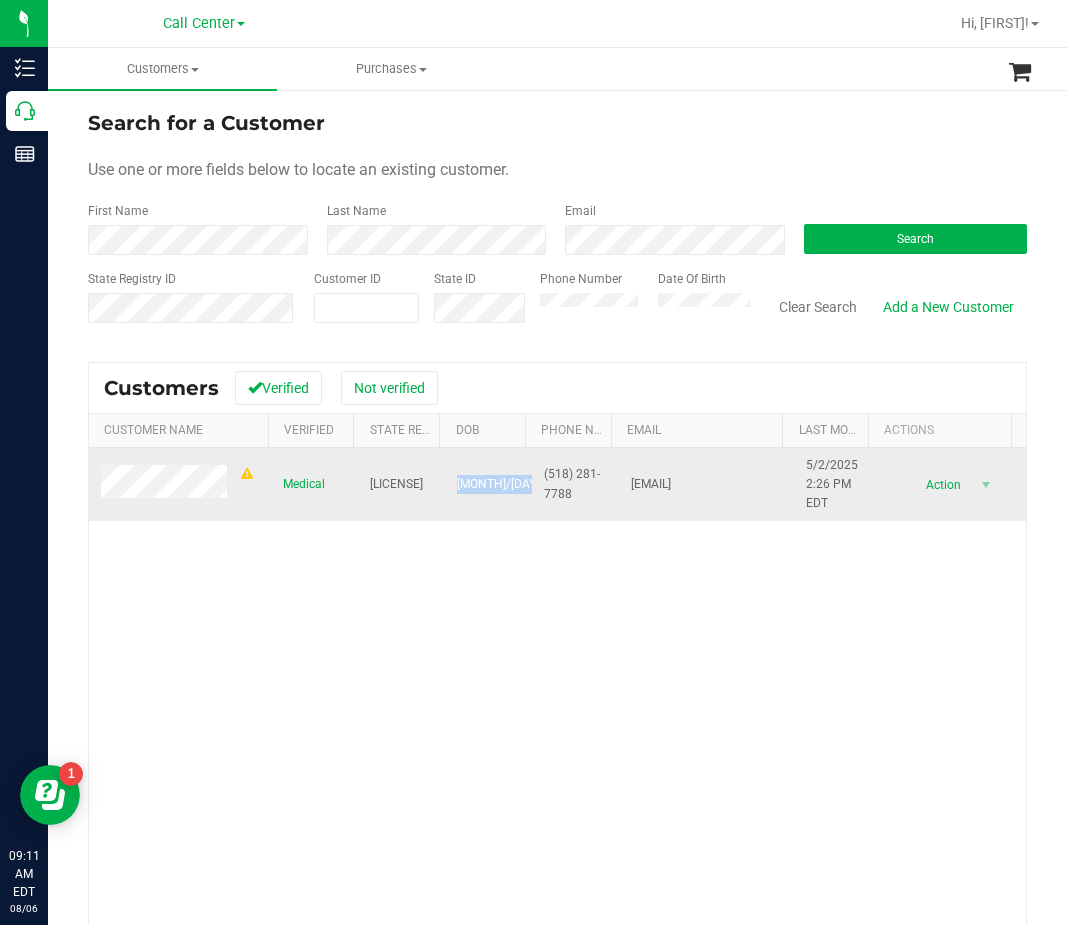 click on "[MONTH]/[DAY]/[YEAR]" at bounding box center [518, 484] 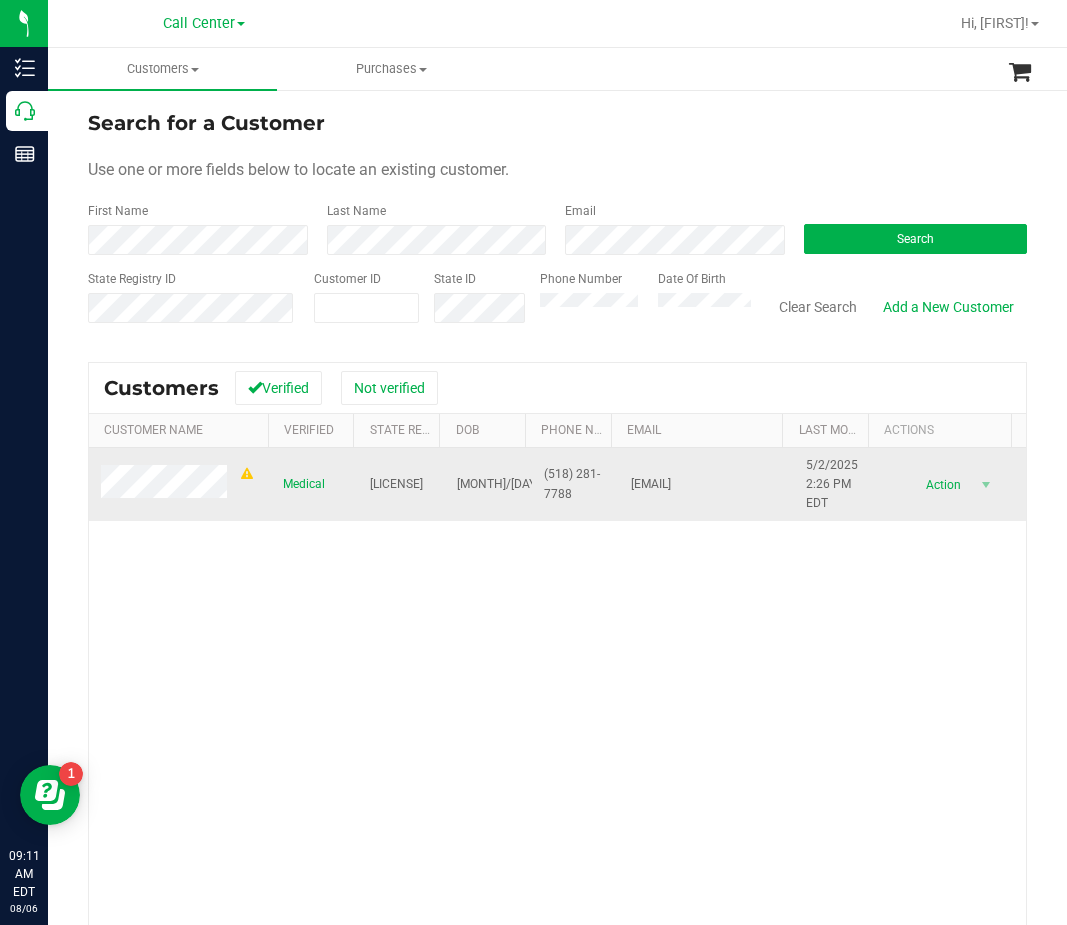 drag, startPoint x: 635, startPoint y: 512, endPoint x: 256, endPoint y: 481, distance: 380.2657 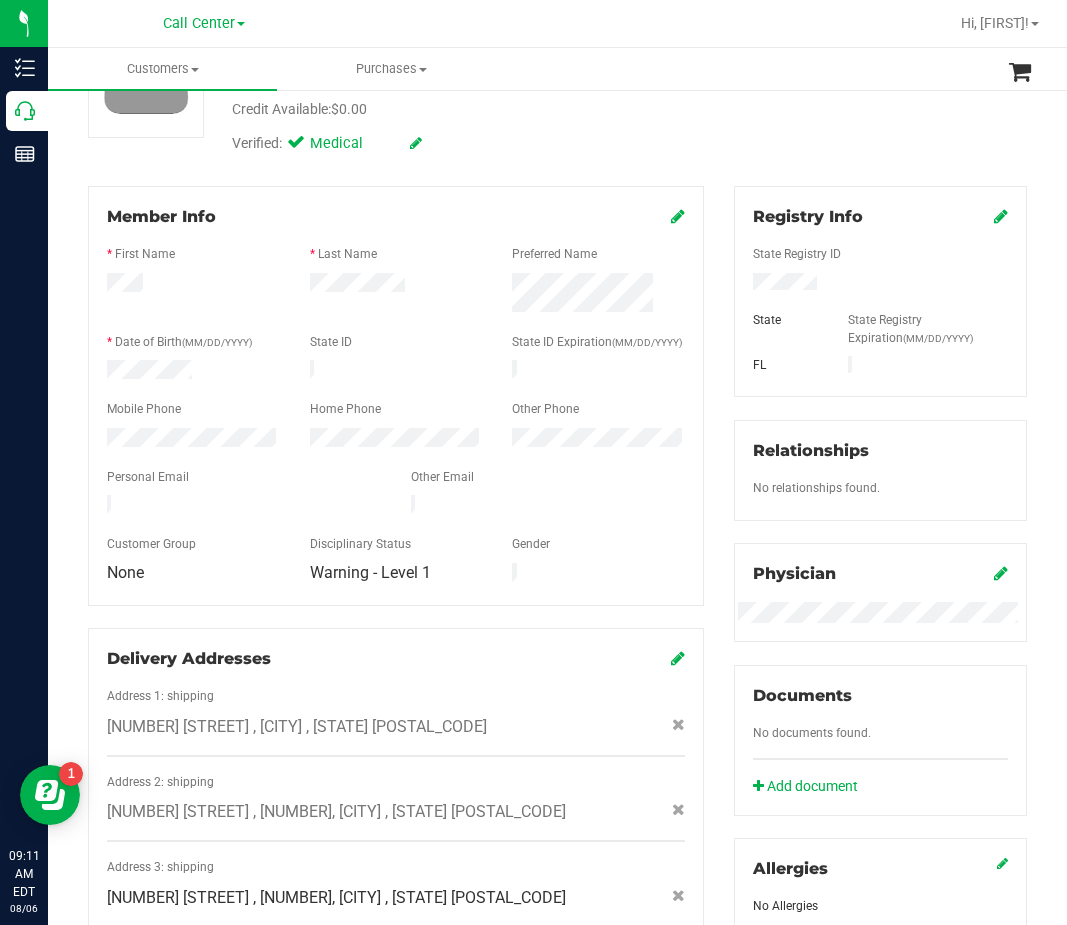 scroll, scrollTop: 0, scrollLeft: 0, axis: both 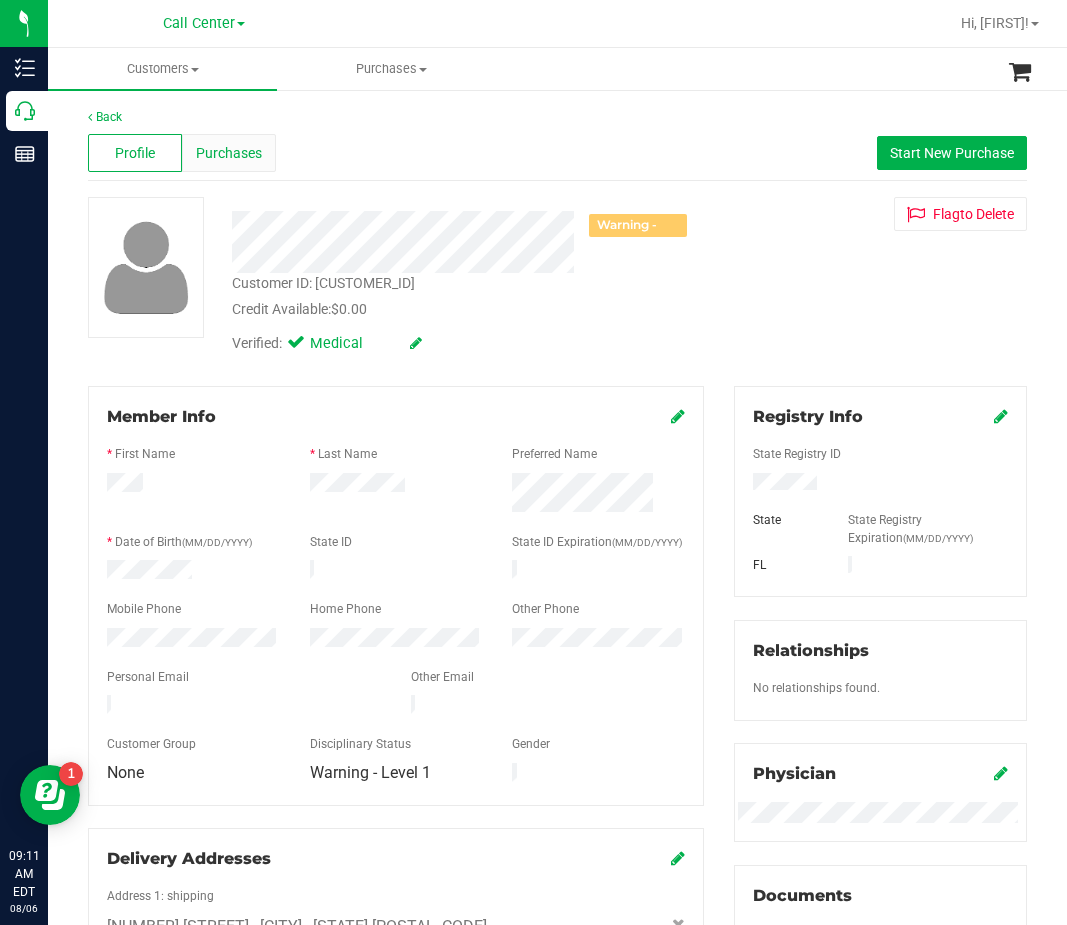 click on "Purchases" at bounding box center (229, 153) 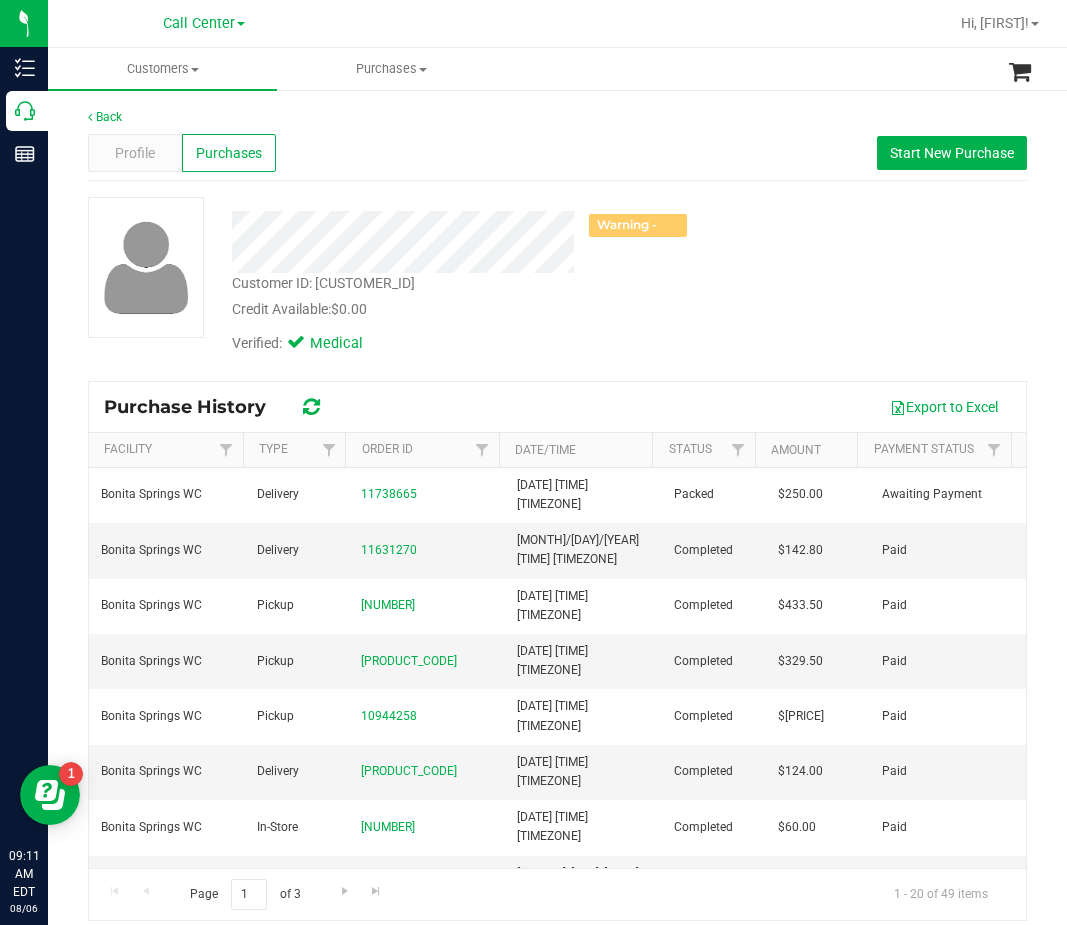 click on "Customer ID: [CUSTOMER_ID]
Credit Available:
$0.00" at bounding box center (459, 296) 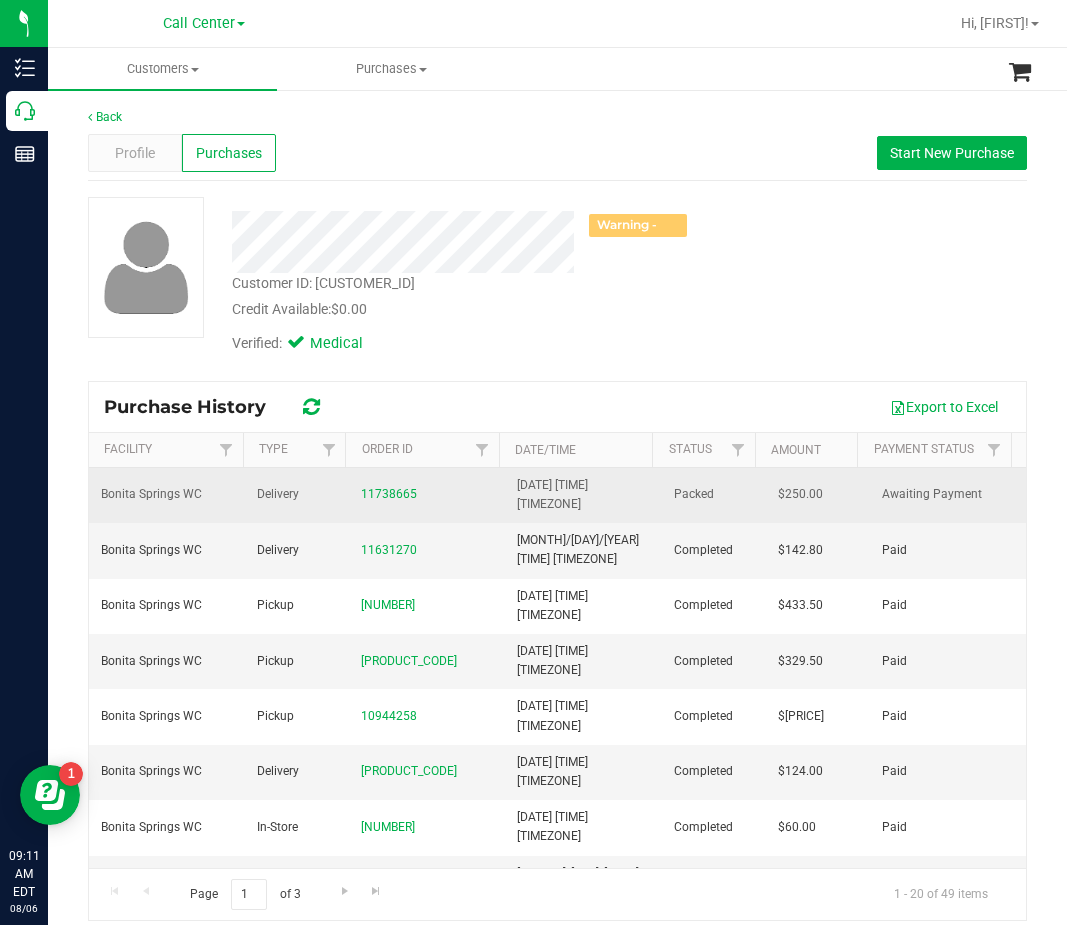 click on "11738665" at bounding box center [427, 494] 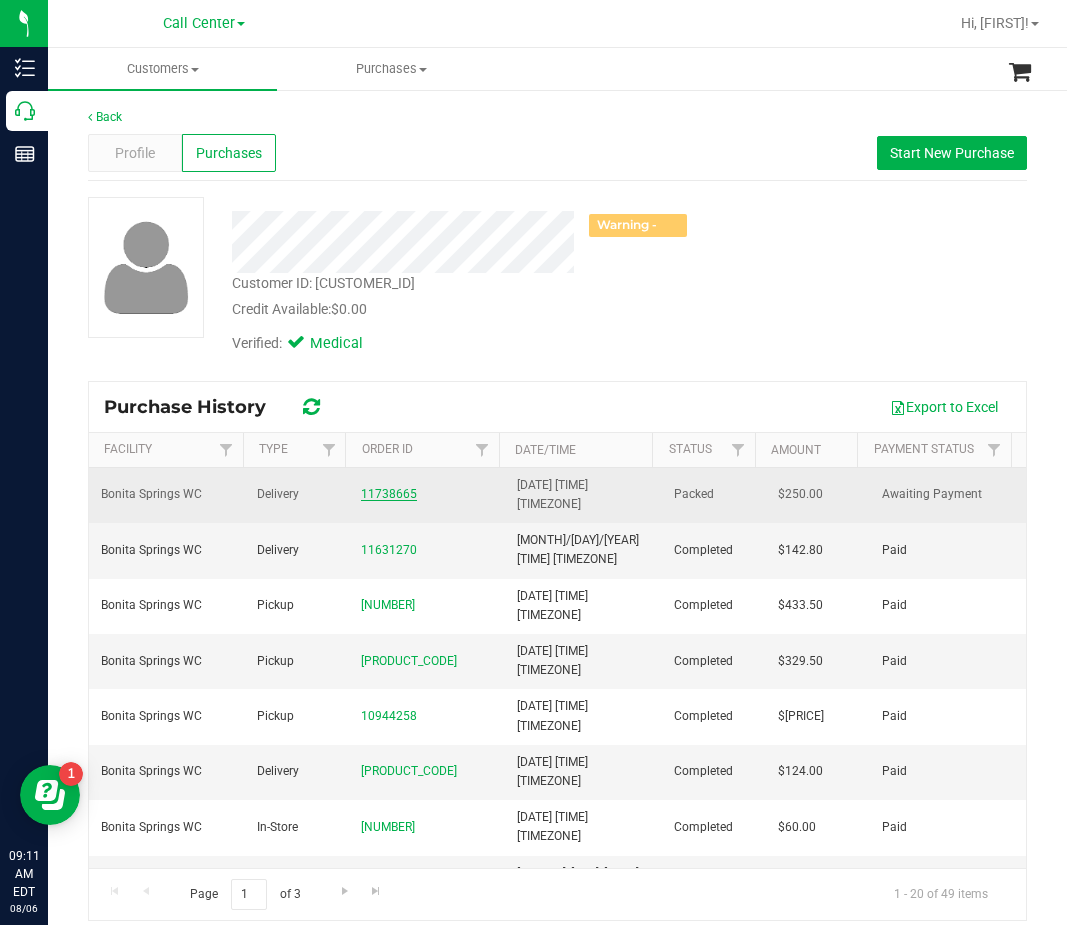 click on "11738665" at bounding box center (389, 494) 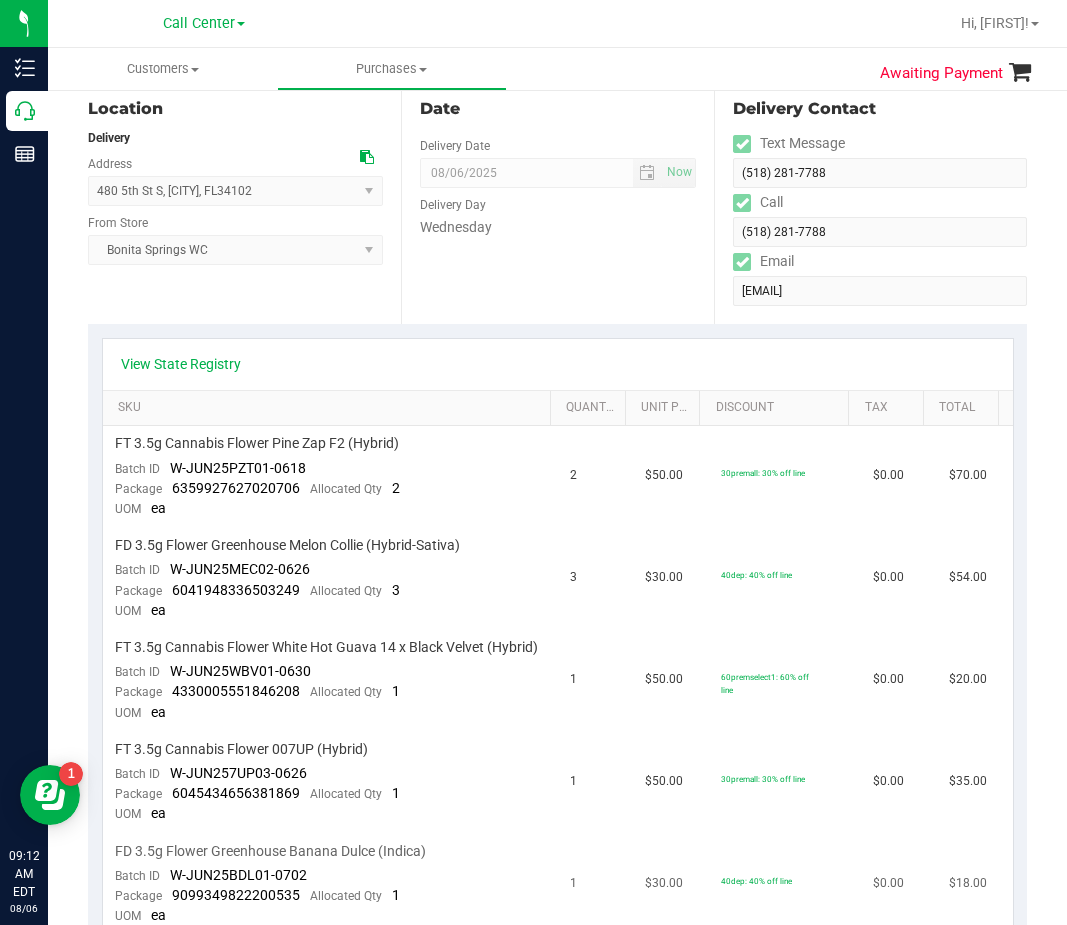 scroll, scrollTop: 200, scrollLeft: 0, axis: vertical 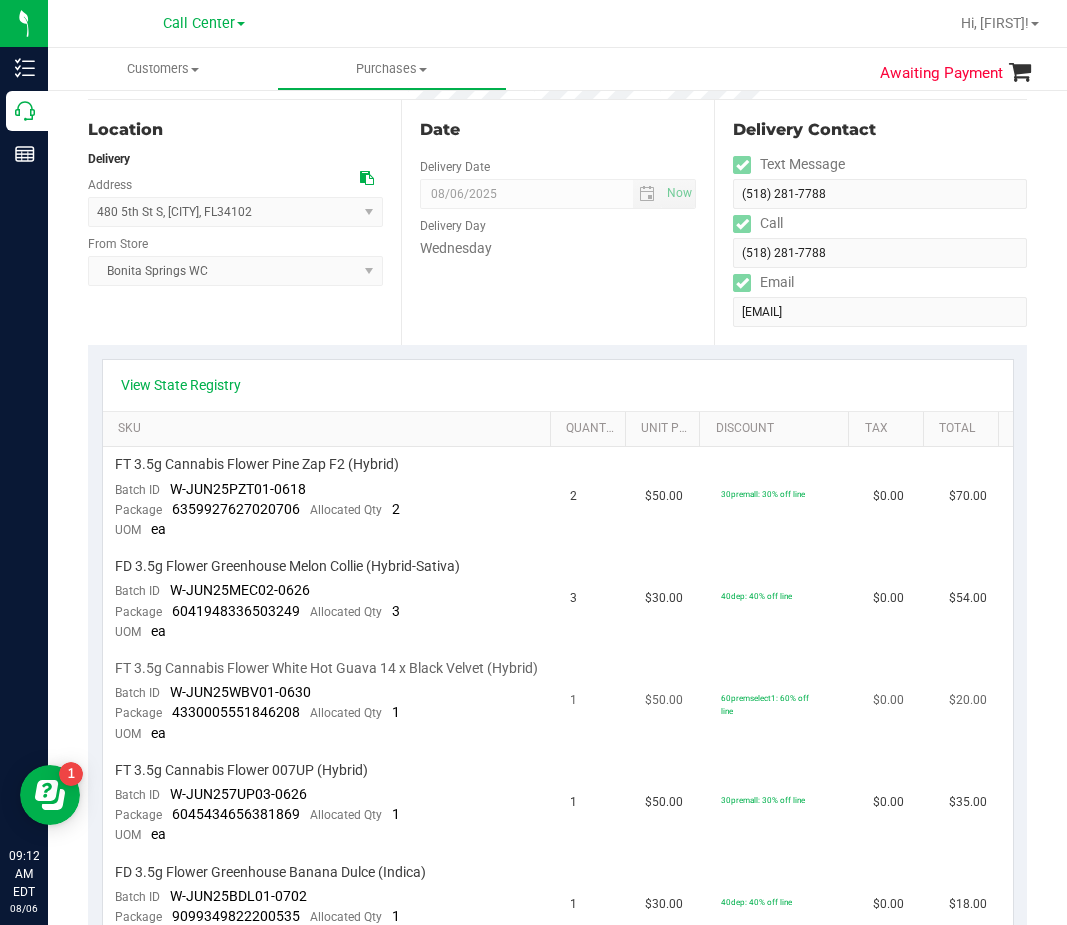 click on "1" at bounding box center (596, 702) 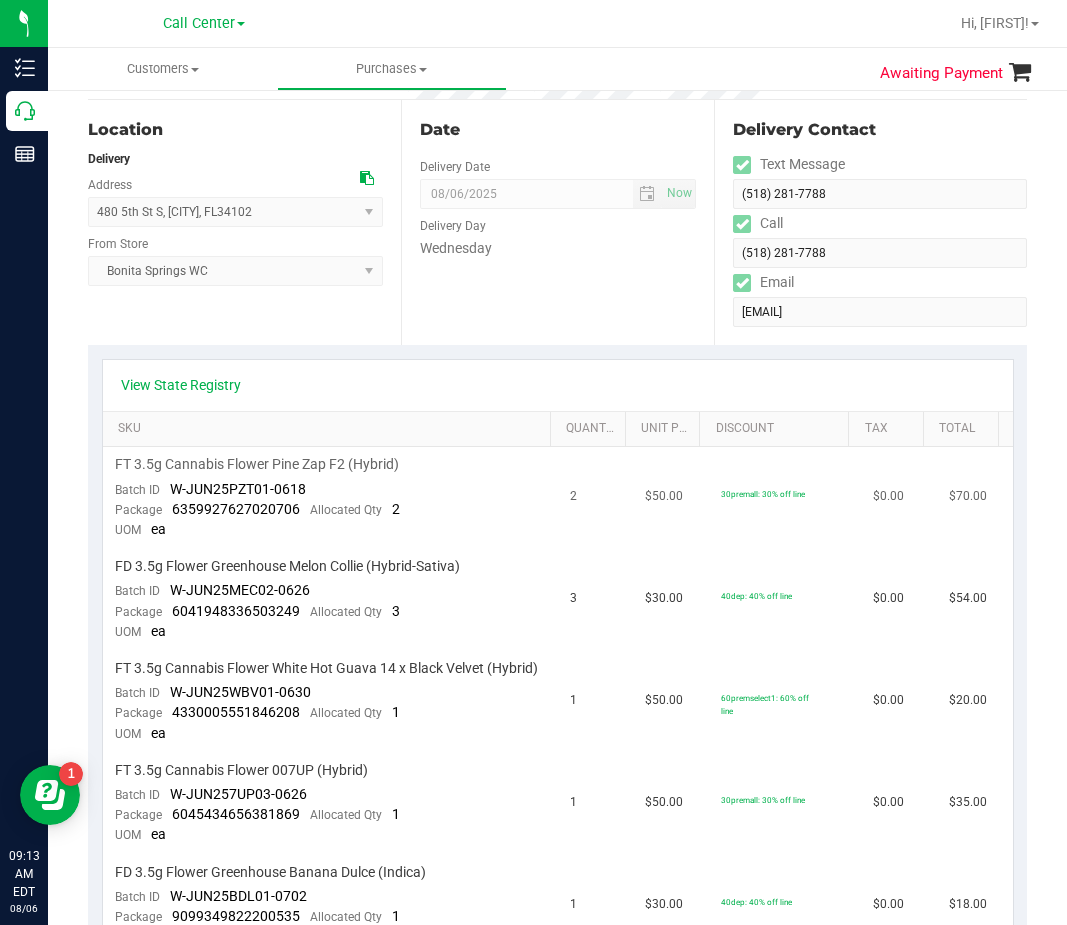 scroll, scrollTop: 300, scrollLeft: 0, axis: vertical 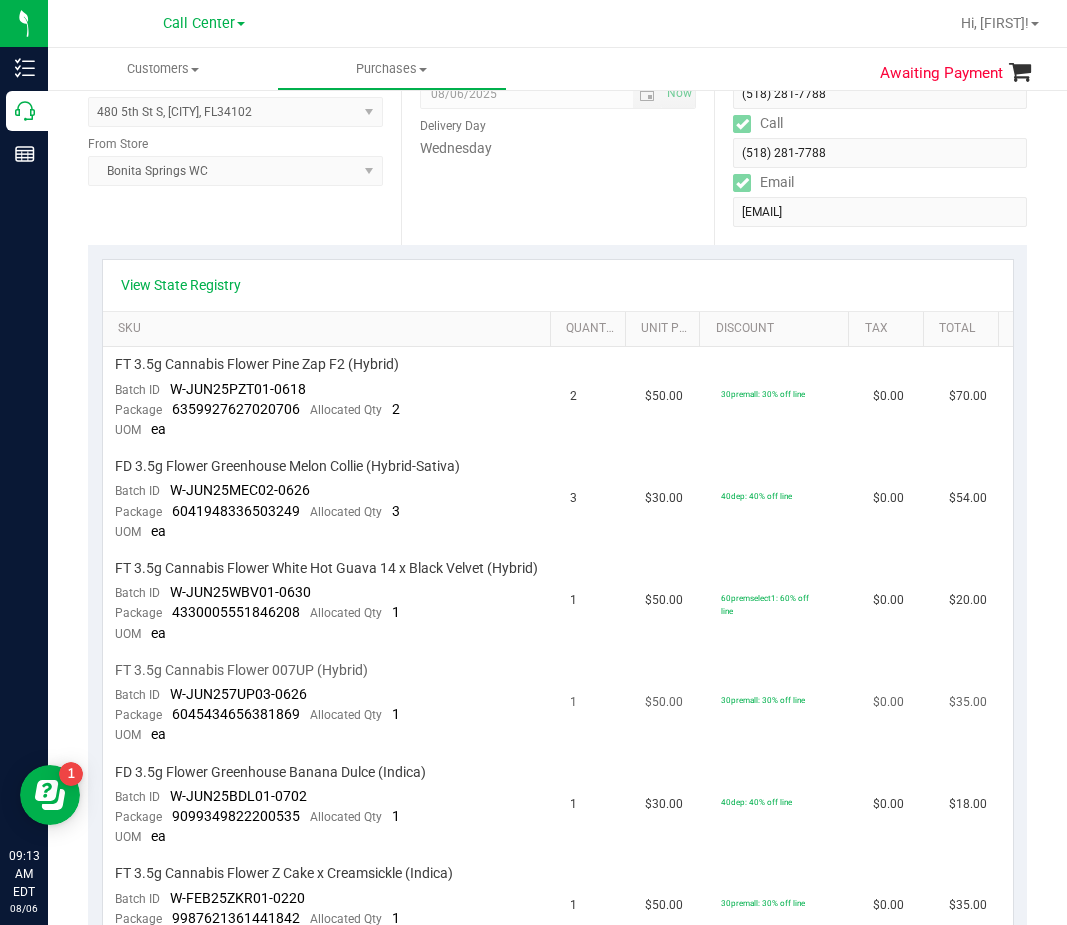 click on "$50.00" at bounding box center (671, 704) 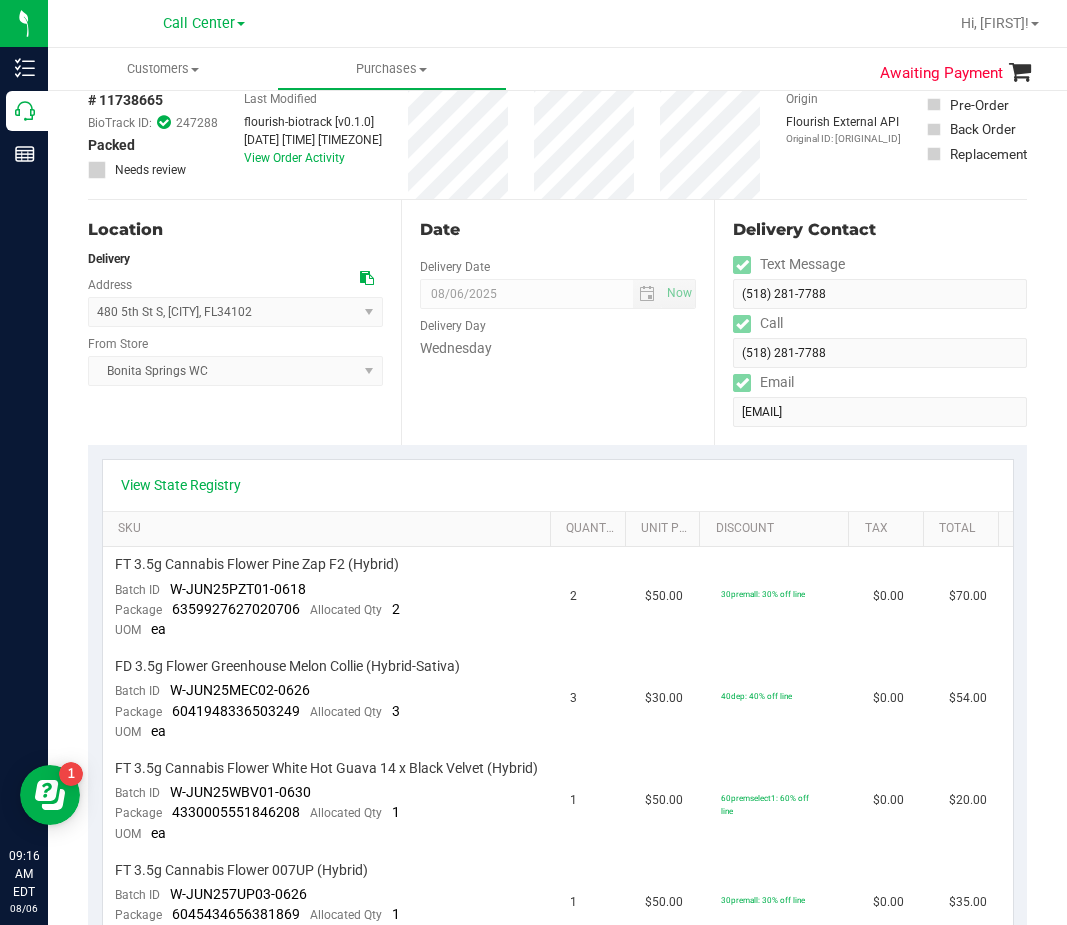 scroll, scrollTop: 0, scrollLeft: 0, axis: both 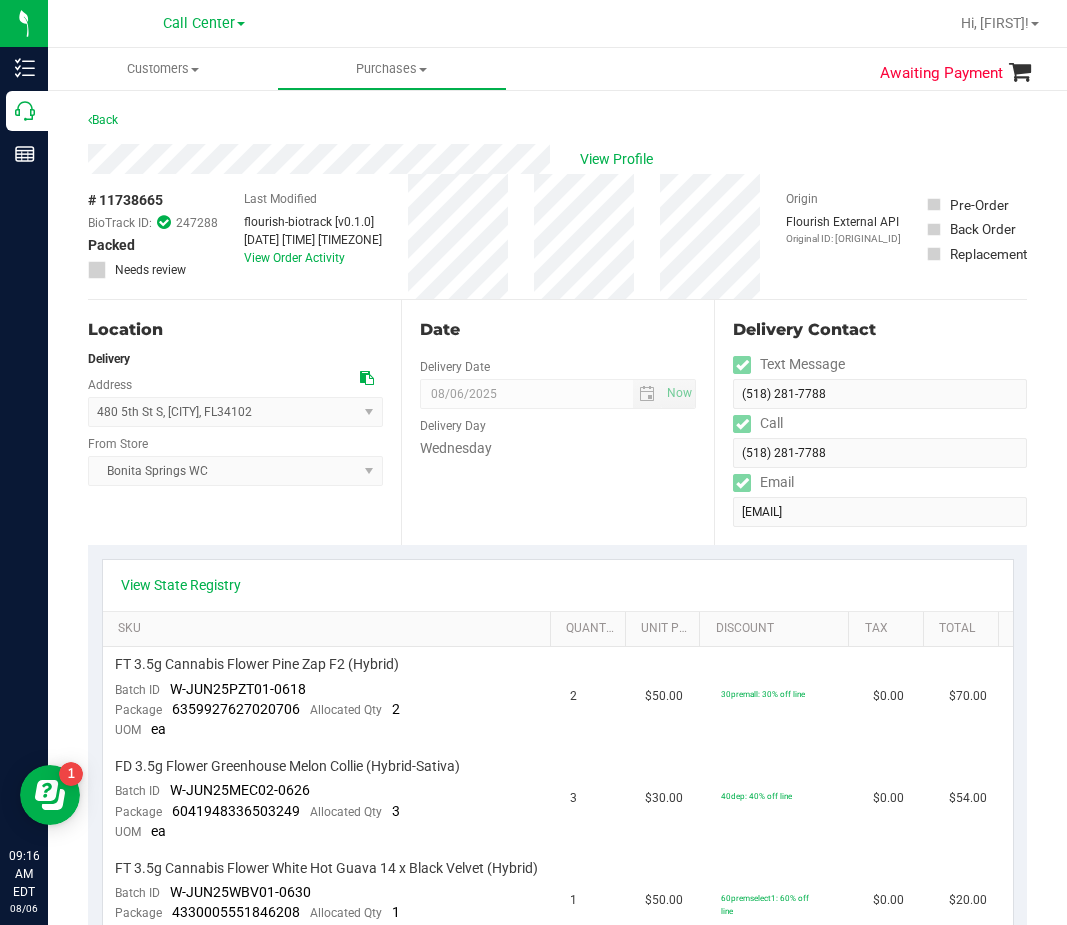 click on "View Profile
# [NUMBER]
BioTrack ID:
[NUMBER]
Packed
Needs review
Last Modified
flourish-biotrack [v0.1.0]
[DATE] [TIME] [TIMEZONE]
View Order Activity" at bounding box center [557, 222] 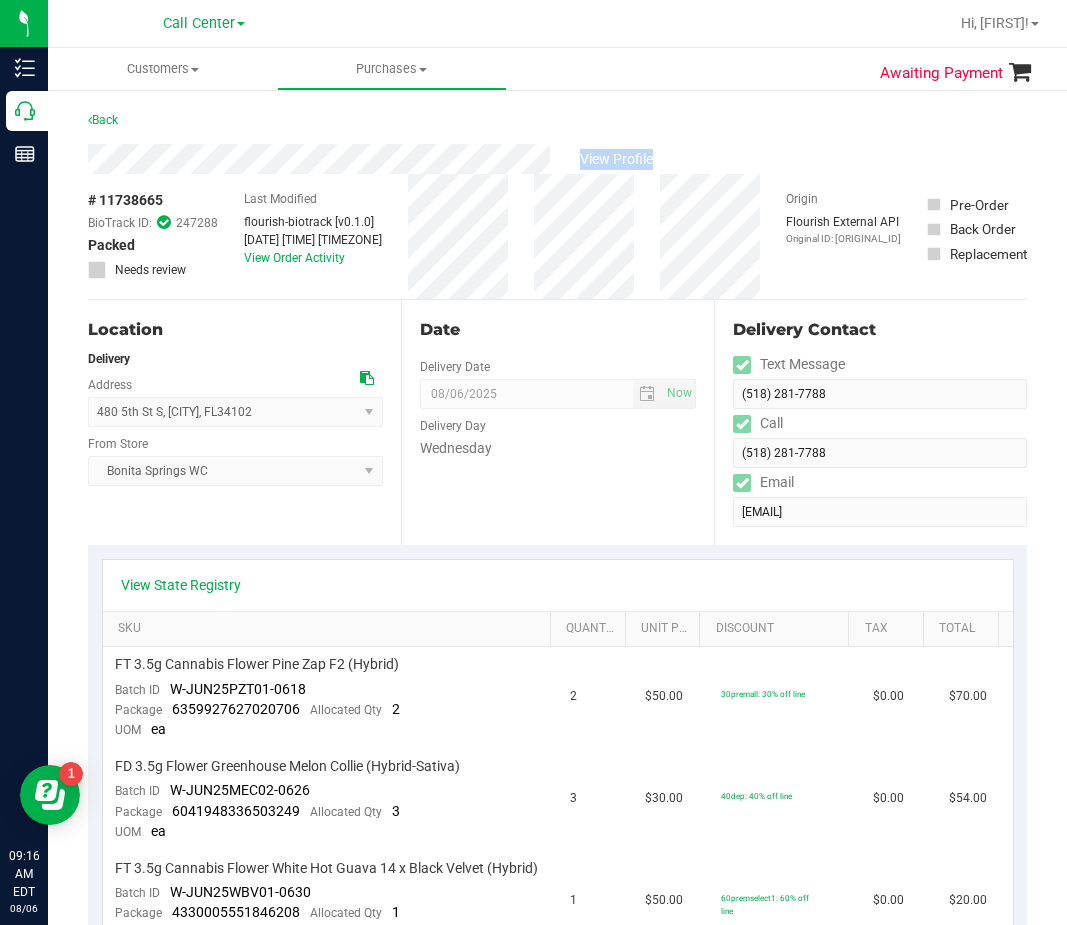 click on "# [ORDER_ID]
BioTrack ID:
[BIO_TRACK_ID]
Packed
Needs review" at bounding box center (153, 236) 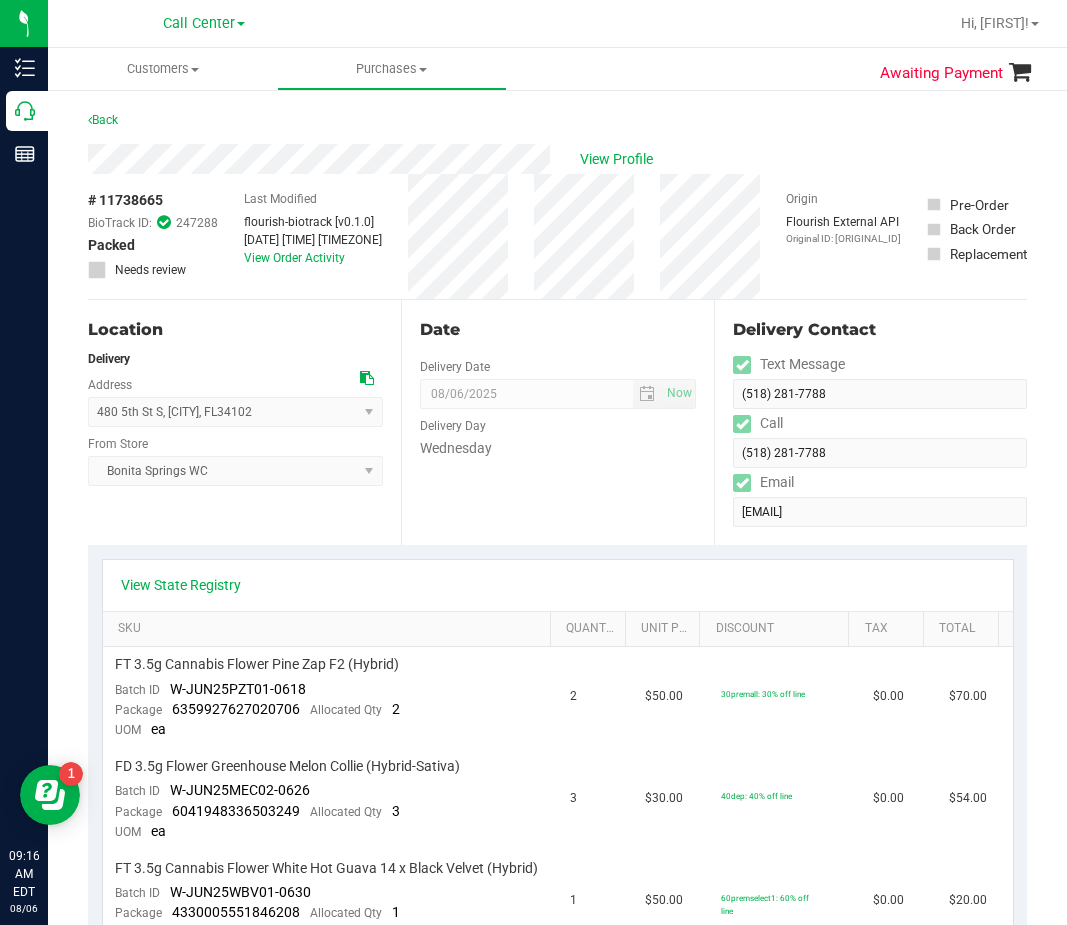 click on "# 11738665" at bounding box center (125, 200) 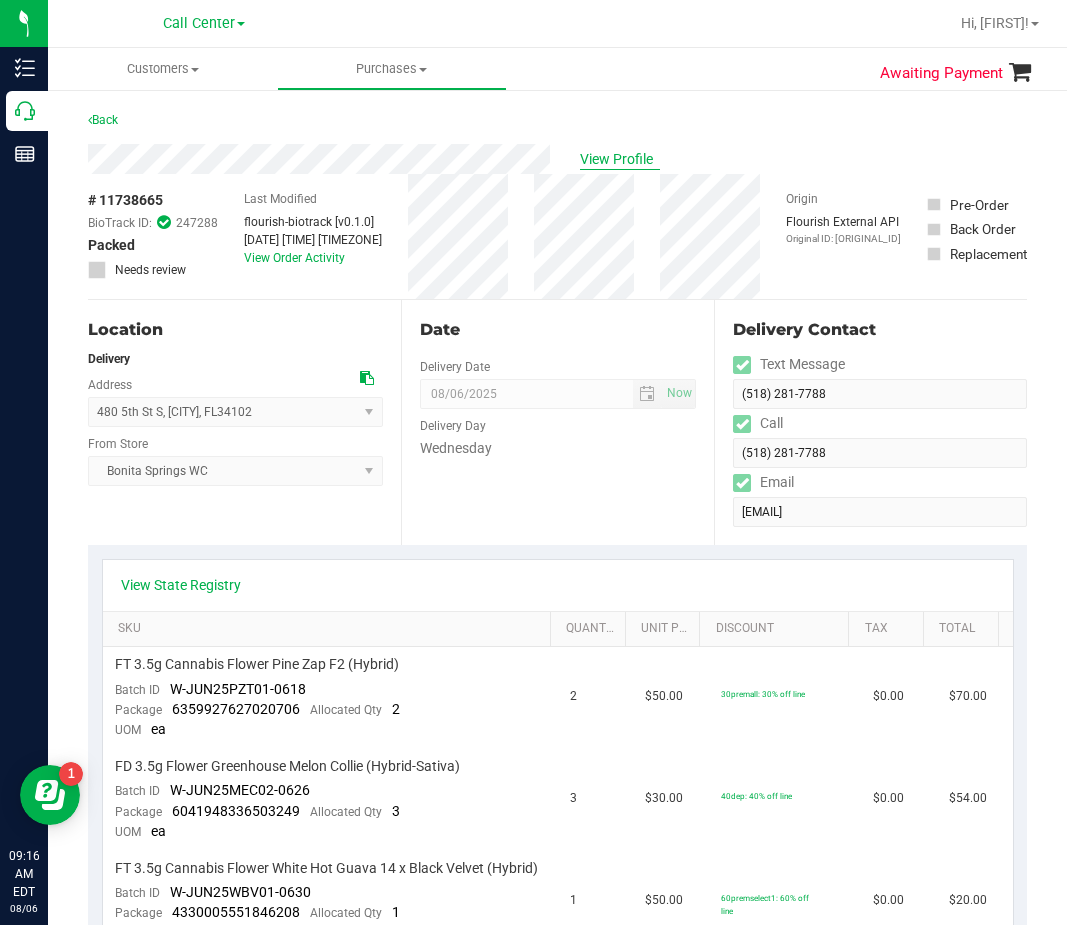 click on "View Profile" at bounding box center [620, 159] 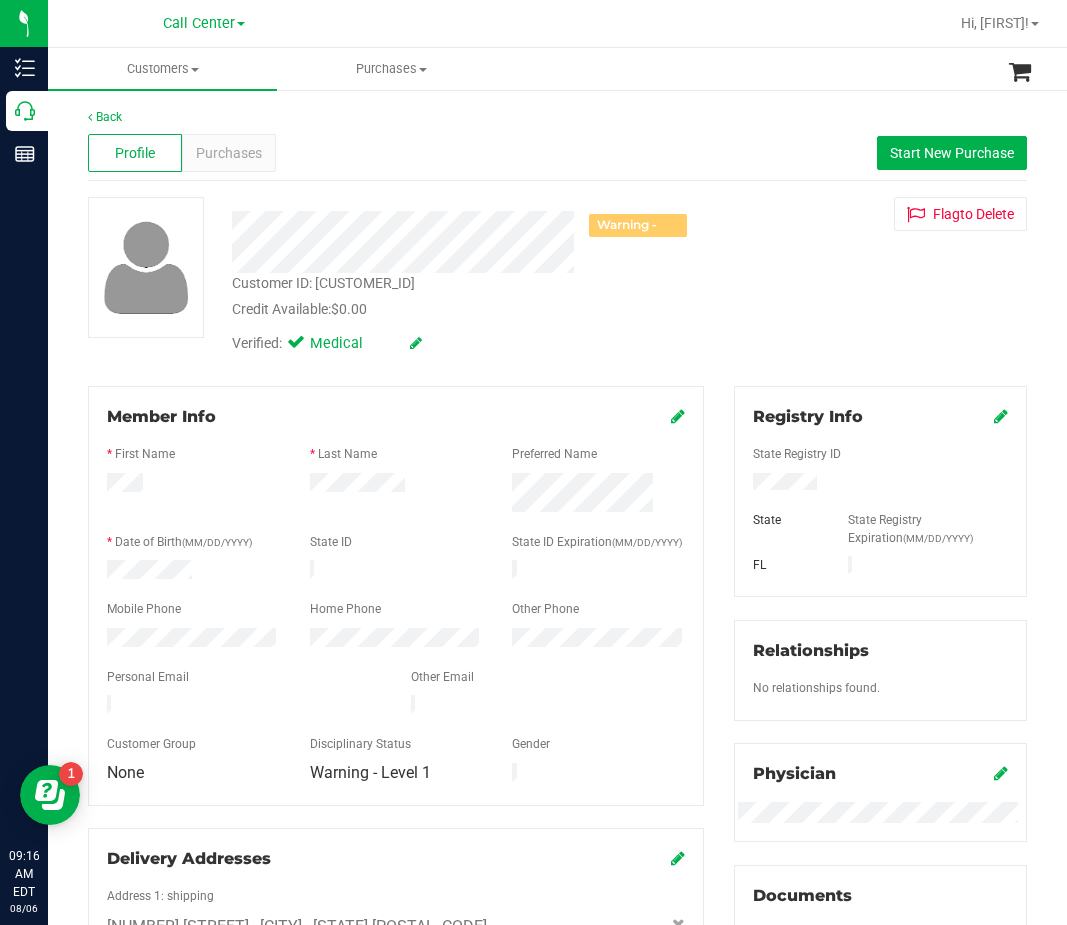 click on "Customer ID: [CUSTOMER_ID]" at bounding box center (323, 283) 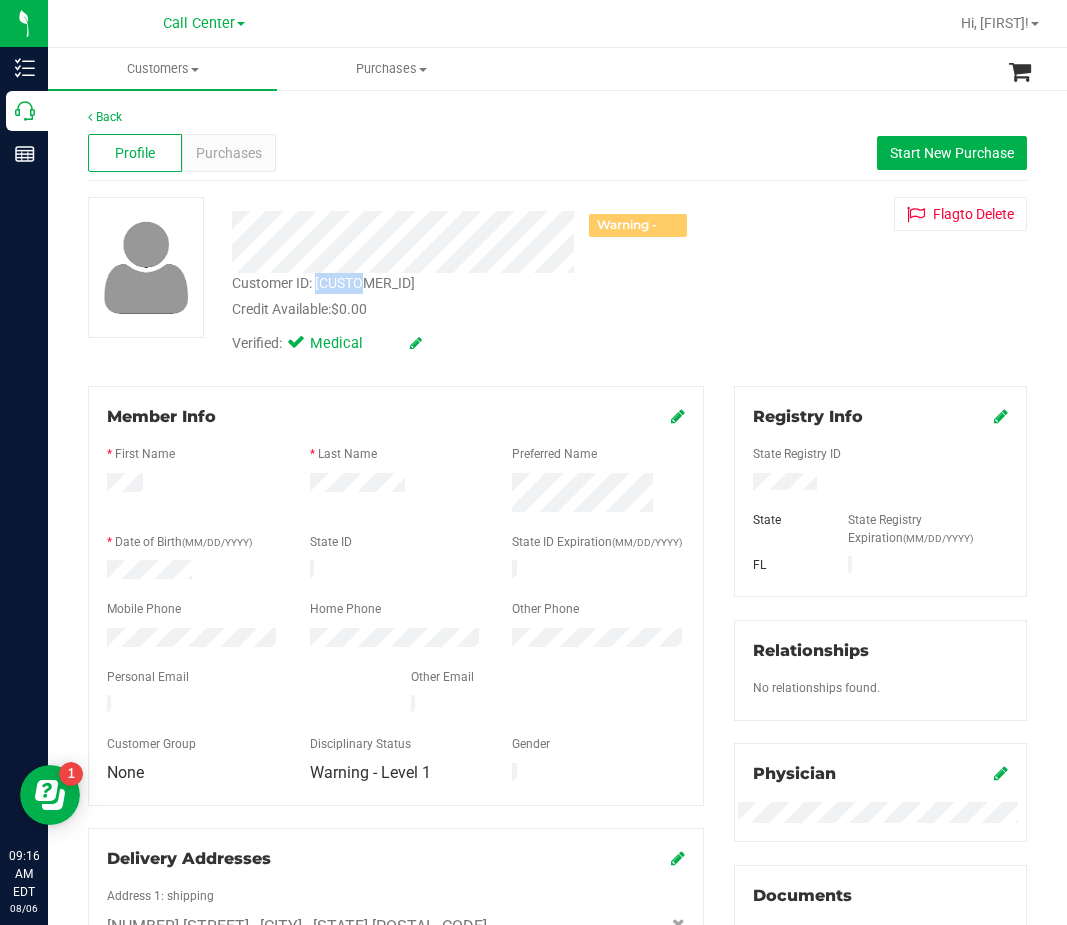 click on "Customer ID: [CUSTOMER_ID]" at bounding box center (323, 283) 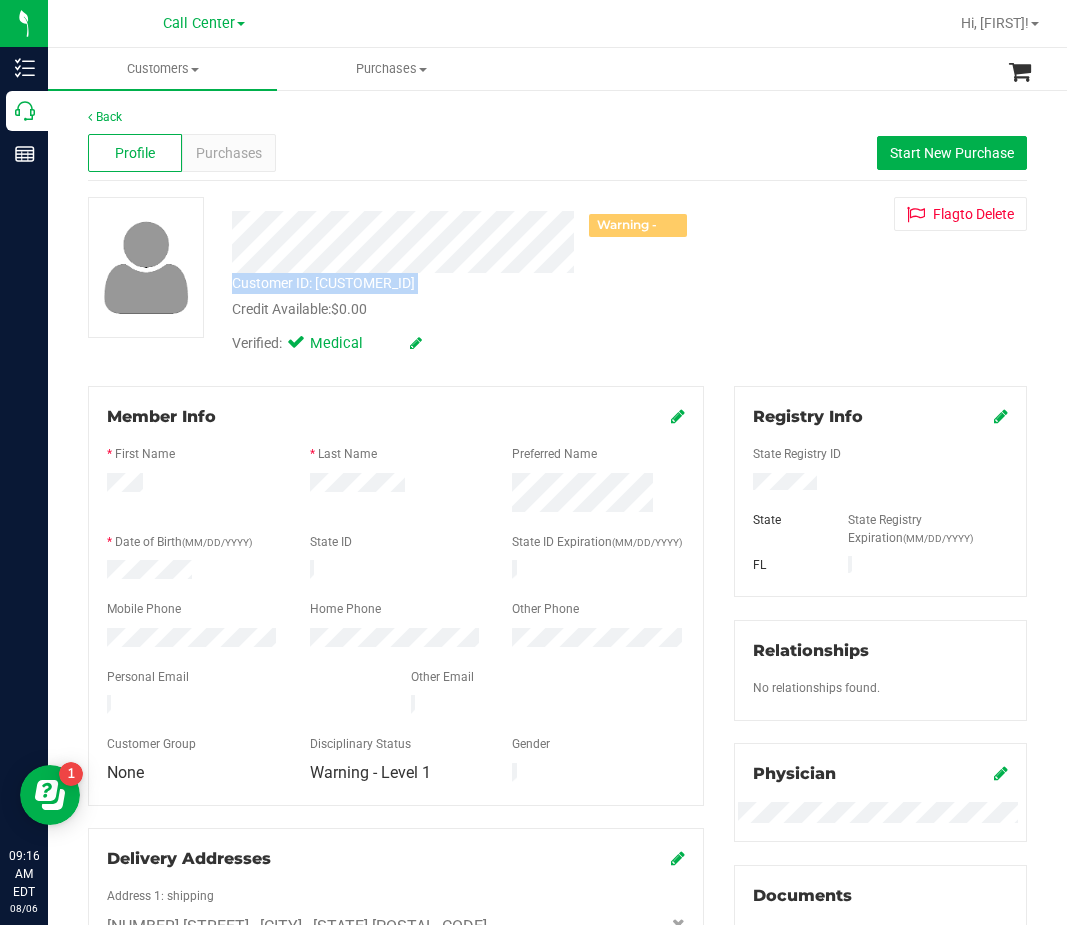 click on "Customer ID: [CUSTOMER_ID]" at bounding box center [323, 283] 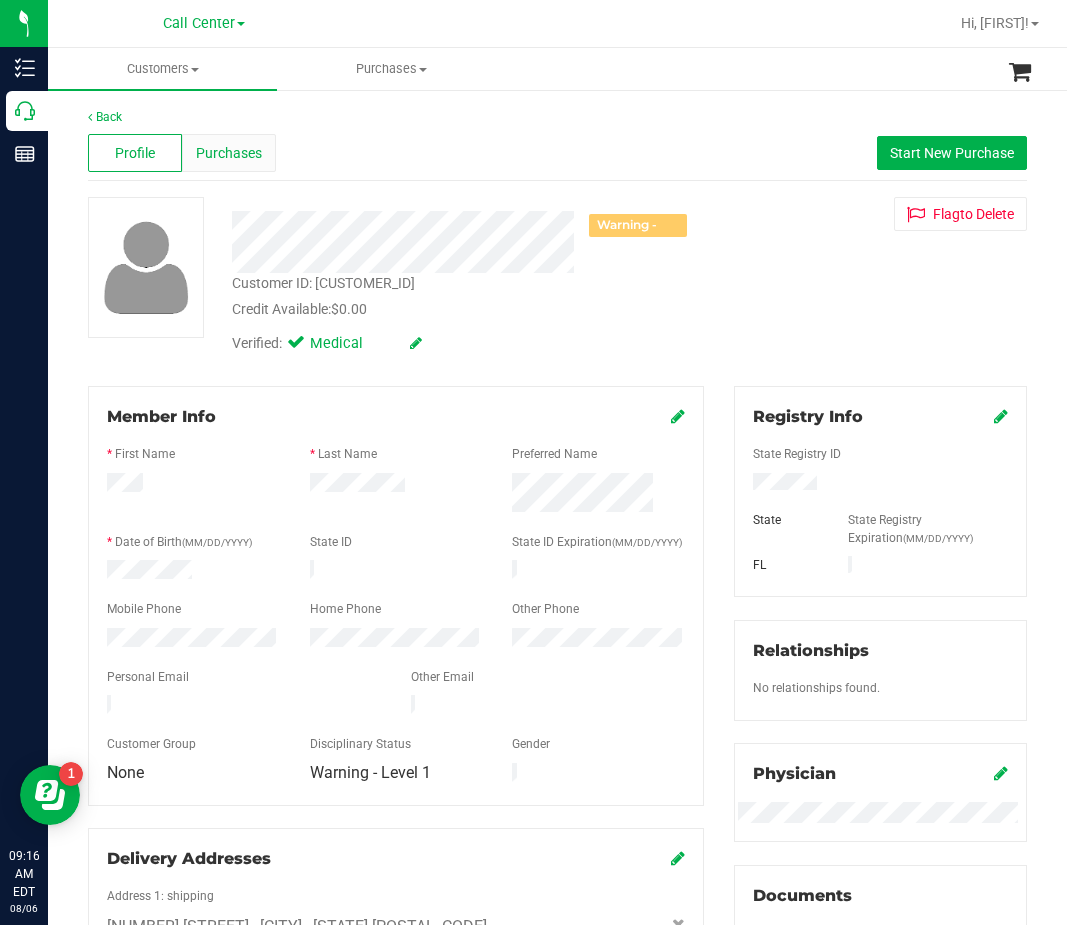 click on "Purchases" at bounding box center [229, 153] 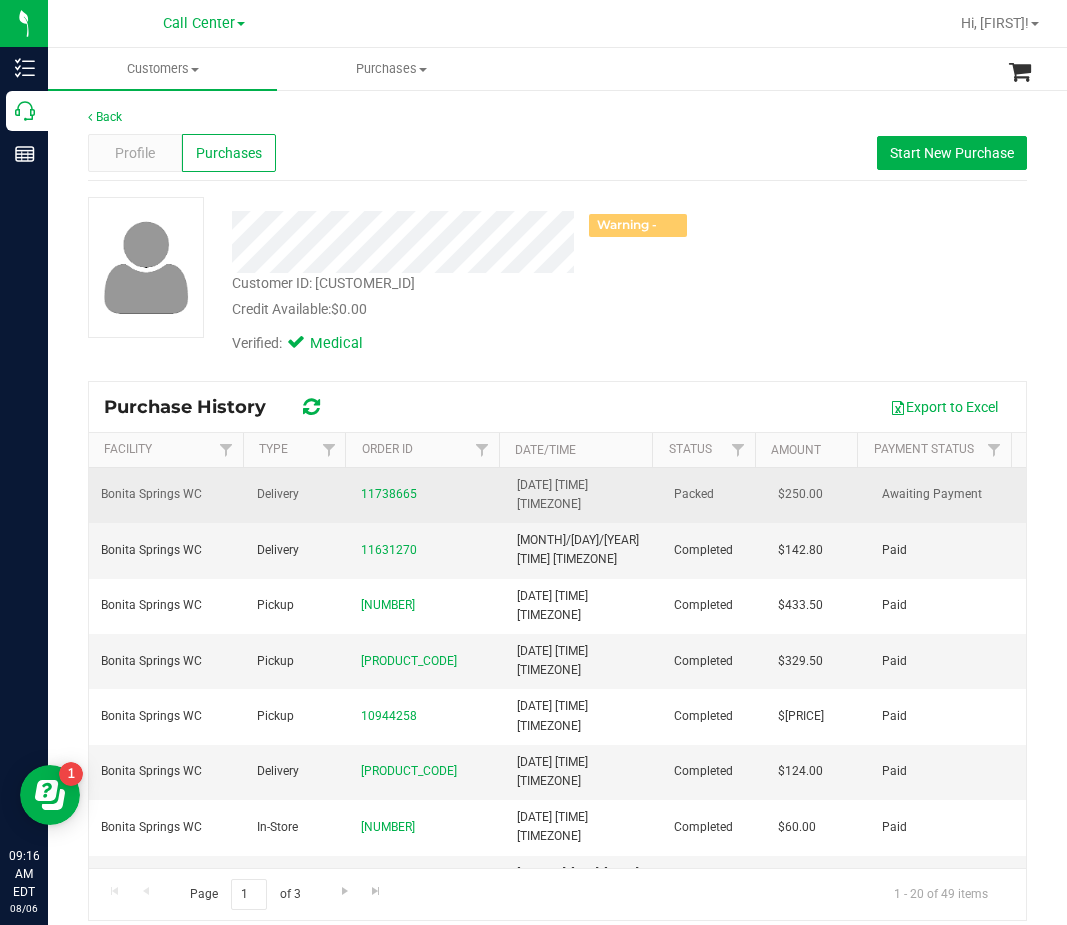 click on "11738665" at bounding box center [427, 494] 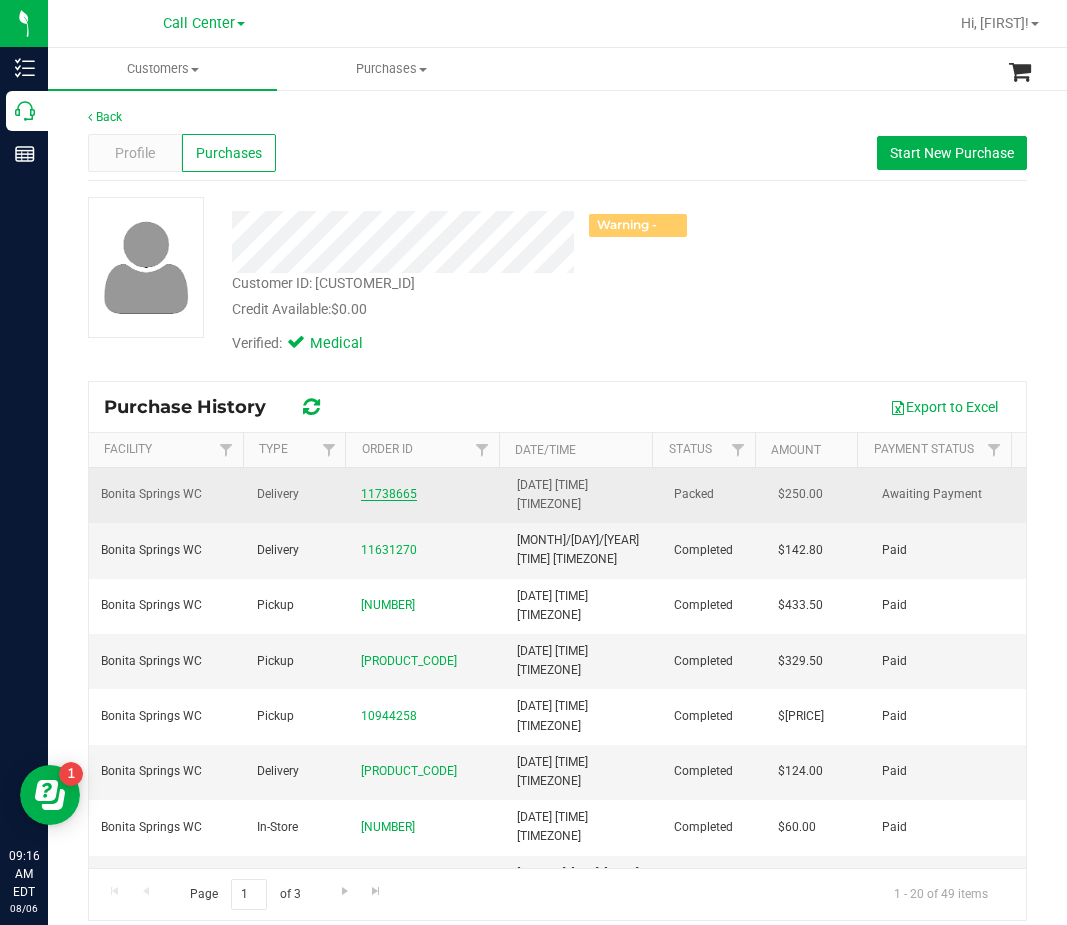 click on "11738665" at bounding box center (389, 494) 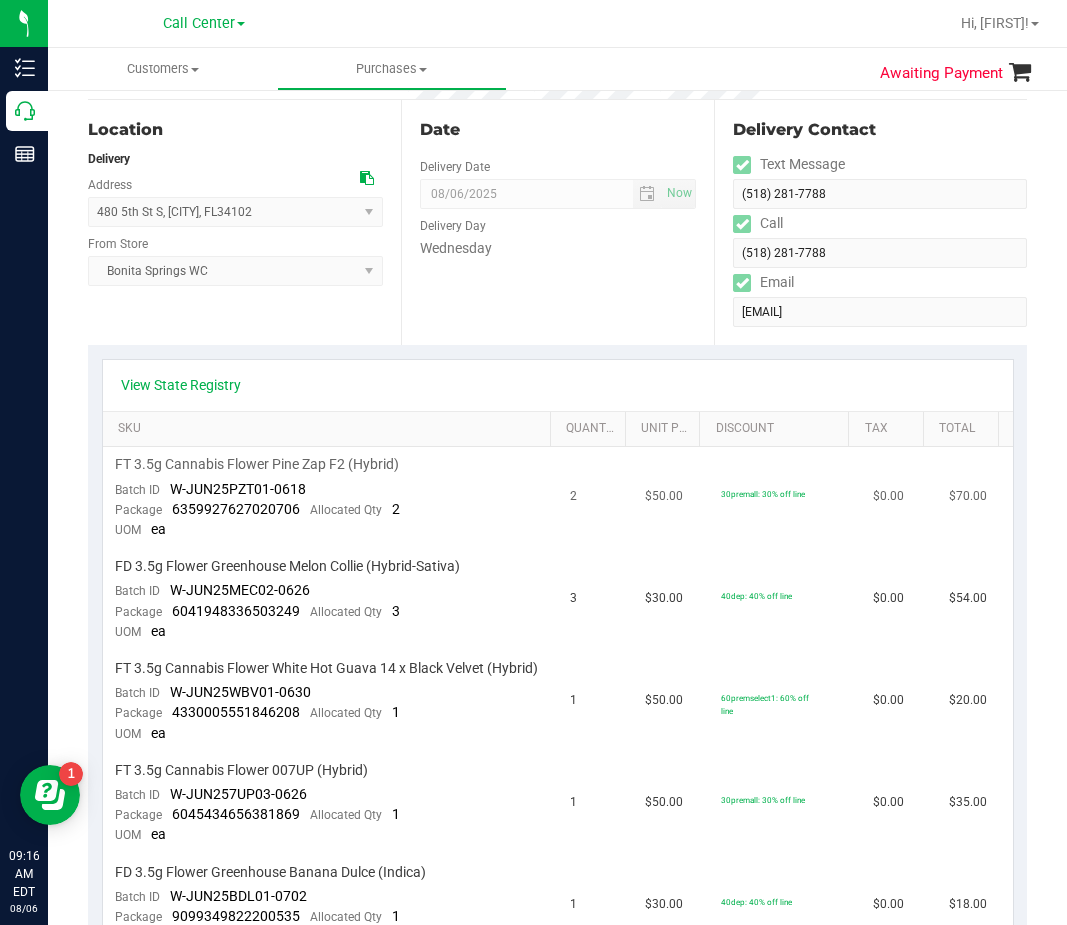 scroll, scrollTop: 400, scrollLeft: 0, axis: vertical 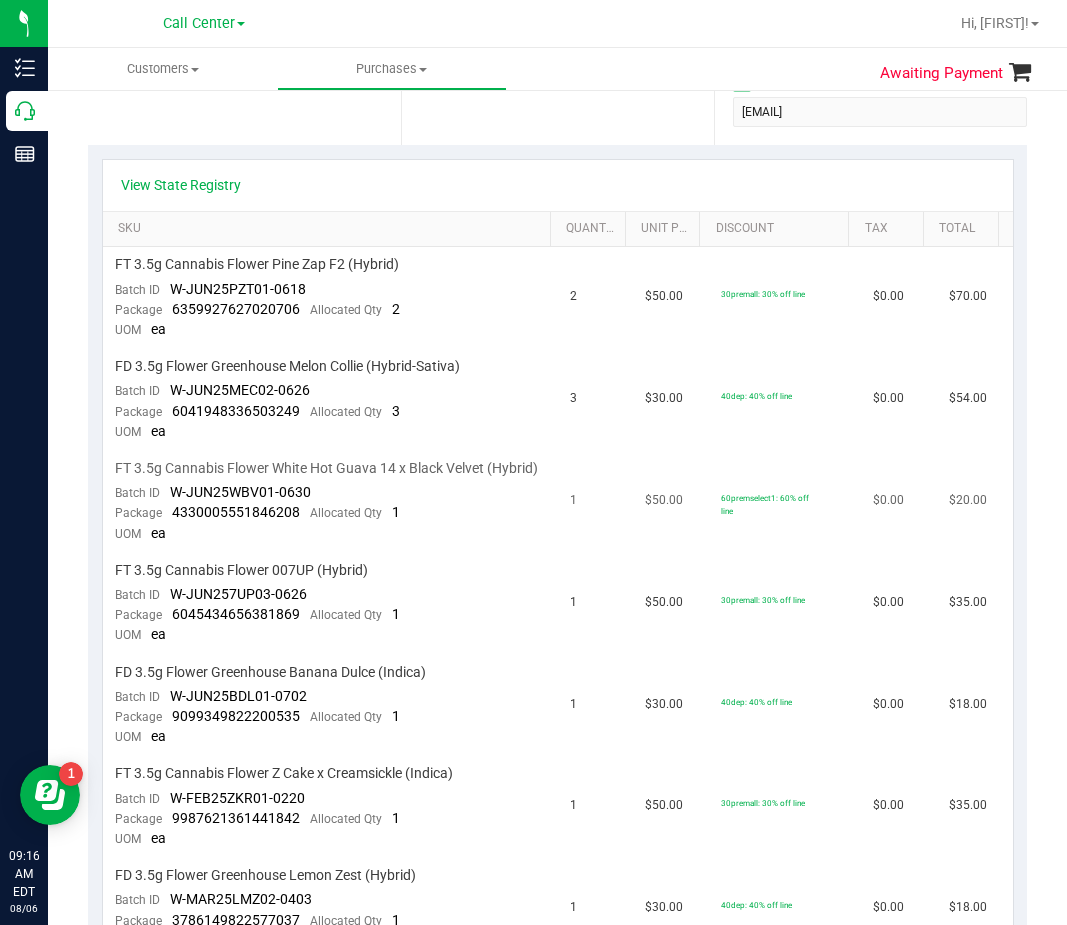click on "FT 3.5g Cannabis Flower White Hot Guava 14 x Black Velvet (Hybrid)" at bounding box center [326, 468] 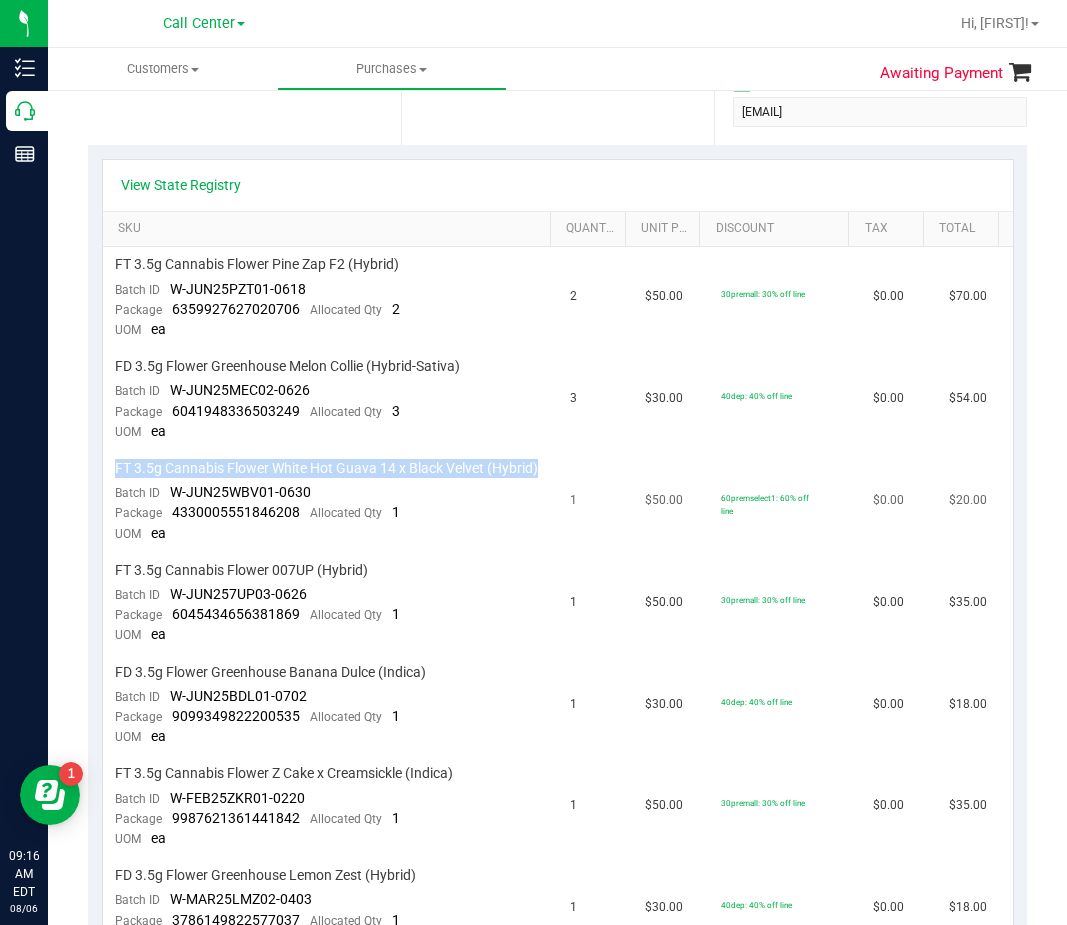 click on "FT 3.5g Cannabis Flower White Hot Guava 14 x Black Velvet (Hybrid)" at bounding box center (326, 468) 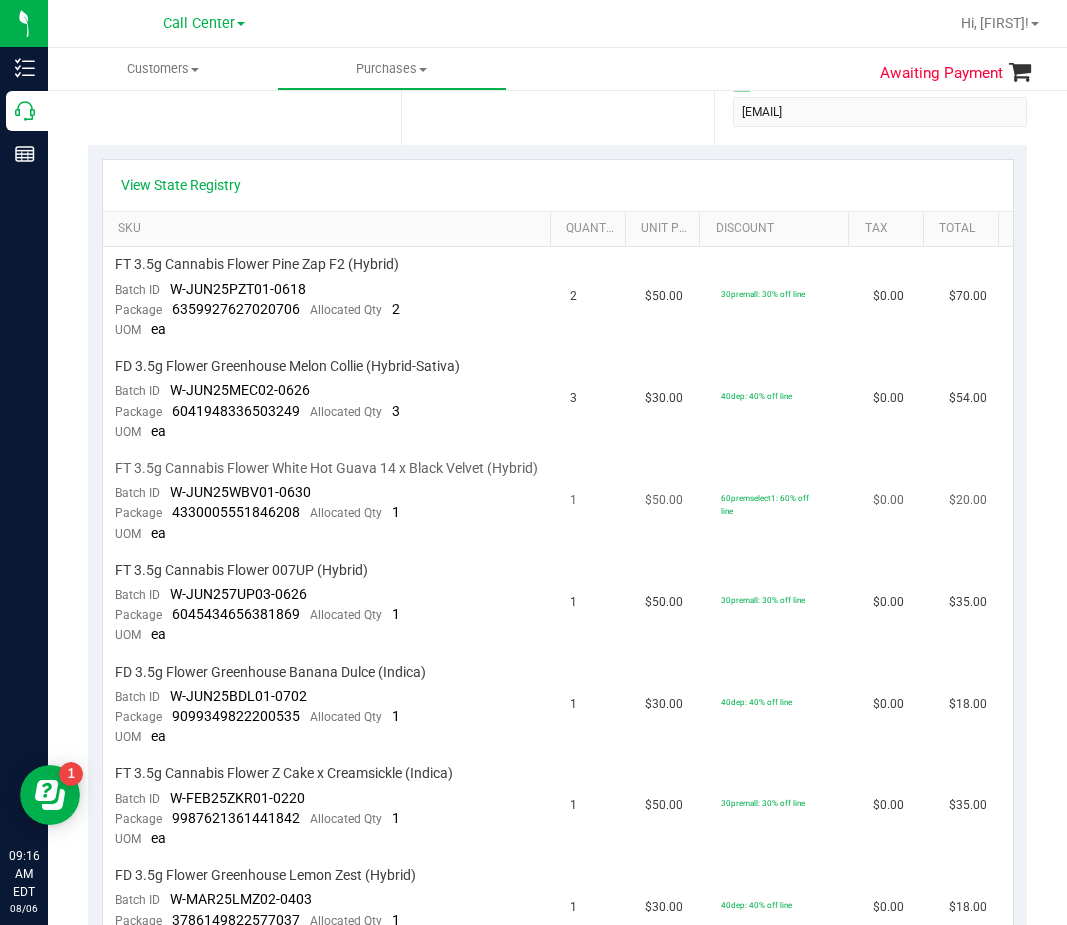 click on "FT 3.5g Cannabis Flower White Hot Guava 14 x Black Velvet (Hybrid)" at bounding box center (326, 468) 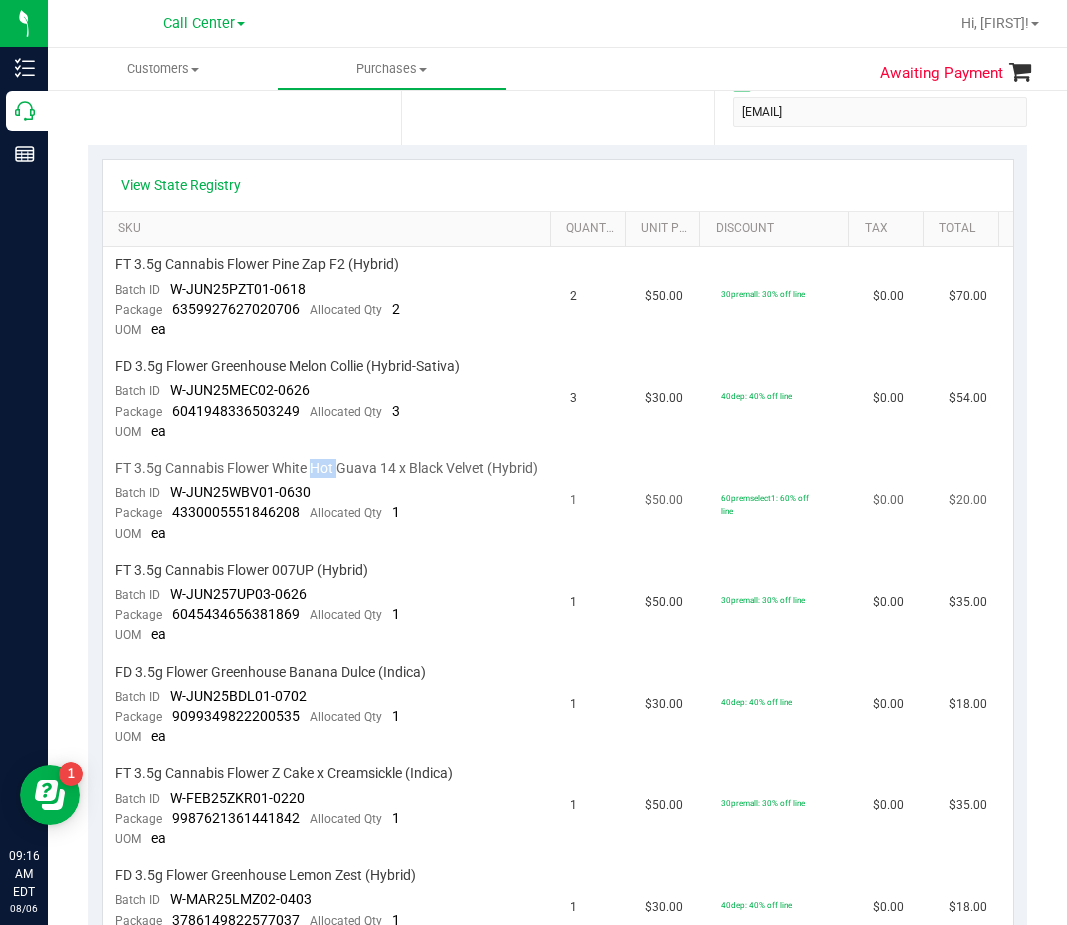 click on "FT 3.5g Cannabis Flower White Hot Guava 14 x Black Velvet (Hybrid)" at bounding box center (326, 468) 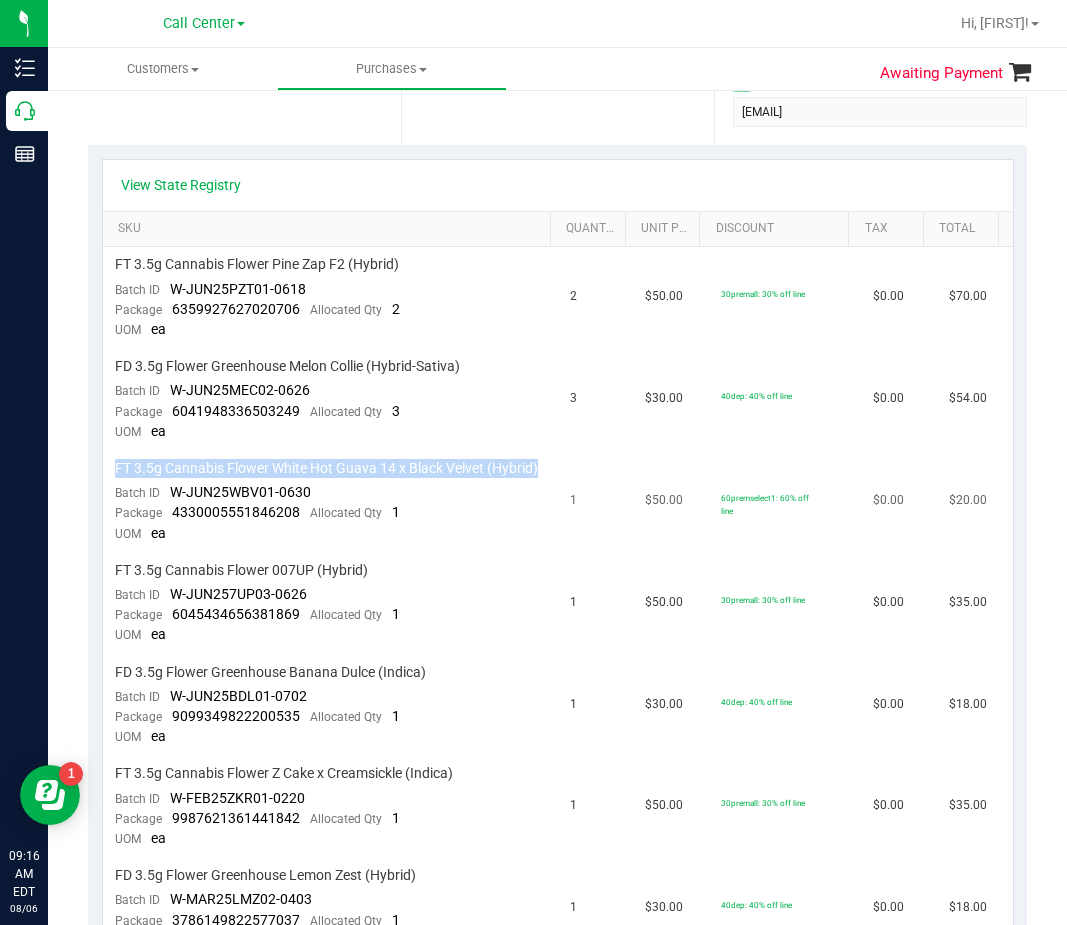 click on "FT 3.5g Cannabis Flower White Hot Guava 14 x Black Velvet (Hybrid)" at bounding box center [326, 468] 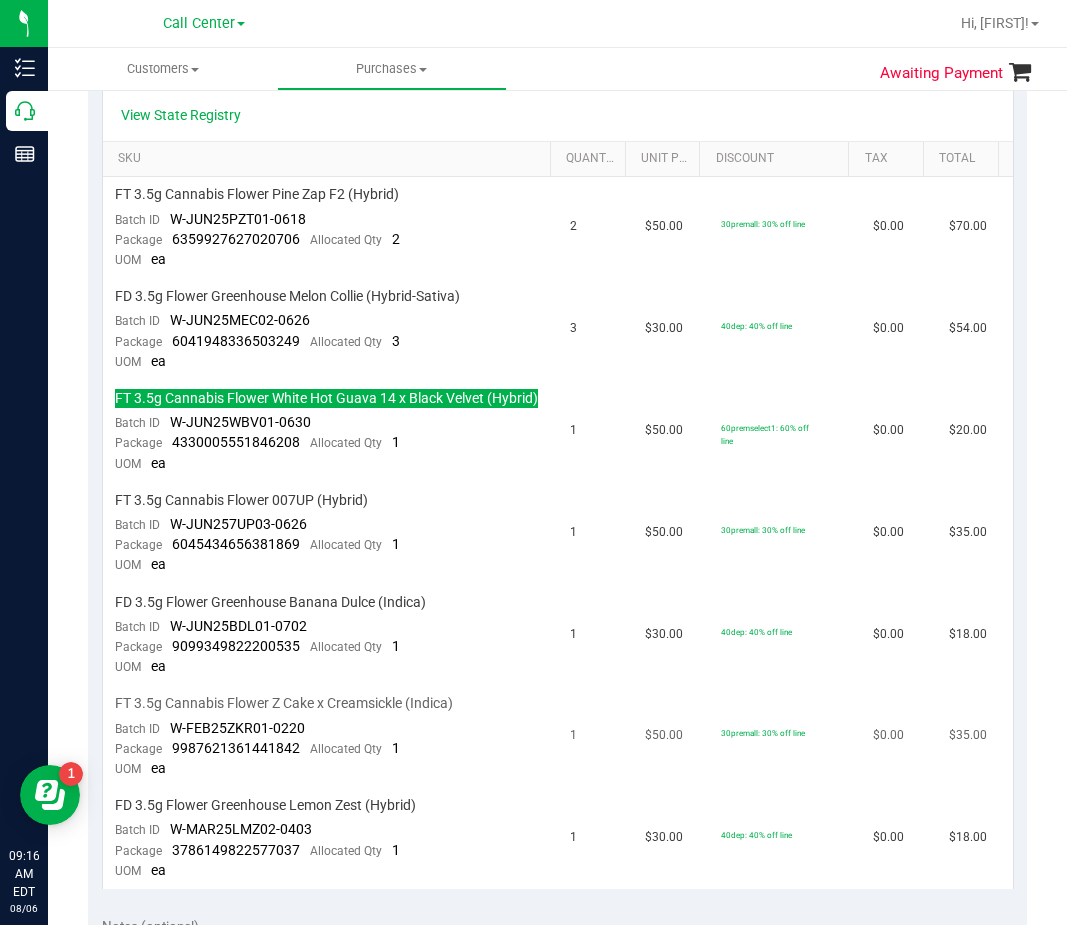 scroll, scrollTop: 600, scrollLeft: 0, axis: vertical 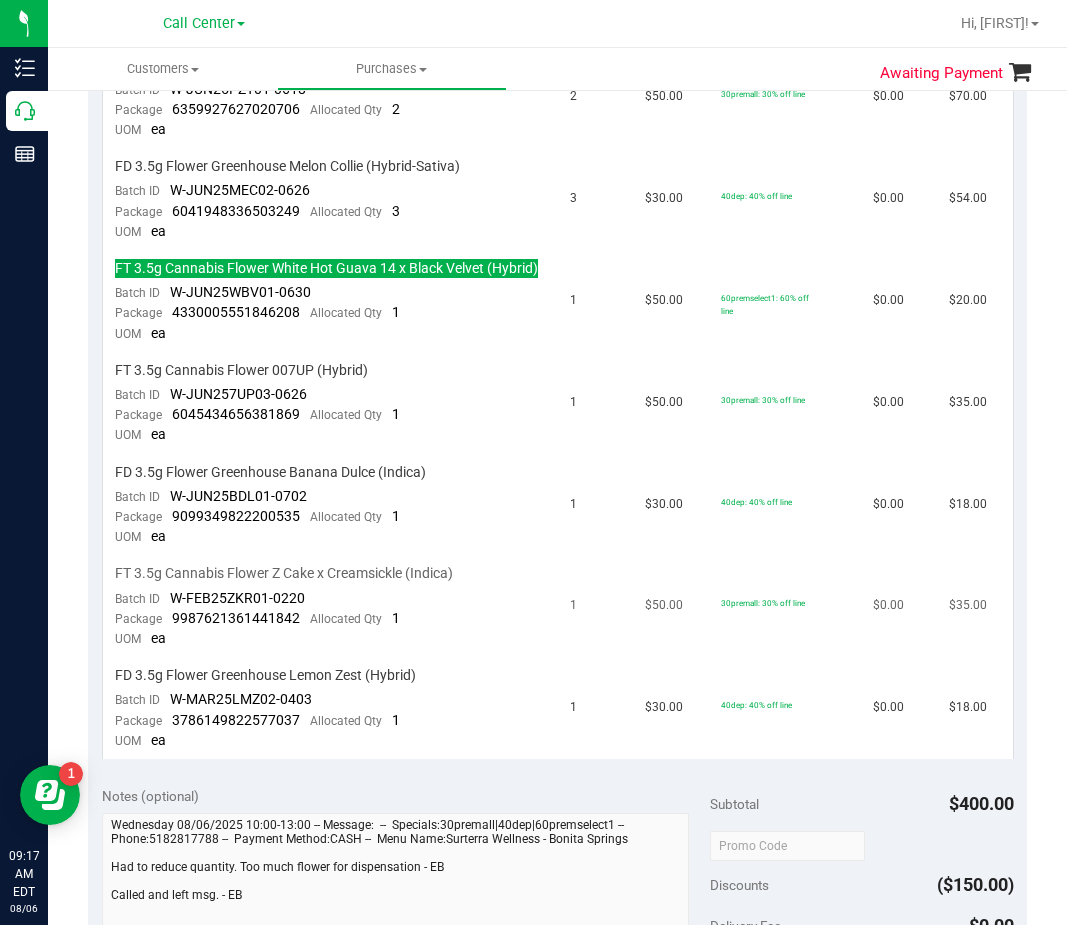 click on "FT 3.5g Cannabis Flower Z Cake x Creamsickle (Indica)
Batch ID
W-FEB25ZKR01-0220
Package
[NUMBER]
Allocated Qty
1
UOM
ea" at bounding box center [330, 607] 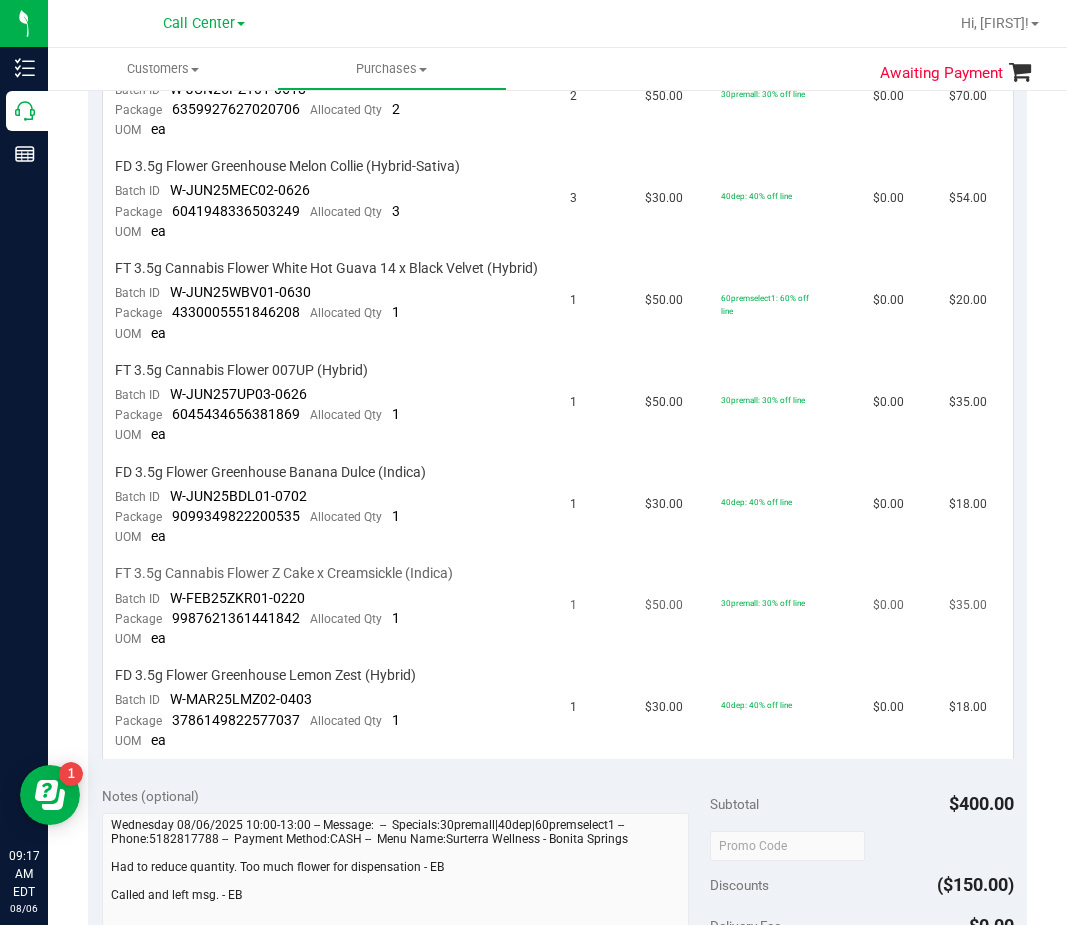 click on "FT 3.5g Cannabis Flower Z Cake x Creamsickle (Indica)" at bounding box center [284, 573] 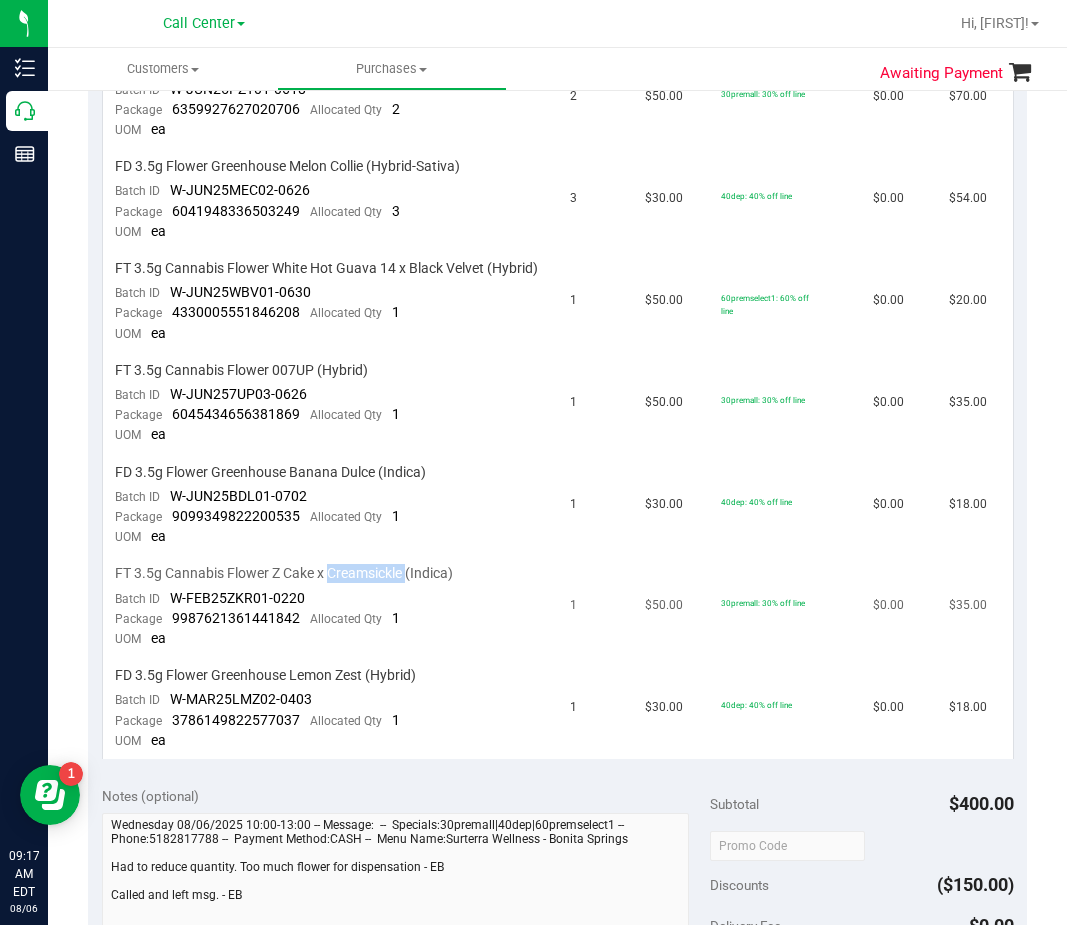 click on "FT 3.5g Cannabis Flower Z Cake x Creamsickle (Indica)" at bounding box center [284, 573] 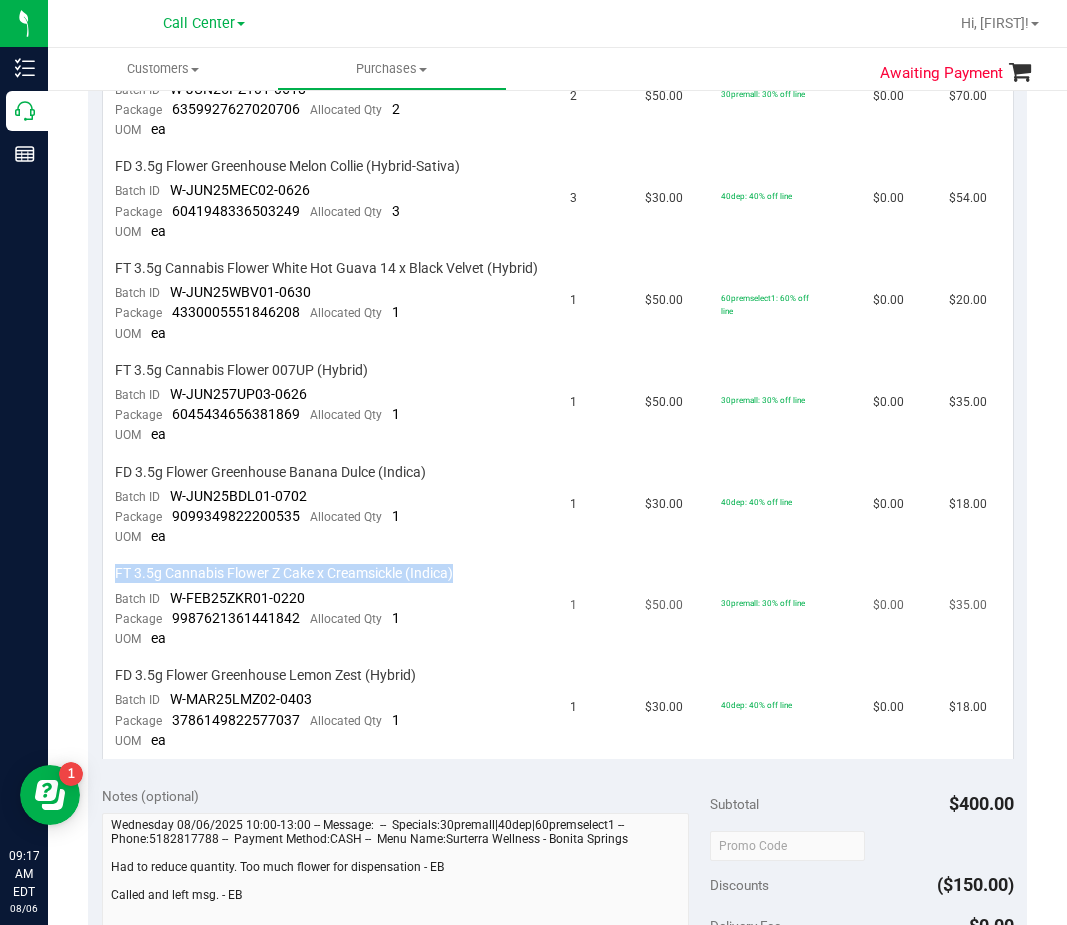 click on "FT 3.5g Cannabis Flower Z Cake x Creamsickle (Indica)" at bounding box center [284, 573] 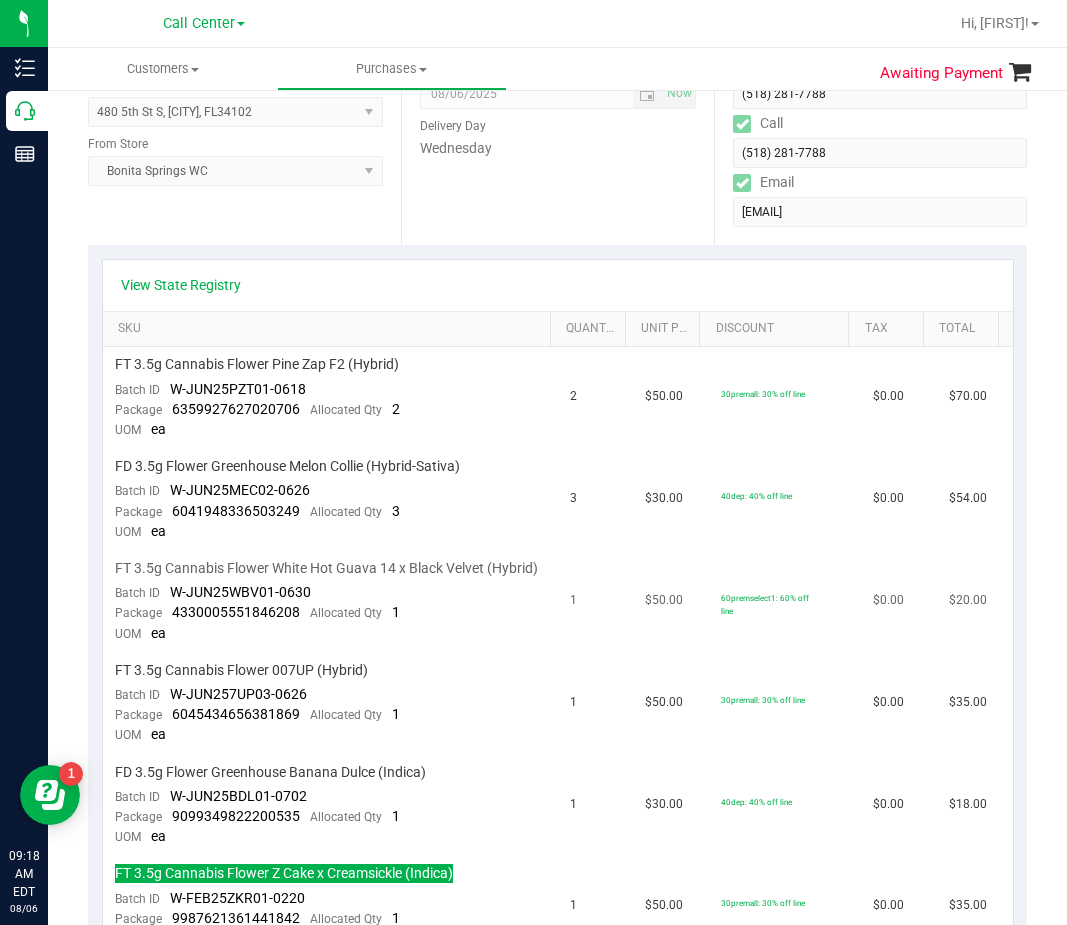 scroll, scrollTop: 0, scrollLeft: 0, axis: both 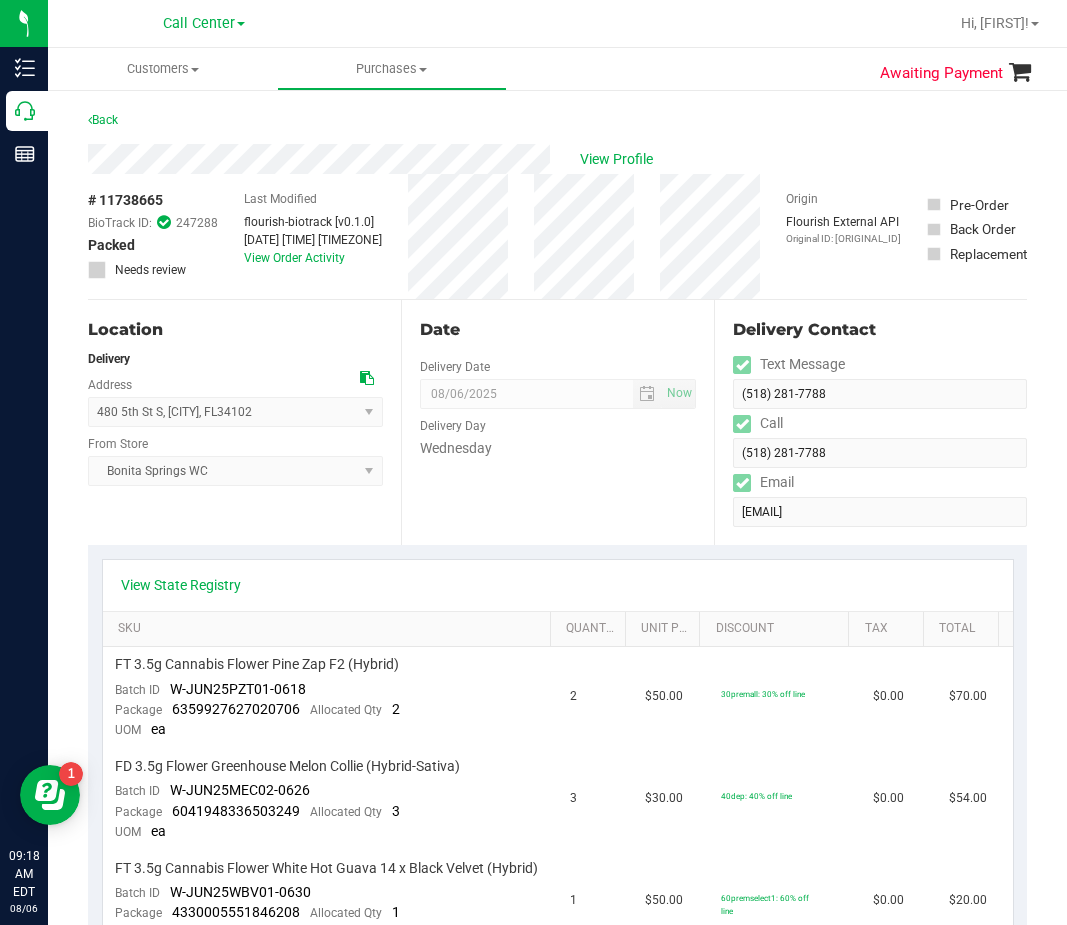 click on "Delivery Contact" at bounding box center (880, 334) 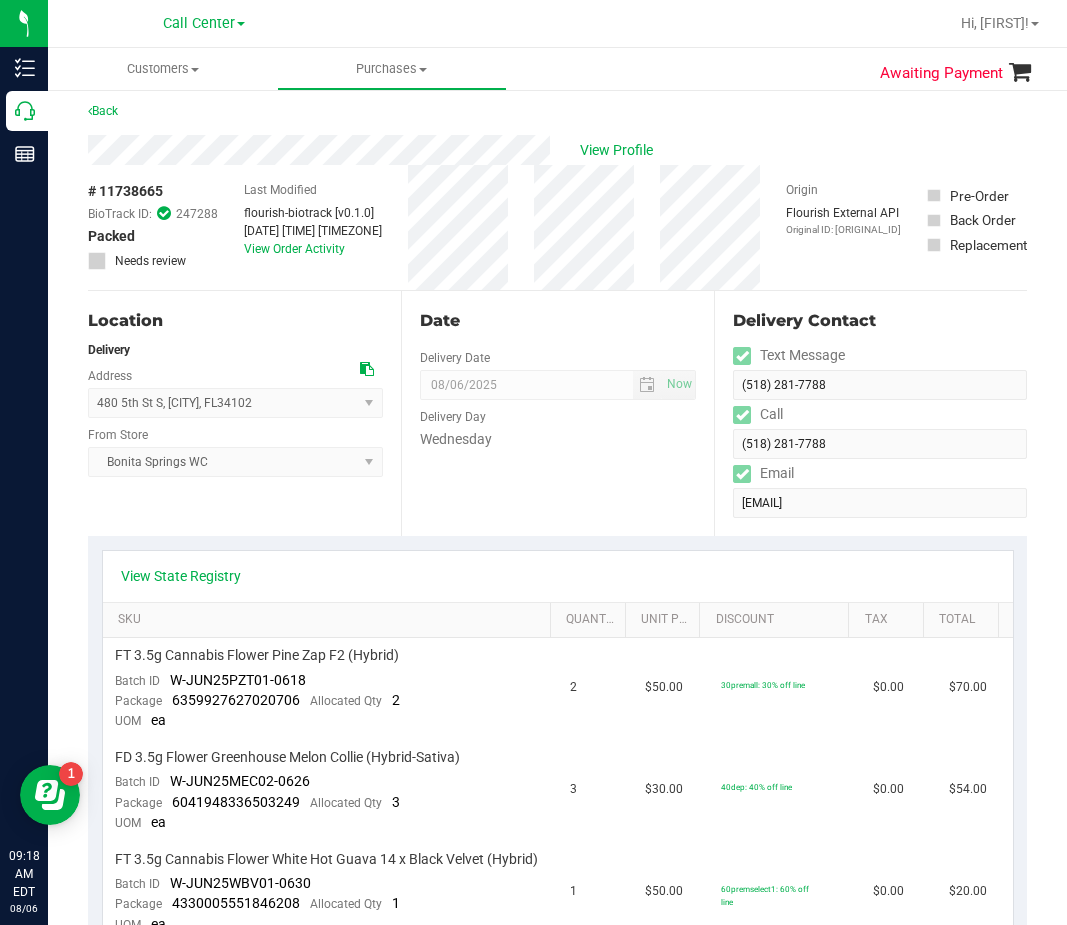 scroll, scrollTop: 0, scrollLeft: 0, axis: both 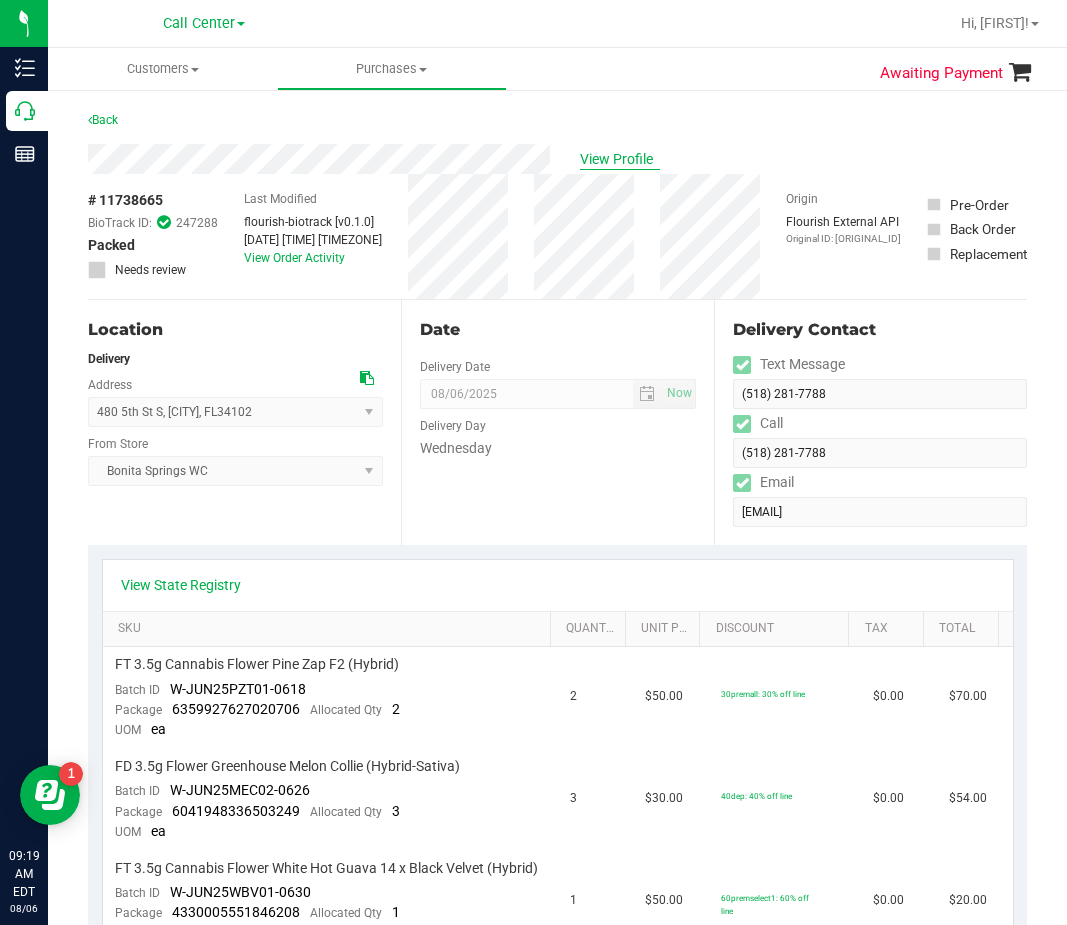 click on "View Profile" at bounding box center (620, 159) 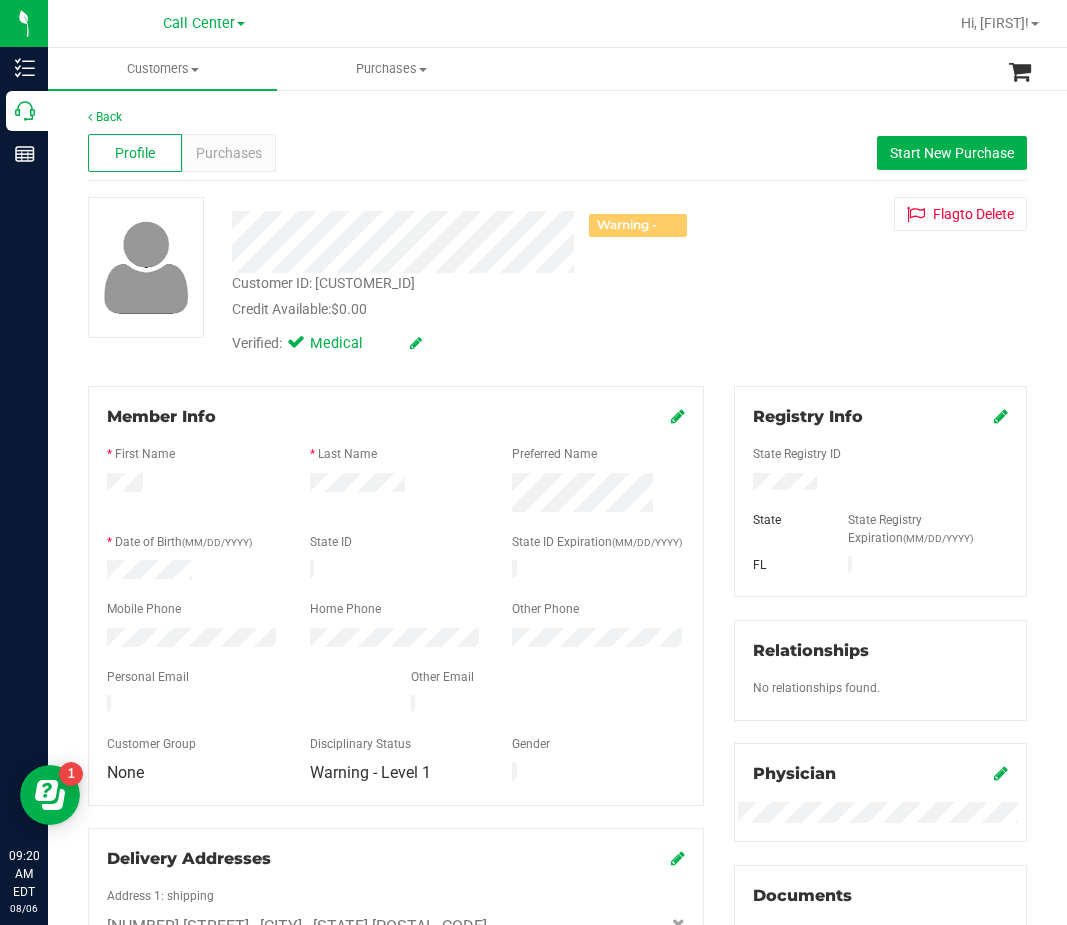drag, startPoint x: 301, startPoint y: 362, endPoint x: 257, endPoint y: 316, distance: 63.655323 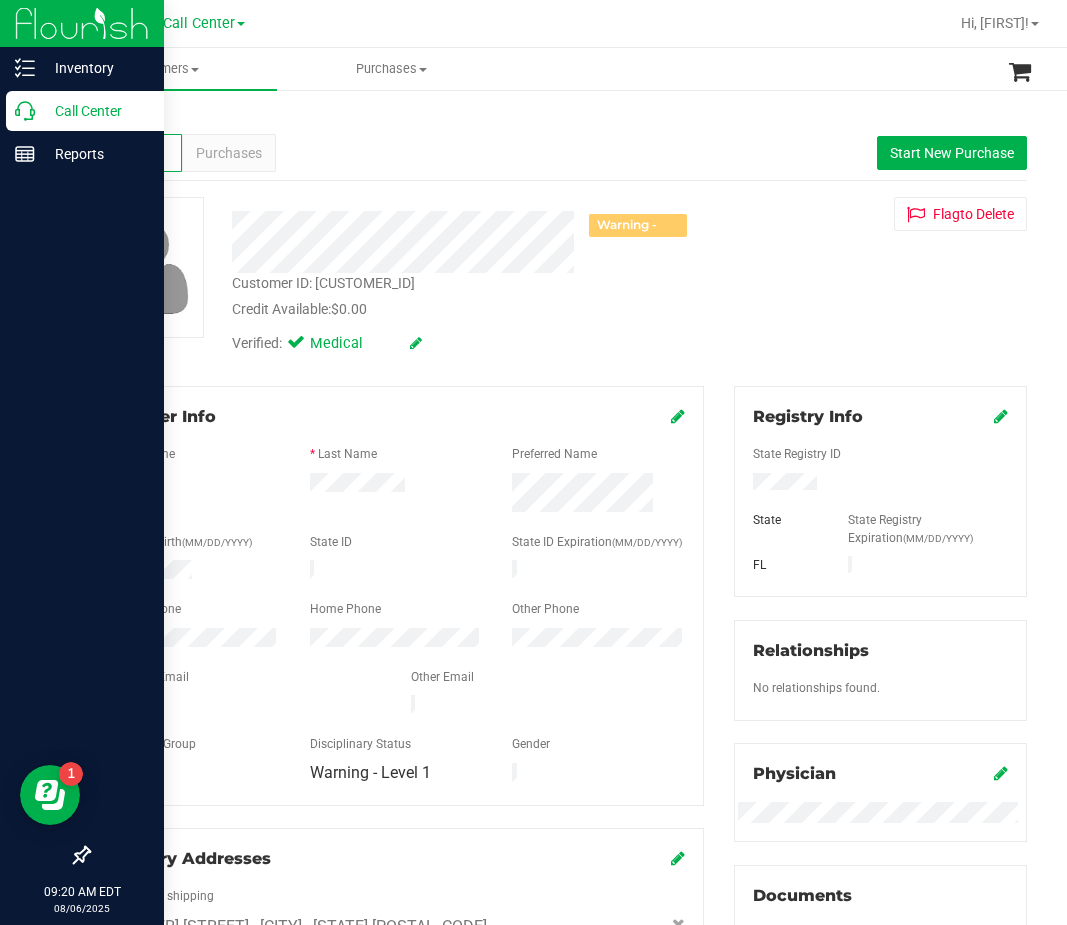 click on "Call Center" at bounding box center (82, 112) 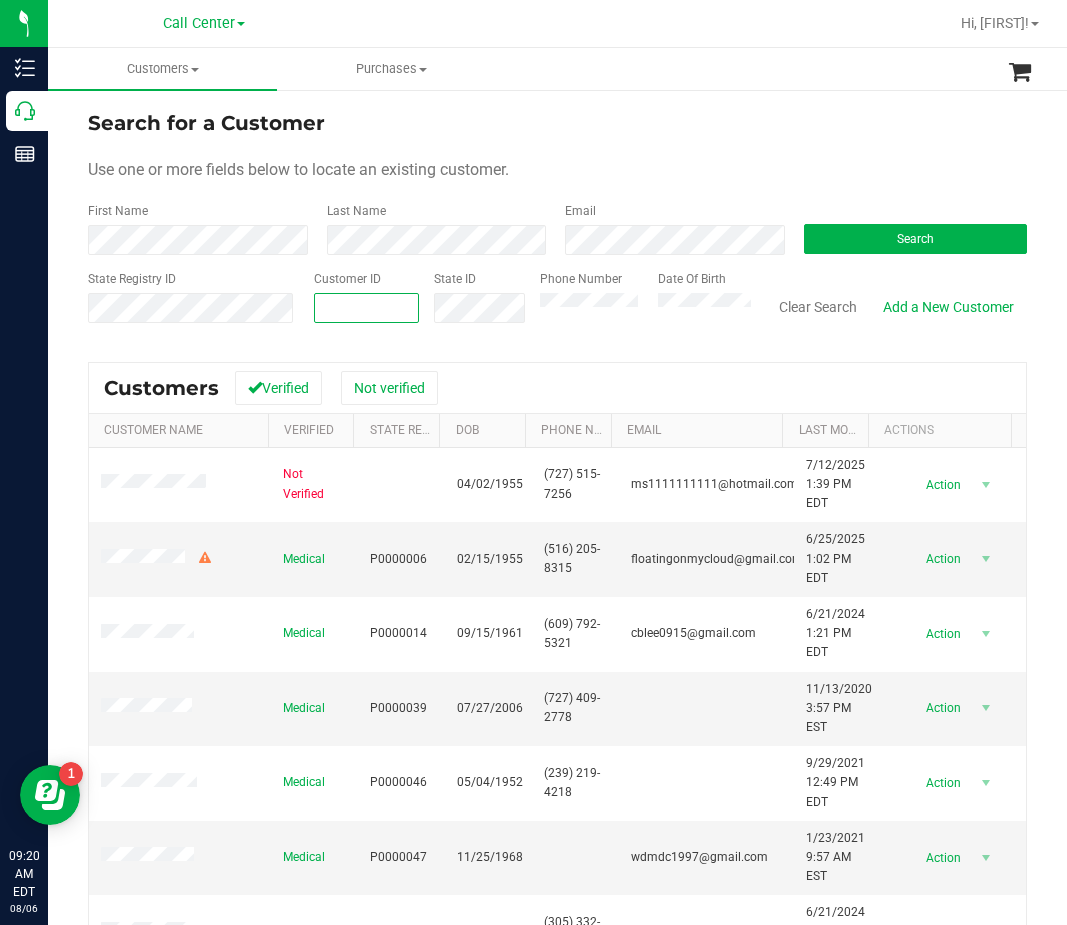 paste on "[NUMBER]" 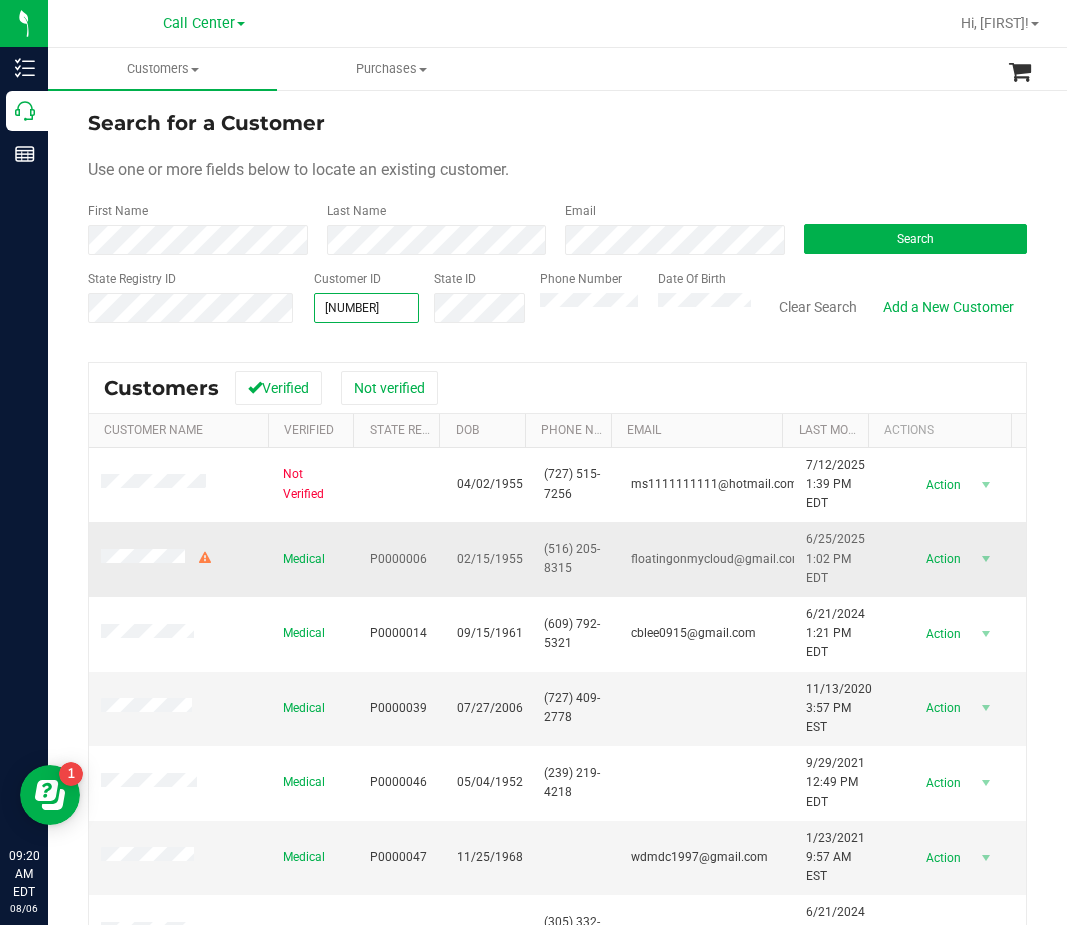 type on "[NUMBER]" 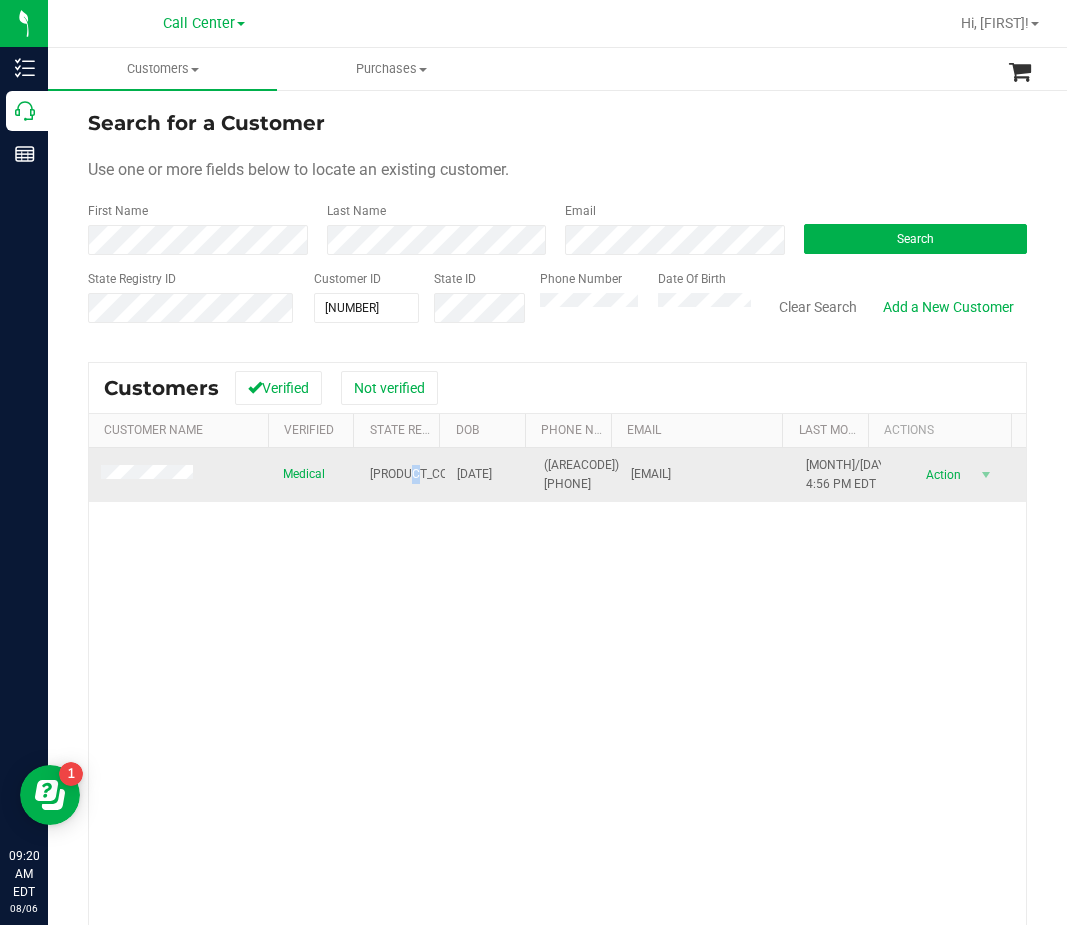 click on "[PRODUCT_CODE]" at bounding box center (418, 474) 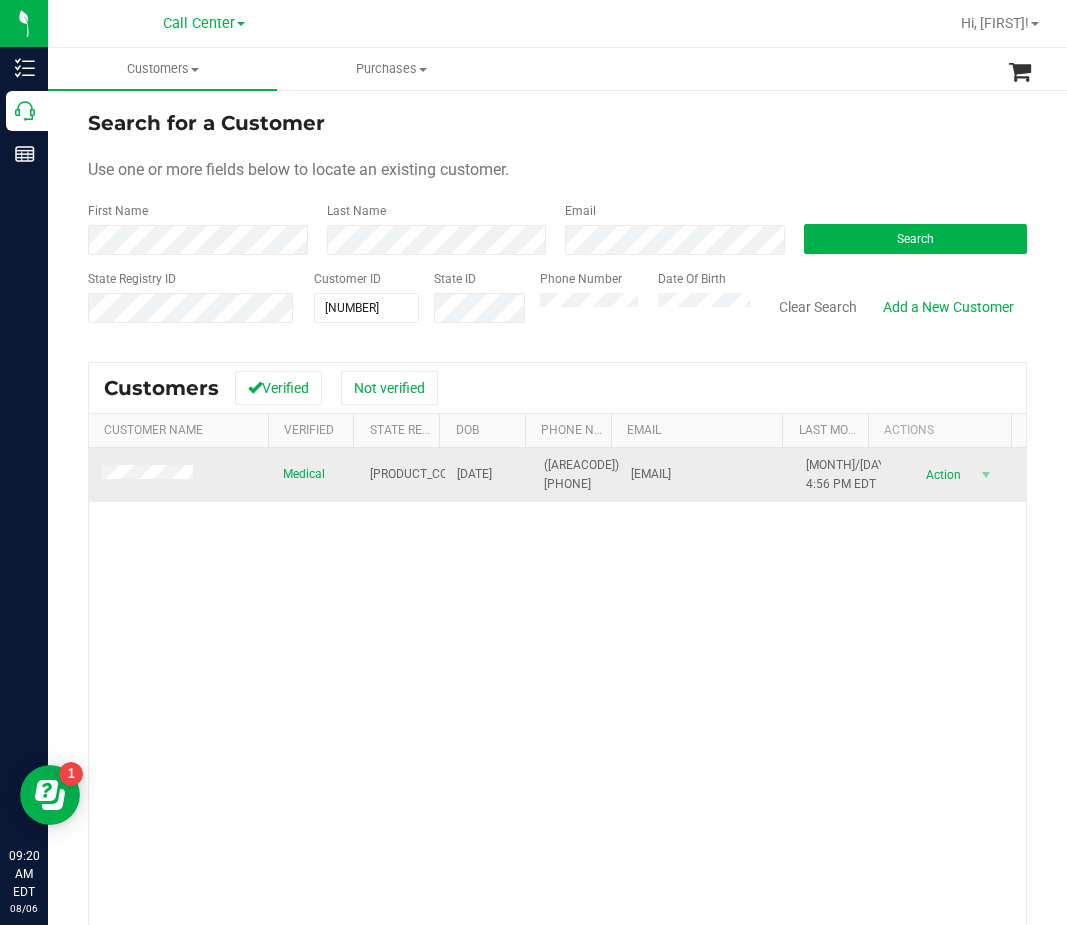 drag, startPoint x: 412, startPoint y: 478, endPoint x: 552, endPoint y: 481, distance: 140.03214 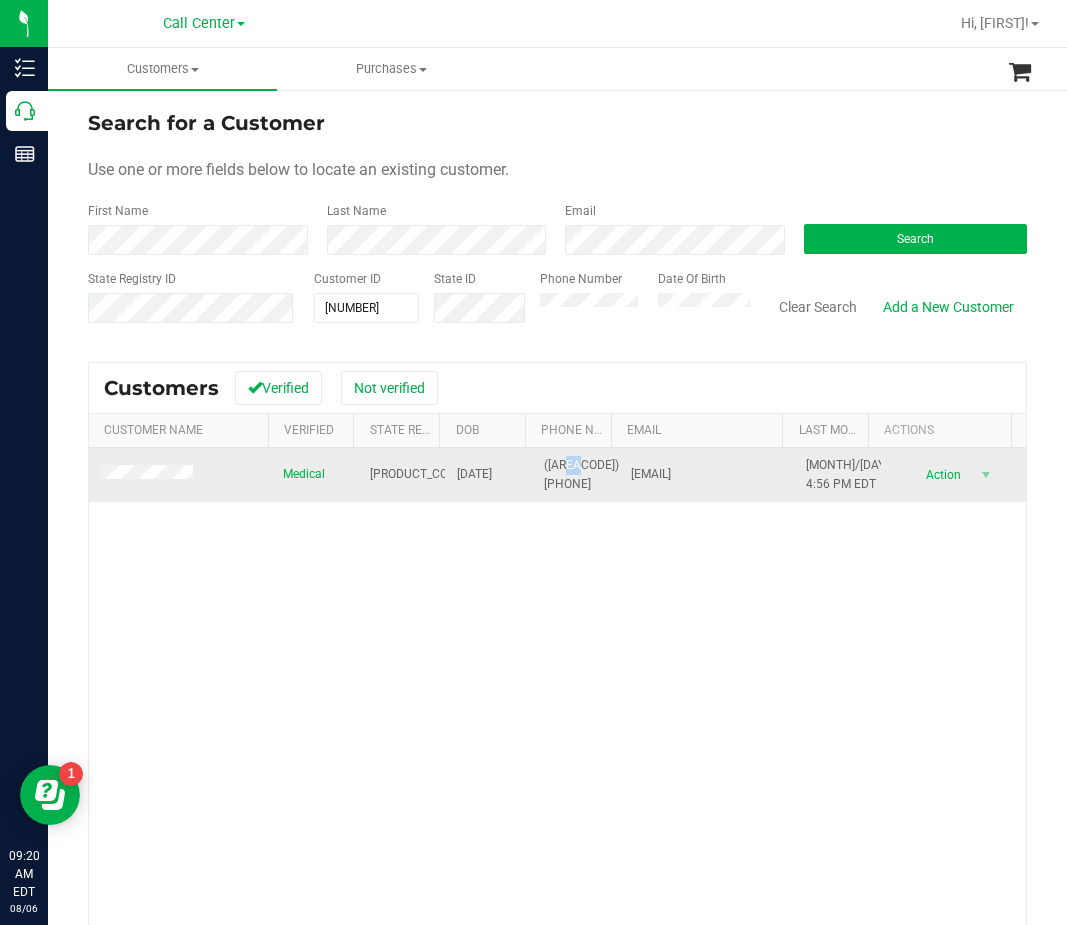 click on "([AREACODE]) [PHONE]" at bounding box center [581, 475] 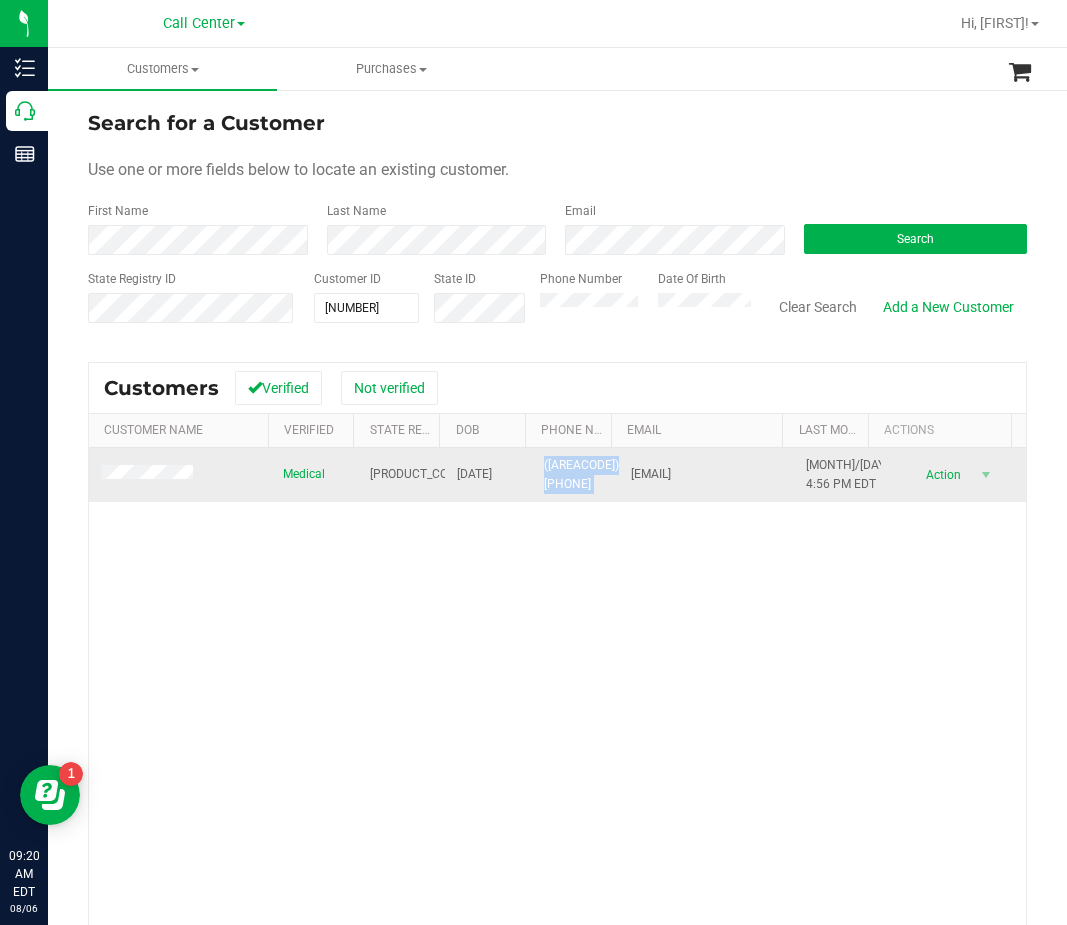 click on "([AREACODE]) [PHONE]" at bounding box center (581, 475) 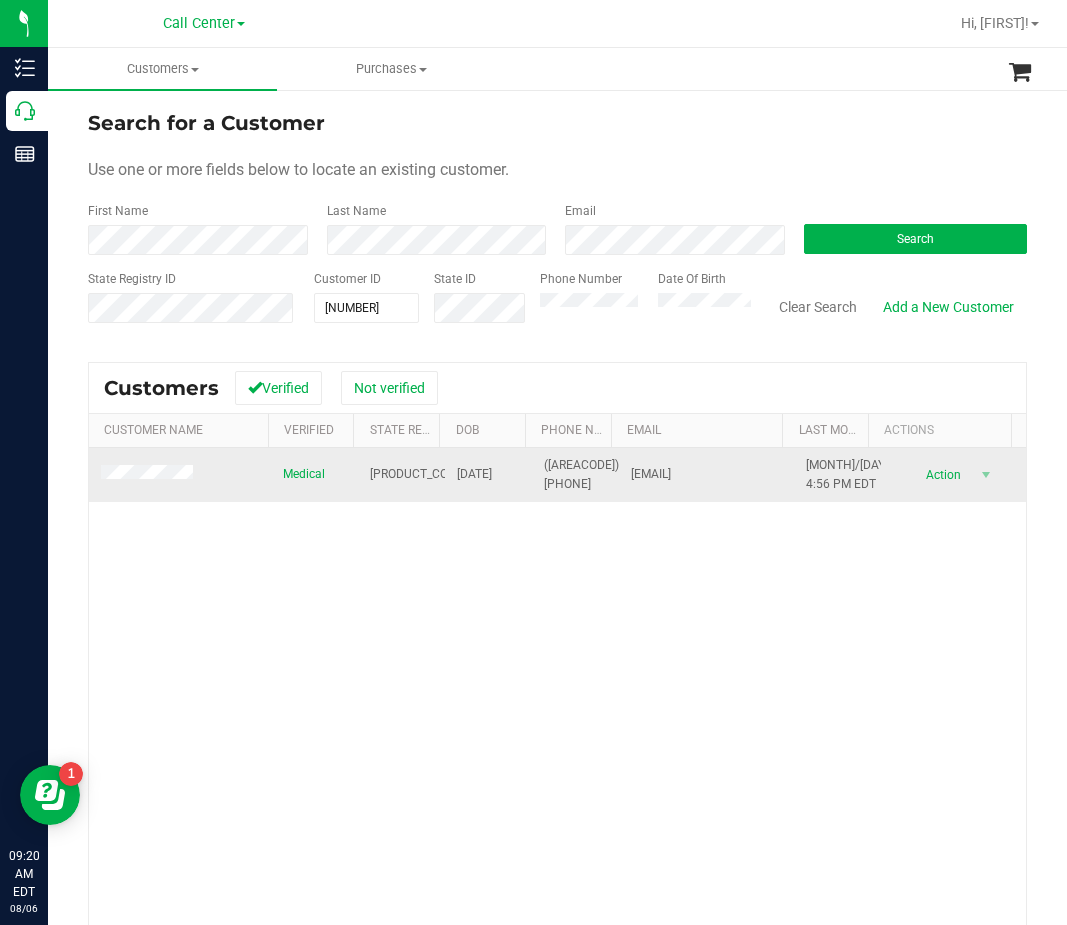 drag, startPoint x: 590, startPoint y: 646, endPoint x: 369, endPoint y: 511, distance: 258.97104 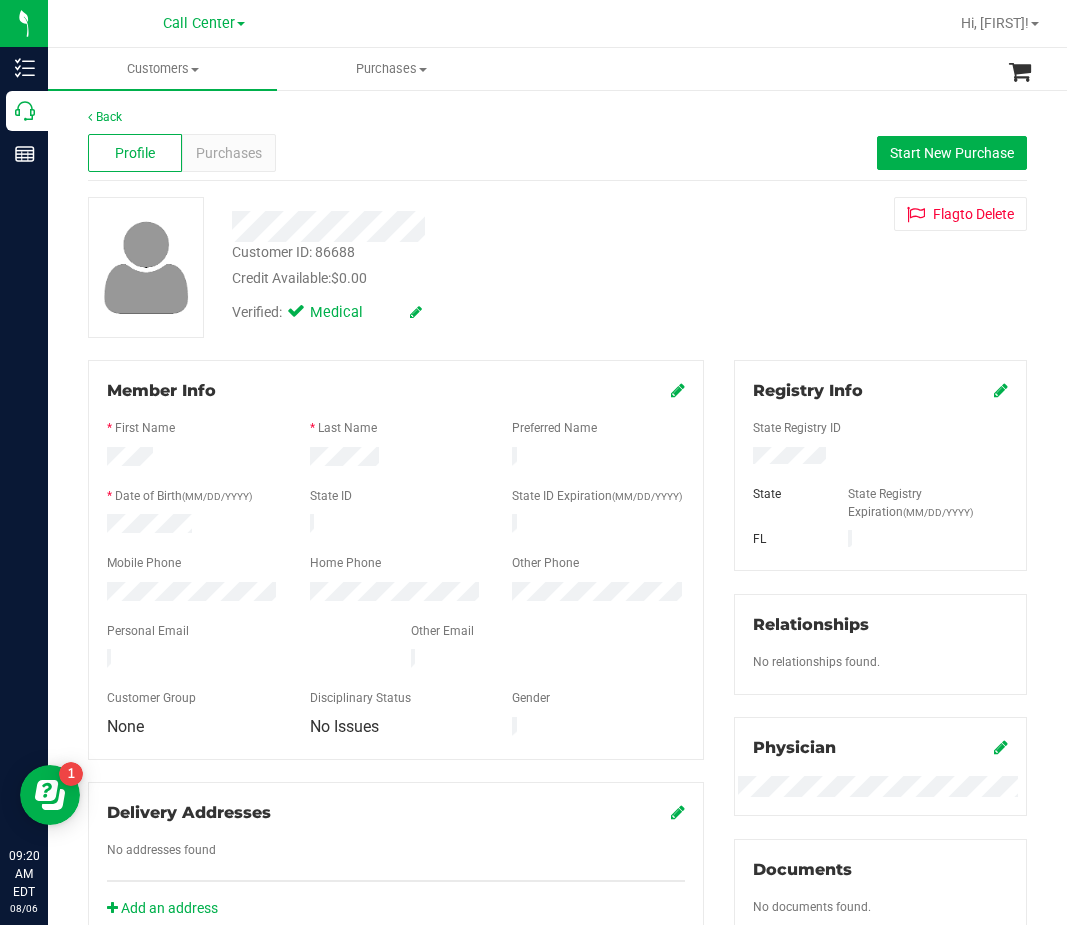 click at bounding box center [459, 226] 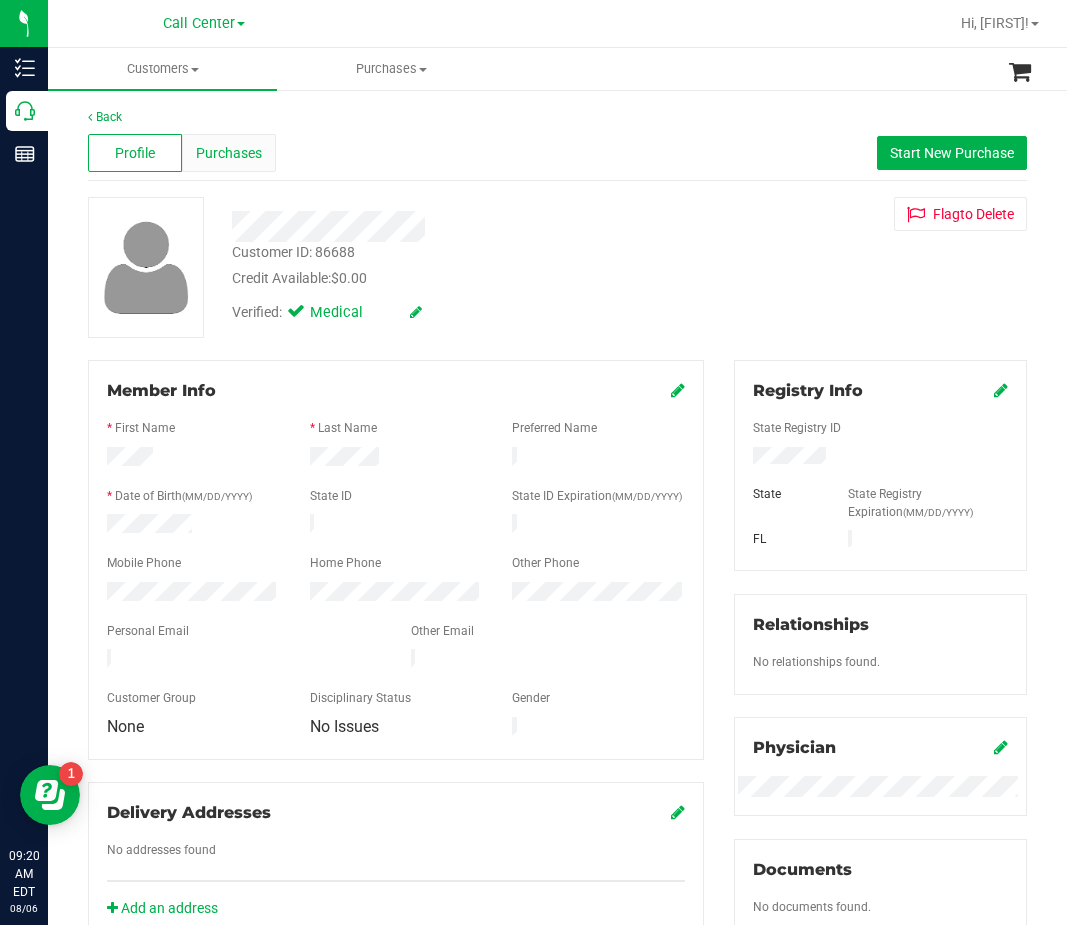 click on "Purchases" at bounding box center (229, 153) 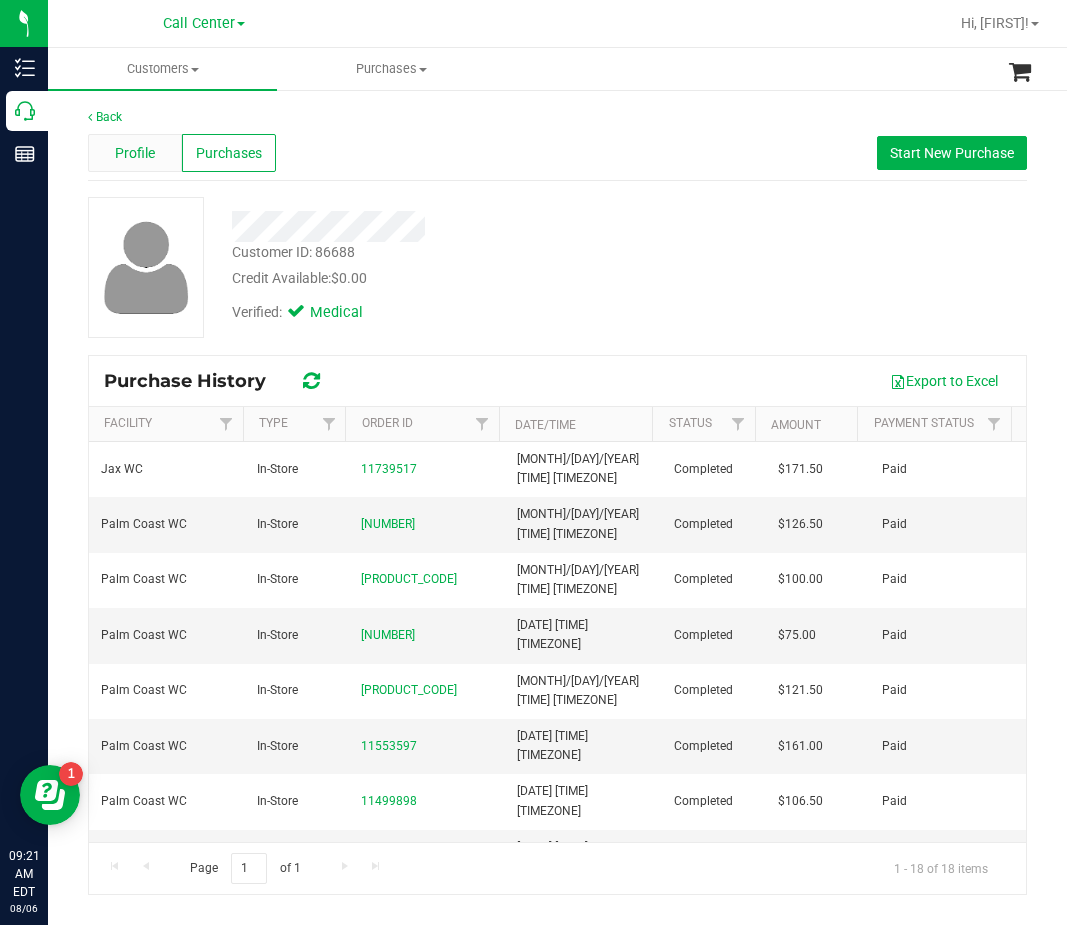 click on "Profile" at bounding box center [135, 153] 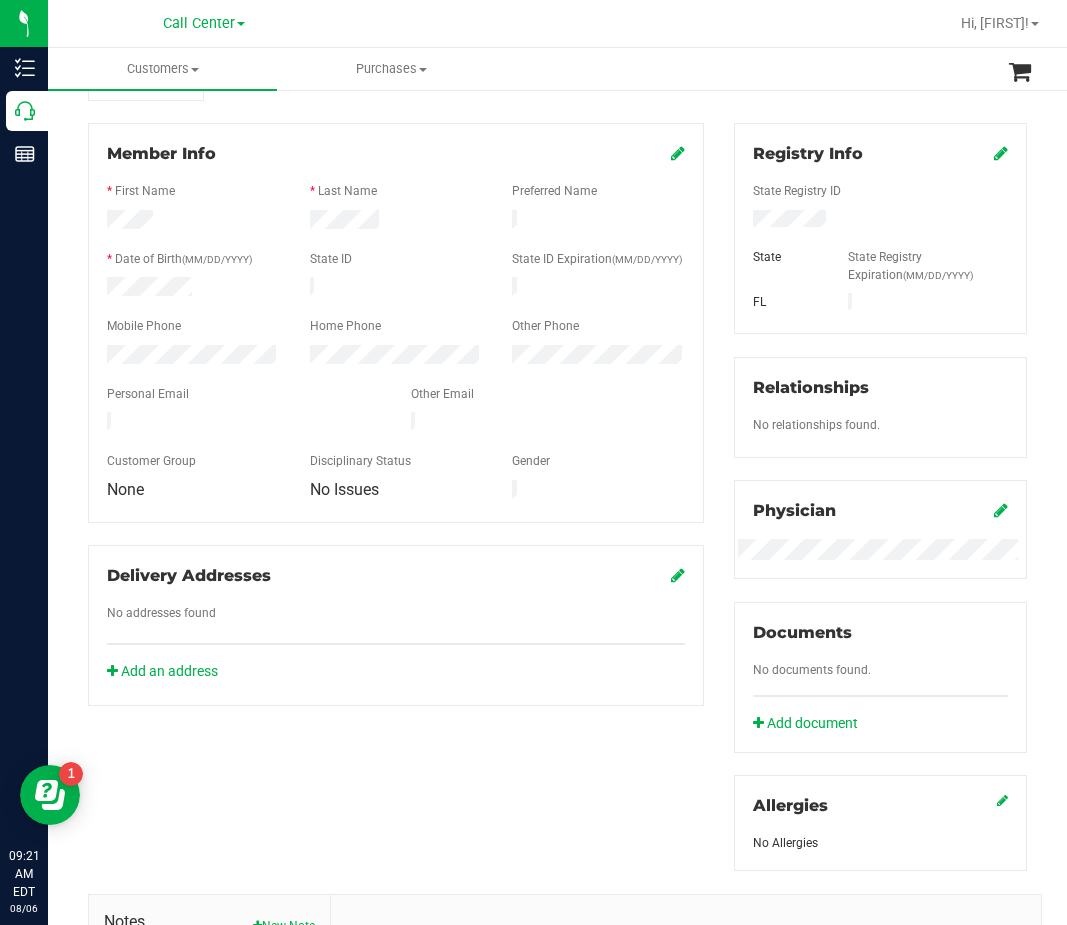 scroll, scrollTop: 39, scrollLeft: 0, axis: vertical 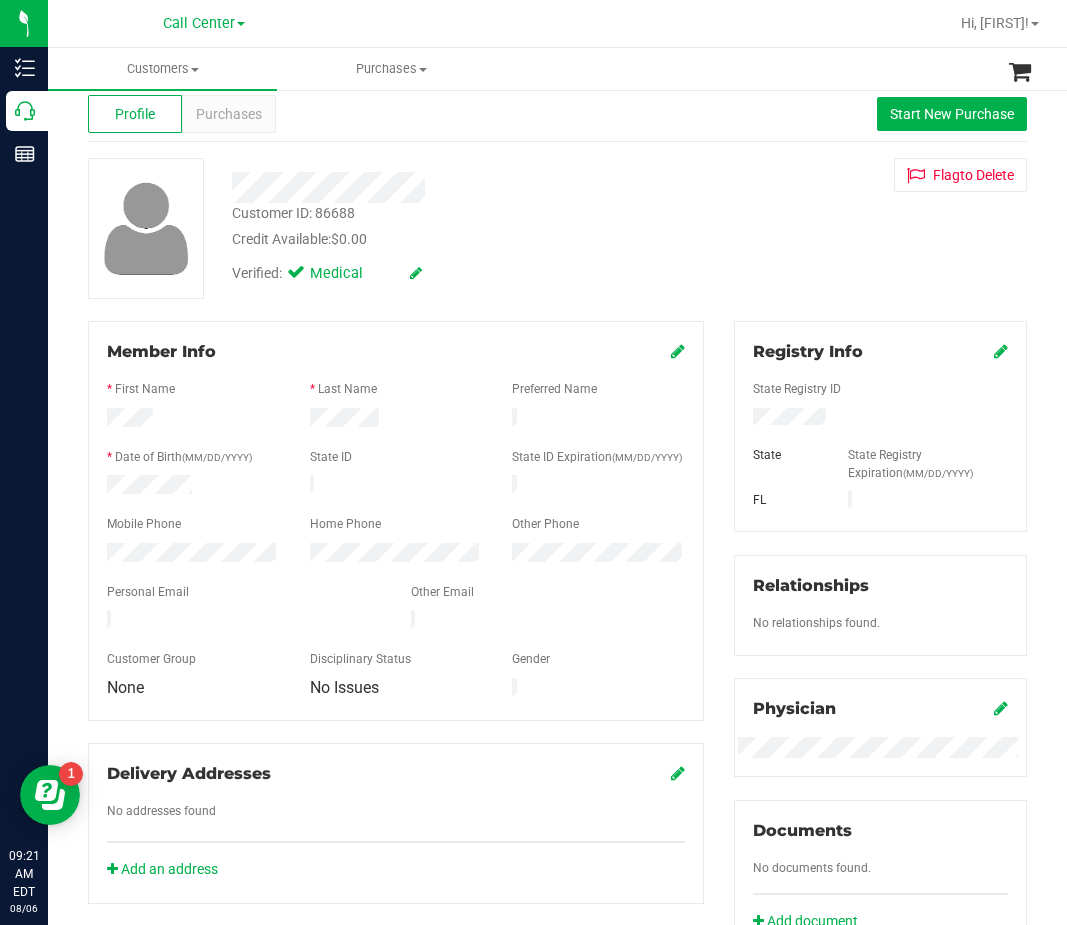 click on "Customer ID: [NUMBER]
Credit Available:
$0.00" at bounding box center [459, 226] 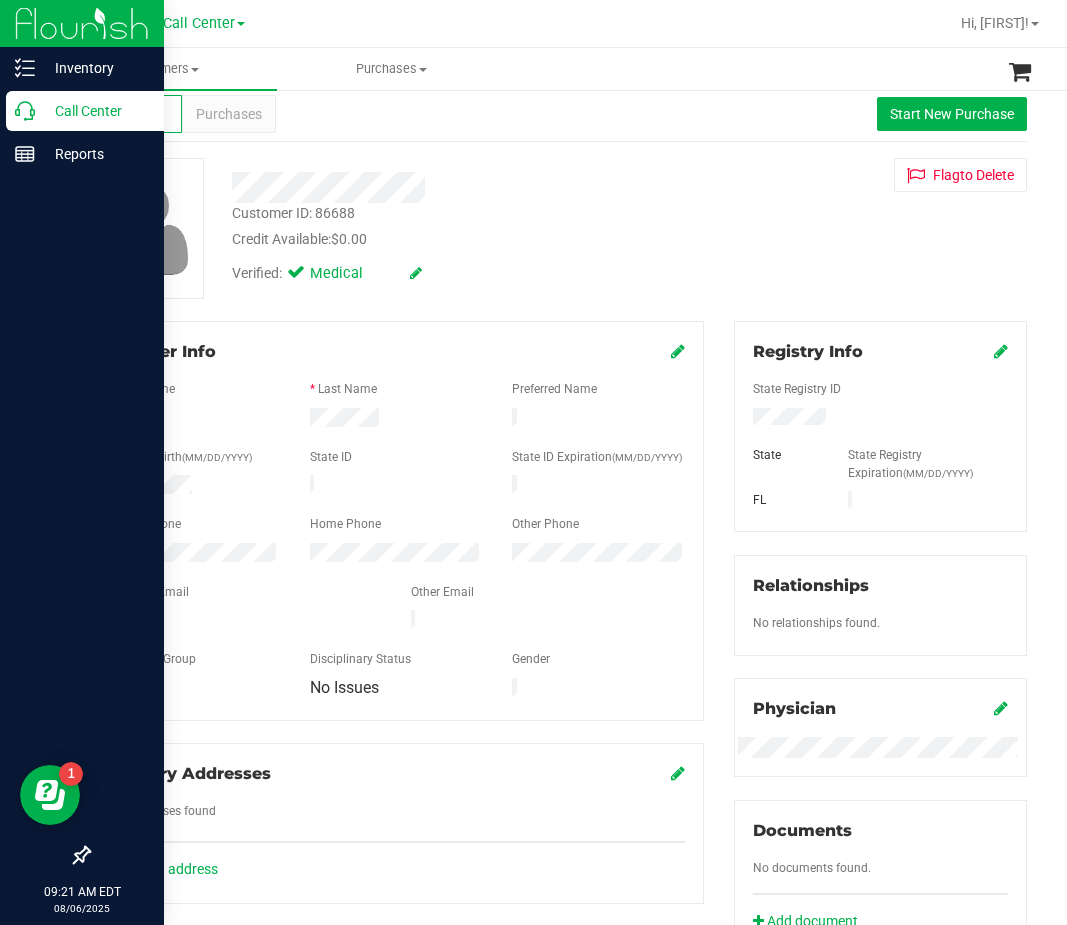 click on "Call Center" at bounding box center (95, 111) 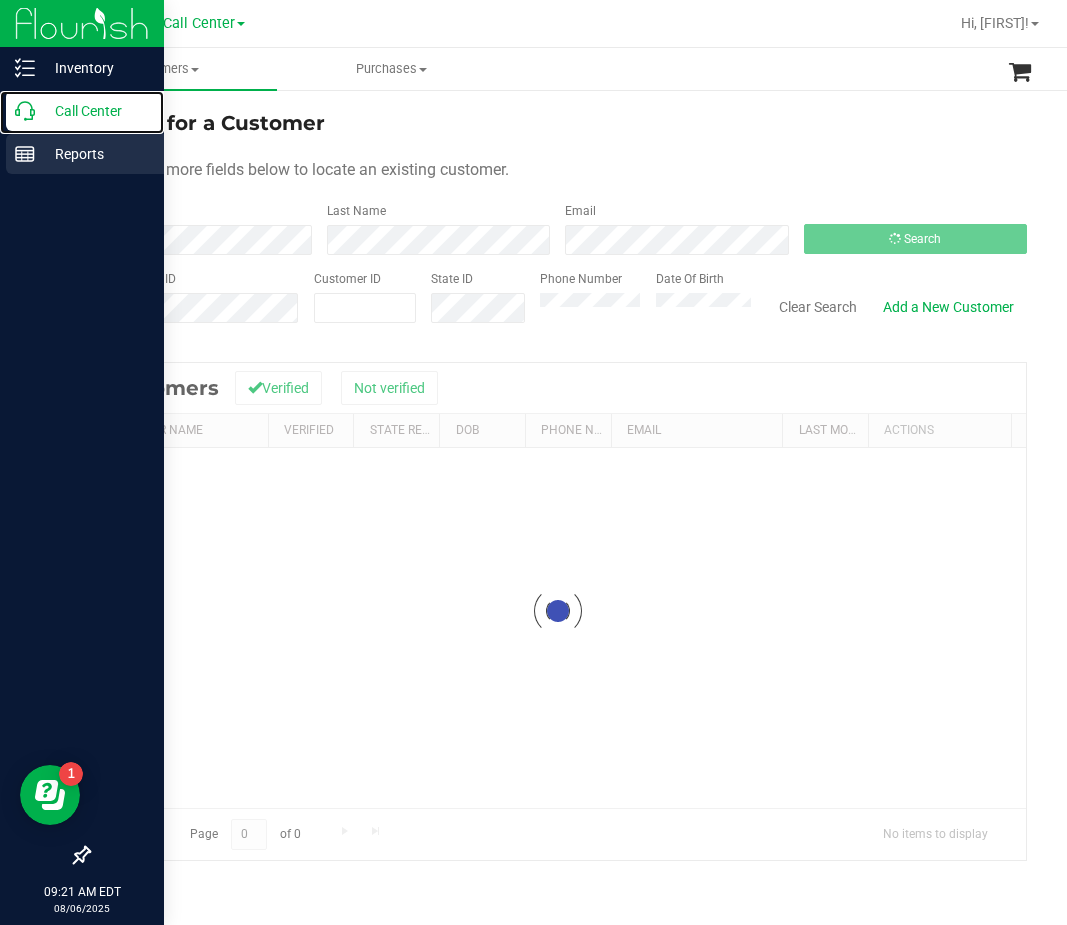 scroll, scrollTop: 0, scrollLeft: 0, axis: both 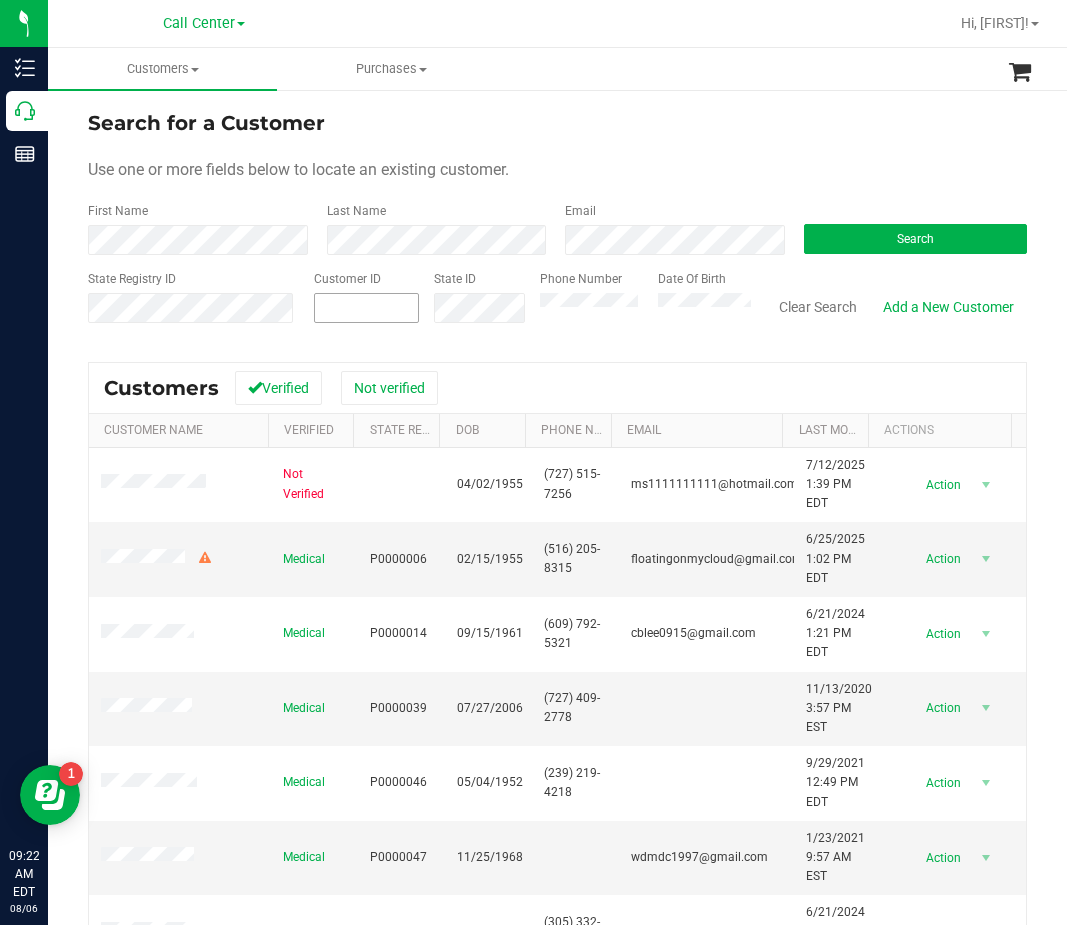 click at bounding box center [366, 308] 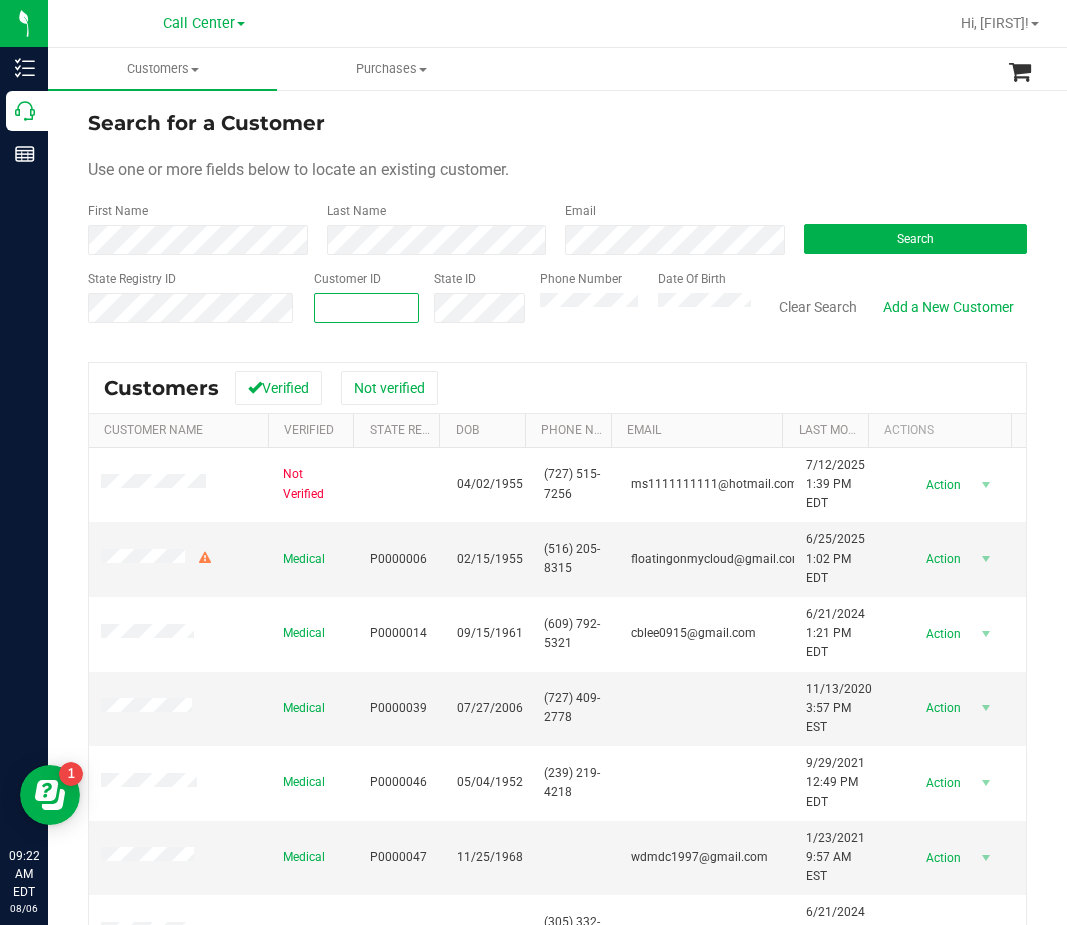 paste on "178417" 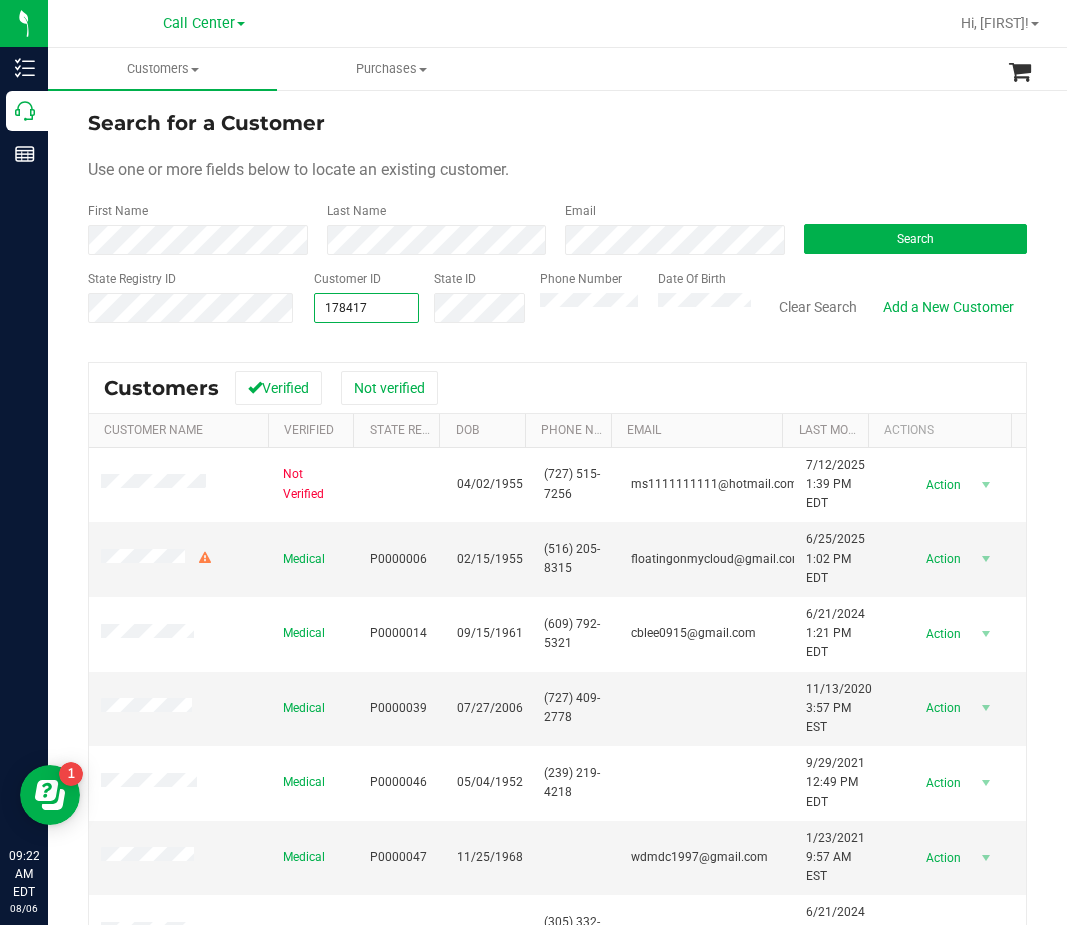 type on "178417" 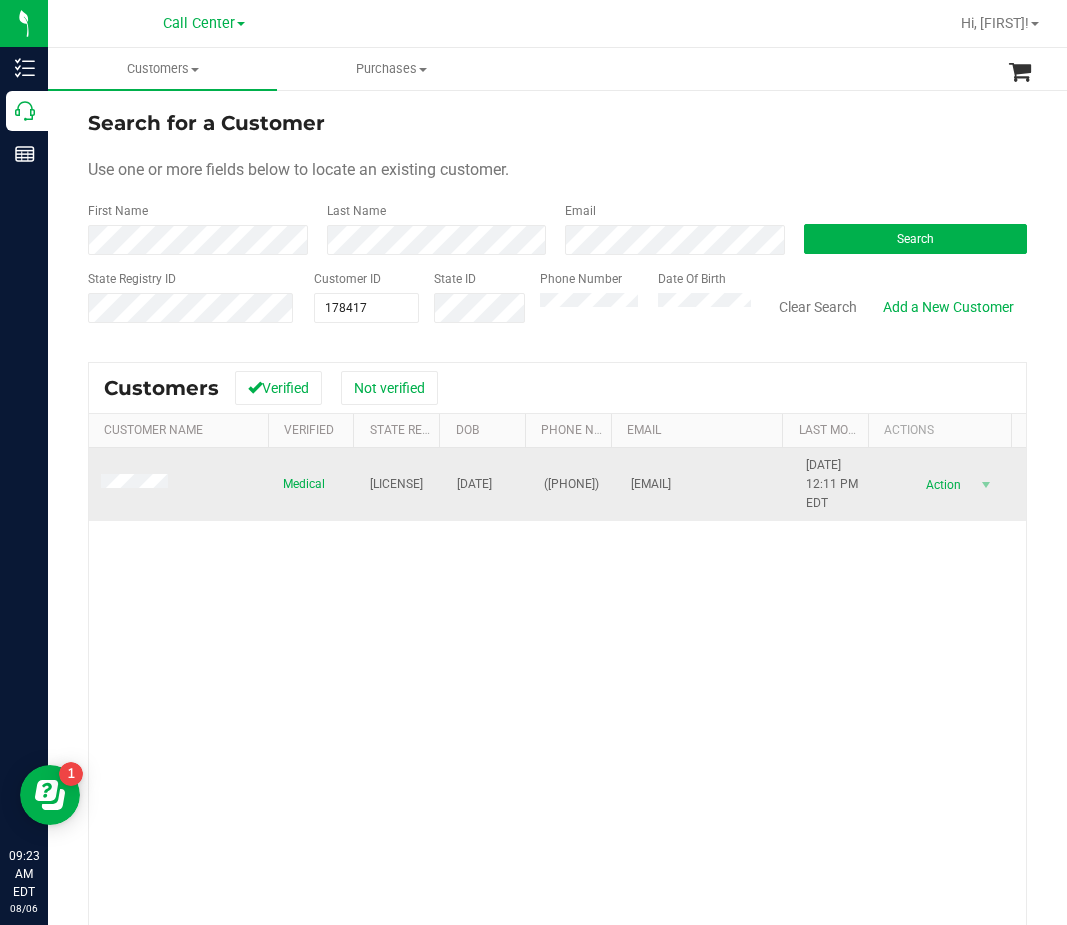click on "([PHONE])" at bounding box center (571, 484) 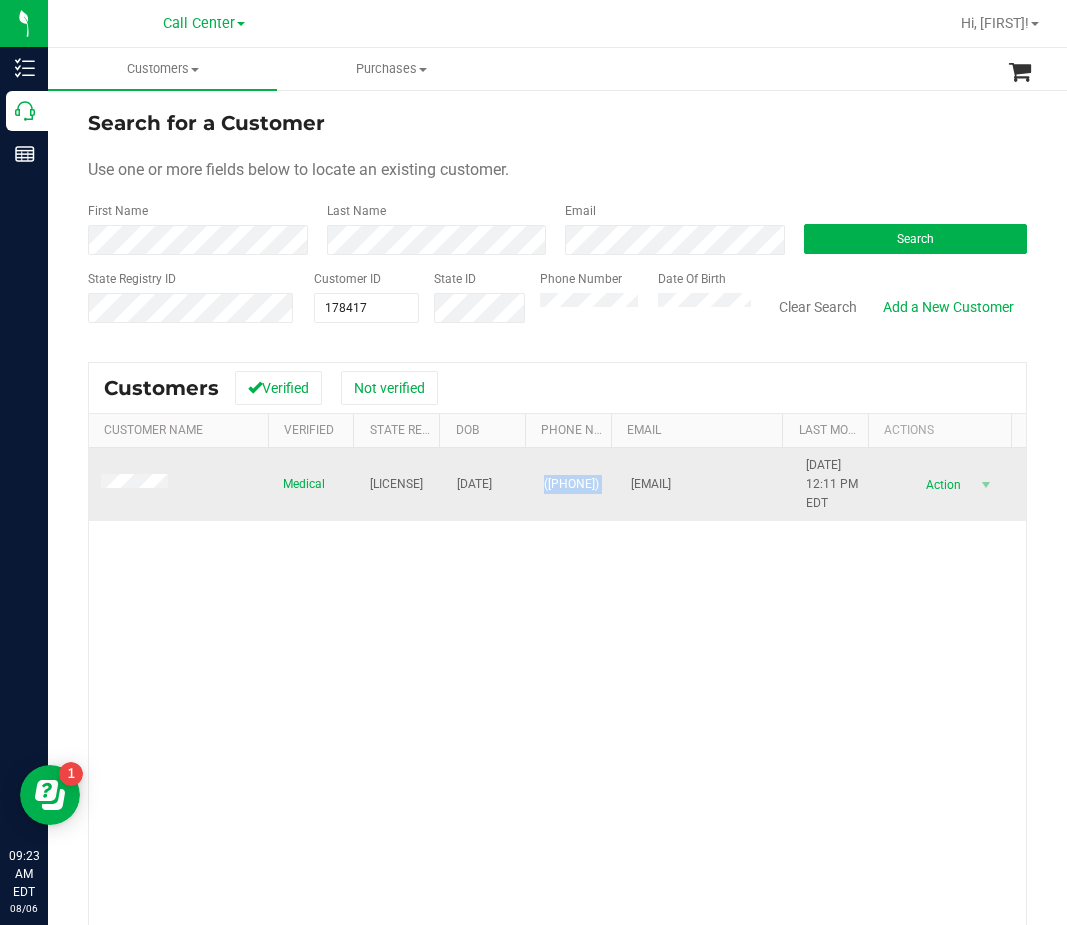 click on "([PHONE])" at bounding box center (571, 484) 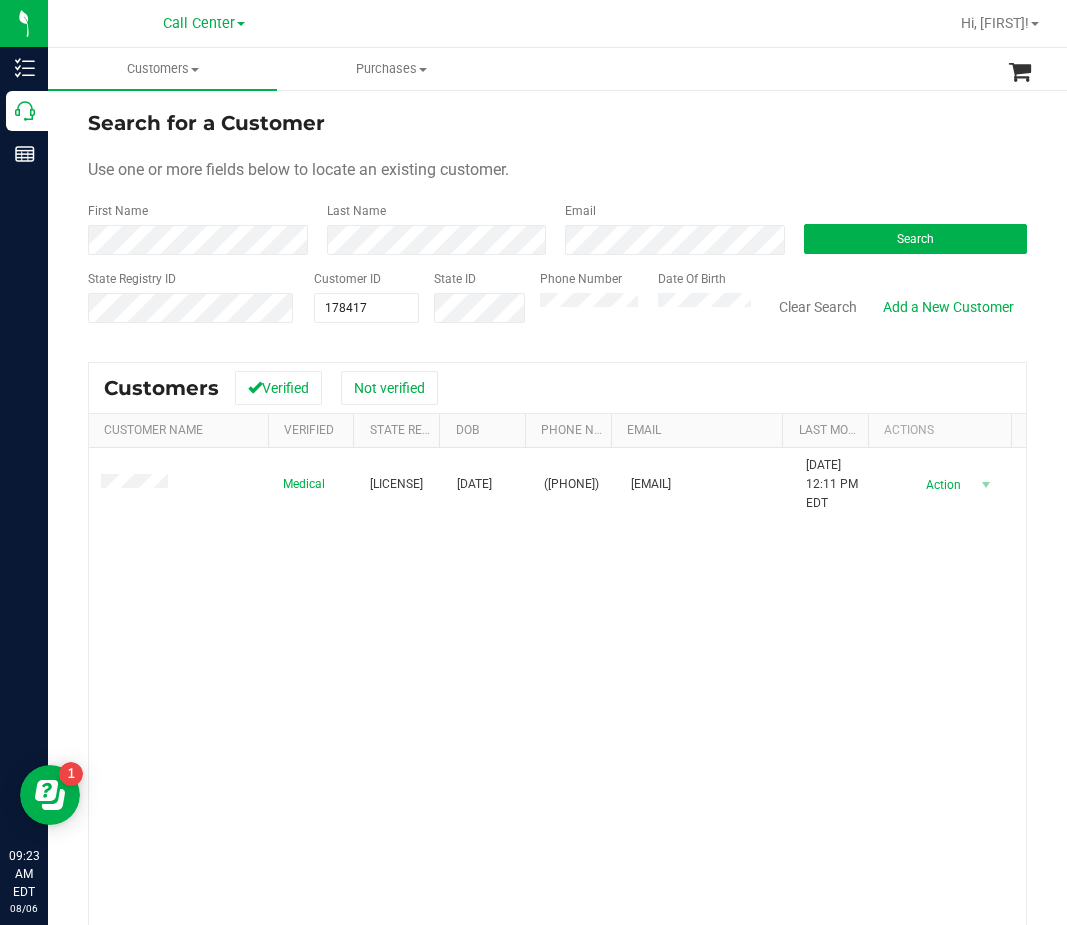 click on "Medical [PRODUCT_CODE] [MONTH]/[DAY]/[YEAR] ([PHONE]) [EMAIL] [MONTH]/[DAY]/[YEAR] [TIME] [TIMEZONE]
Delete Profile
Action Action Create new purchase View profile View purchases" at bounding box center (557, 739) 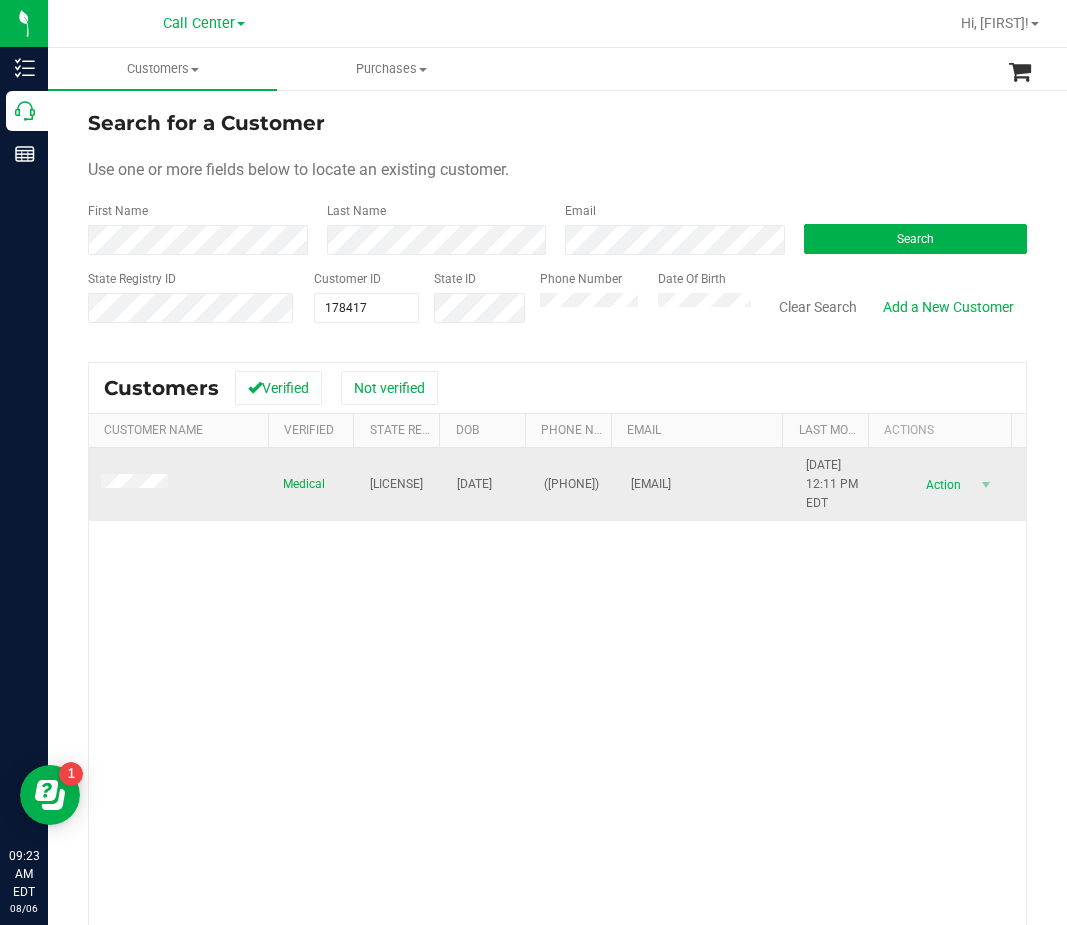 click on "Medical" at bounding box center [314, 485] 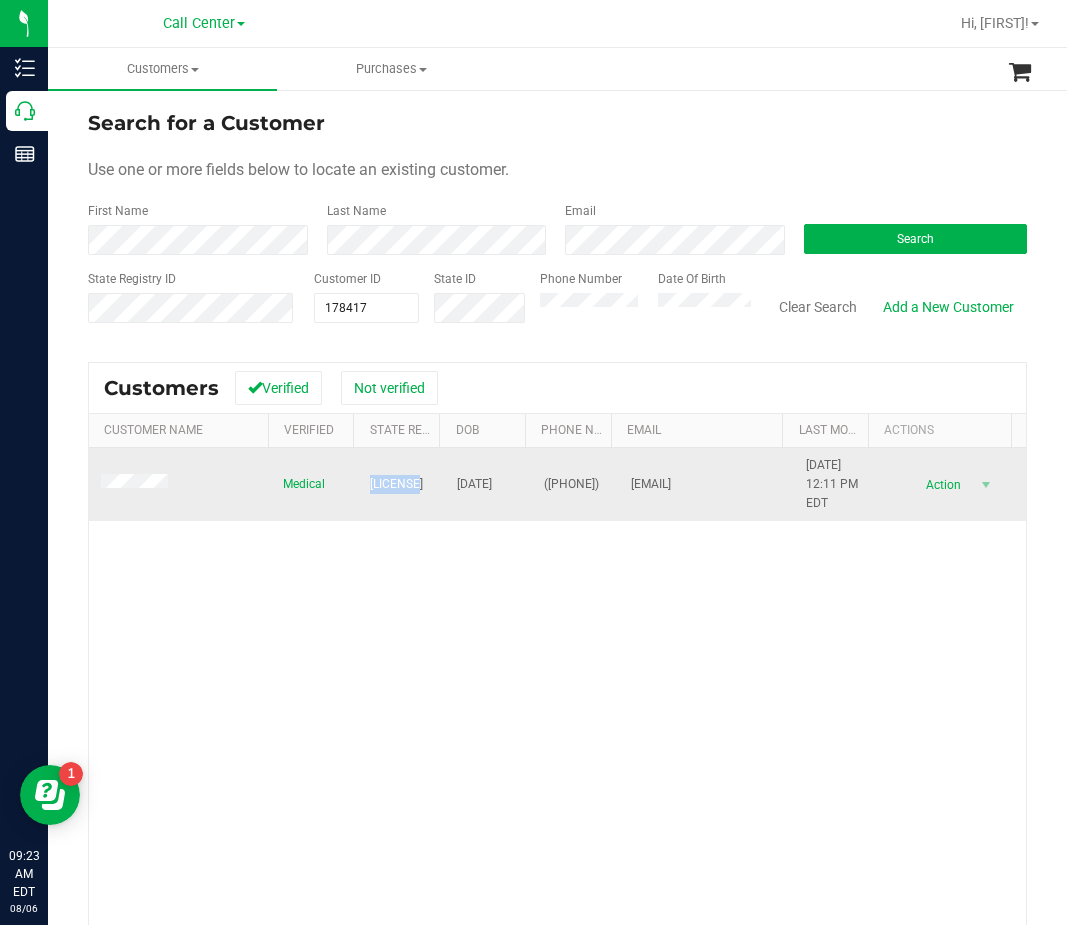 click on "[LICENSE]" at bounding box center [396, 484] 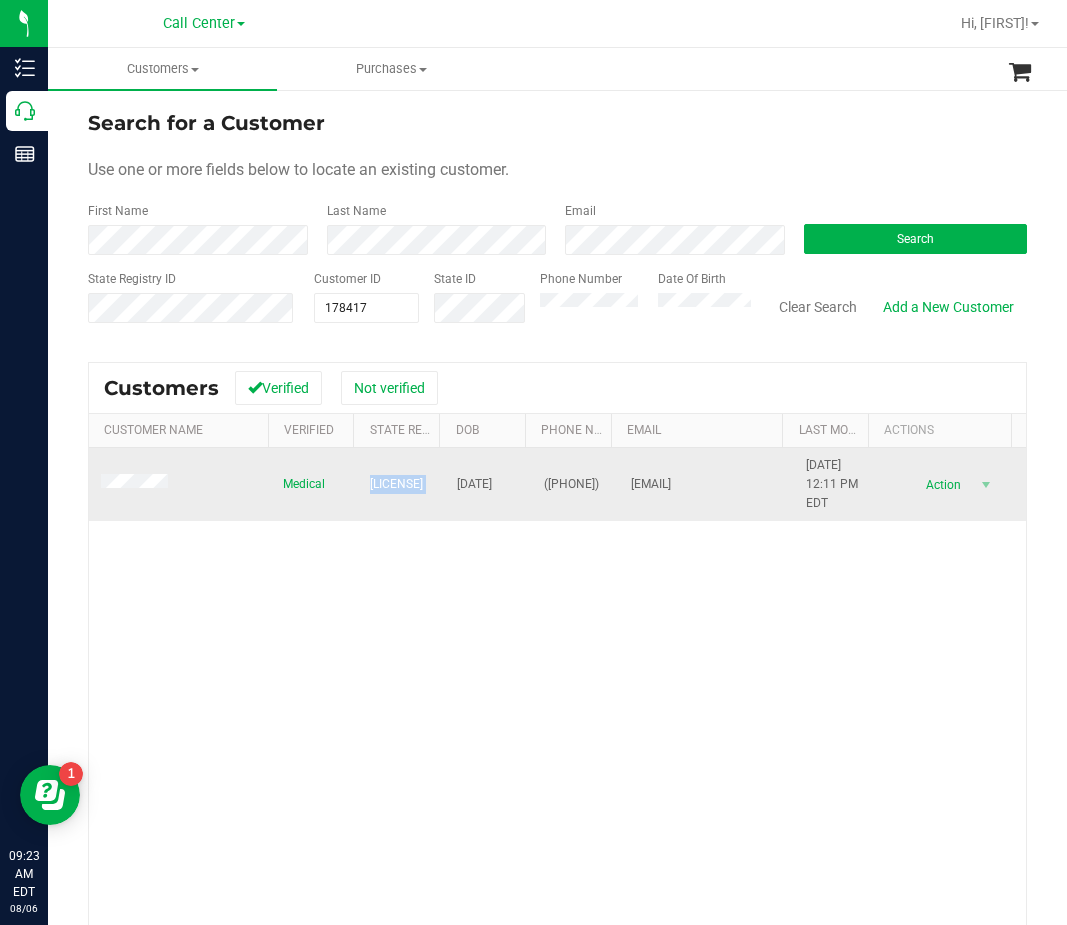 click on "[LICENSE]" at bounding box center [396, 484] 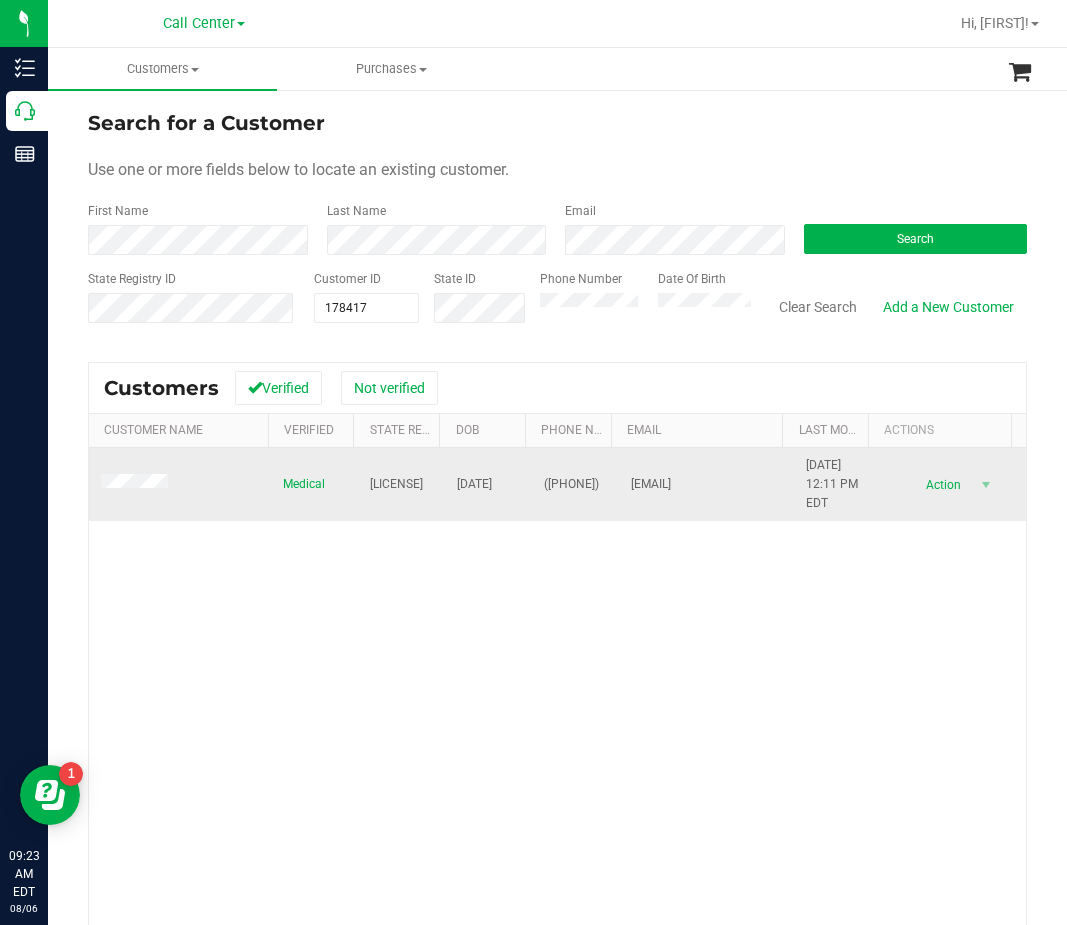 click on "[DATE]" at bounding box center [474, 484] 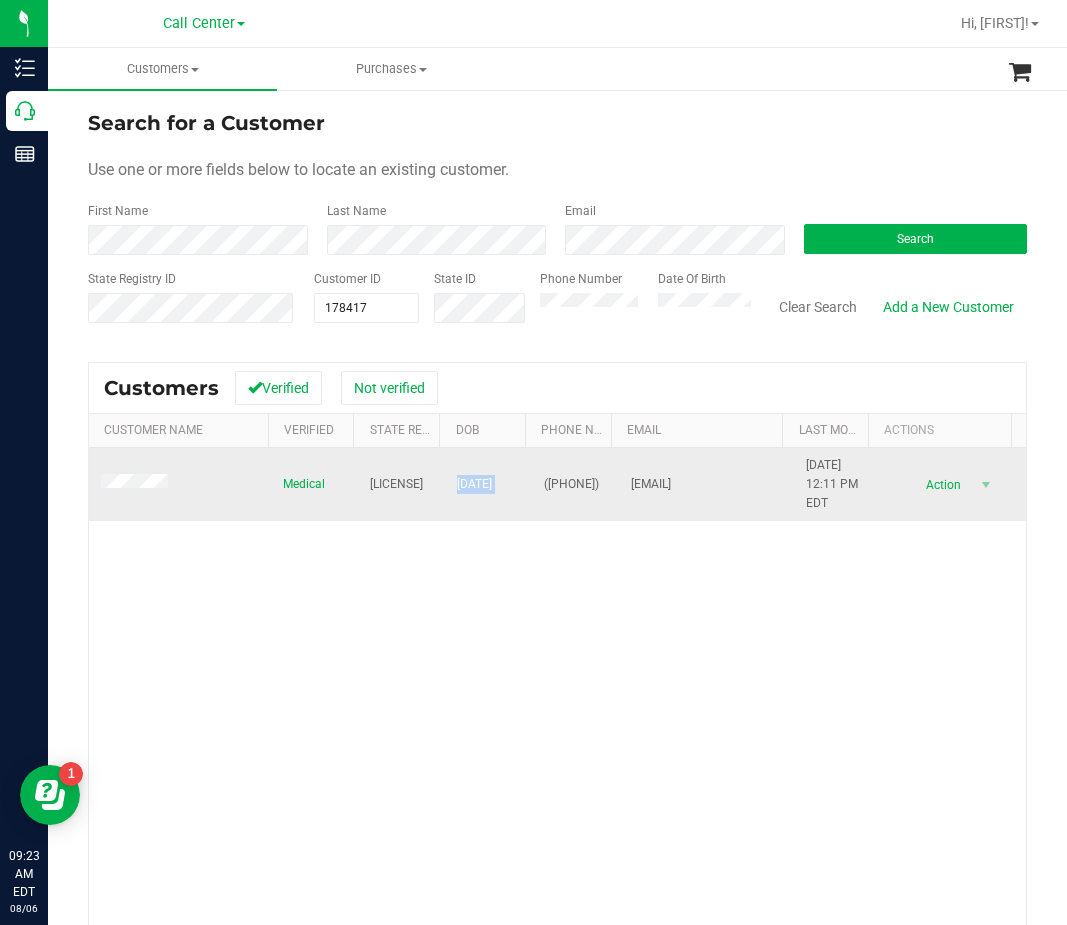 click on "[DATE]" at bounding box center (474, 484) 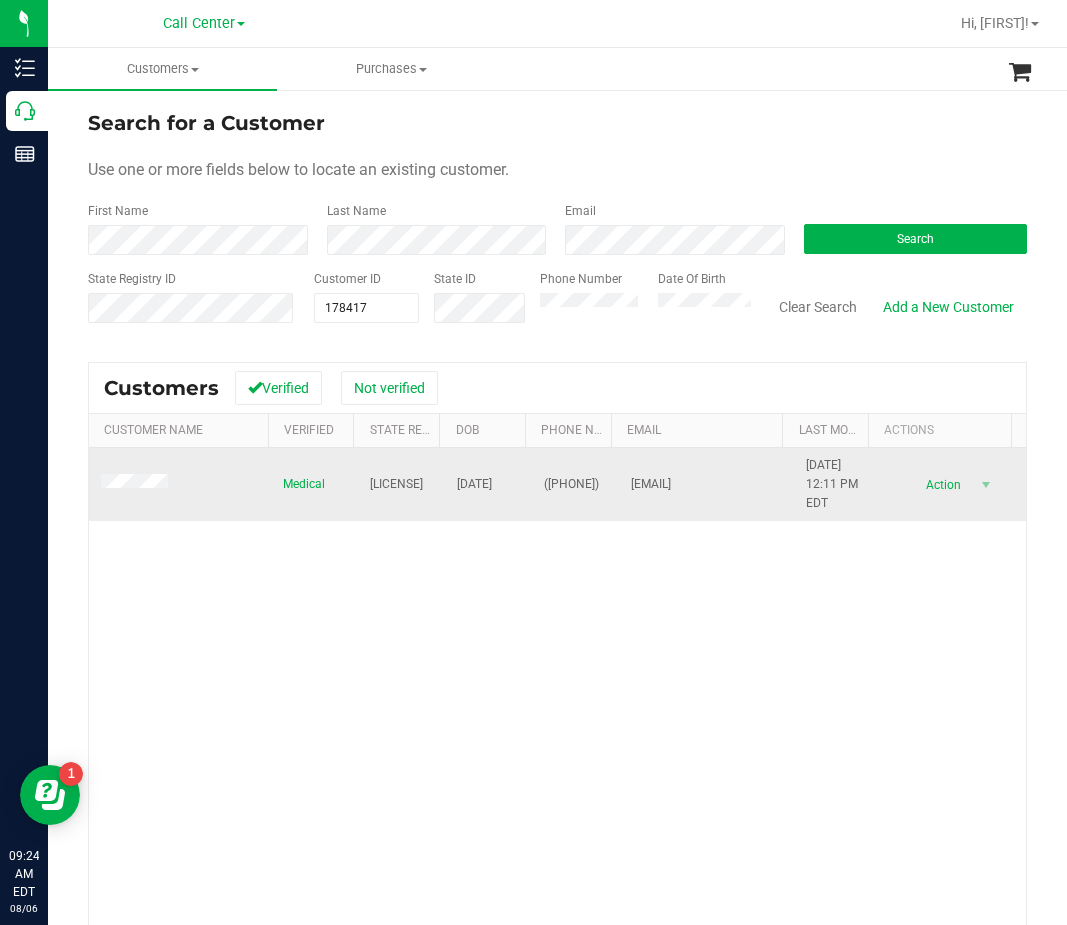 click on "([PHONE])" at bounding box center (571, 484) 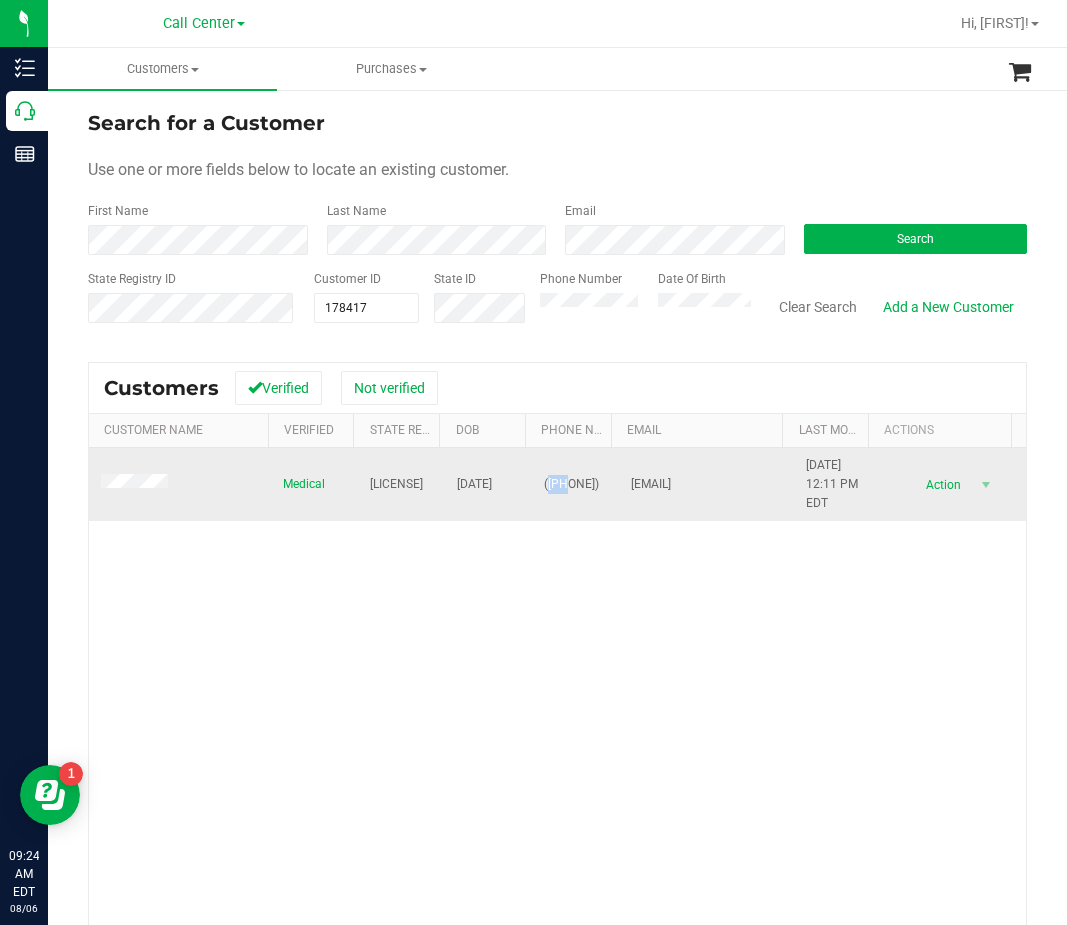 click on "([PHONE])" at bounding box center [571, 484] 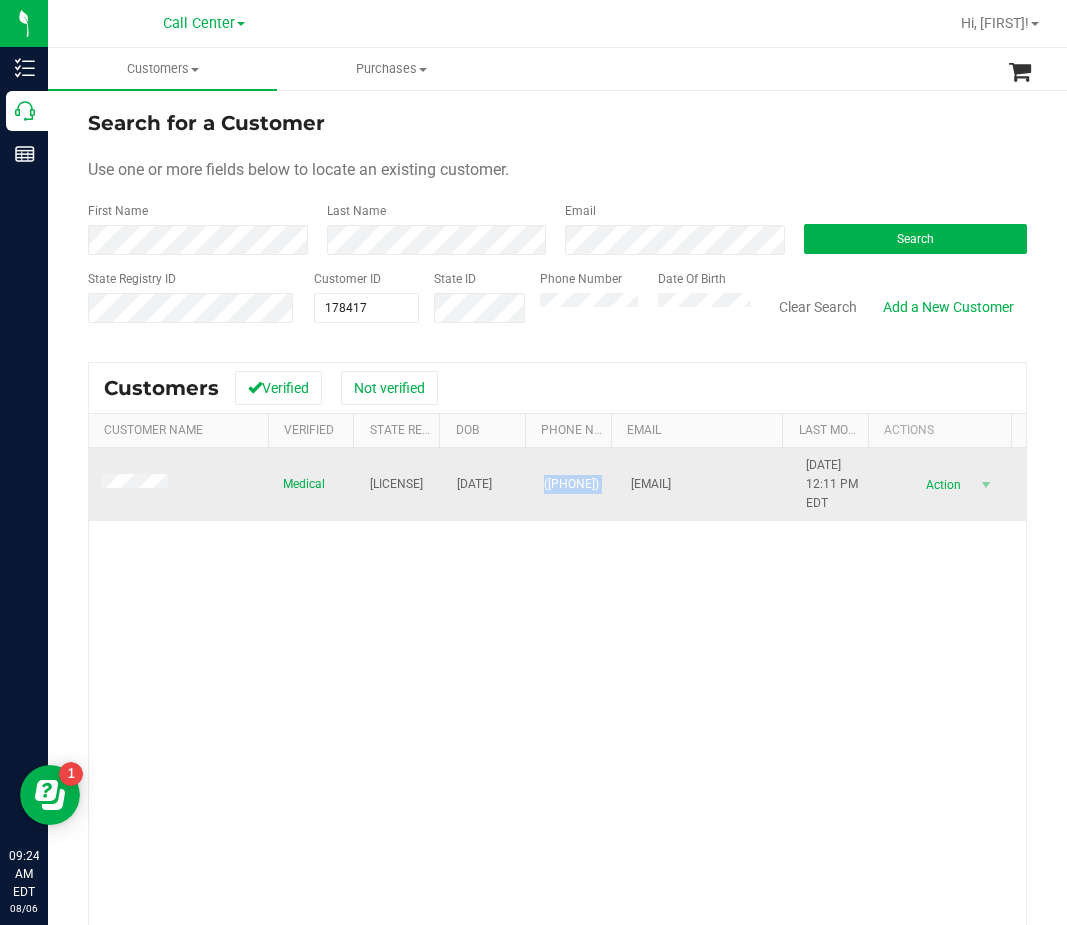 click on "([PHONE])" at bounding box center (571, 484) 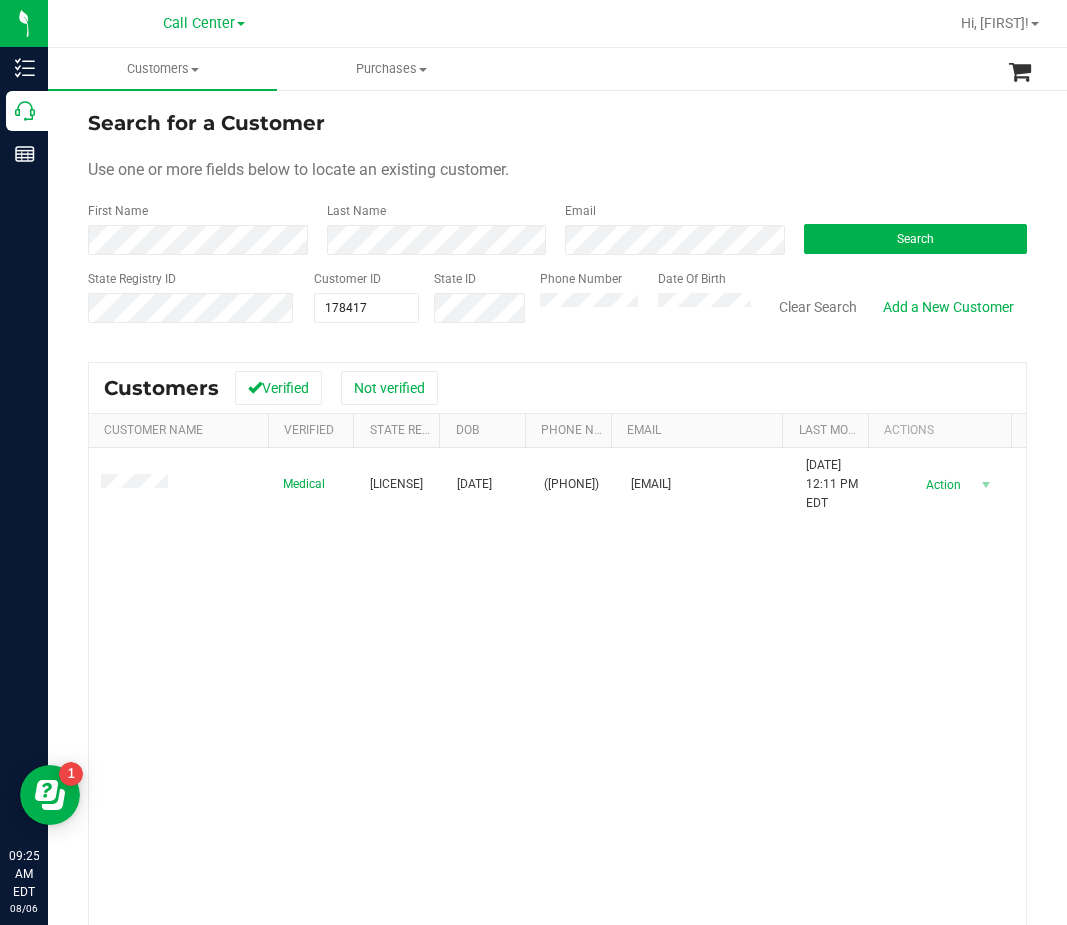 drag, startPoint x: 619, startPoint y: 641, endPoint x: 596, endPoint y: 614, distance: 35.468296 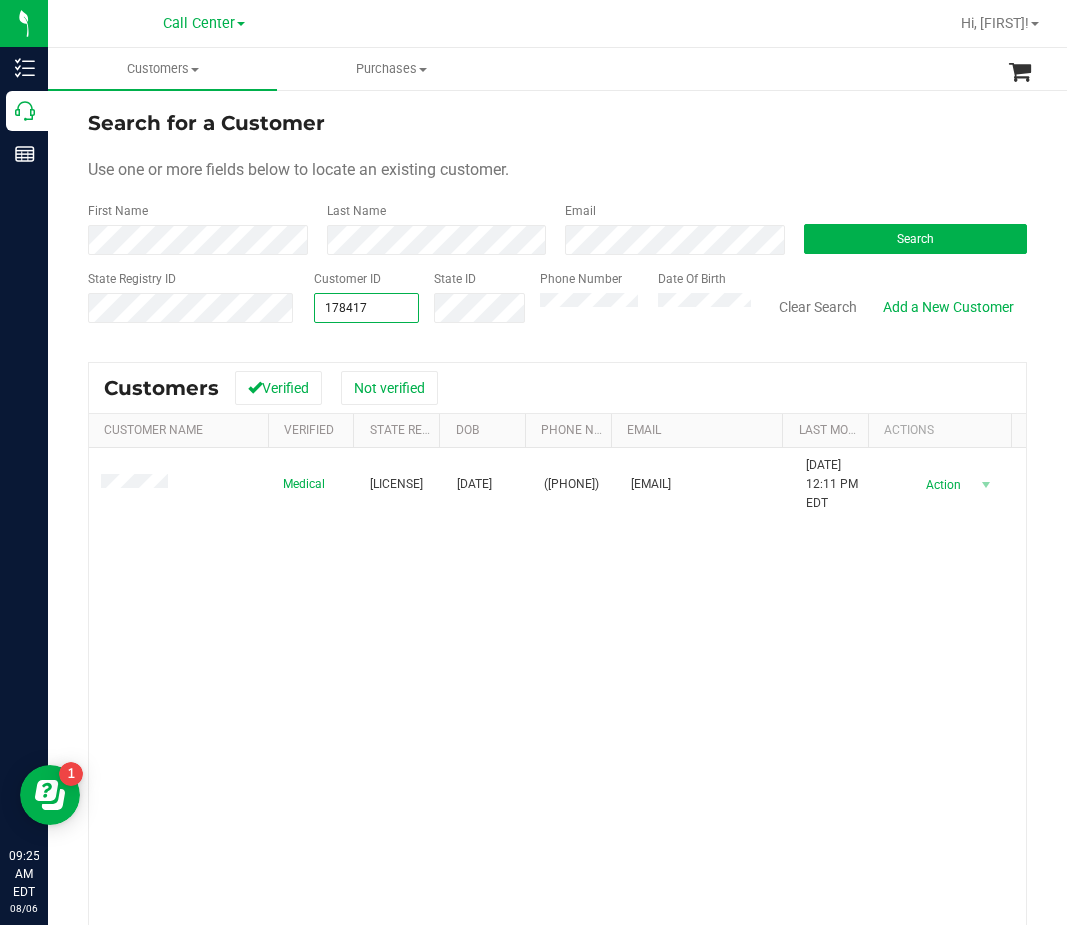 click on "[NUMBER] [NUMBER]" at bounding box center (366, 308) 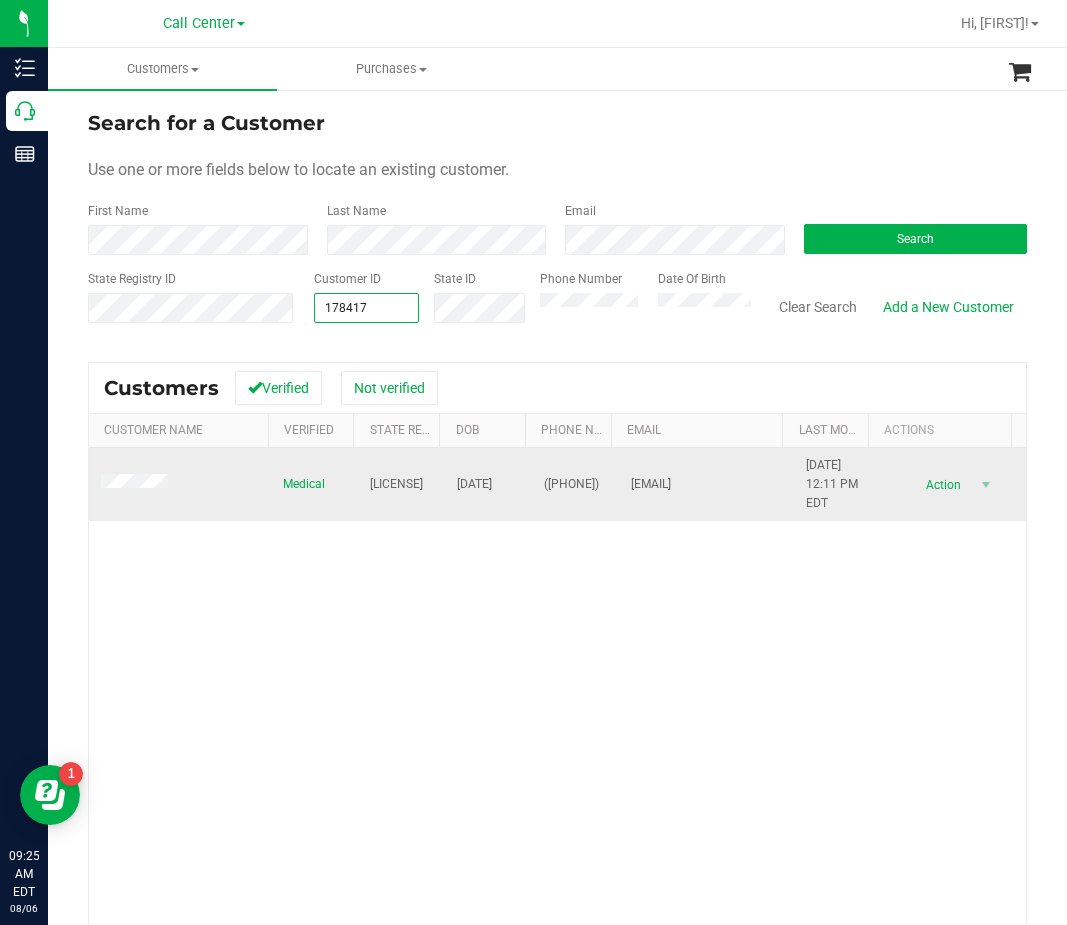 type 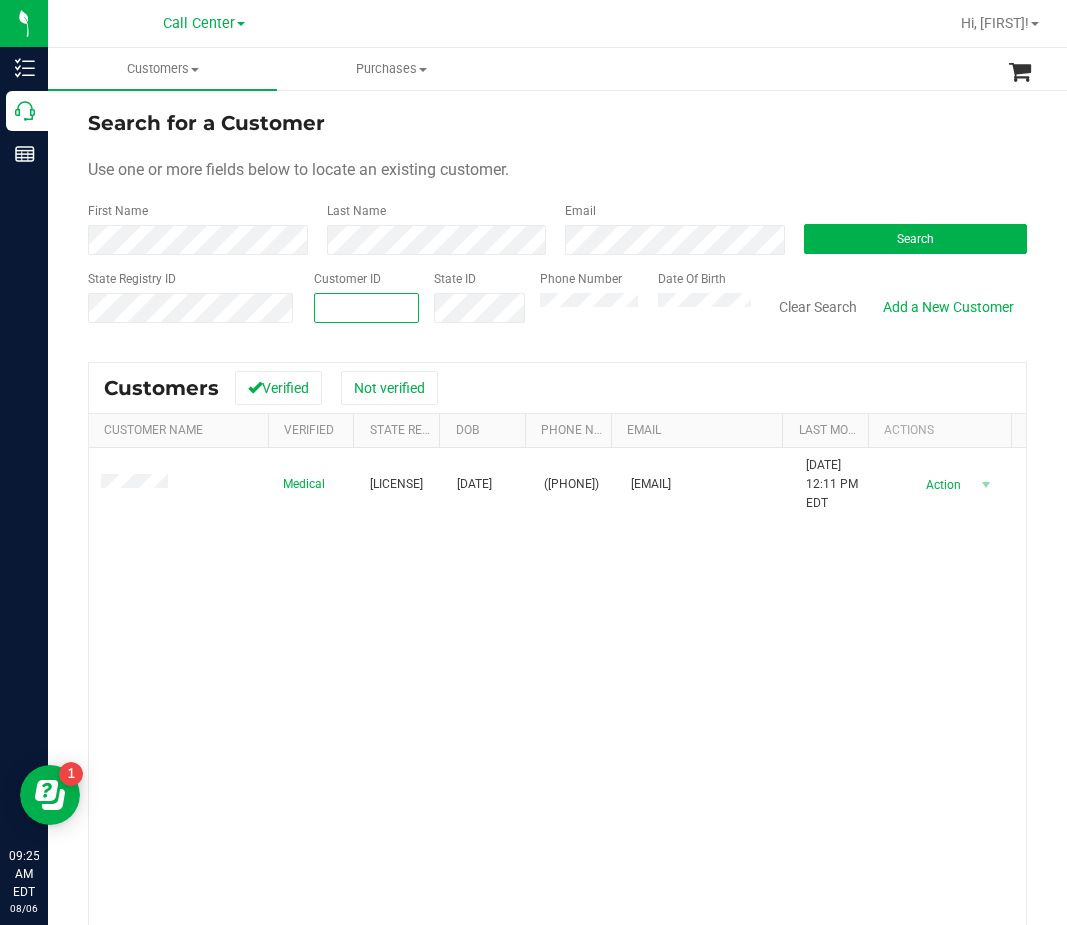 type 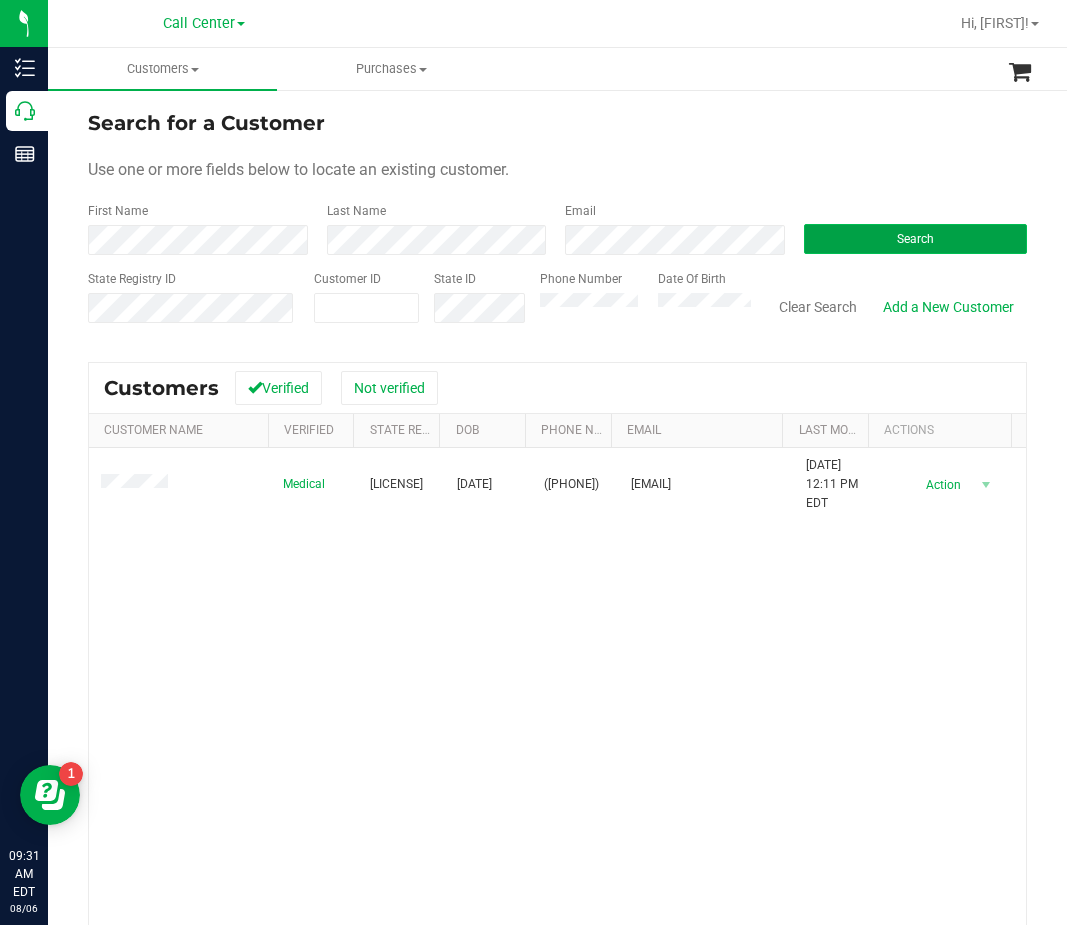 click on "Search" at bounding box center [916, 239] 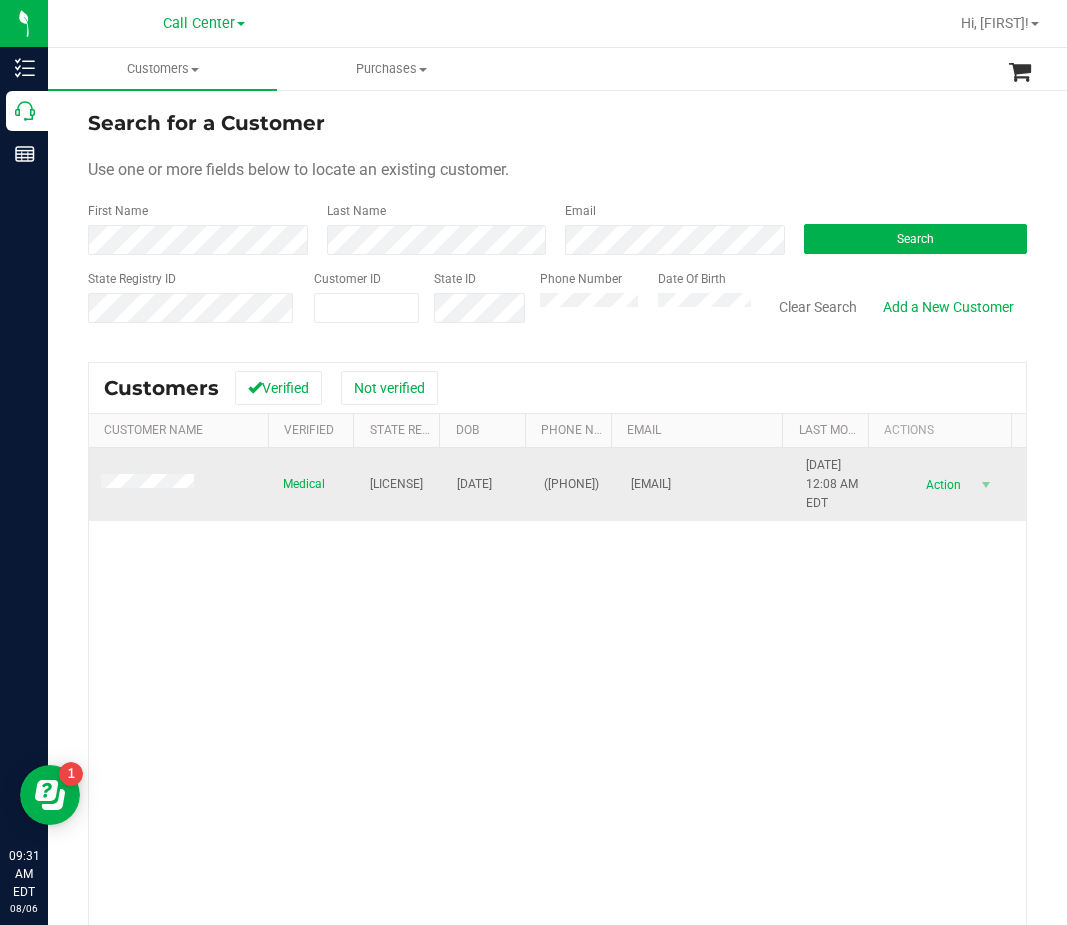 click on "[LICENSE]" at bounding box center (401, 485) 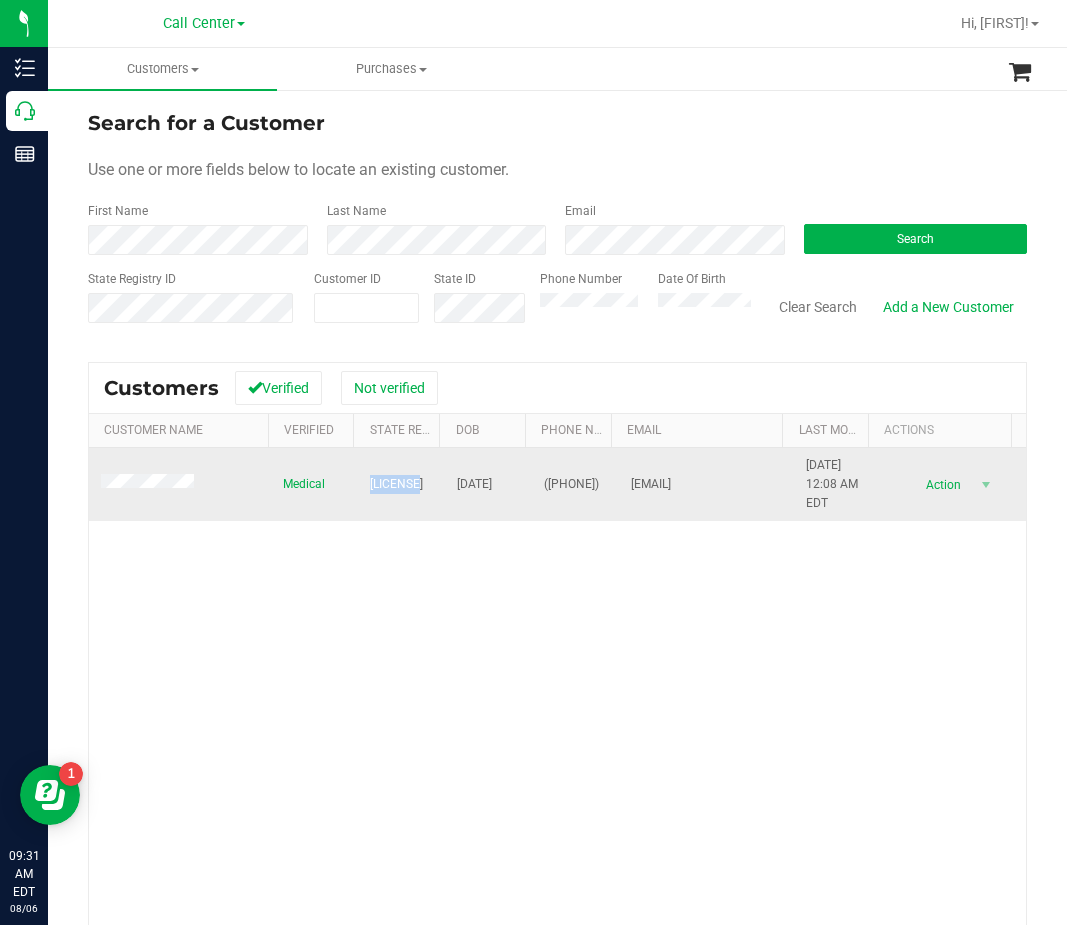 click on "[LICENSE]" at bounding box center (401, 485) 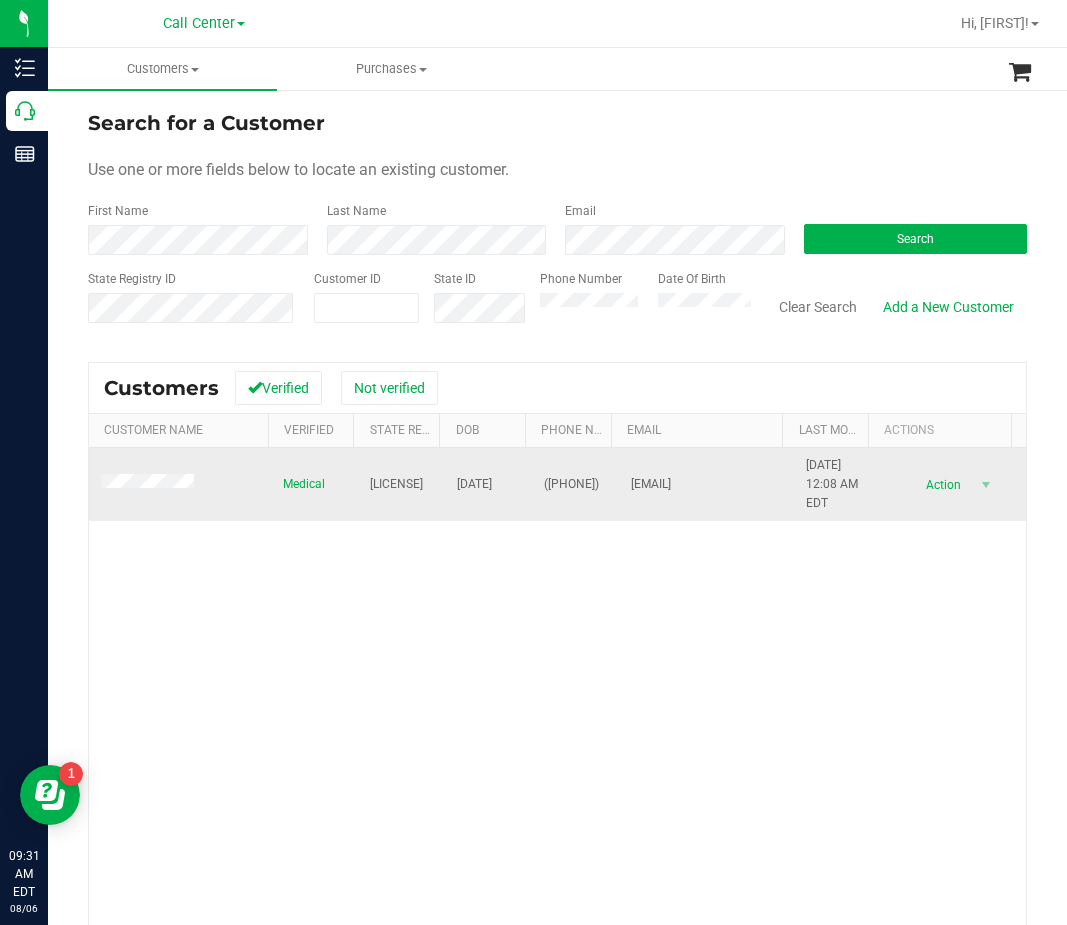 click on "[DATE]" at bounding box center (474, 484) 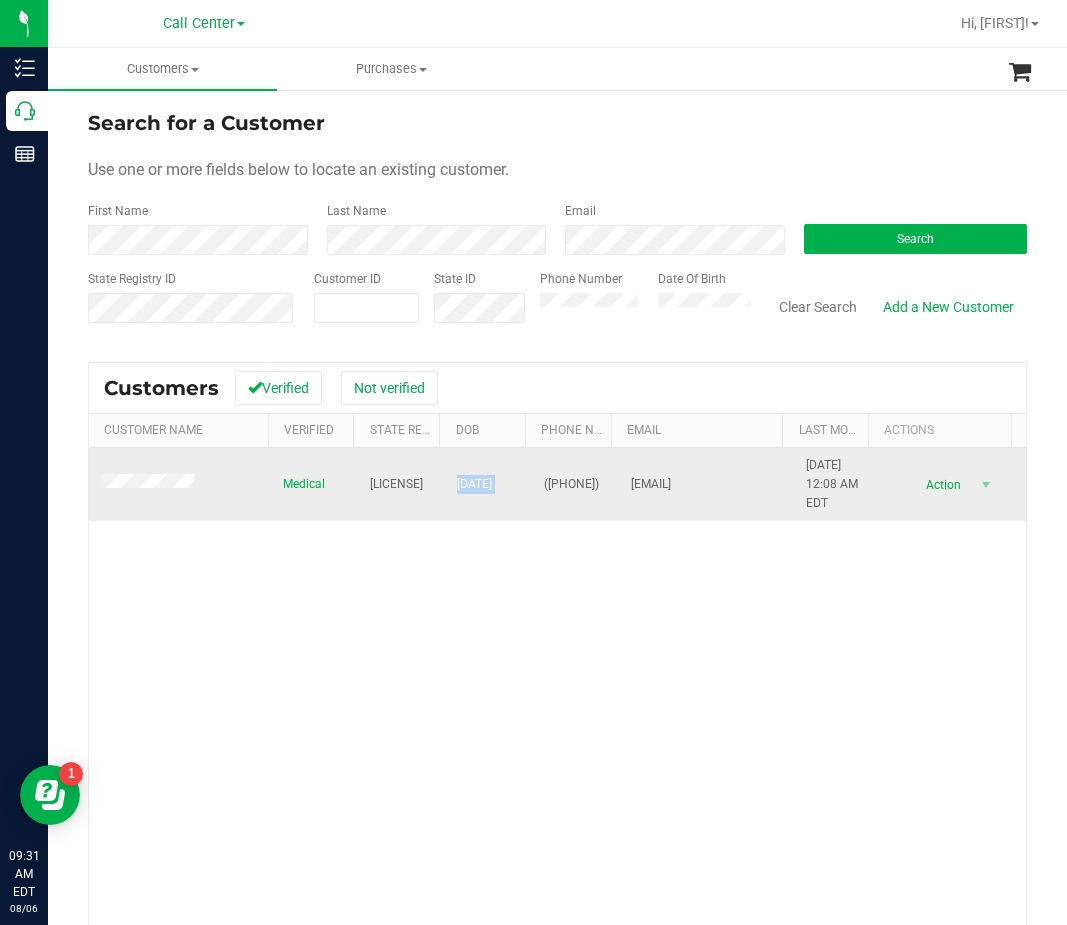 click on "[DATE]" at bounding box center [474, 484] 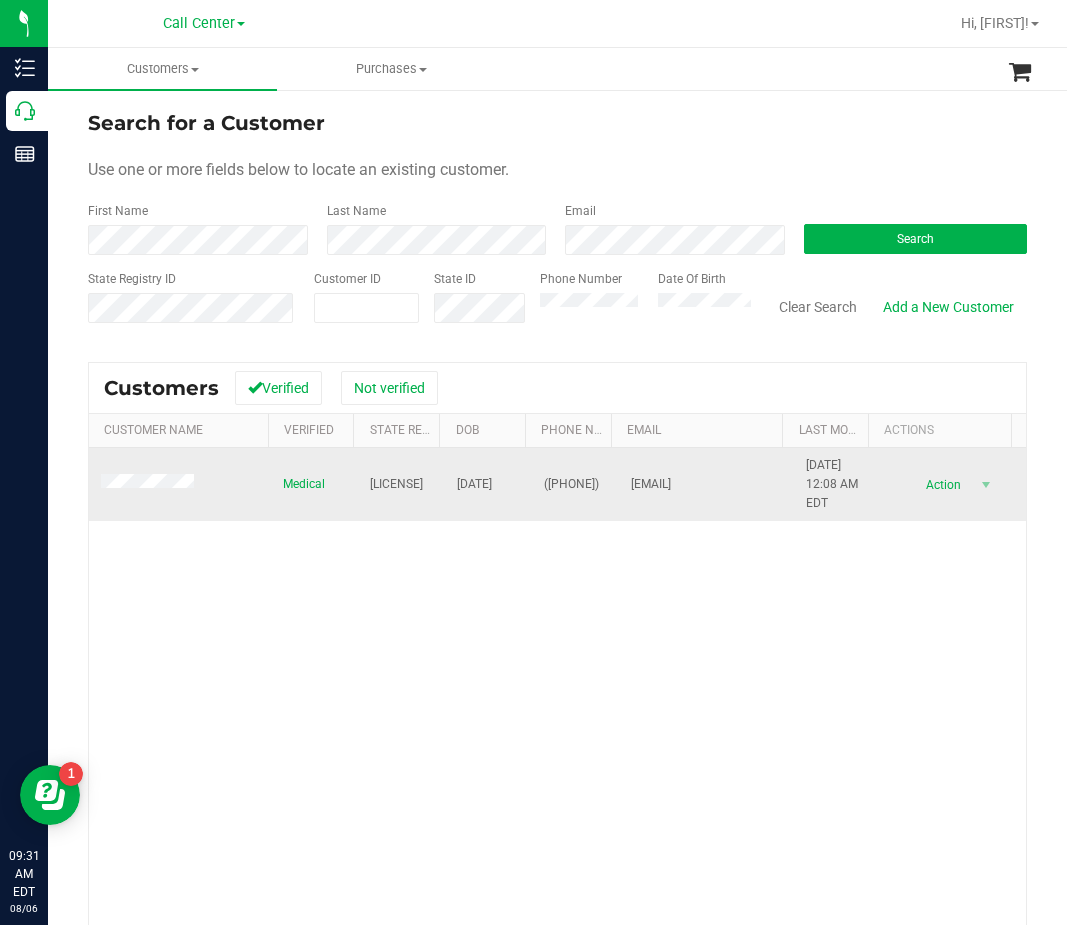 click at bounding box center (150, 484) 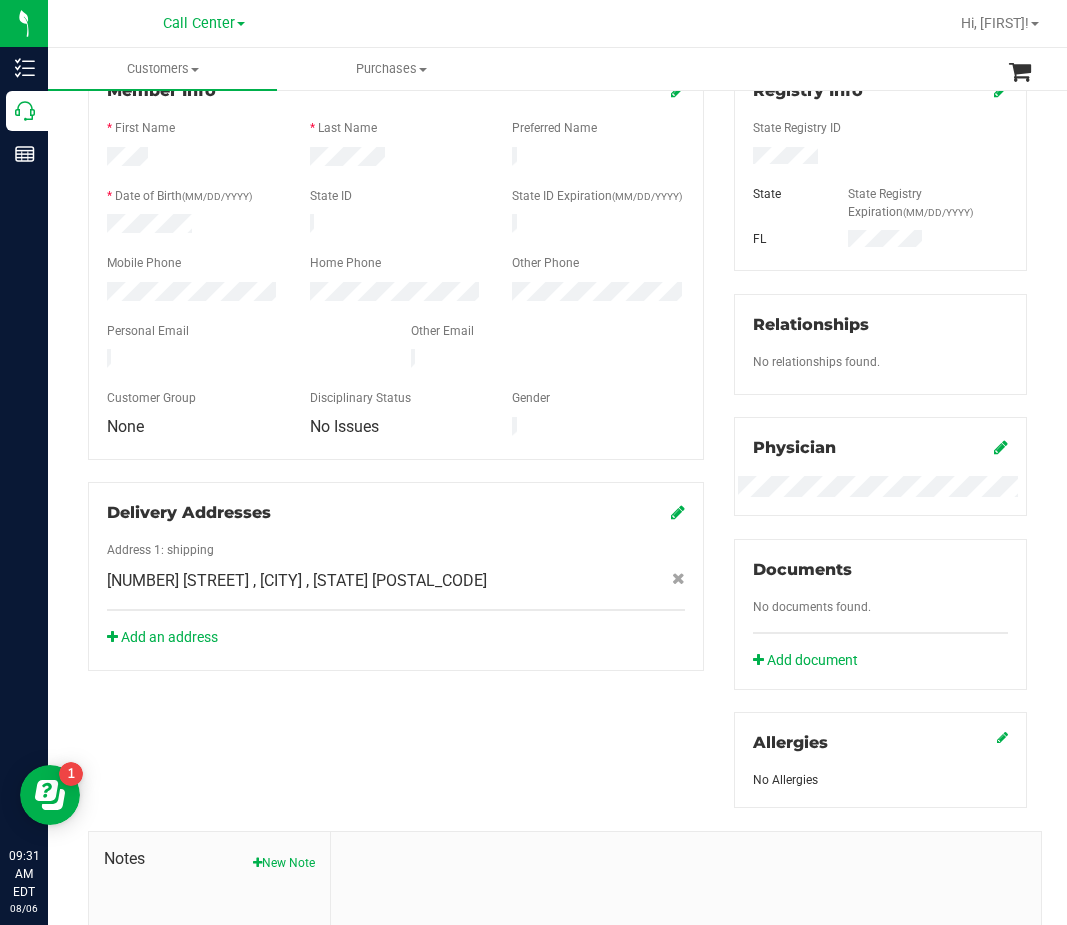 scroll, scrollTop: 0, scrollLeft: 0, axis: both 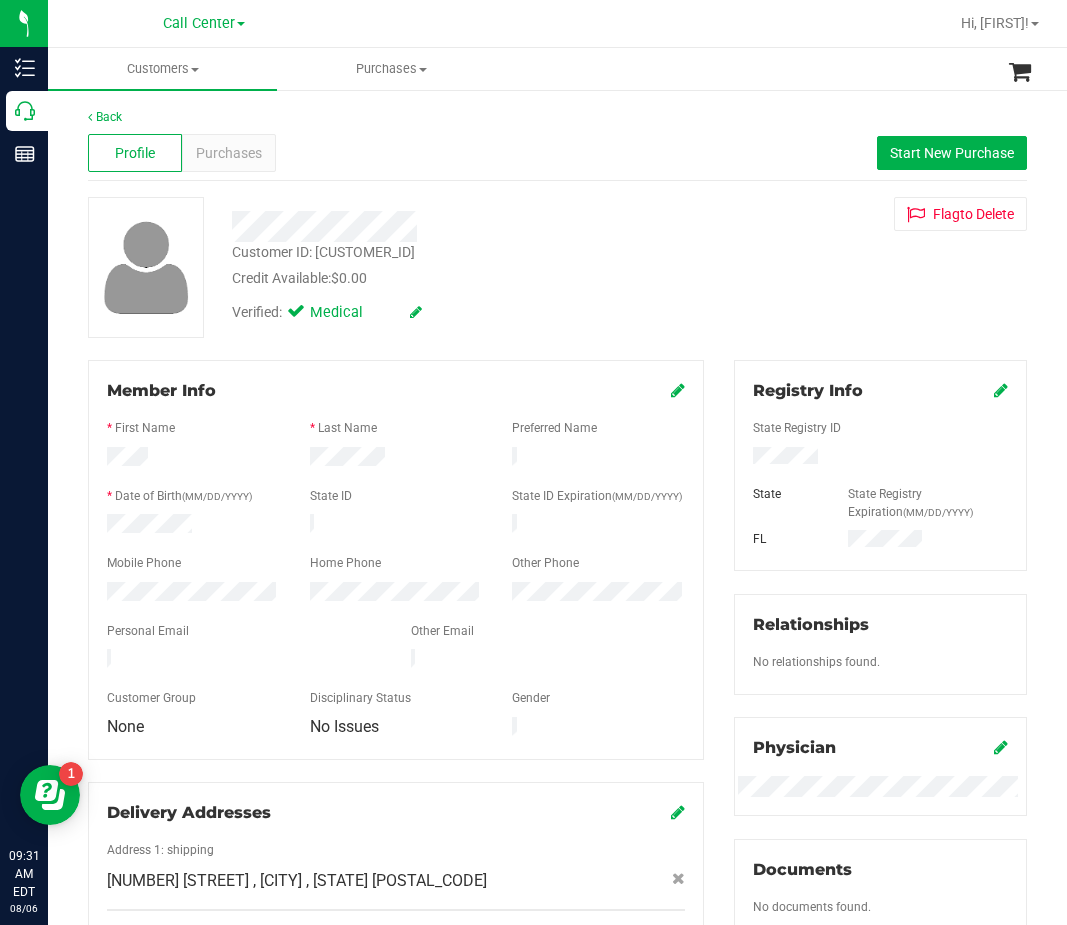 click at bounding box center [459, 226] 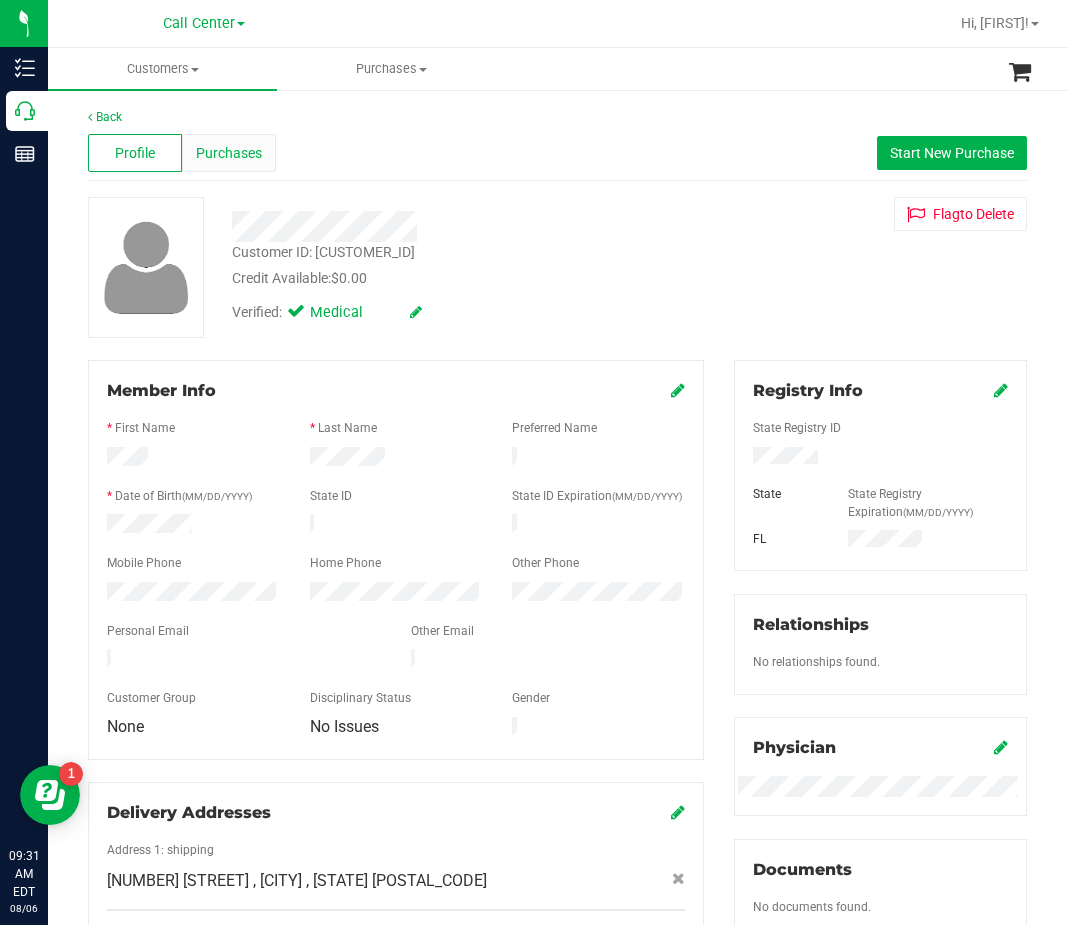 drag, startPoint x: 499, startPoint y: 250, endPoint x: 241, endPoint y: 147, distance: 277.8003 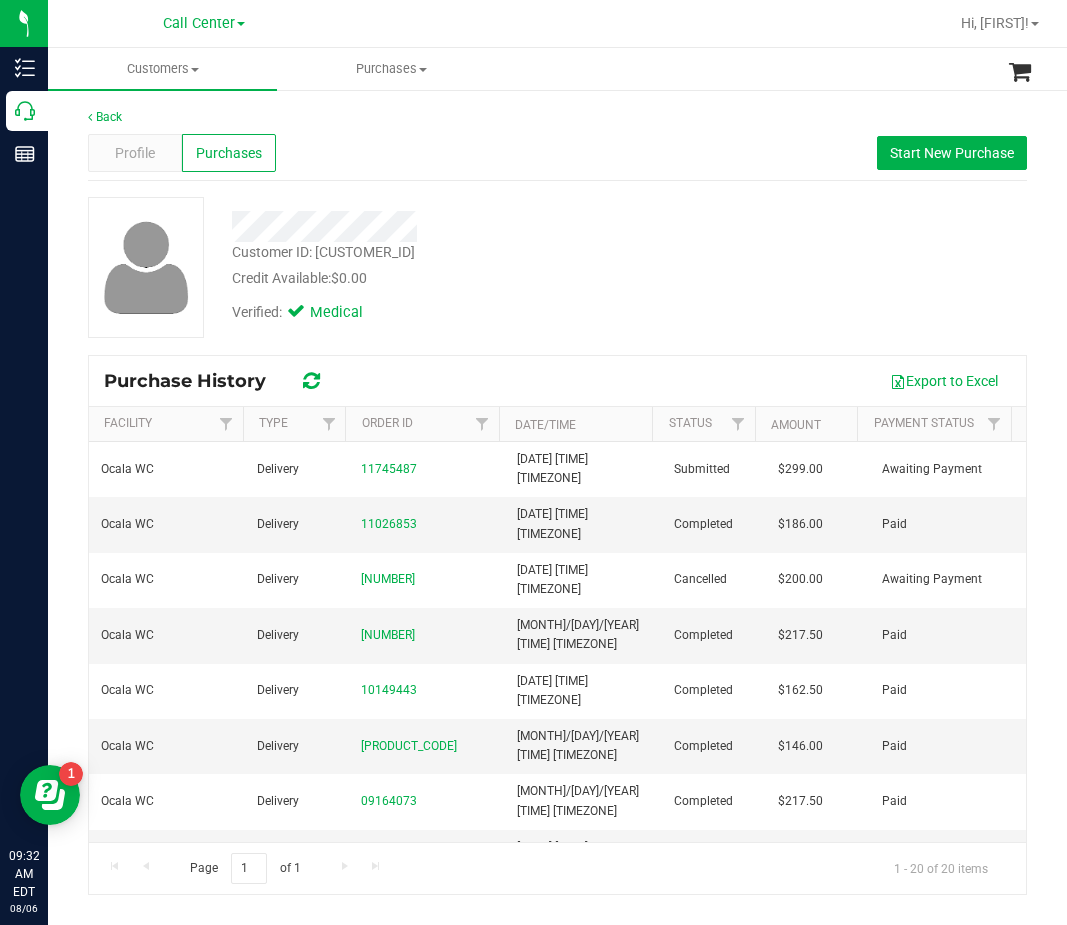 drag, startPoint x: 496, startPoint y: 365, endPoint x: 471, endPoint y: 393, distance: 37.536648 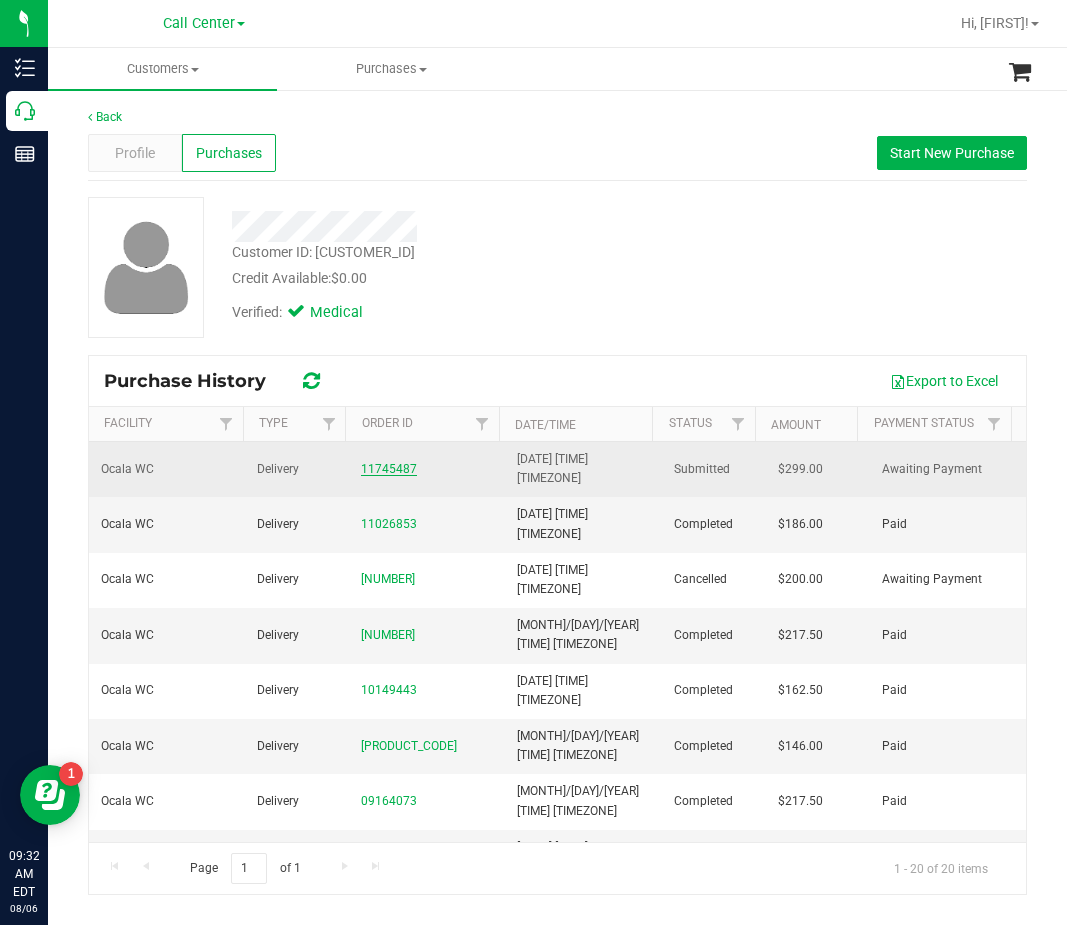 click on "11745487" at bounding box center (389, 469) 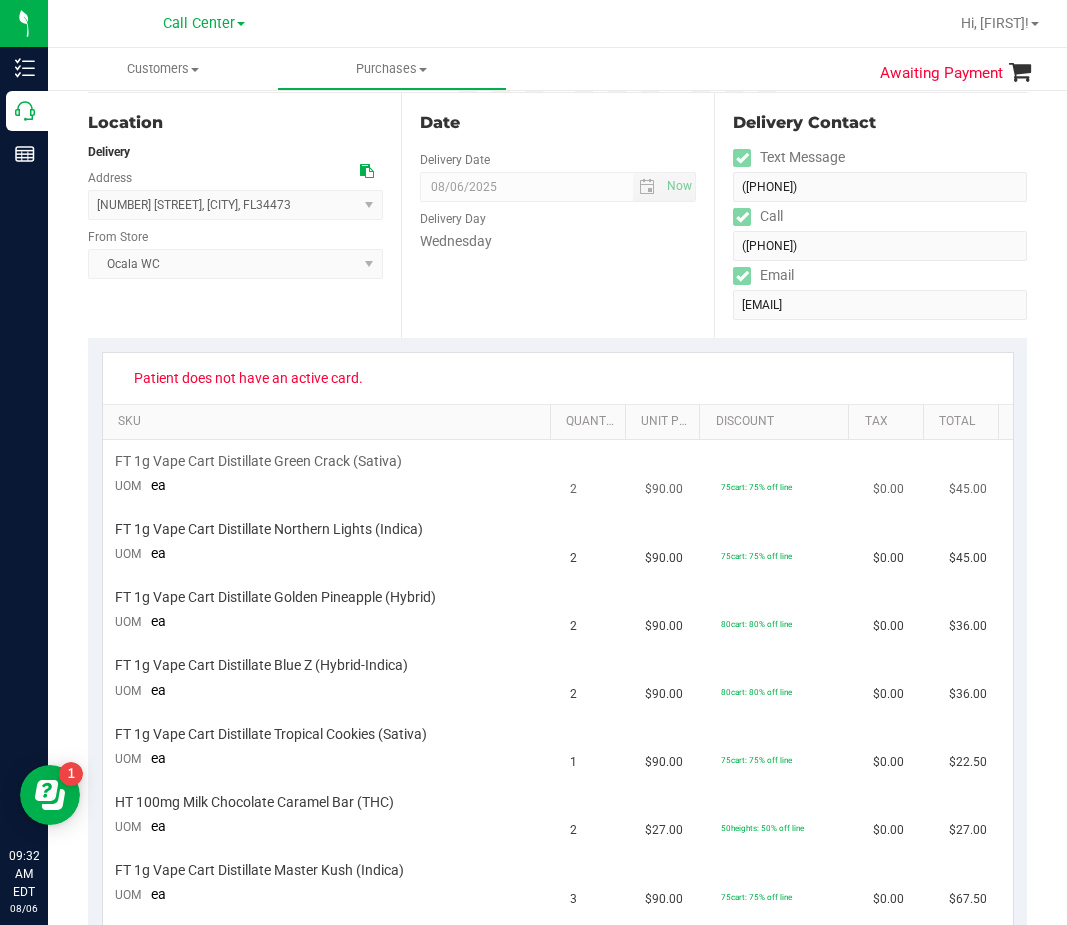 scroll, scrollTop: 200, scrollLeft: 0, axis: vertical 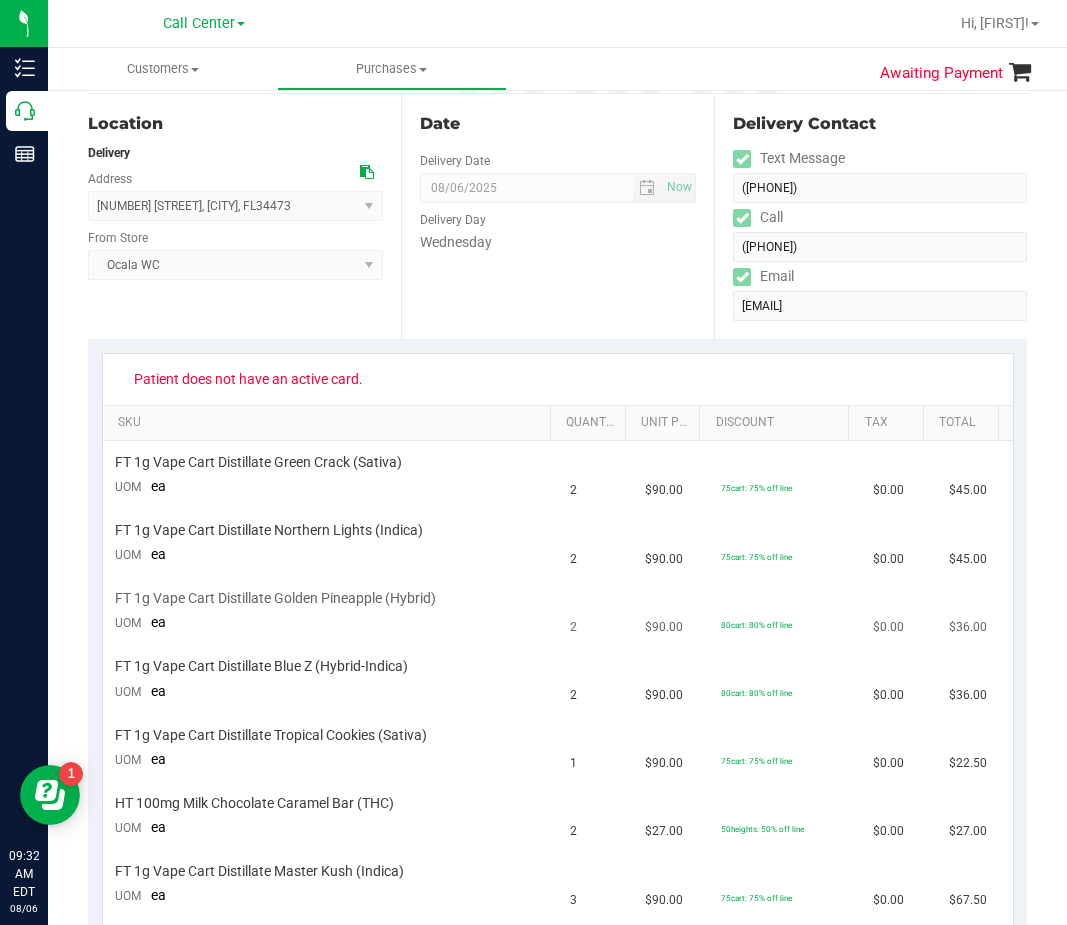 click on "$90.00" at bounding box center (671, 612) 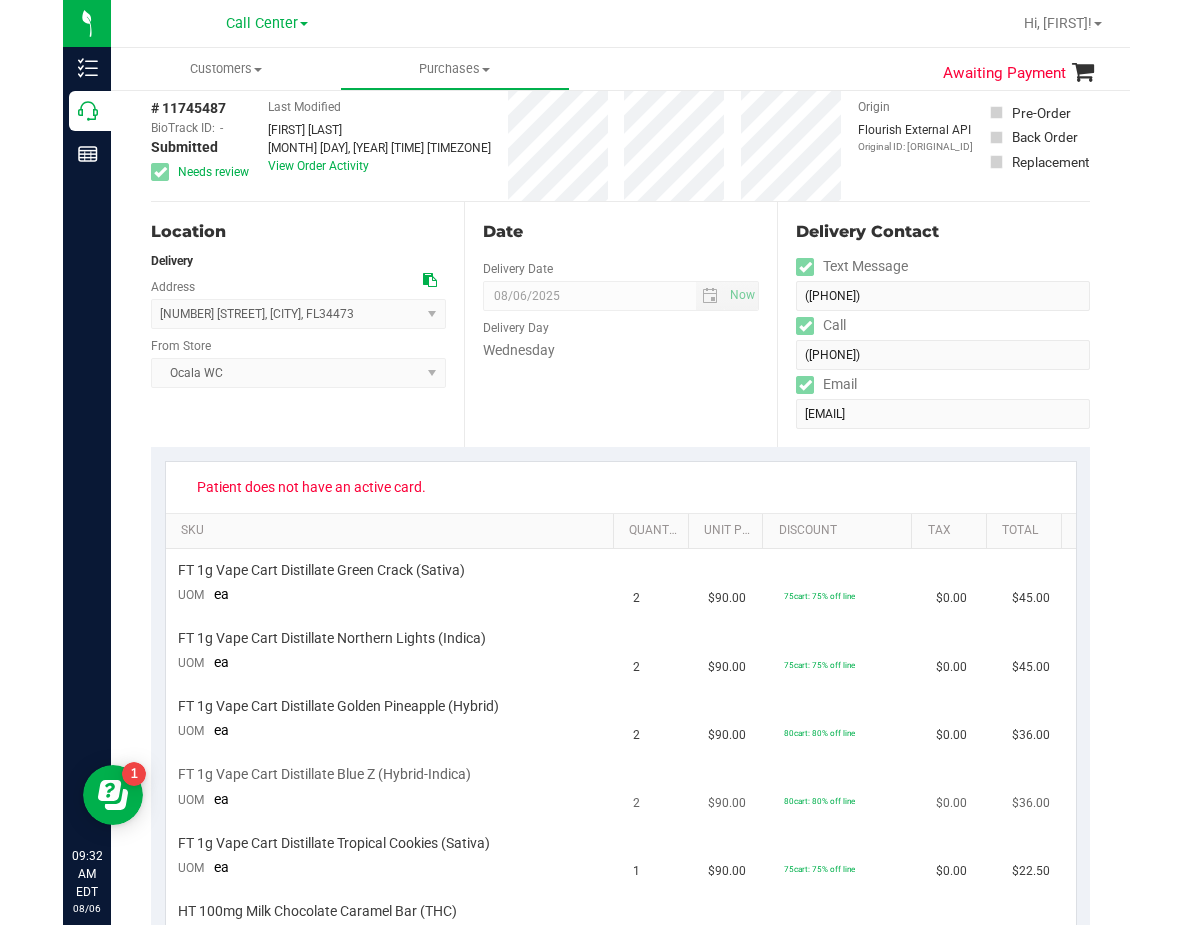 scroll, scrollTop: 0, scrollLeft: 0, axis: both 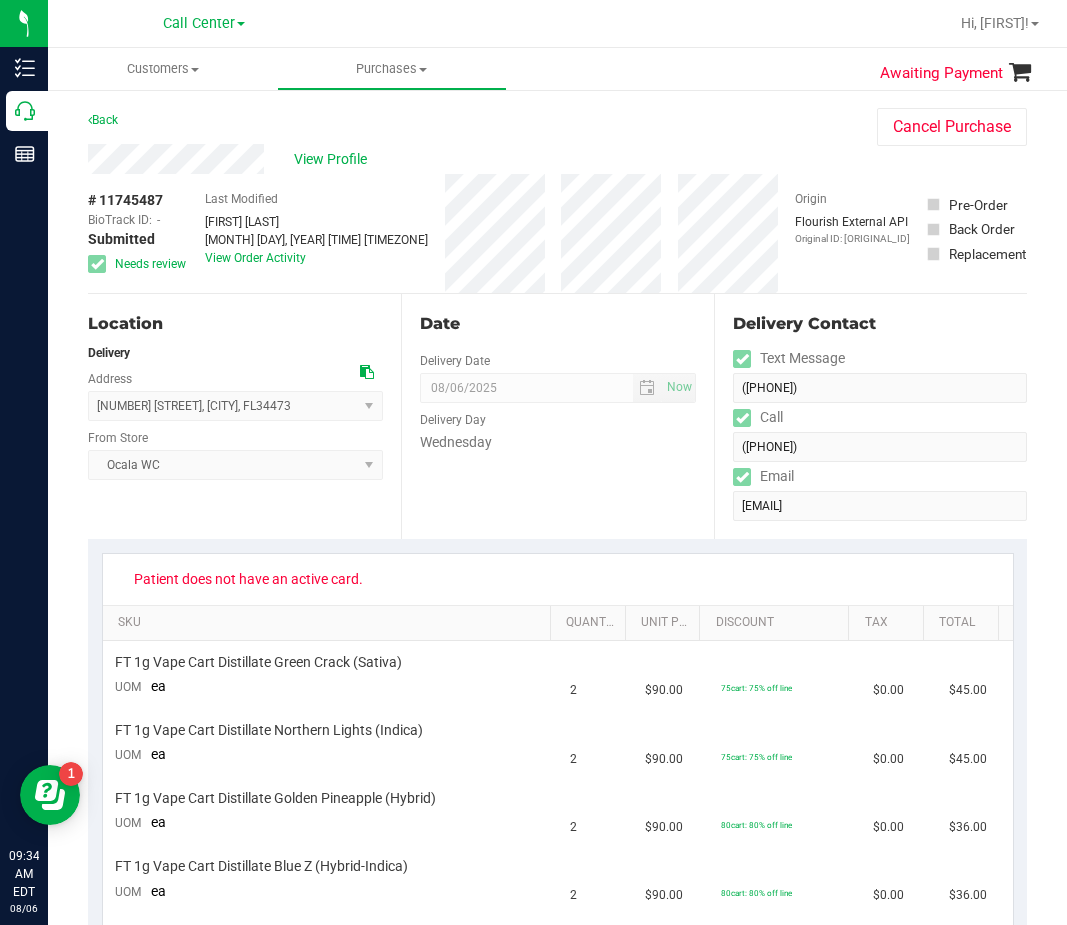 click on "Location
Delivery
Address
[NUMBER] [STREET]
, [CITY]
, [STATE]
[POSTAL_CODE]
Select address [NUMBER] [STREET]
From Store
Ocala WC Select Store Bonita Springs WC Boynton Beach WC Bradenton WC Brandon WC Brooksville WC Call Center Clermont WC Crestview WC Deerfield Beach WC Delray Beach WC Deltona WC Ft Walton Beach WC Ft. Lauderdale WC Ft. Myers WC Gainesville WC Jax Atlantic WC JAX DC REP Jax WC Key West WC Lakeland WC Largo WC Lehigh Acres DC REP Merritt Island WC Miami 72nd WC Miami Beach WC Miami Dadeland WC Miramar DC REP New Port Richey WC Ocala WC" at bounding box center (244, 416) 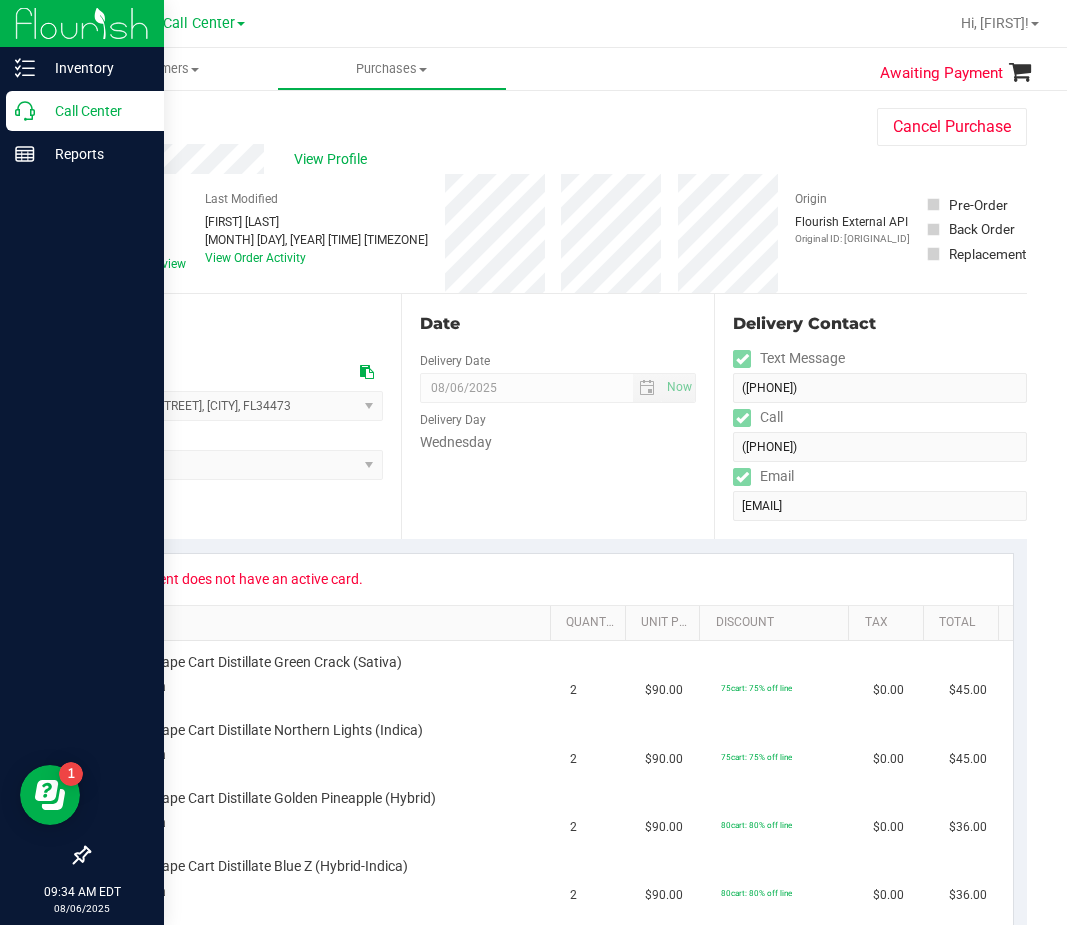 click on "Call Center" at bounding box center [85, 111] 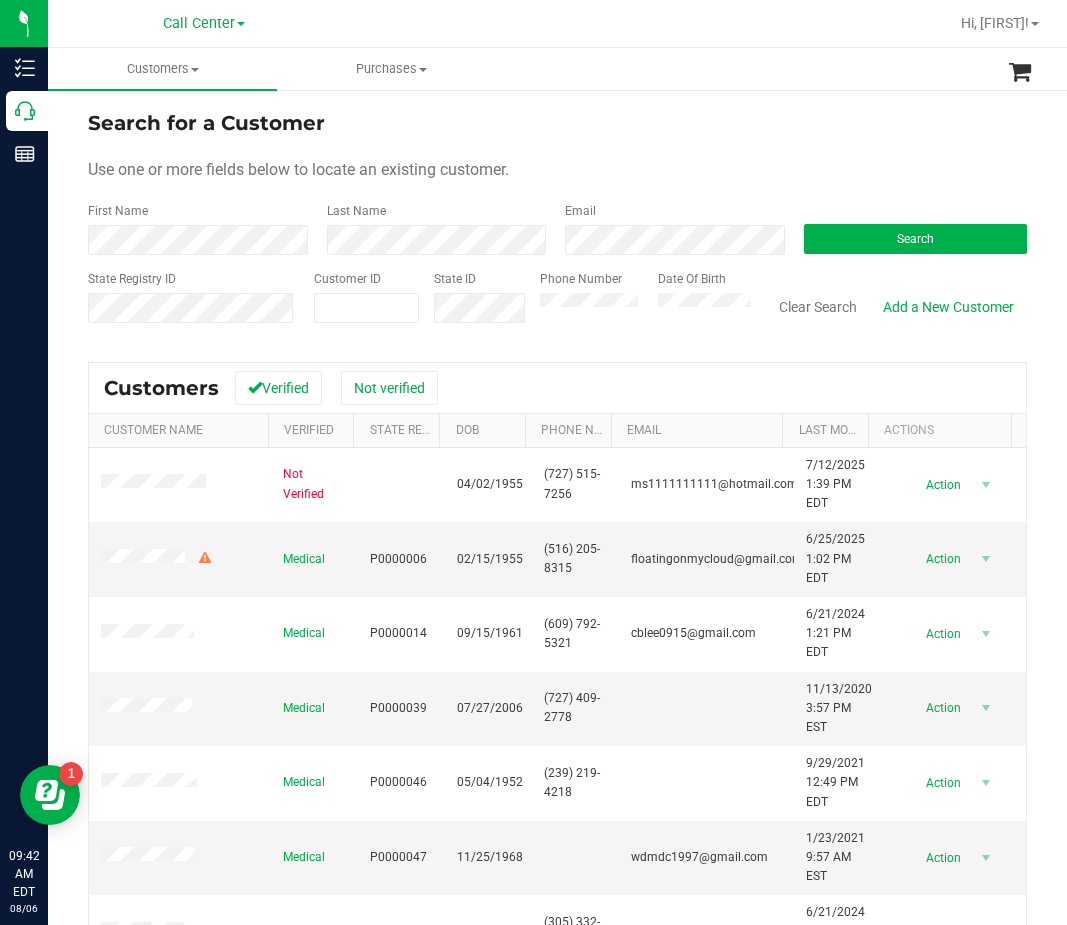 click on "Search for a Customer
Use one or more fields below to locate an existing customer.
First Name
Last Name
Email
Search
State Registry ID
Customer ID
State ID
Phone Number
Date Of Birth" at bounding box center [557, 224] 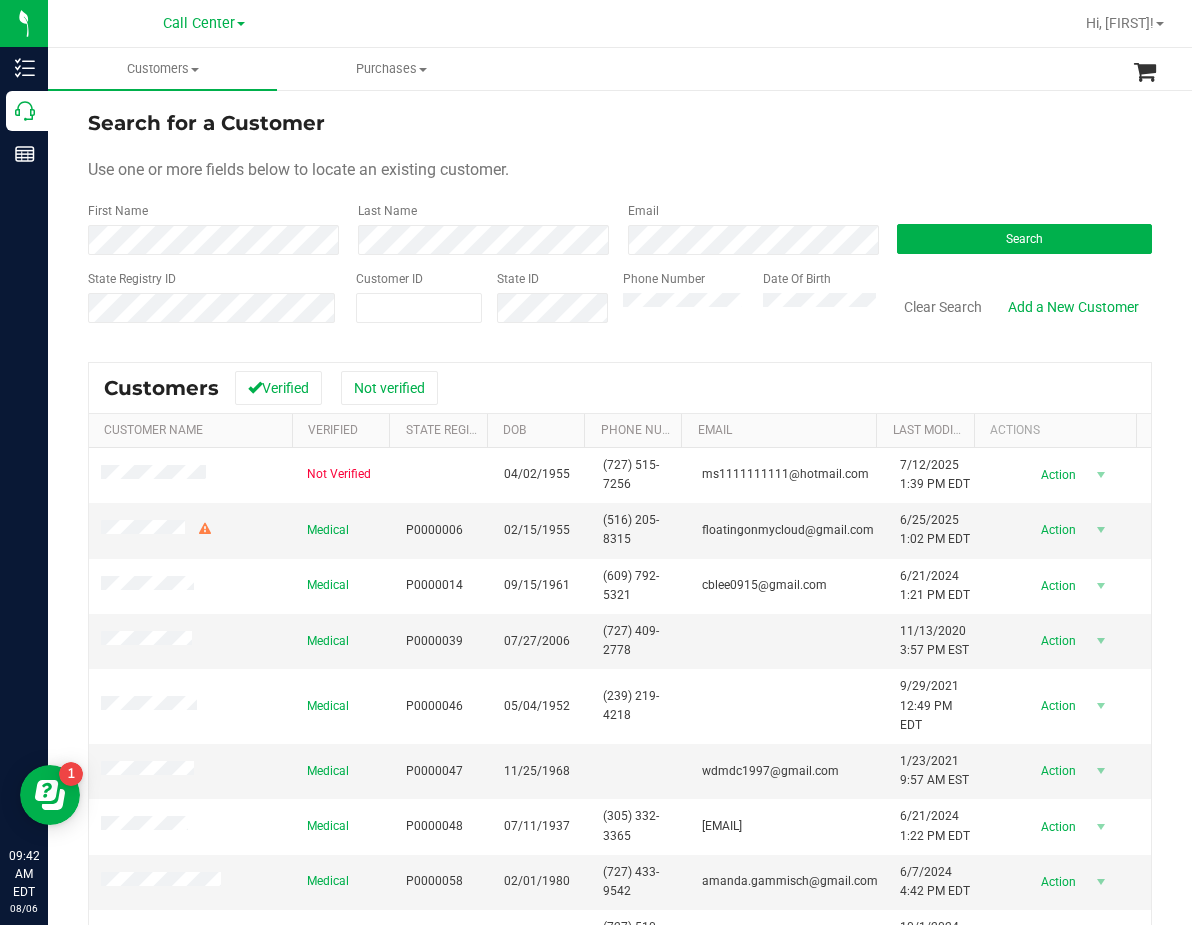 click on "Search" at bounding box center [1017, 228] 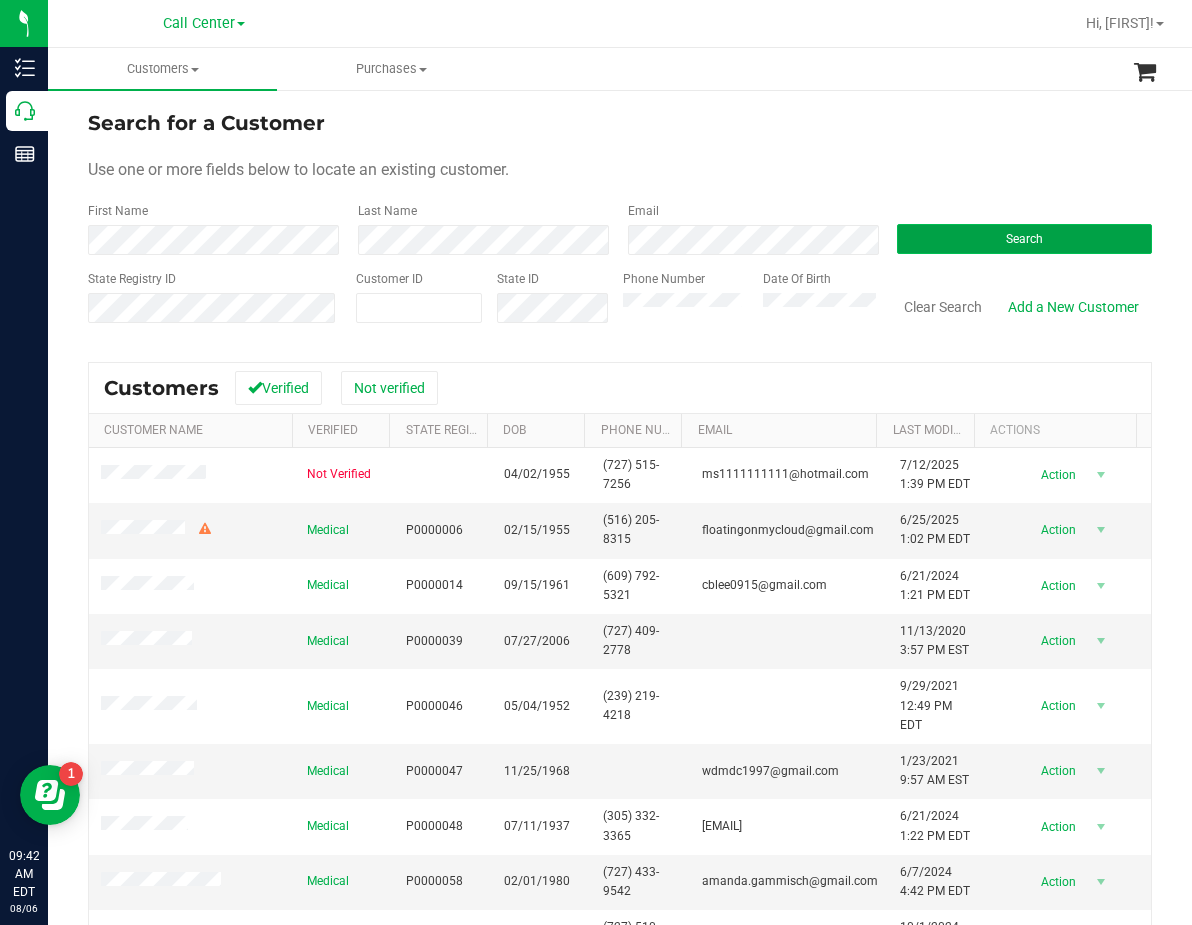 click on "Search" at bounding box center [1024, 239] 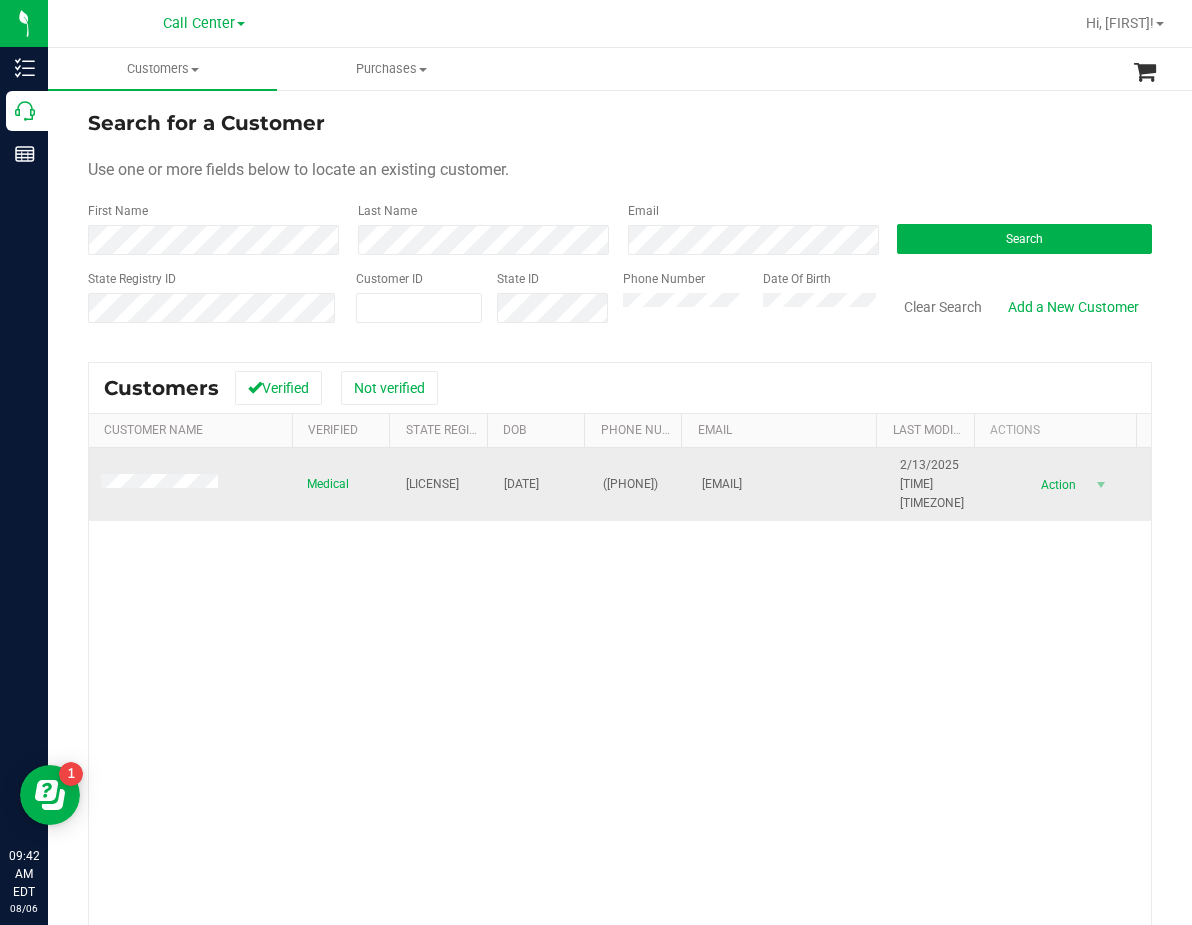 click on "[LICENSE]" at bounding box center (432, 484) 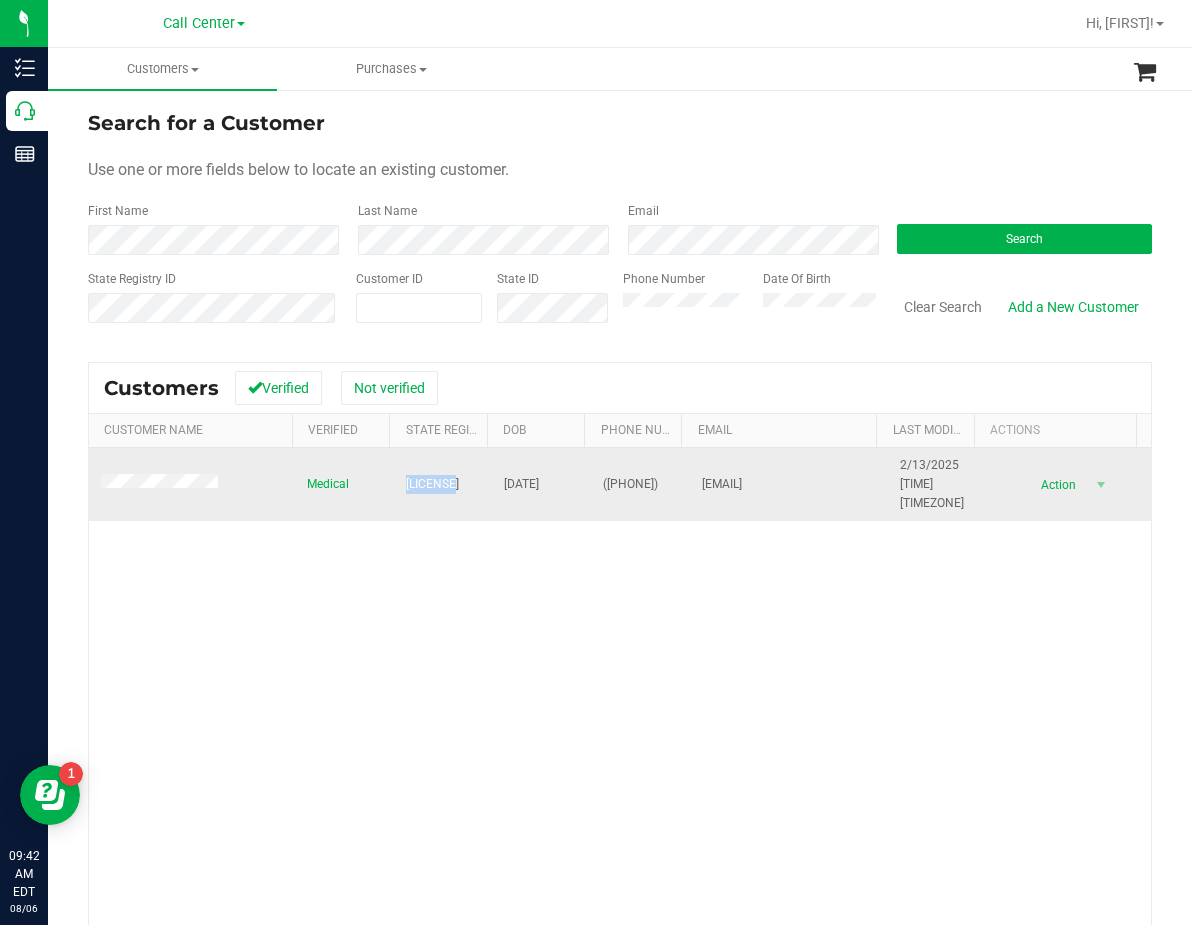 click on "[LICENSE]" at bounding box center (432, 484) 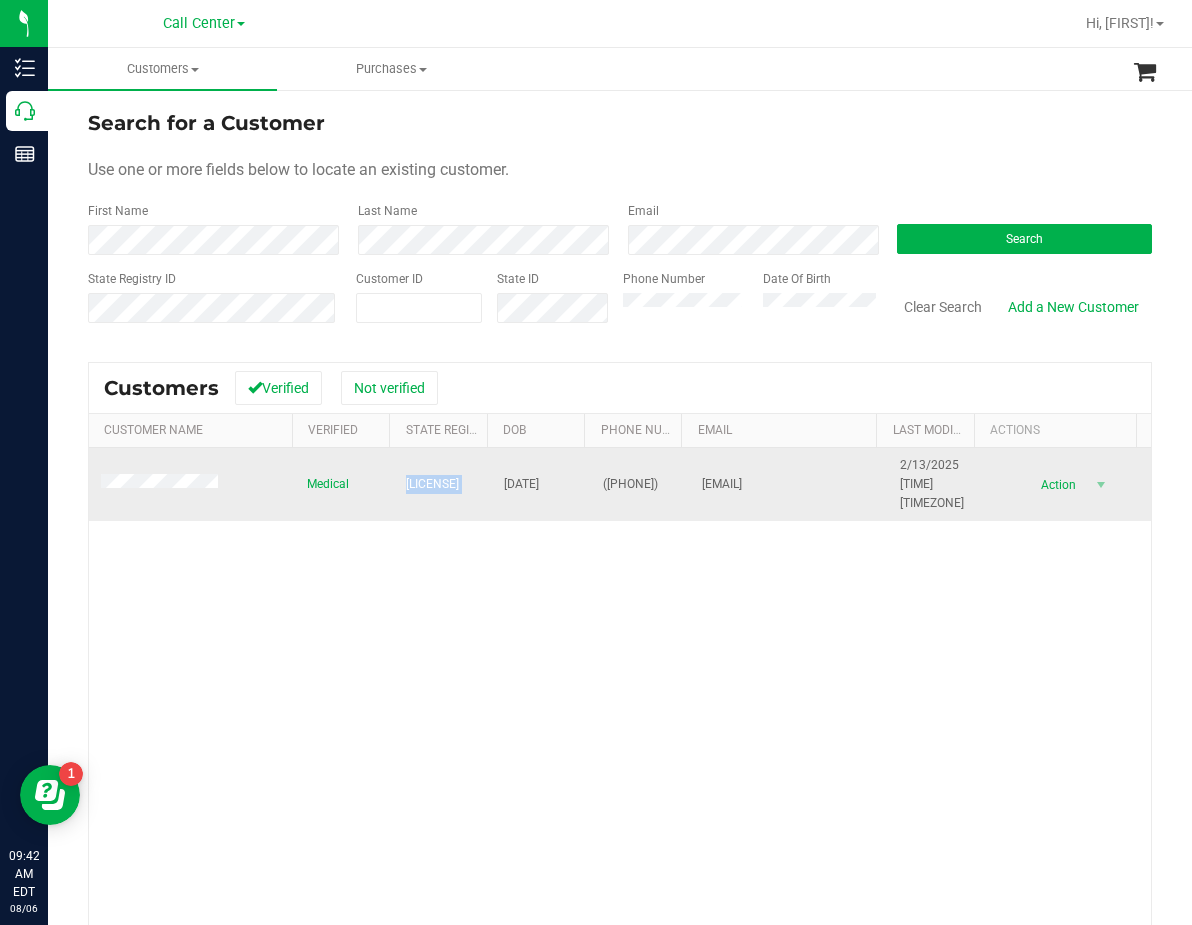 click on "[LICENSE]" at bounding box center [432, 484] 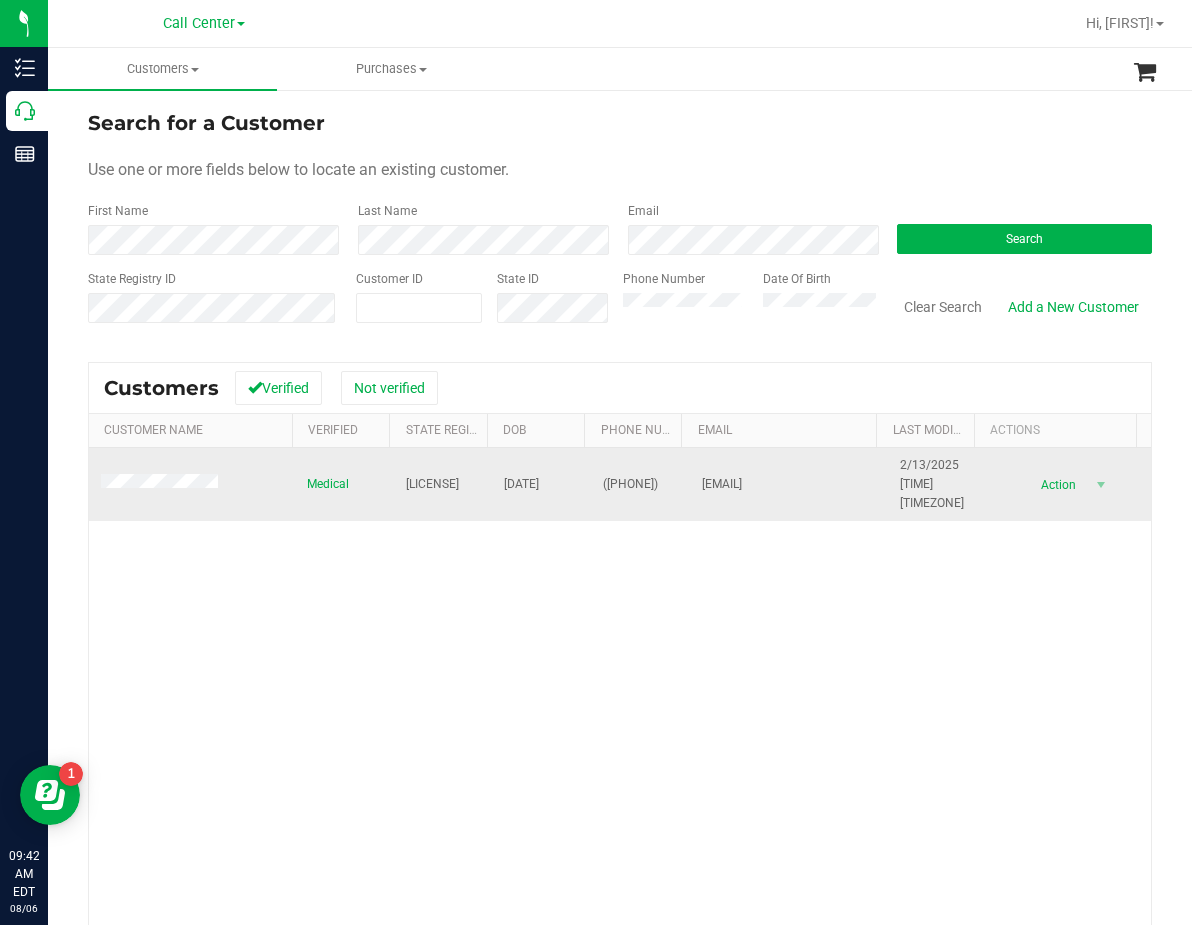 click on "[DATE]" at bounding box center (521, 484) 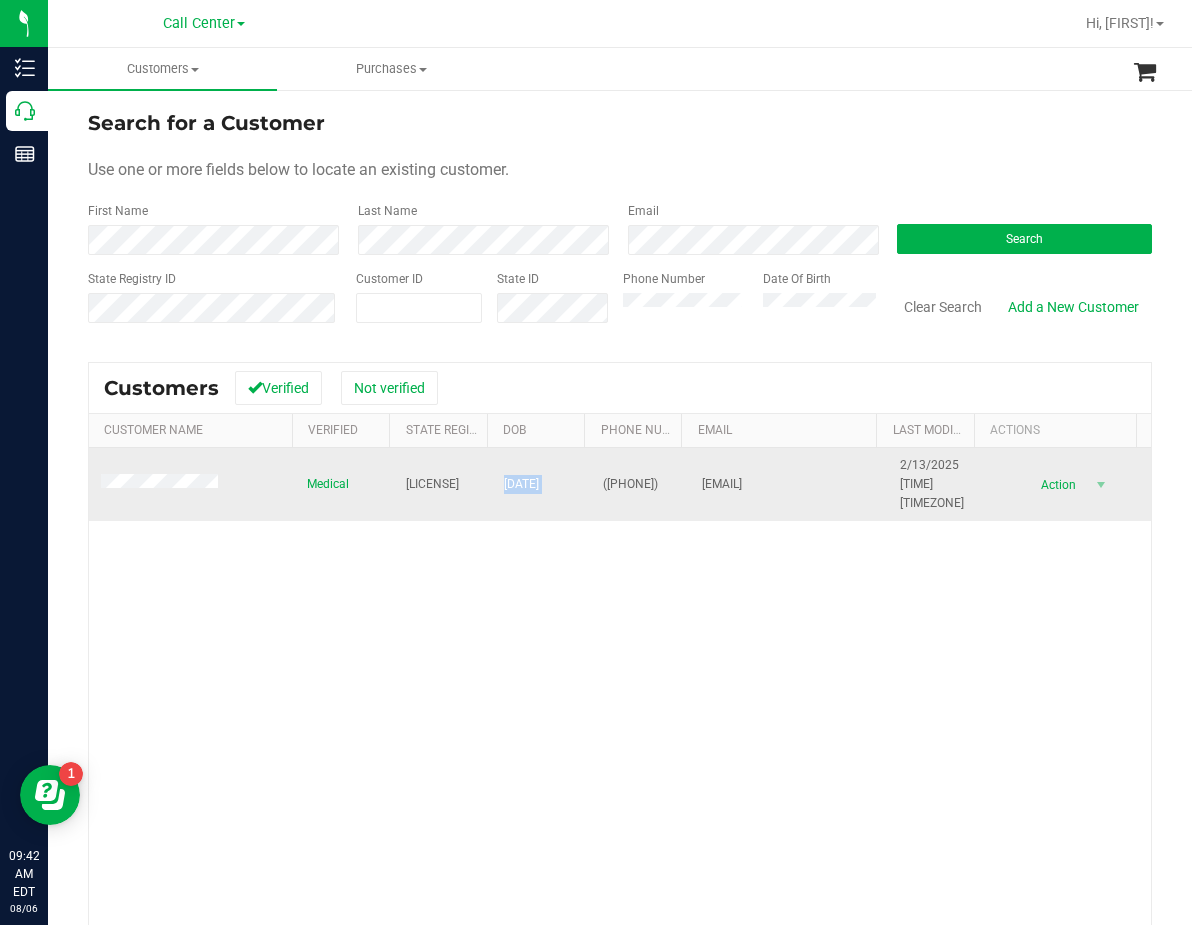 click on "[DATE]" at bounding box center (521, 484) 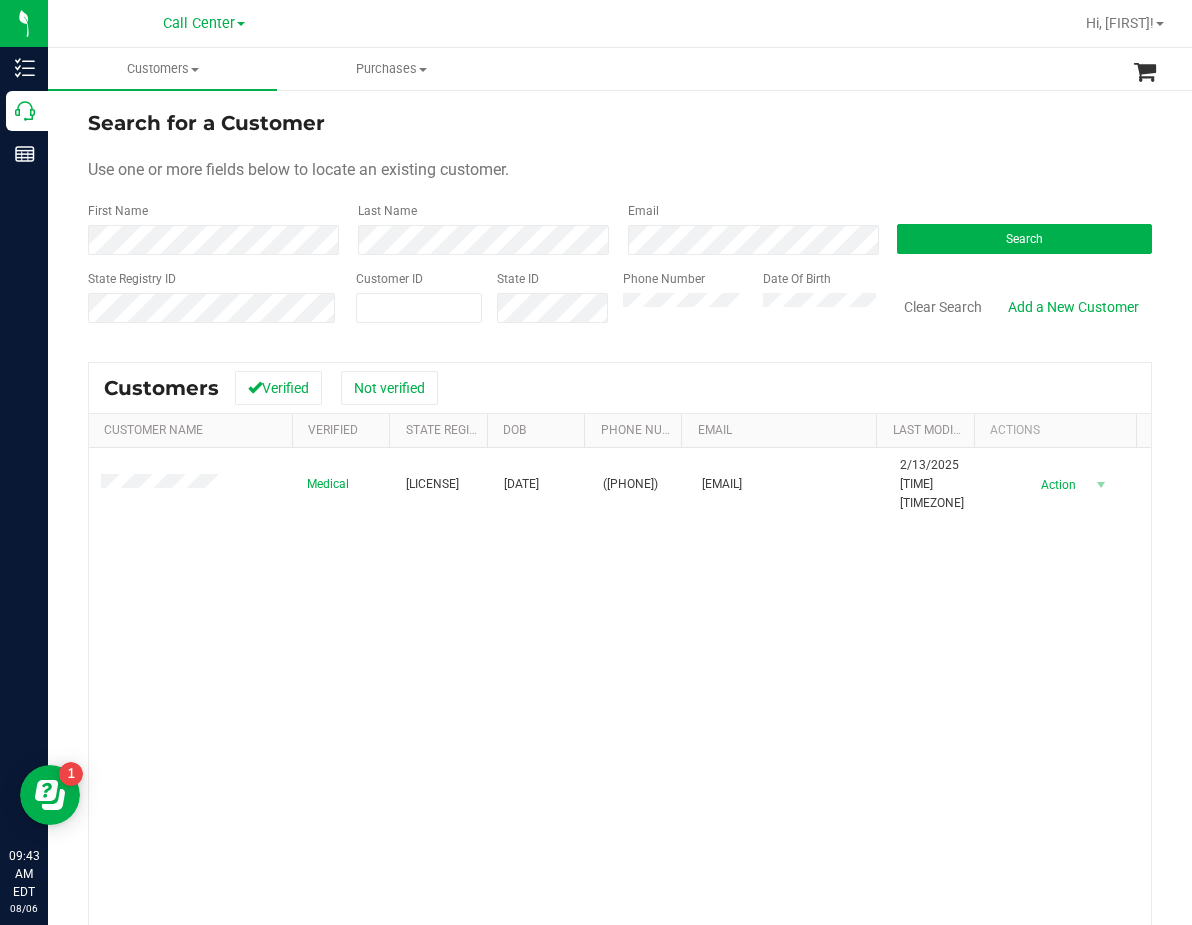 click on "Search for a Customer
Use one or more fields below to locate an existing customer.
First Name
Last Name
Email
Search
State Registry ID
Customer ID
State ID
Phone Number" at bounding box center (620, 593) 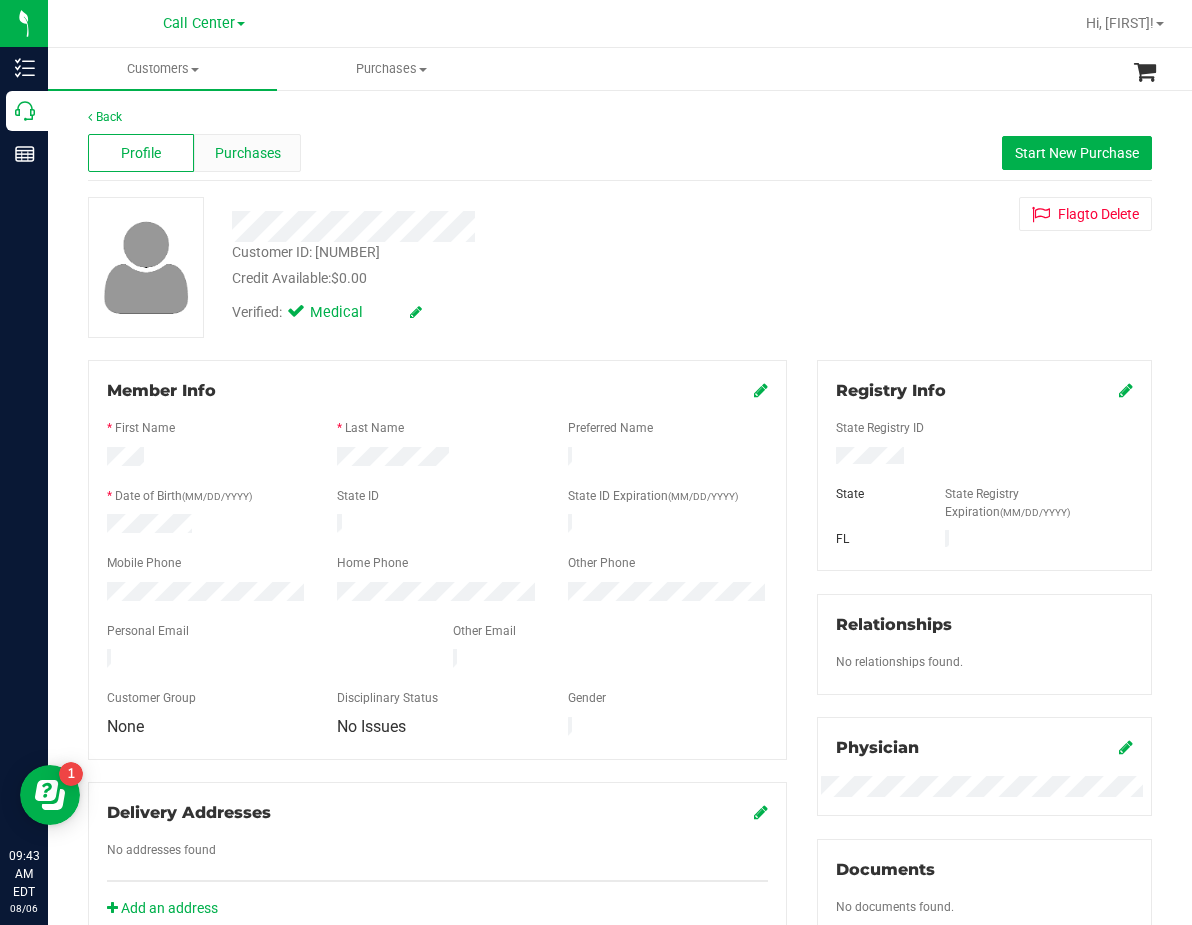 click on "Purchases" at bounding box center (247, 153) 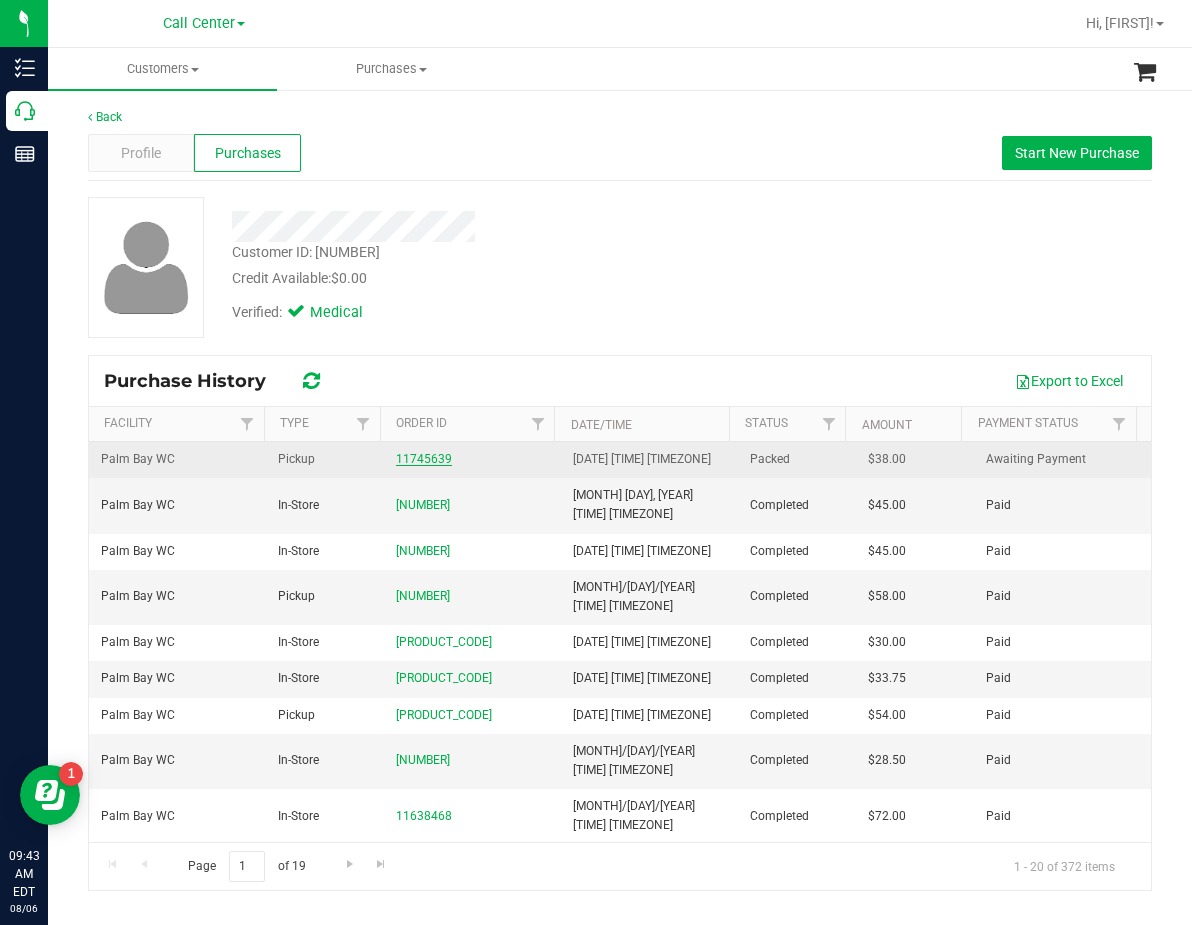 click on "11745639" at bounding box center [424, 459] 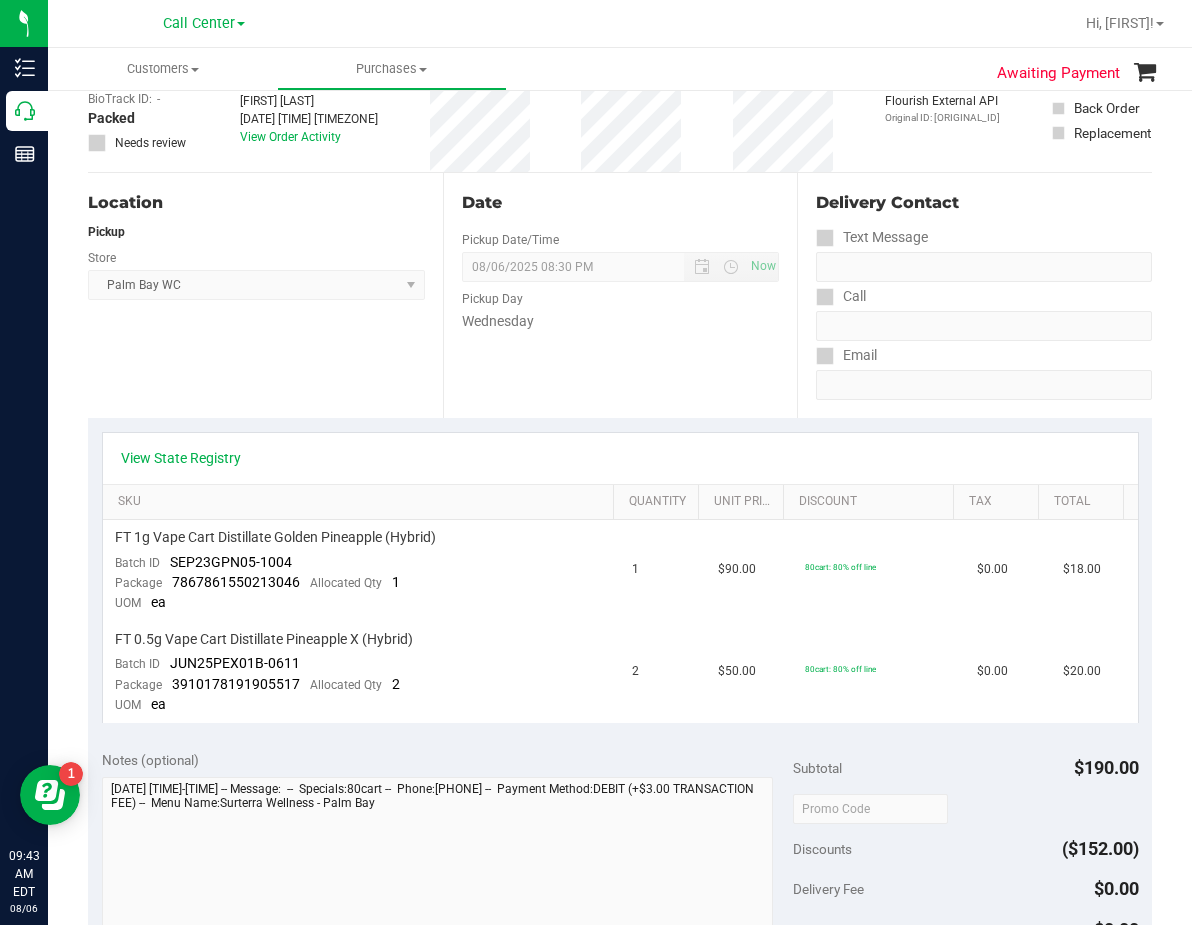 scroll, scrollTop: 0, scrollLeft: 0, axis: both 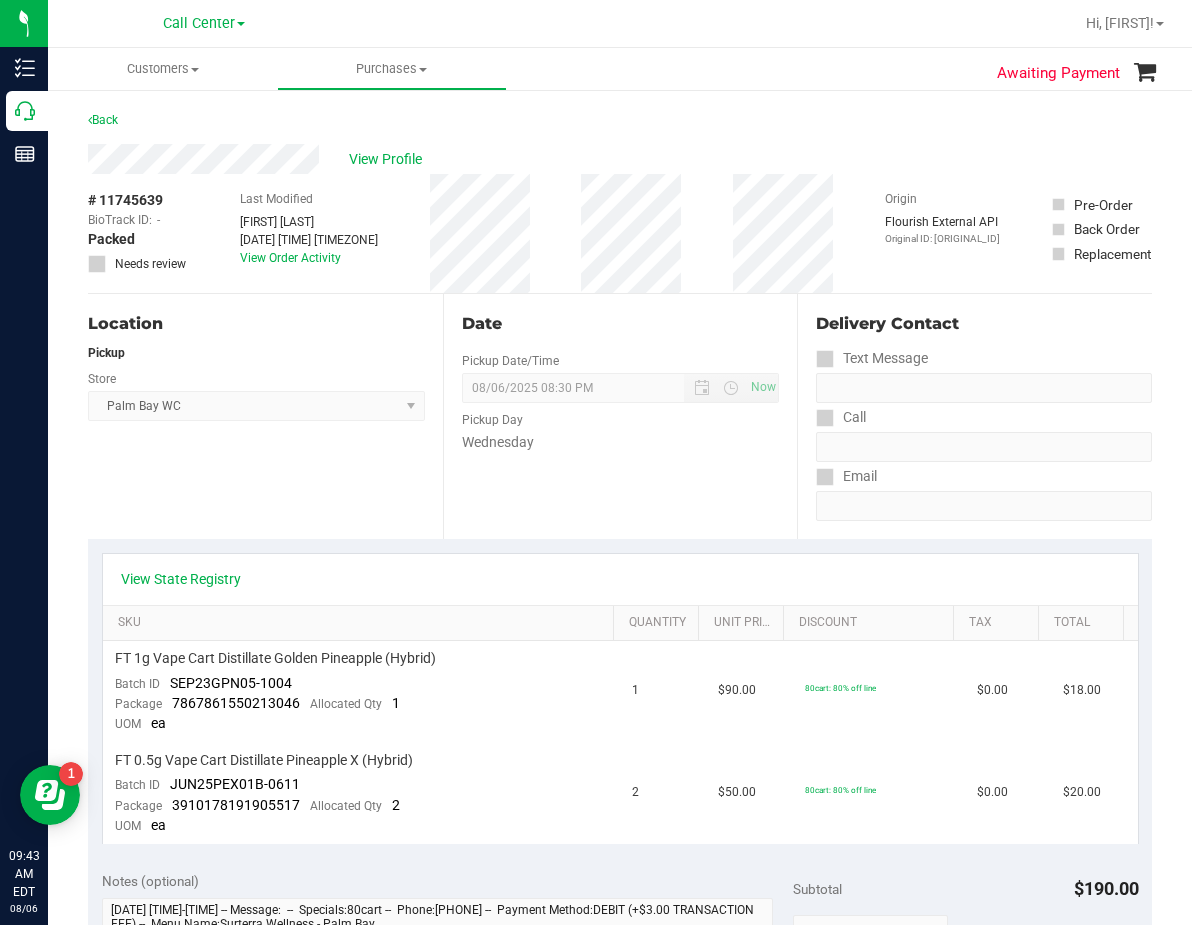 click on "Location
Pickup
Store
Palm Bay WC Select Store Bonita Springs WC Boynton Beach WC Bradenton WC Brandon WC Brooksville WC Call Center Clermont WC Crestview WC Deerfield Beach WC Delray Beach WC Deltona WC Ft Walton Beach WC Ft. Lauderdale WC Ft. Myers WC Gainesville WC Jax Atlantic WC JAX DC REP Jax WC Key West WC Lakeland WC Largo WC Lehigh Acres DC REP Merritt Island WC Miami 72nd WC Miami Beach WC Miami Dadeland WC Miramar DC REP New Port Richey WC North Palm Beach WC North Port WC Ocala WC Orange Park WC Orlando Colonial WC Orlando DC REP Orlando WC Oviedo WC Palm Bay WC Palm Coast WC Panama City WC Pensacola WC Port Orange WC Port St. Lucie WC Sebring WC South Tampa WC St. Pete WC Summerfield WC Tallahassee DC REP Tallahassee WC Tampa DC Testing Tampa Warehouse Tampa WC TX Austin DC TX Plano Retail WPB DC WPB WC" at bounding box center [265, 416] 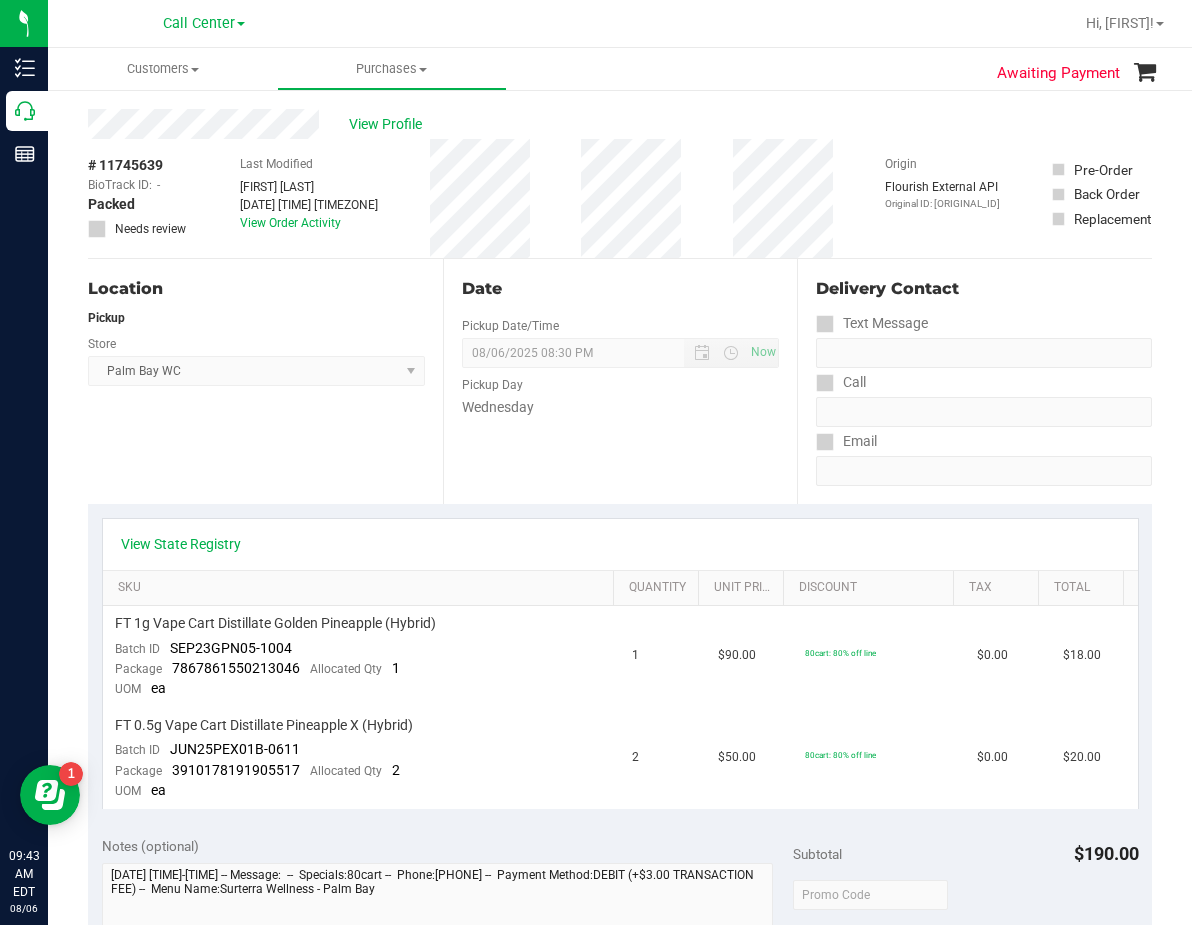scroll, scrollTop: 0, scrollLeft: 0, axis: both 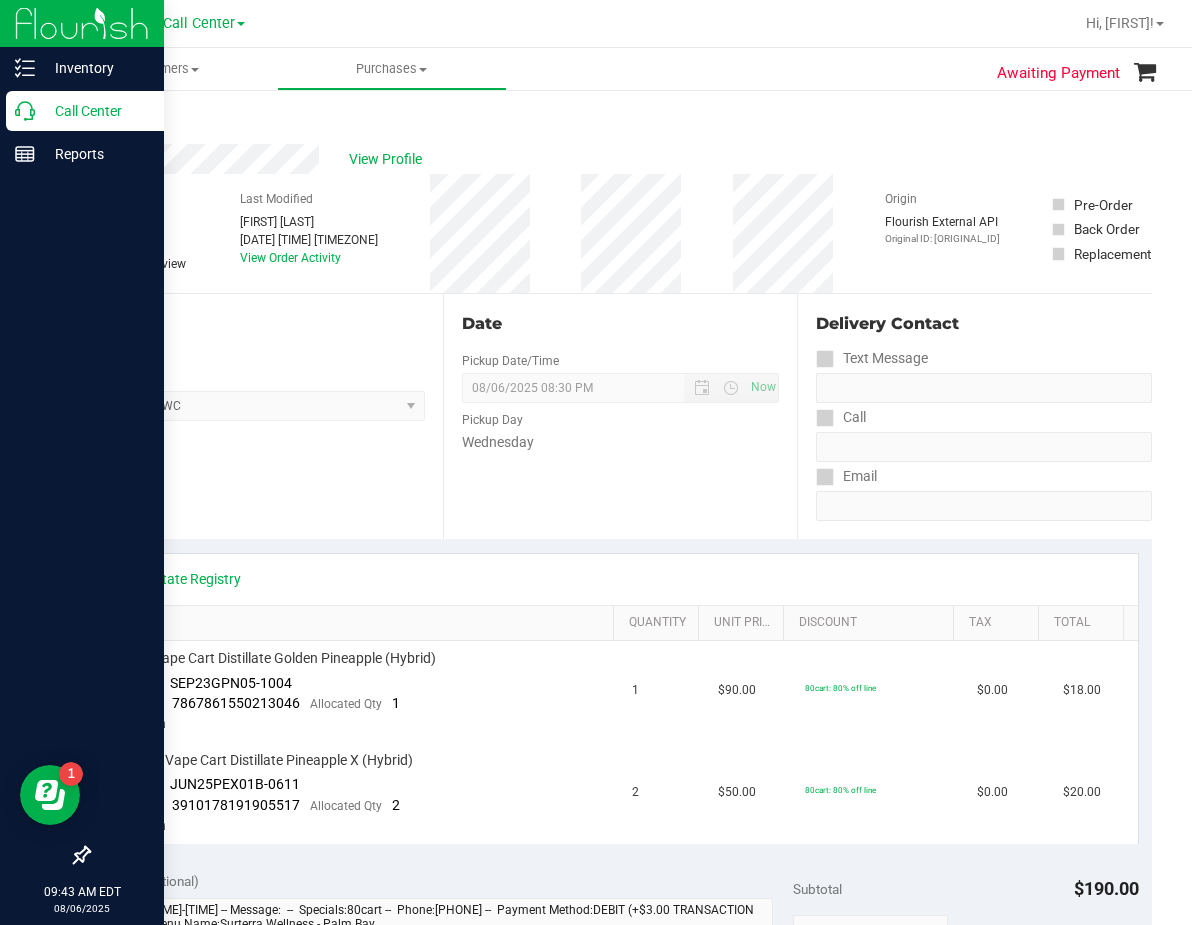 click on "Call Center" at bounding box center (85, 111) 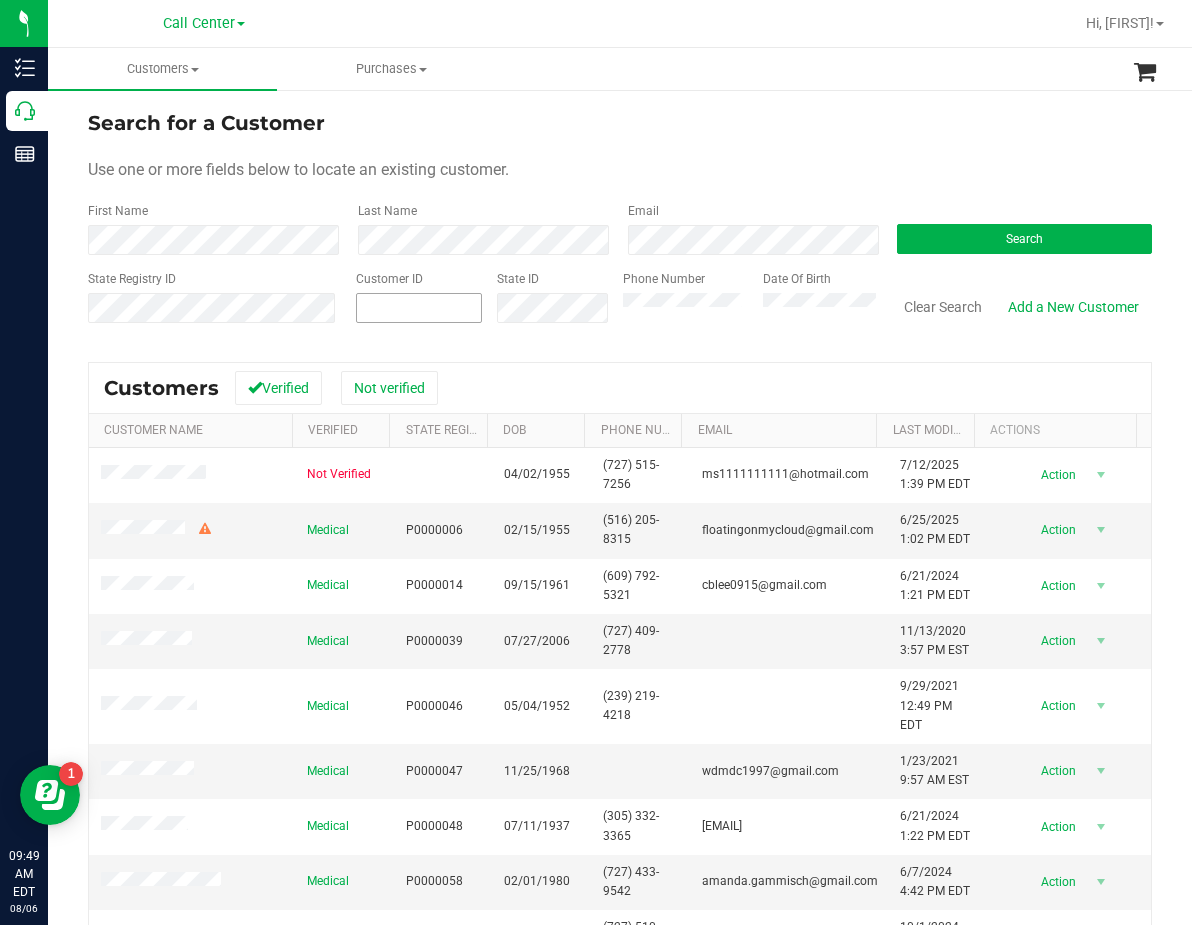 click at bounding box center (419, 308) 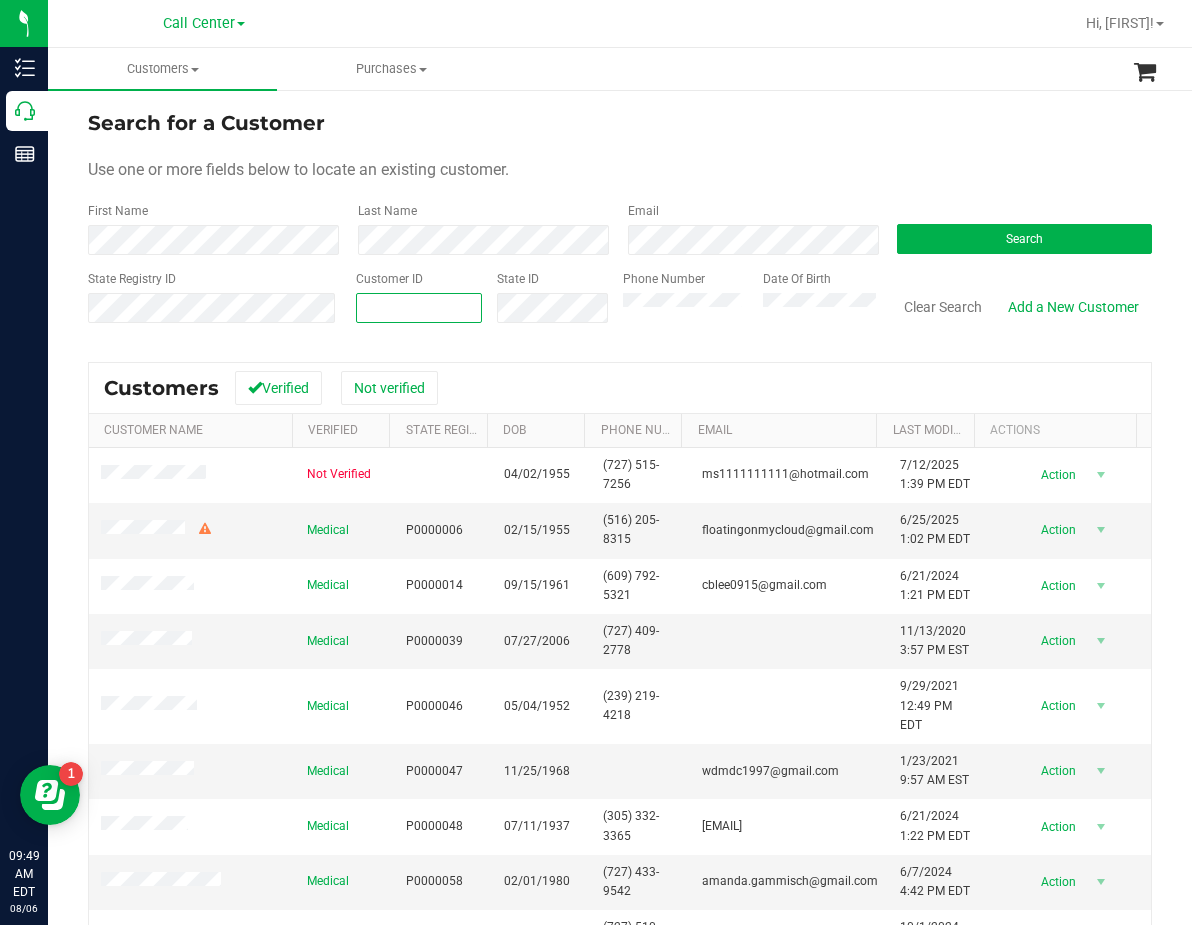 paste on "[NUMBER]" 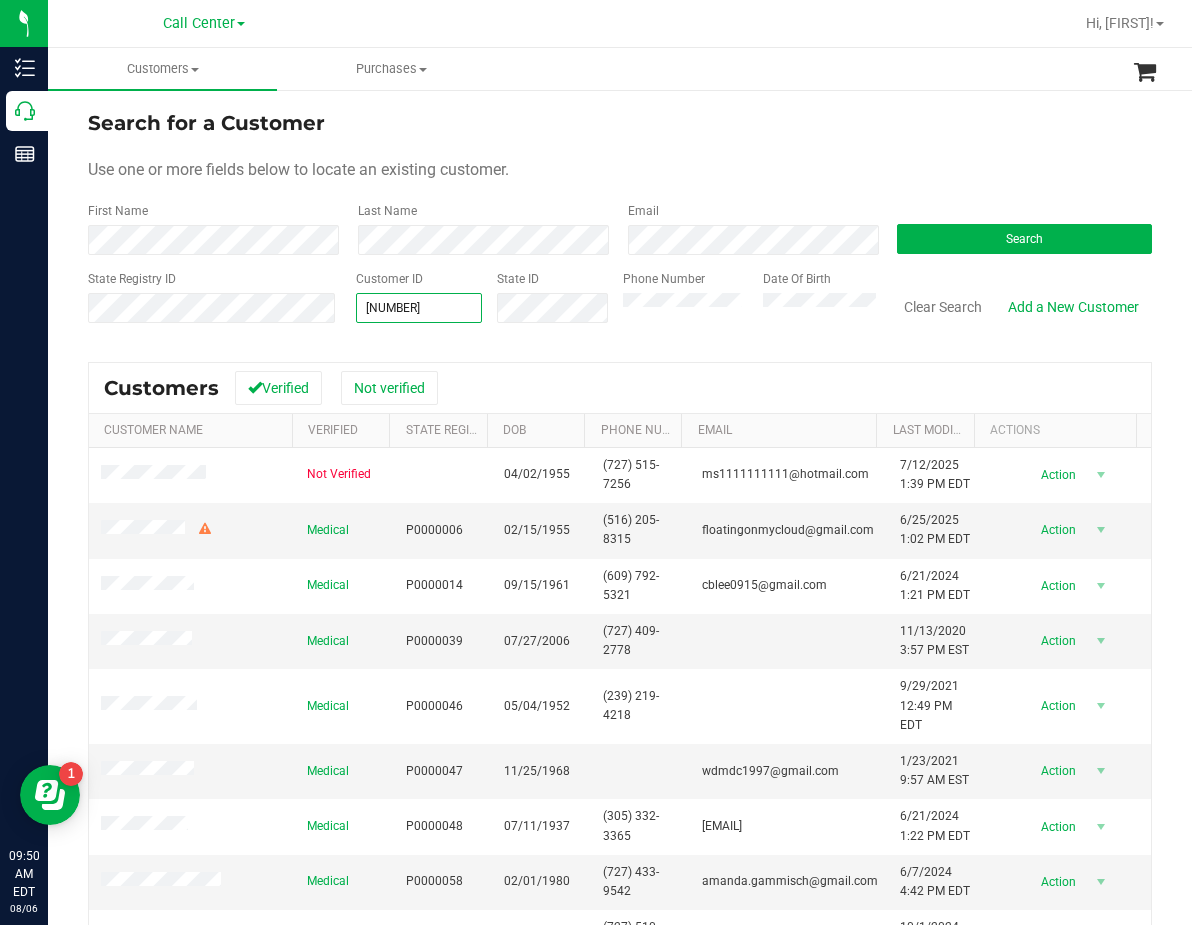 type on "[NUMBER]" 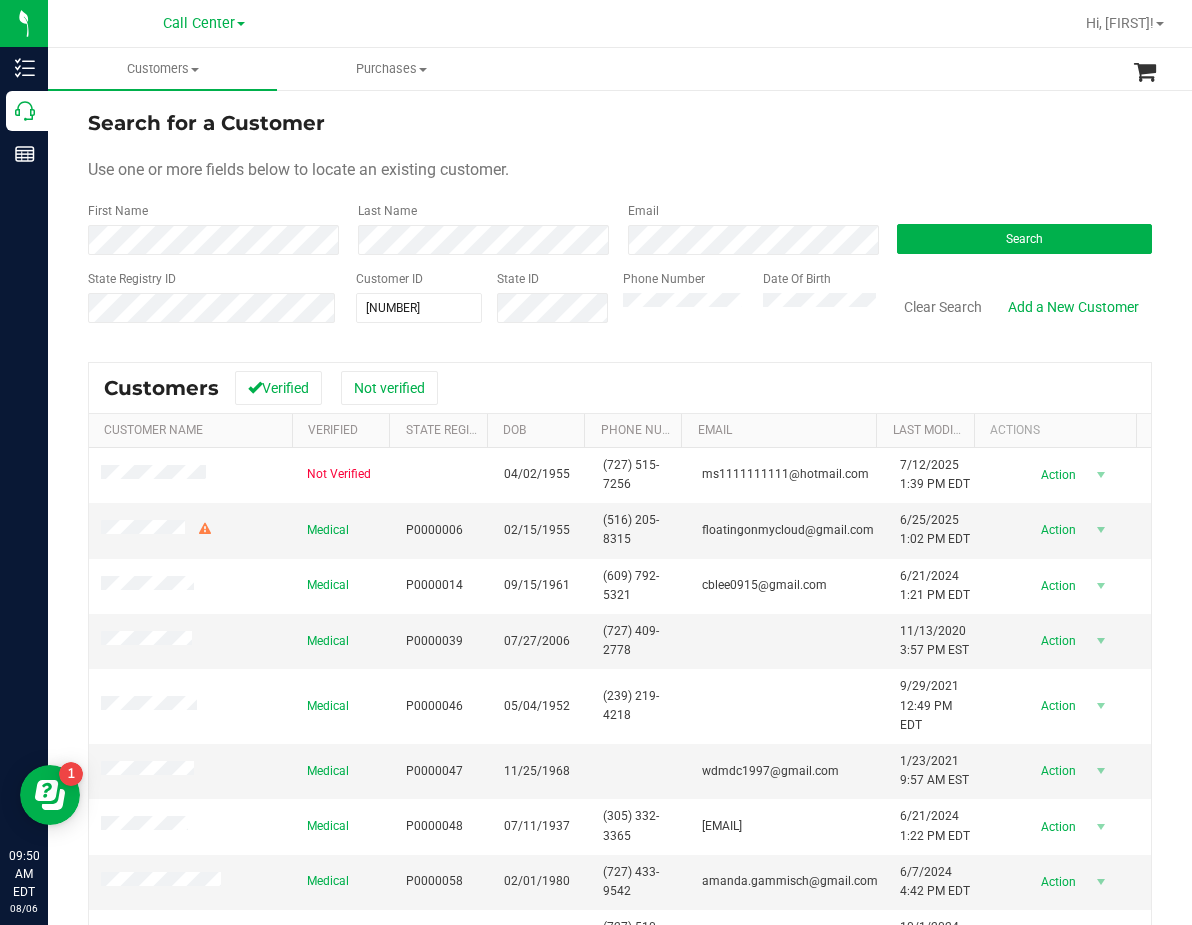 click on "Search for a Customer
Use one or more fields below to locate an existing customer.
First Name
Last Name
Email
Search
State Registry ID
Customer ID
[NUMBER] [NUMBER]
State ID
Phone Number
Date Of Birth" at bounding box center [620, 224] 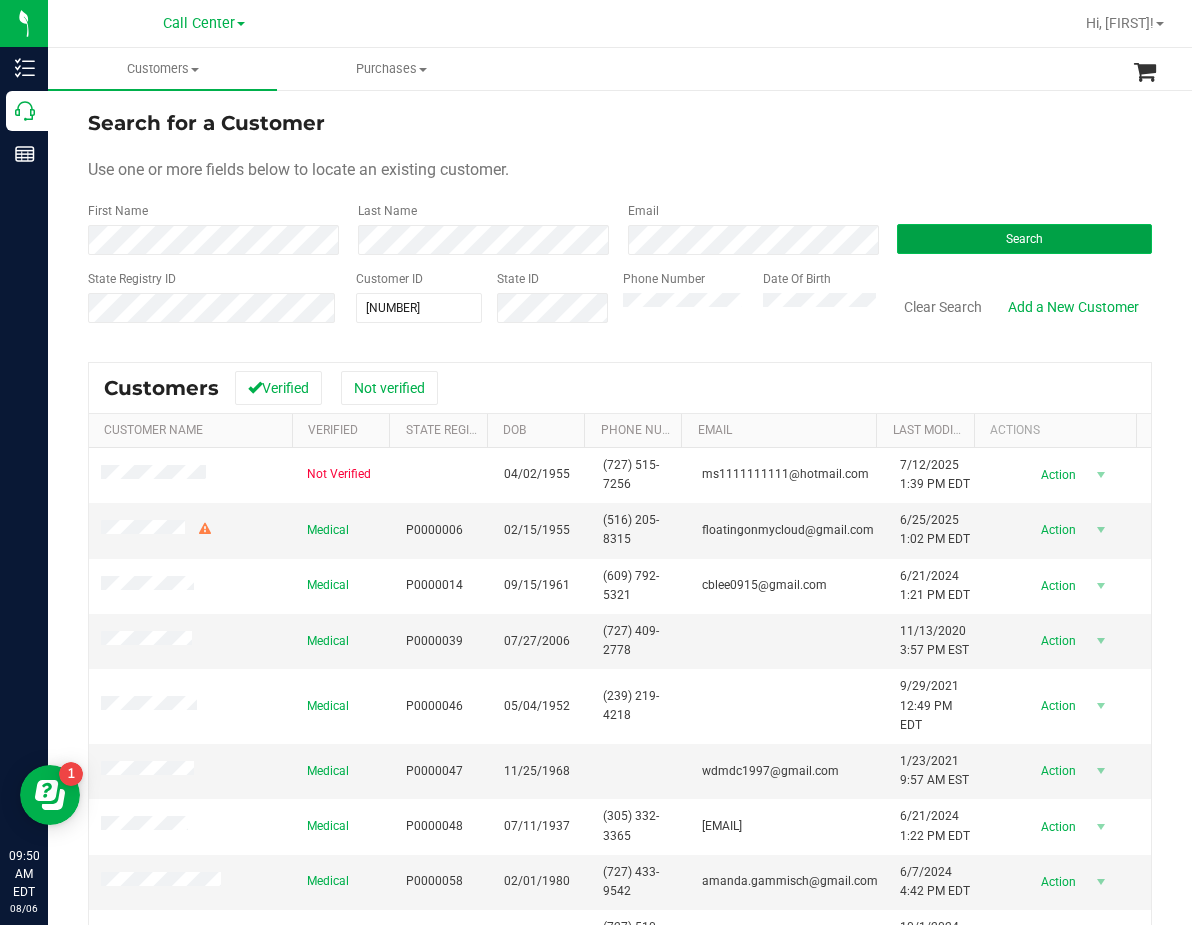 click on "Search" at bounding box center (1024, 239) 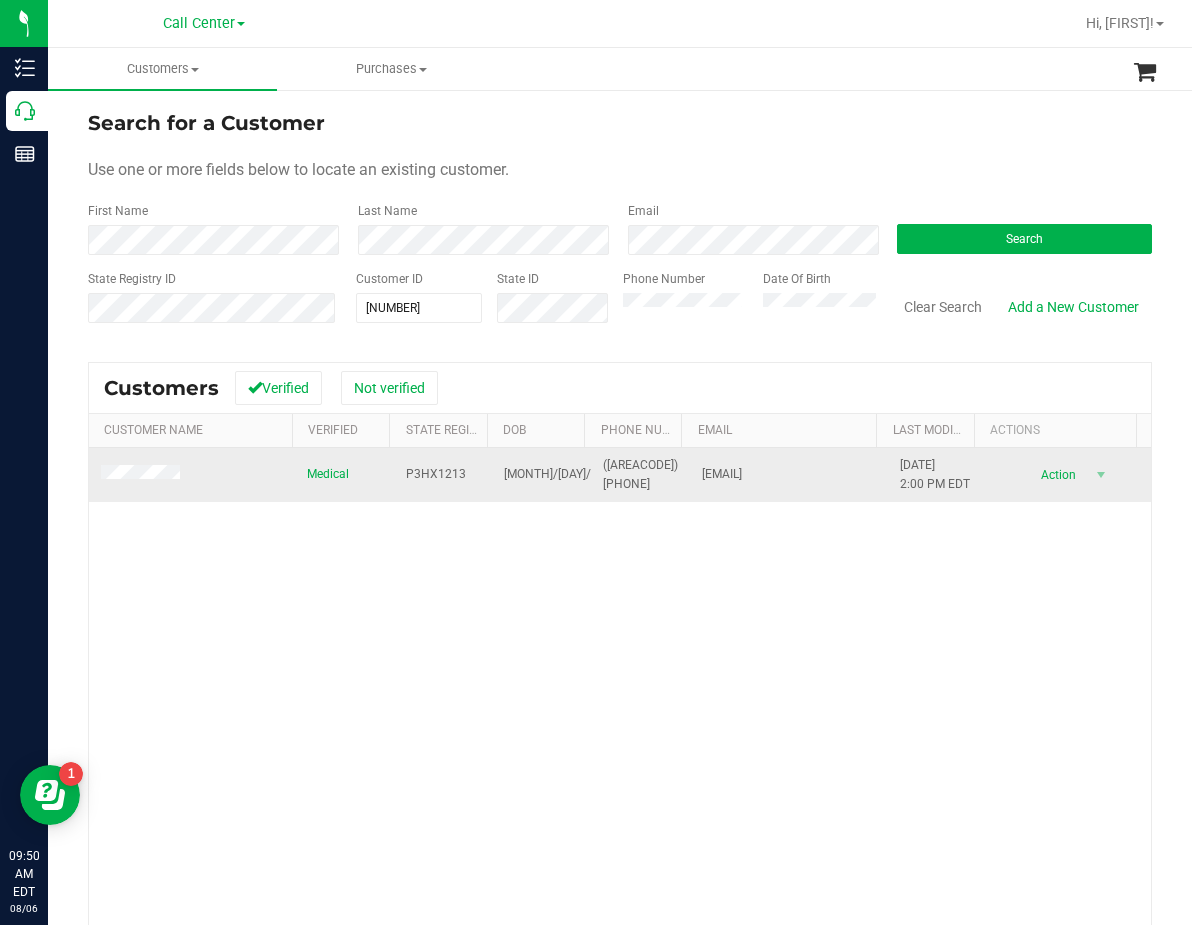 click on "P3HX1213" at bounding box center (436, 474) 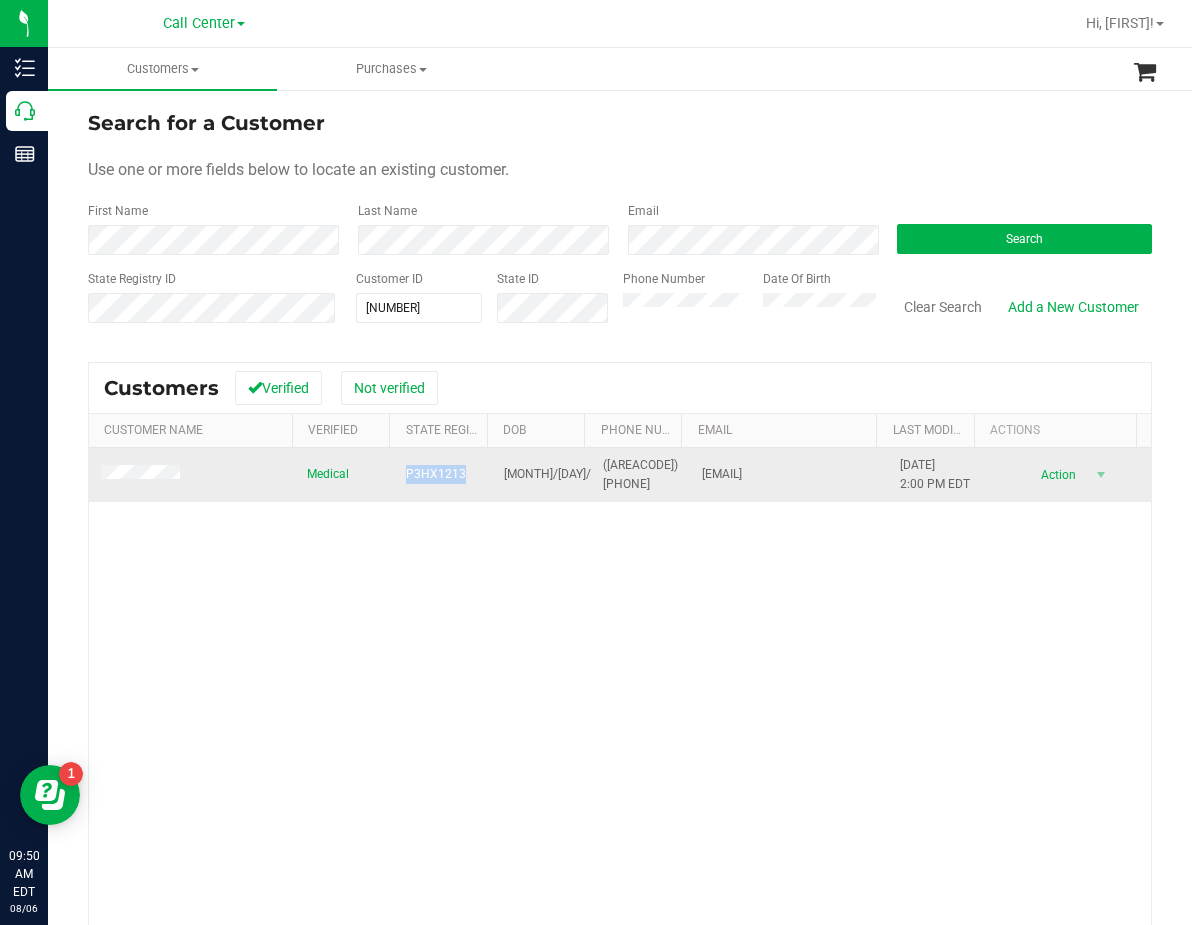click on "P3HX1213" at bounding box center [436, 474] 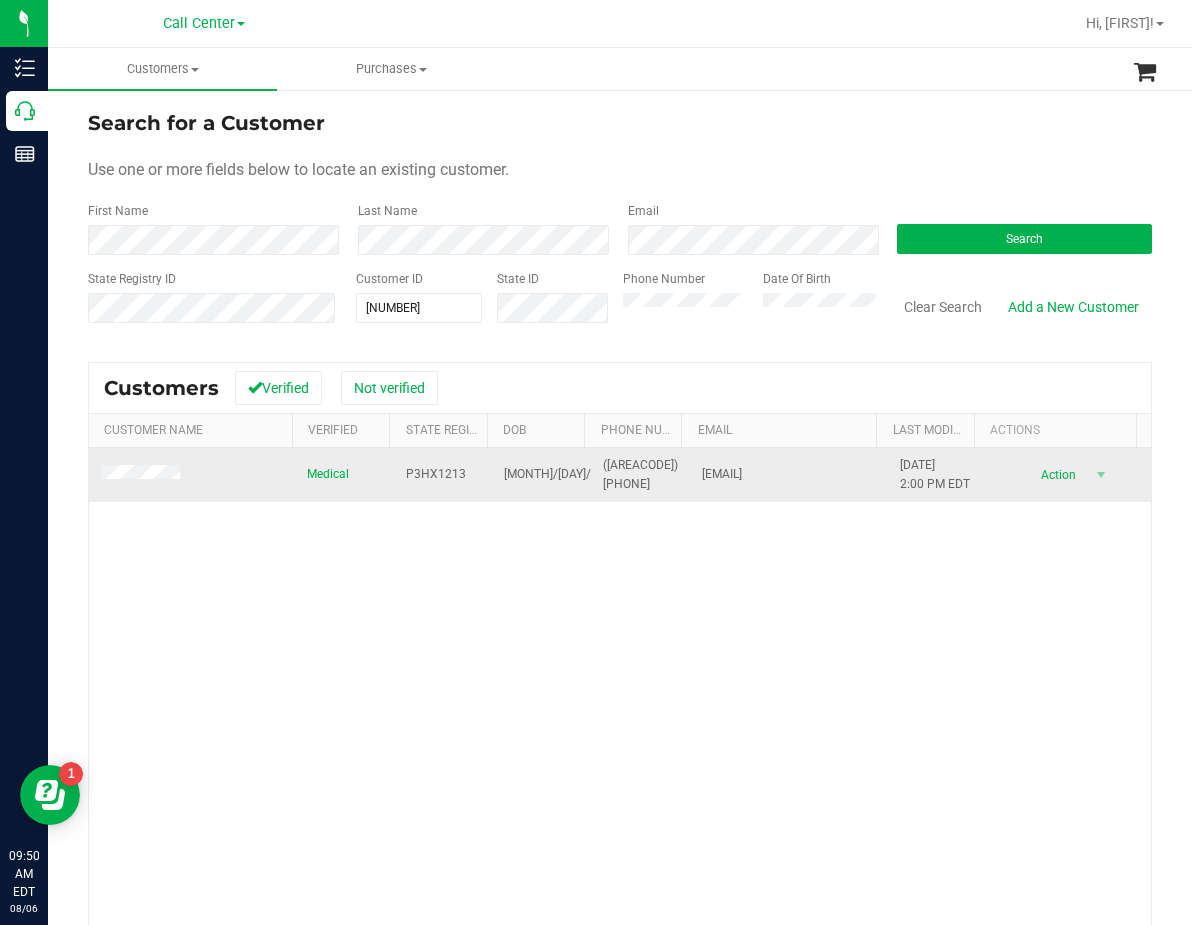 click on "[MONTH]/[DAY]/[YEAR]" at bounding box center [565, 474] 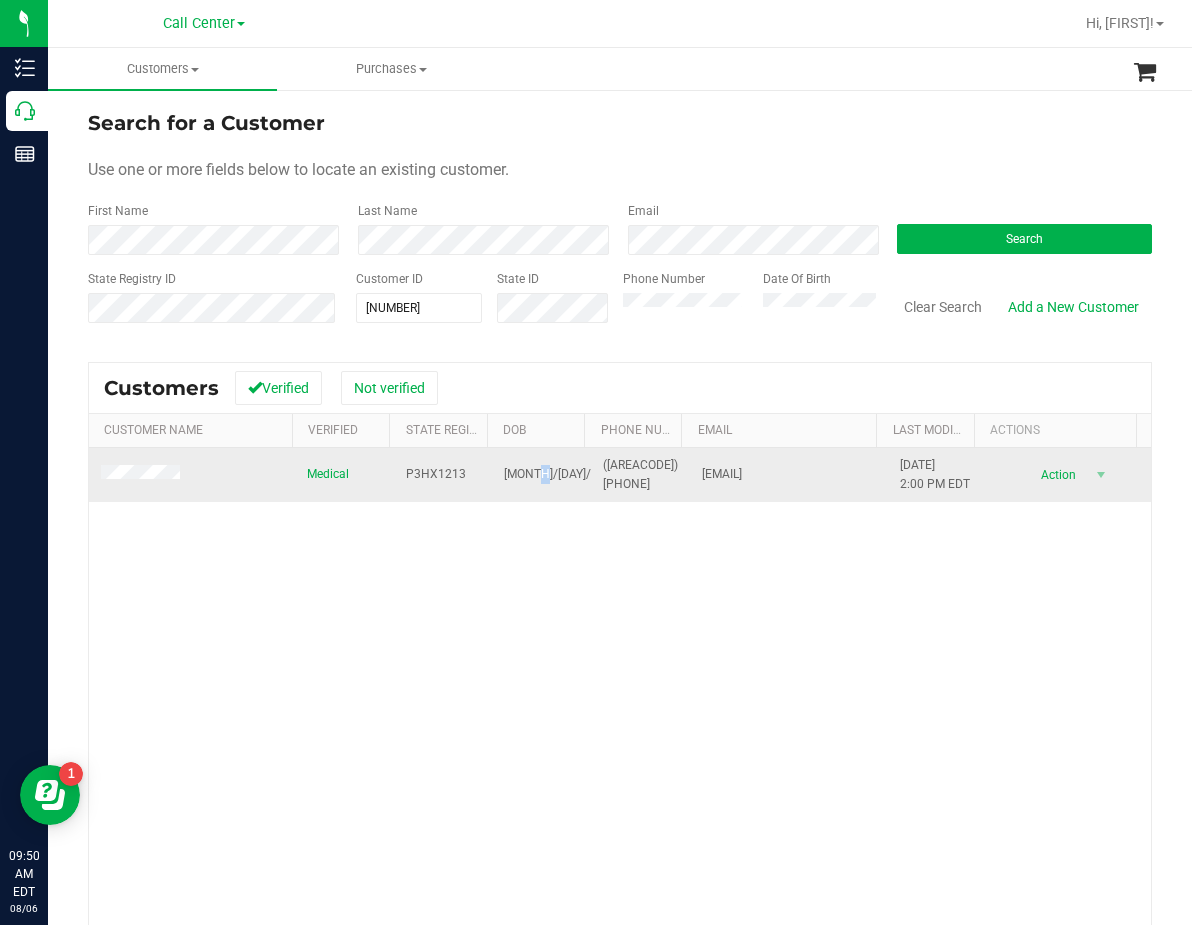 click on "[MONTH]/[DAY]/[YEAR]" at bounding box center [565, 474] 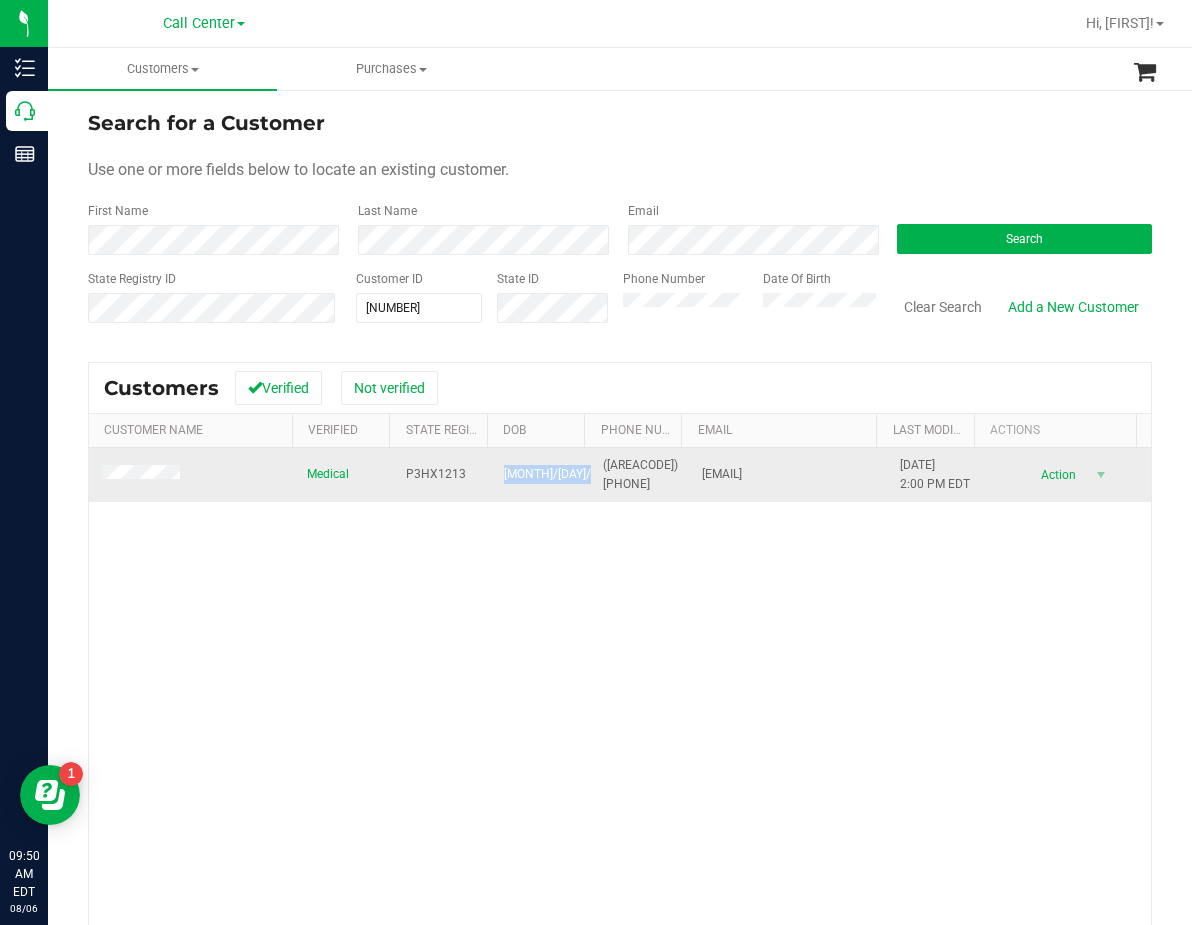 click on "[MONTH]/[DAY]/[YEAR]" at bounding box center (565, 474) 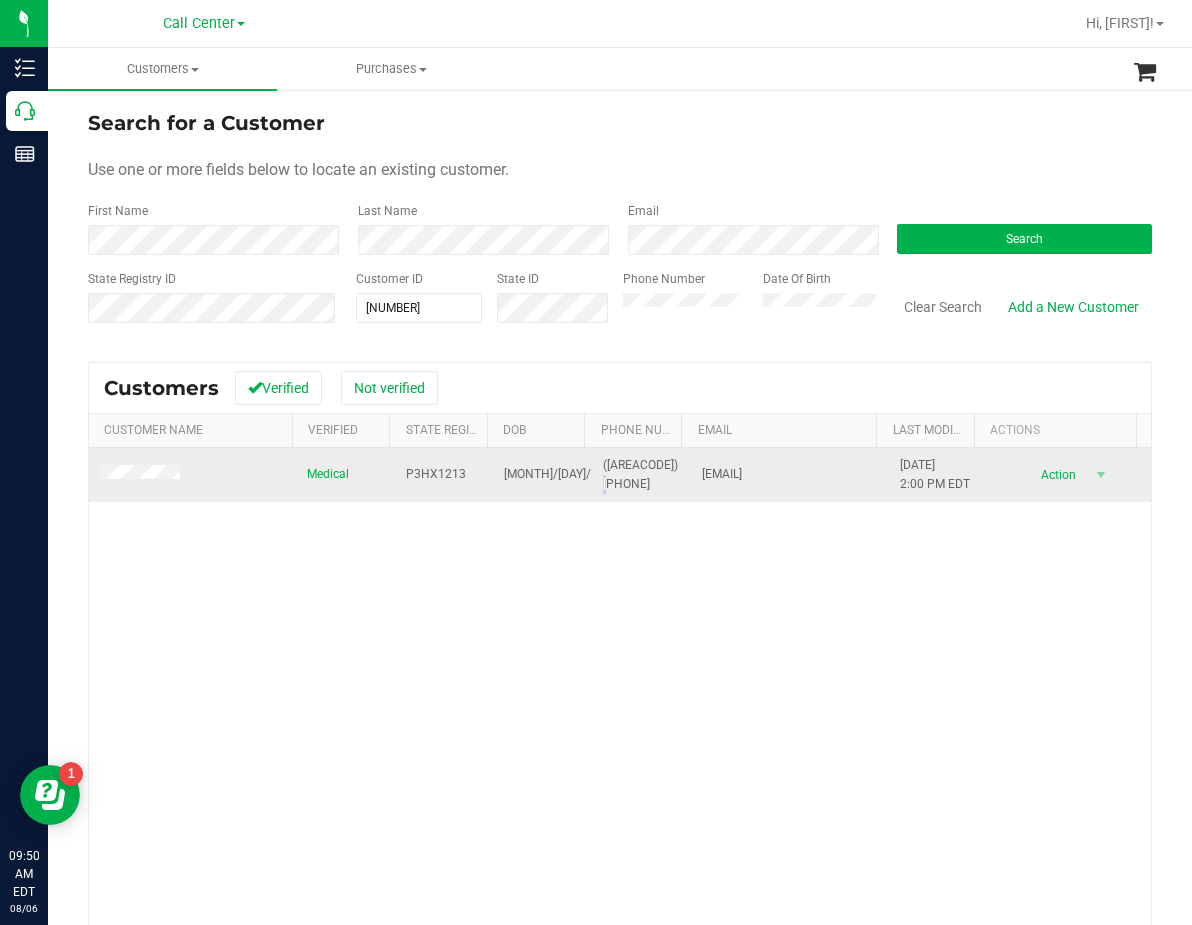 click on "([AREACODE]) [PHONE]" at bounding box center [640, 475] 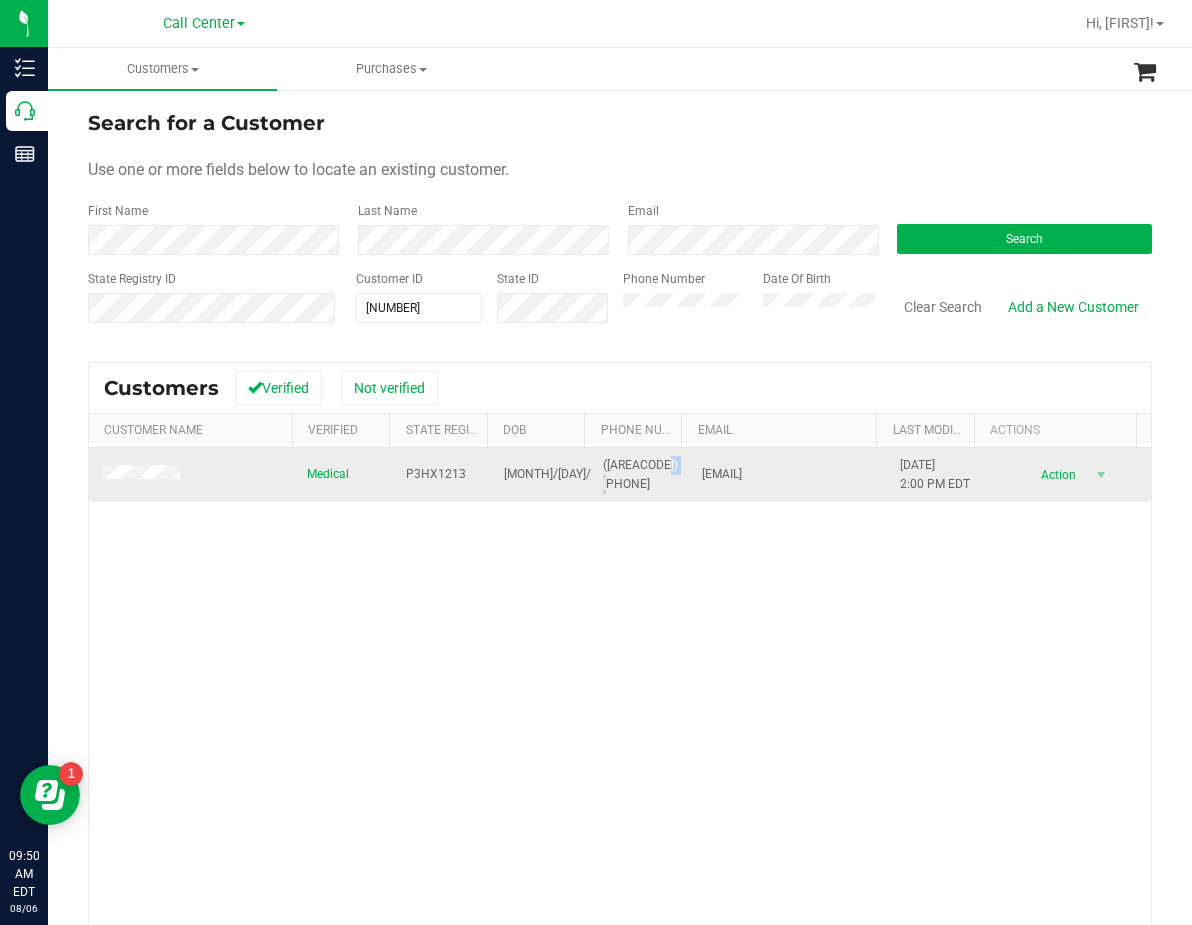 click on "([AREACODE]) [PHONE]" at bounding box center (640, 475) 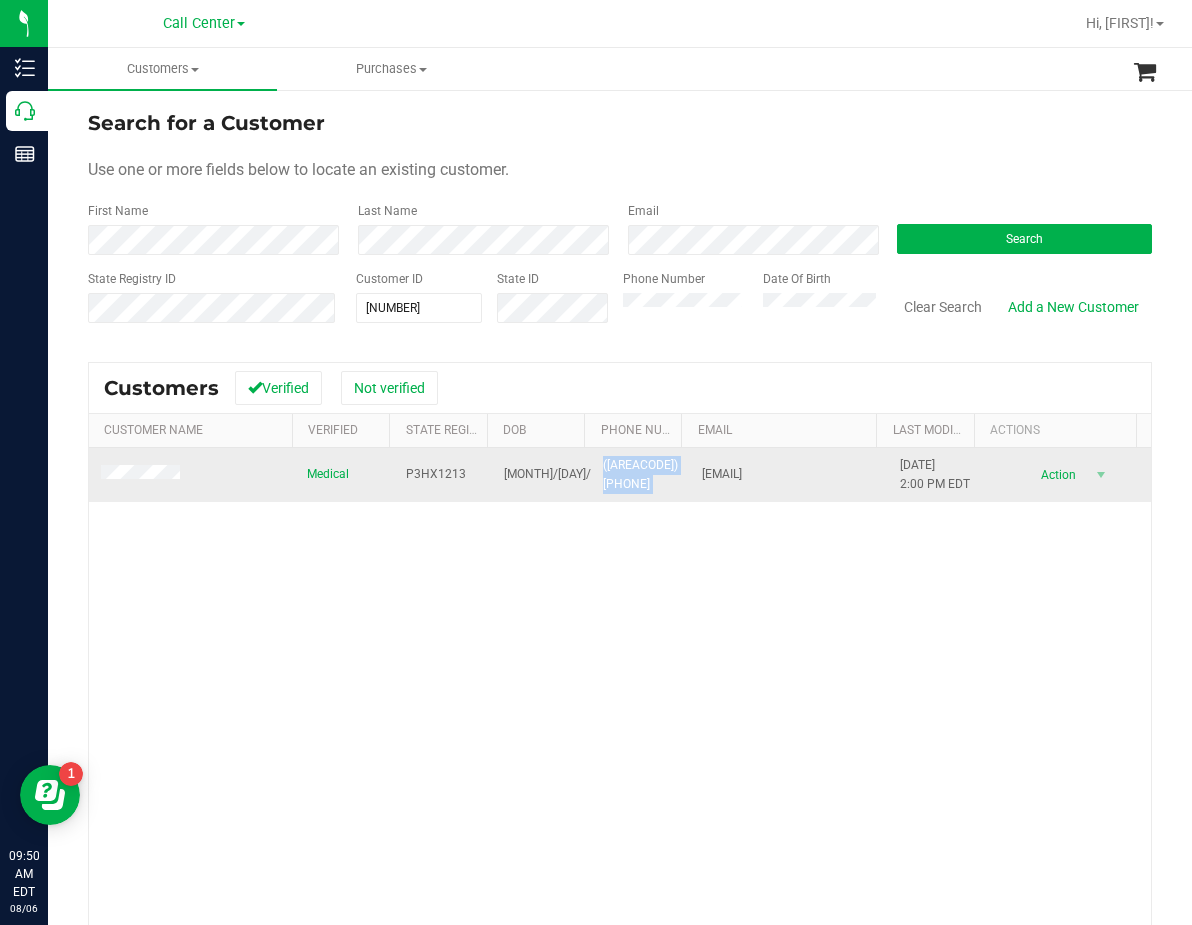 click on "([AREACODE]) [PHONE]" at bounding box center (640, 475) 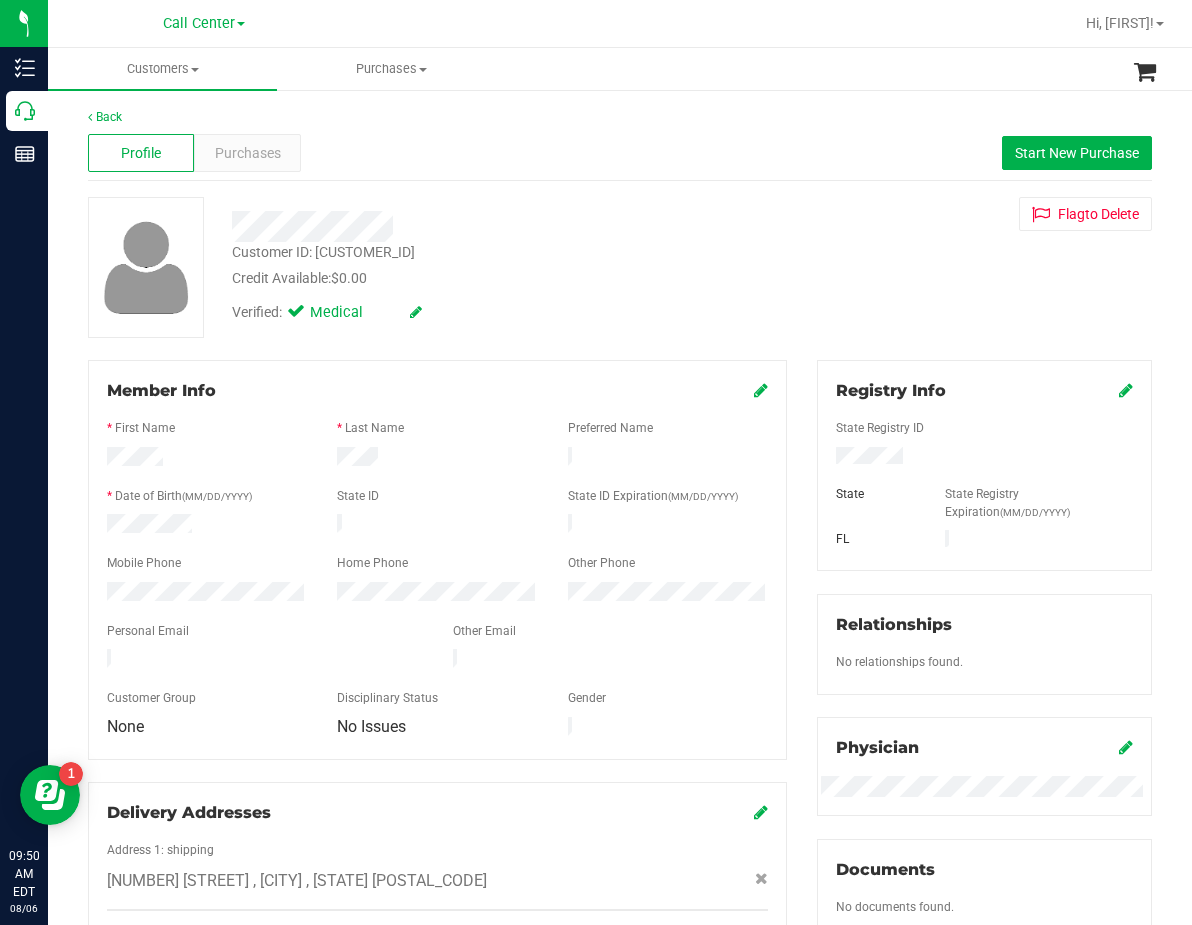 drag, startPoint x: 723, startPoint y: 265, endPoint x: 619, endPoint y: 239, distance: 107.200745 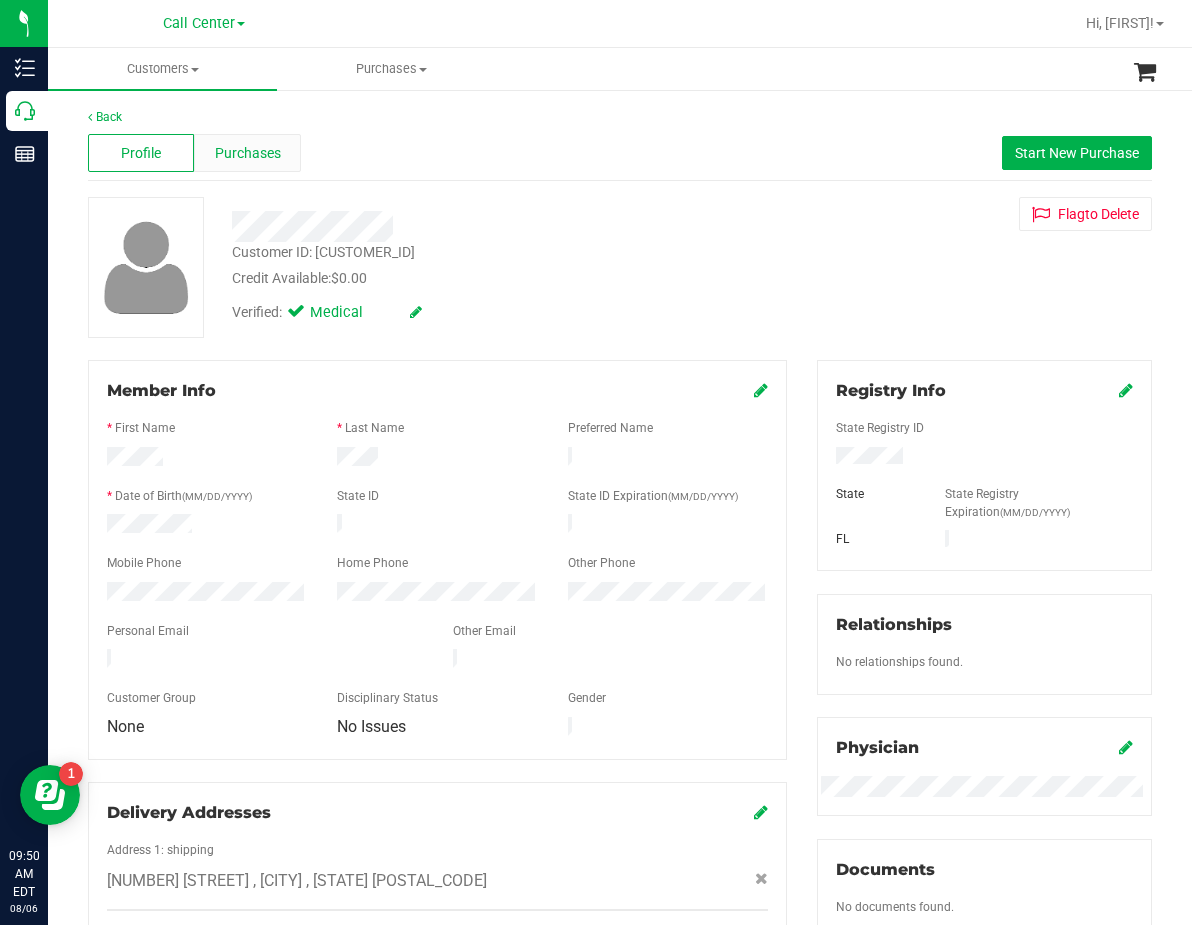 click on "Purchases" at bounding box center [248, 153] 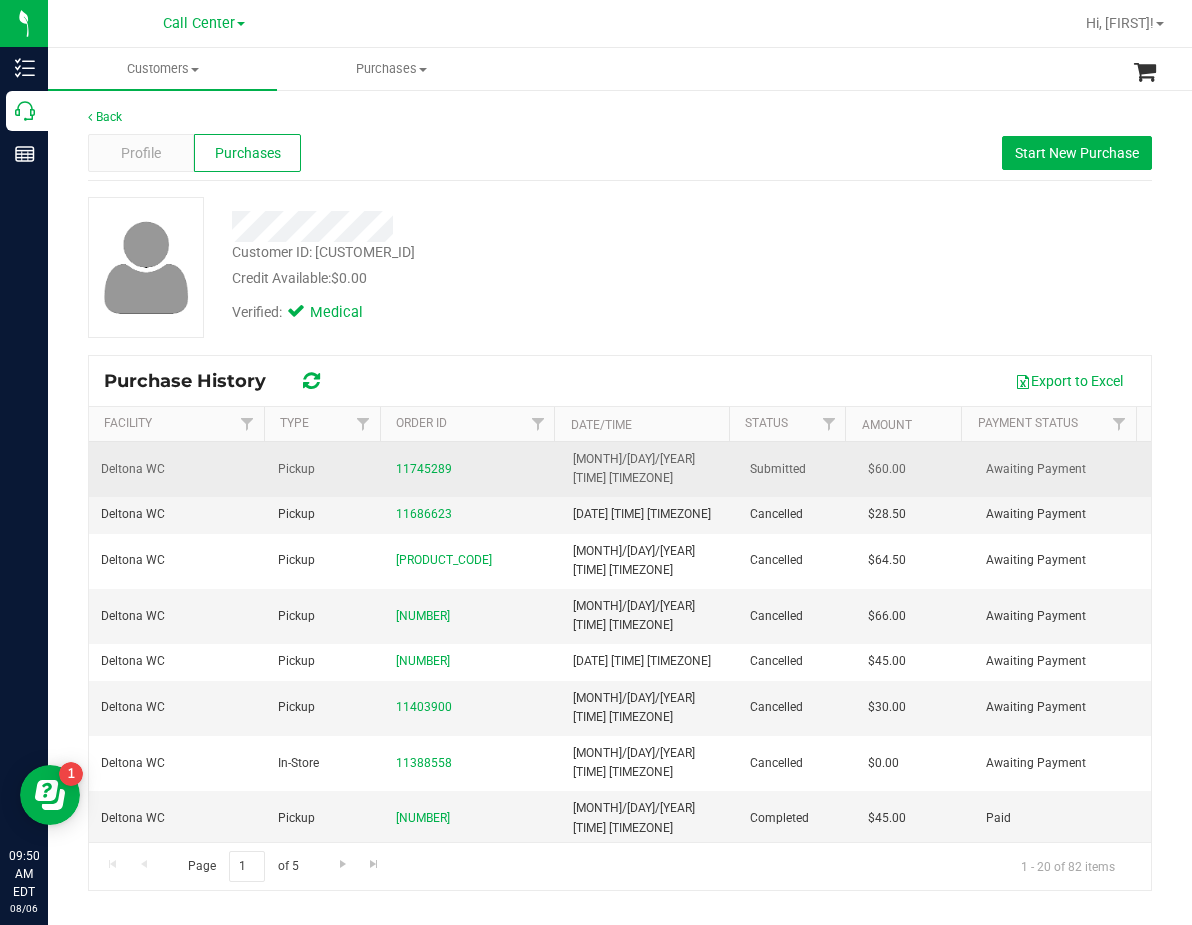 click on "11745289" at bounding box center (472, 469) 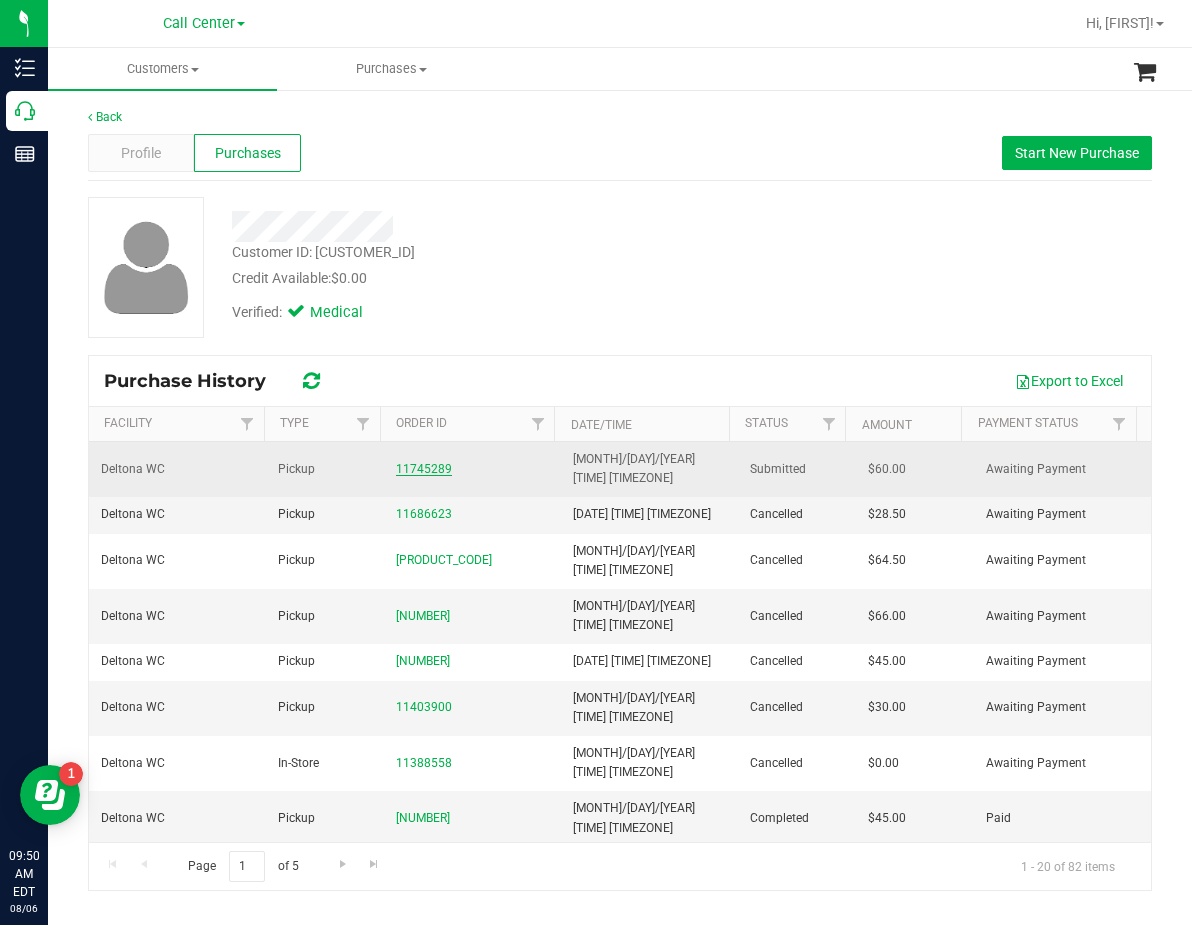click on "11745289" at bounding box center [424, 469] 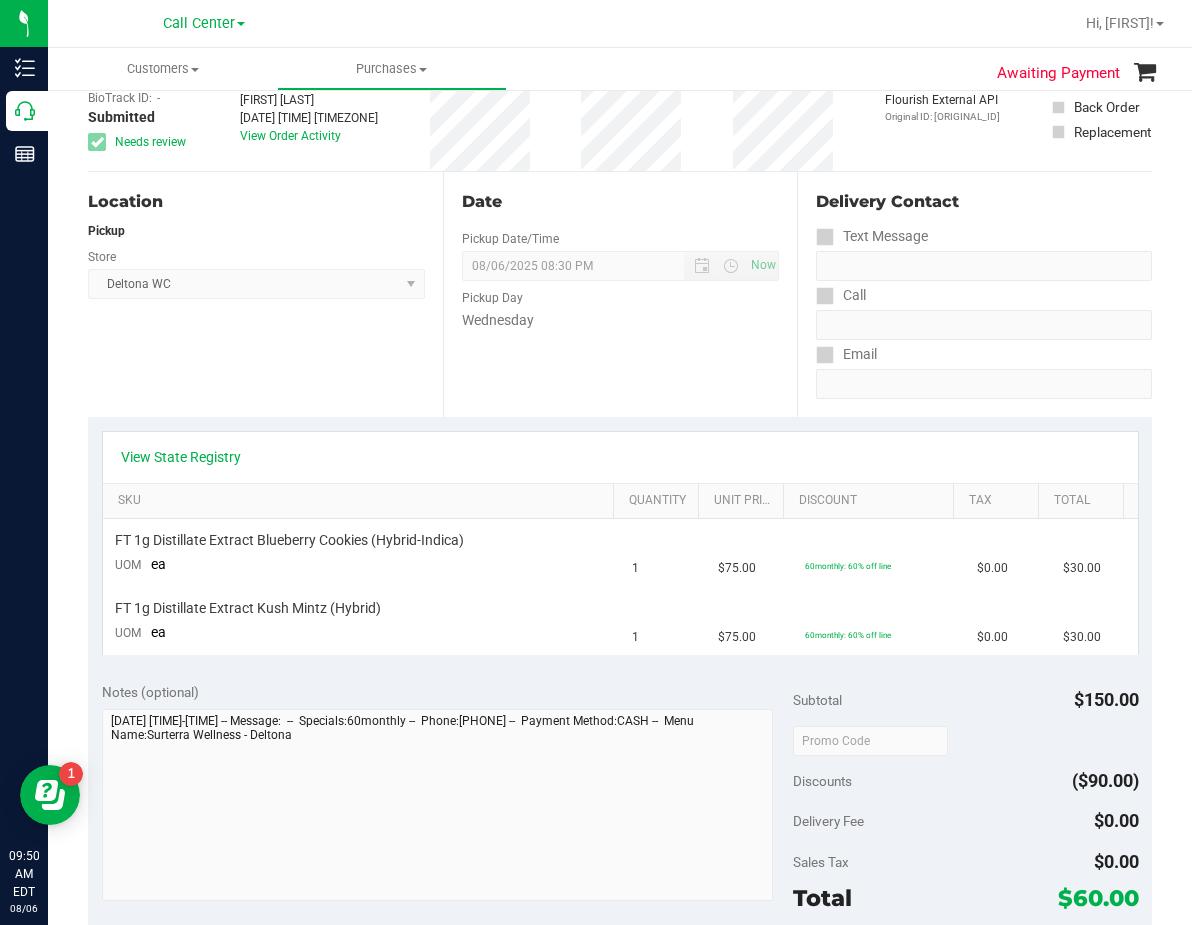 scroll, scrollTop: 300, scrollLeft: 0, axis: vertical 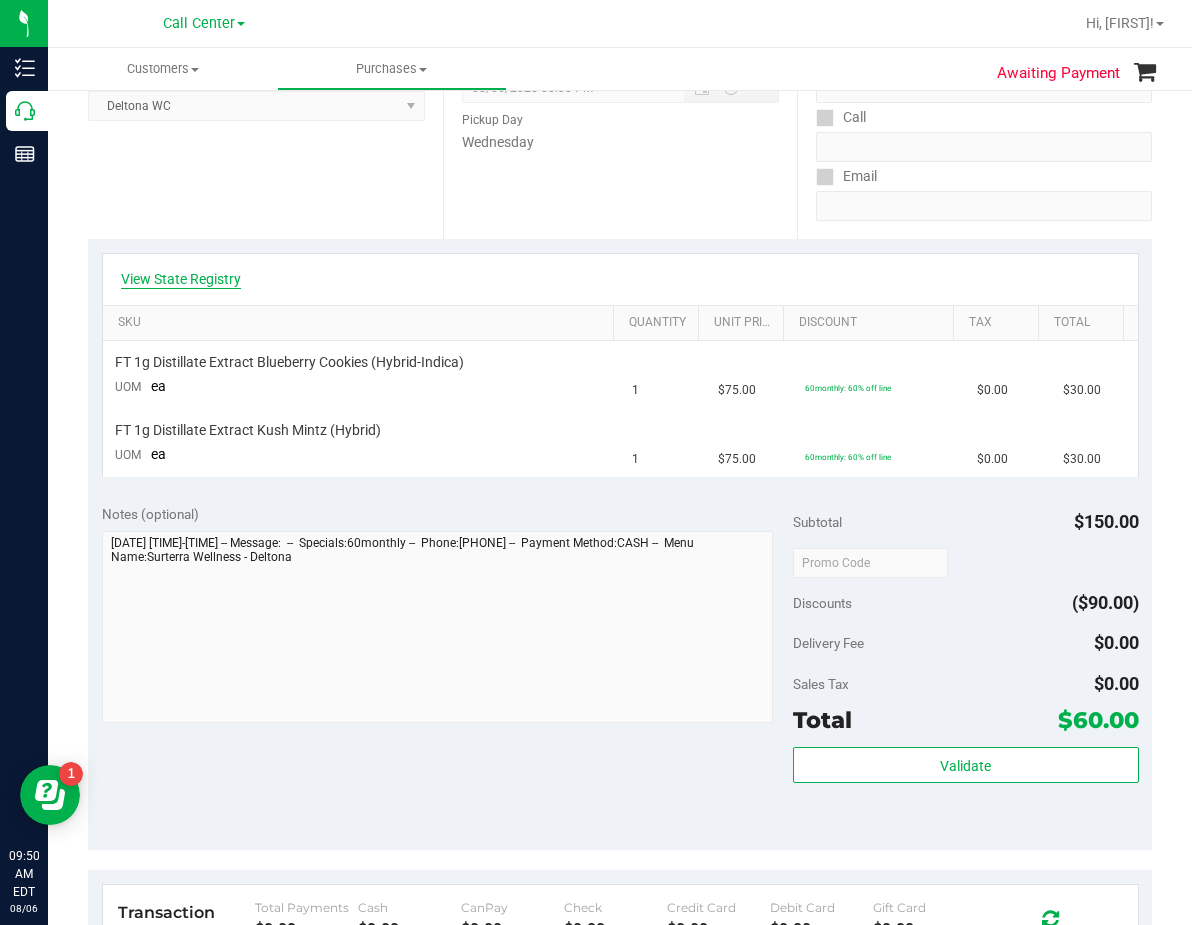 click on "View State Registry" at bounding box center (181, 279) 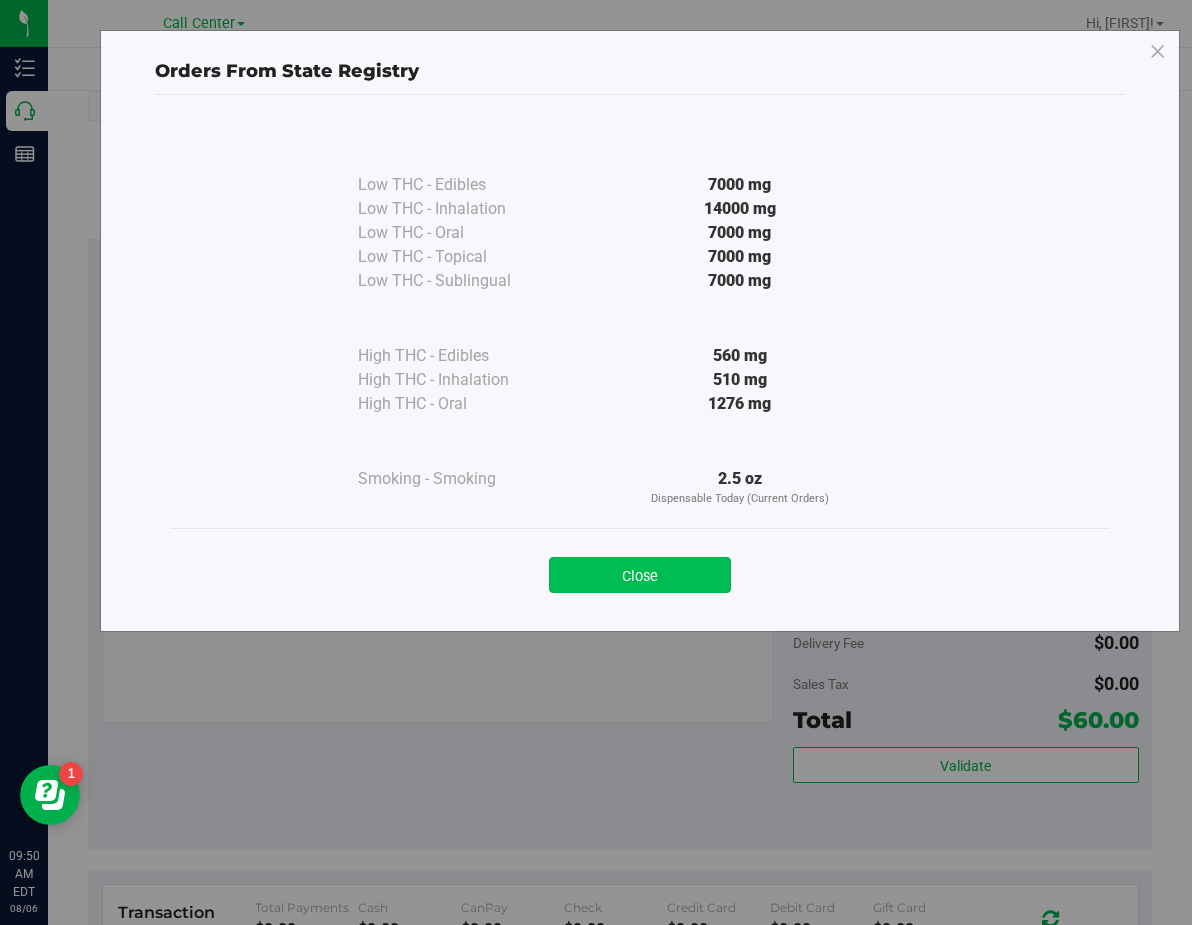 click on "Close" at bounding box center (640, 575) 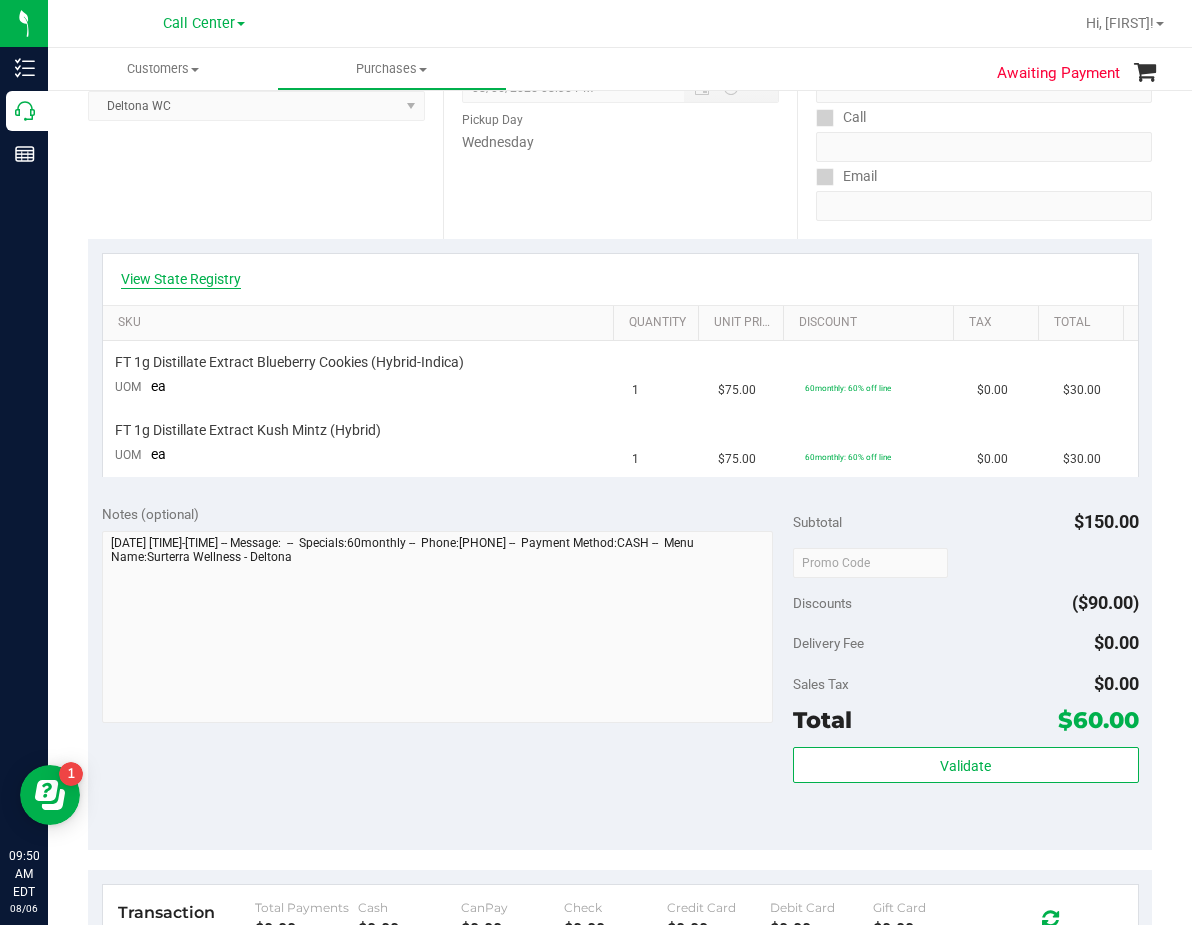 click on "View State Registry" at bounding box center (181, 279) 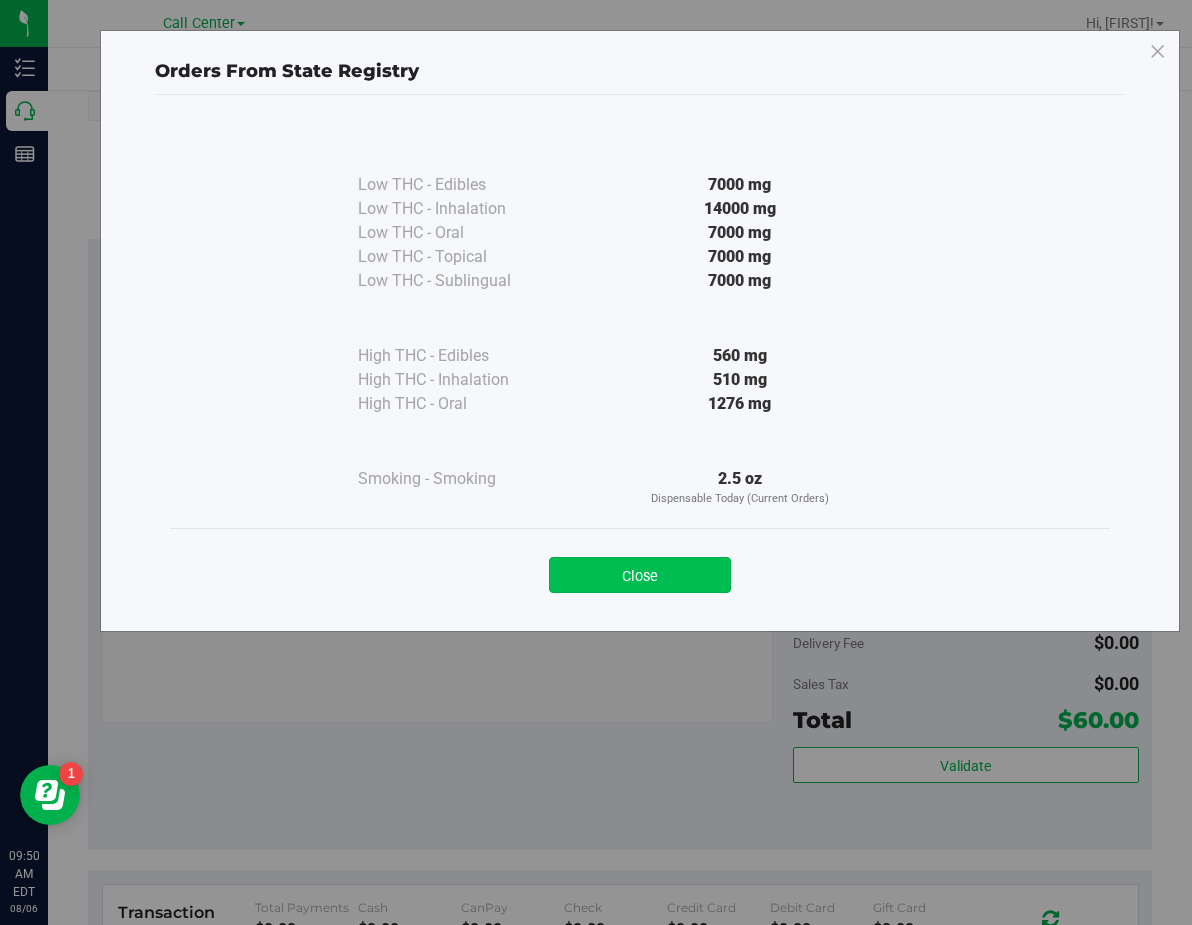 click on "Close" at bounding box center [640, 575] 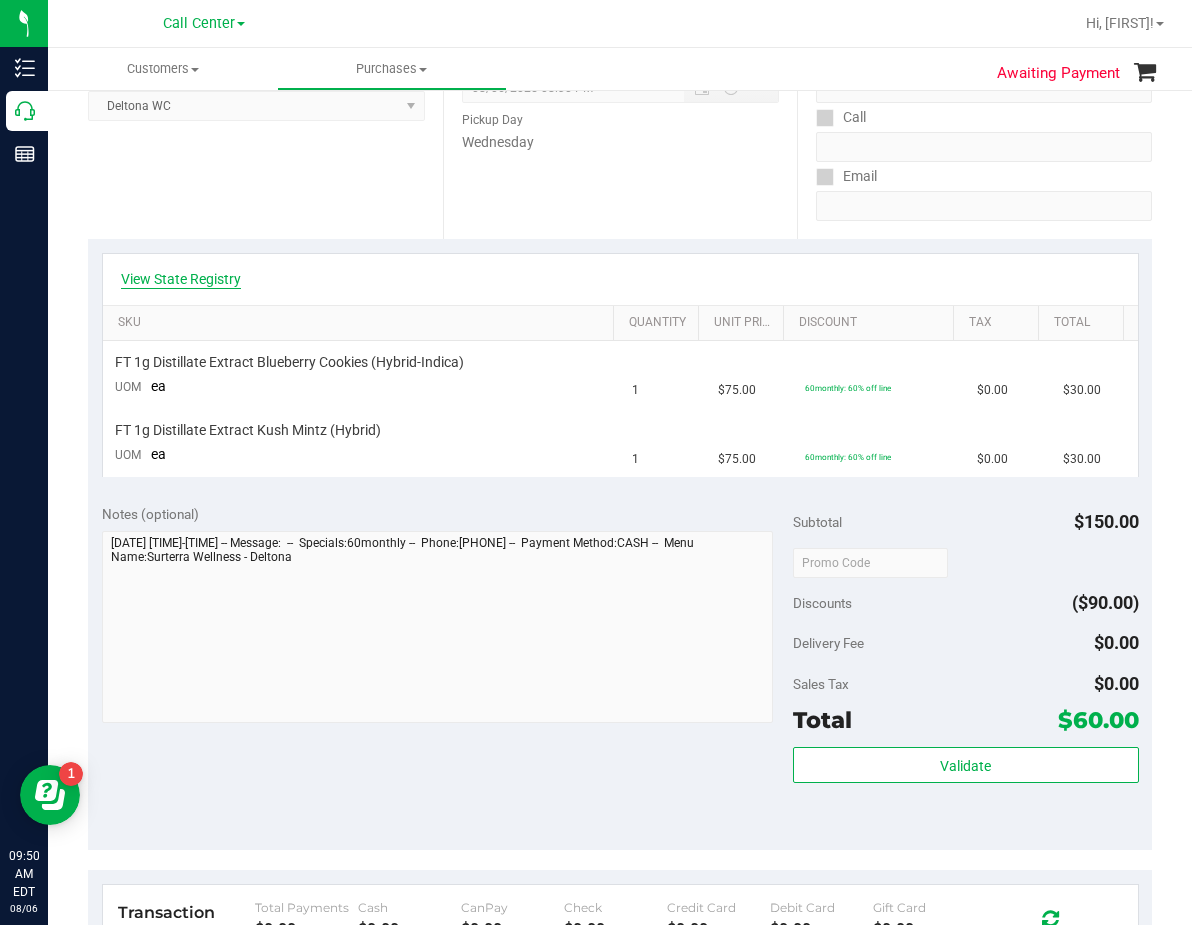 click on "View State Registry" at bounding box center (181, 279) 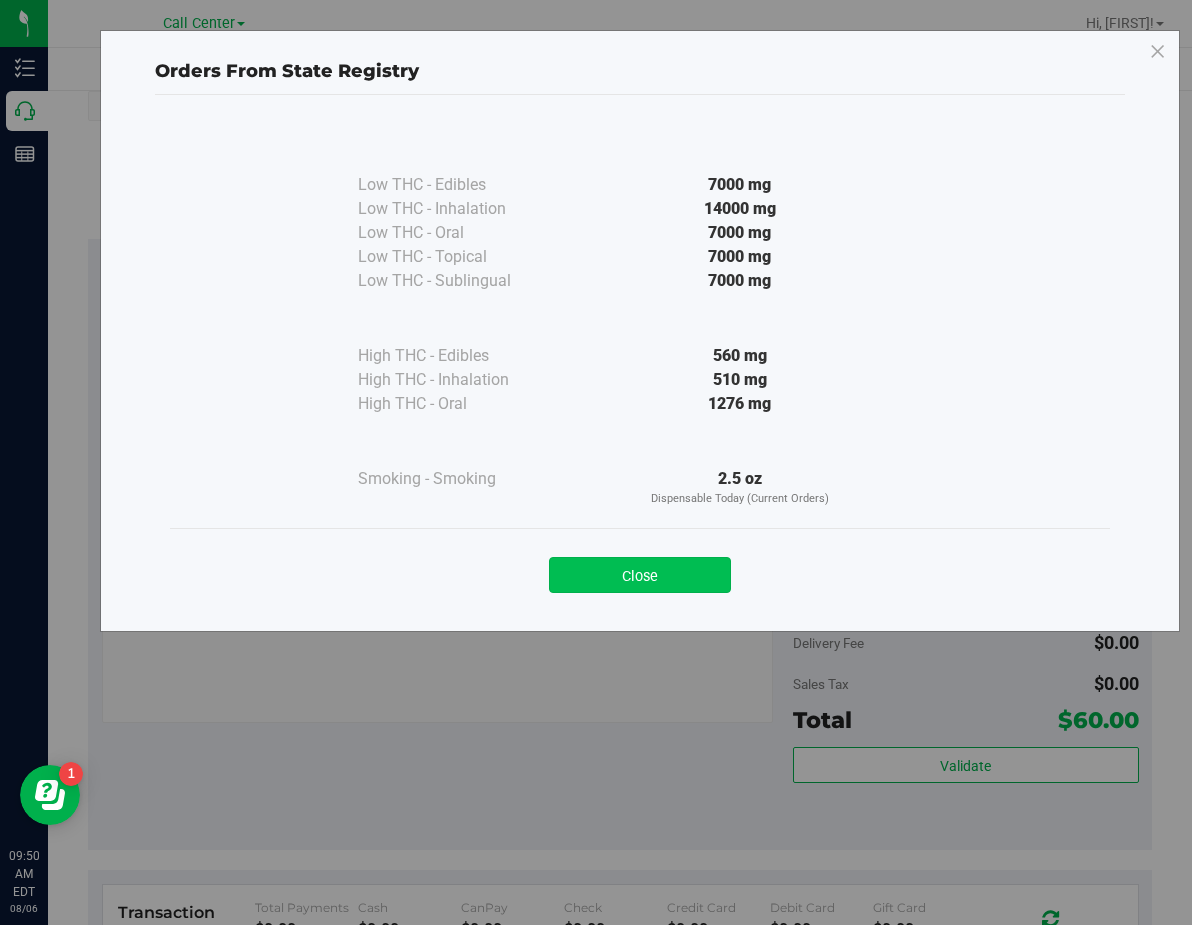 click on "Close" at bounding box center (640, 575) 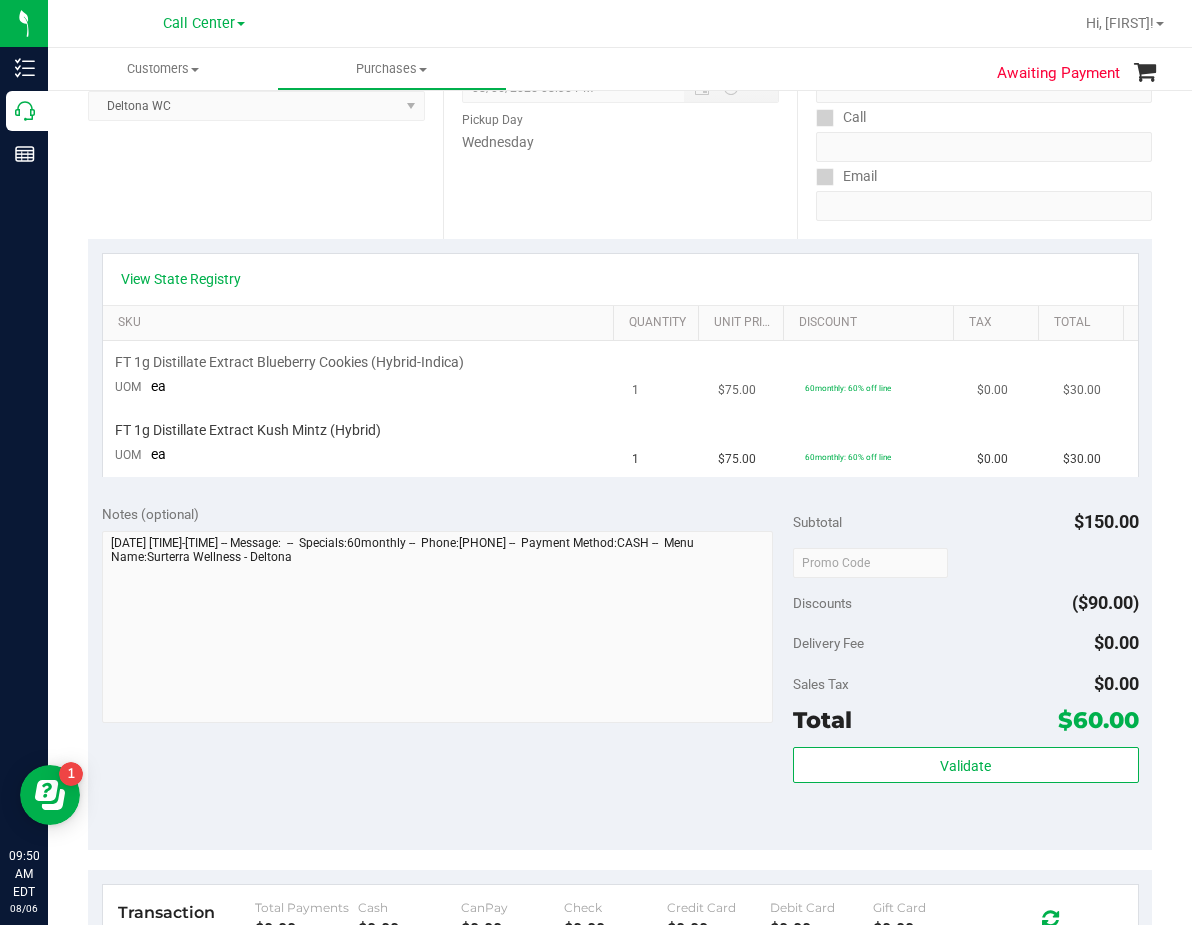 click on "$75.00" at bounding box center [749, 375] 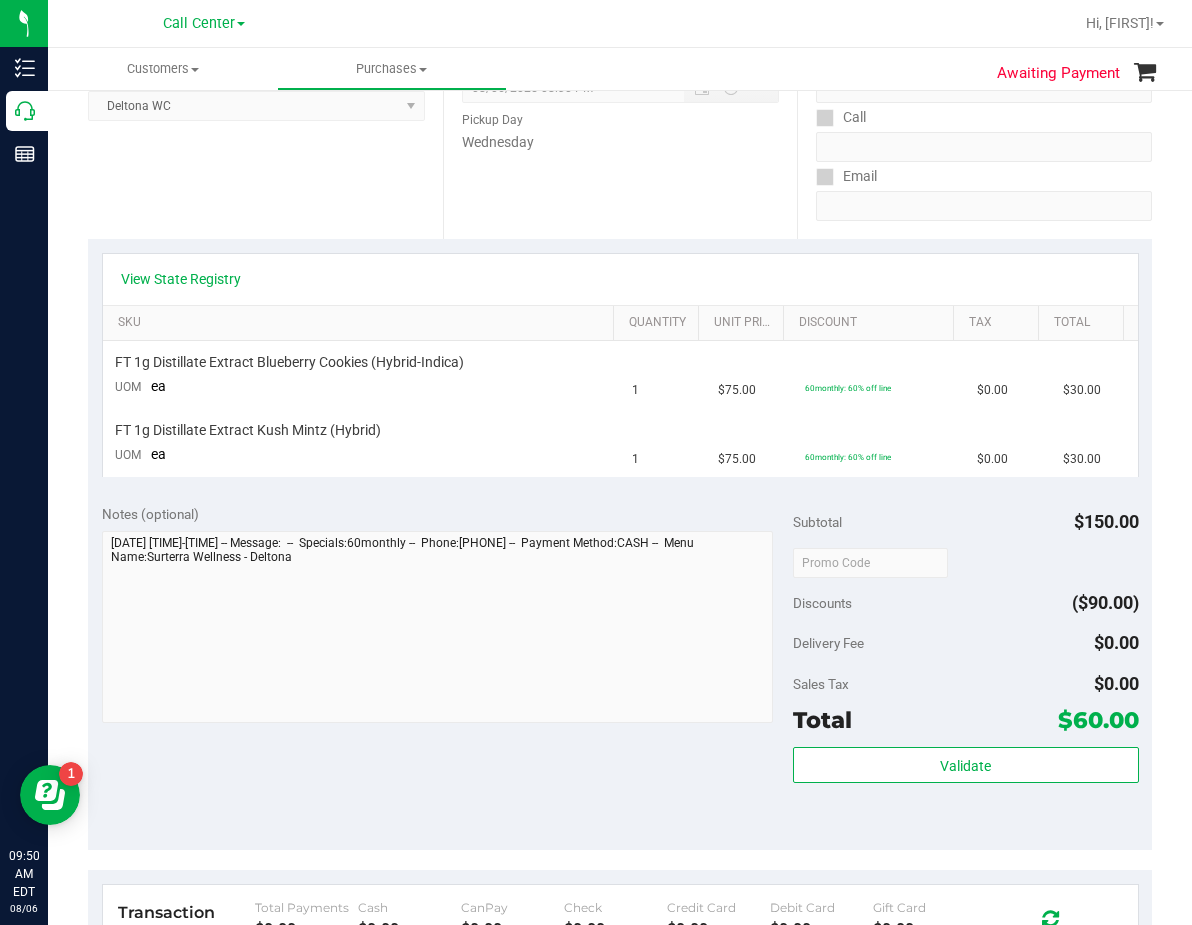 scroll, scrollTop: 0, scrollLeft: 0, axis: both 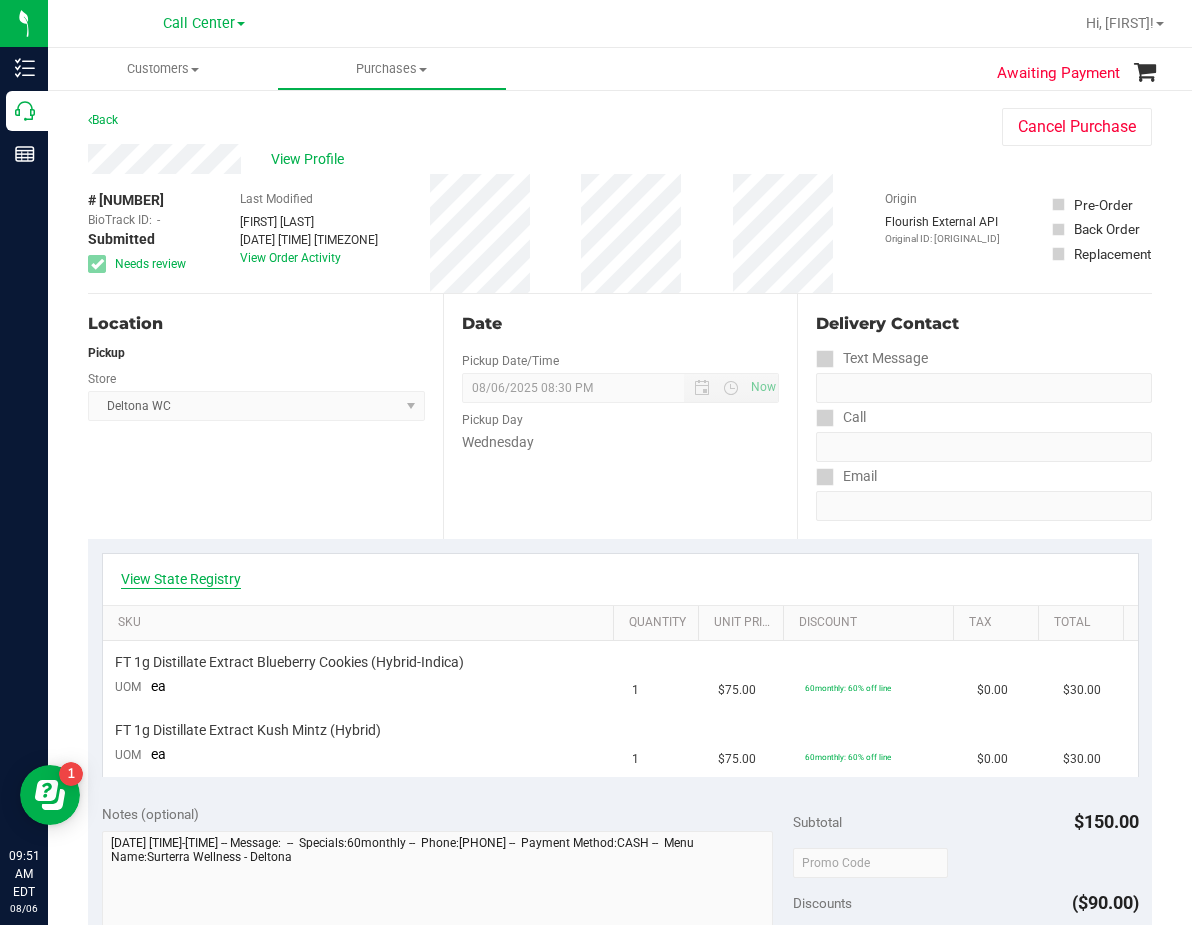 click on "View State Registry" at bounding box center (181, 579) 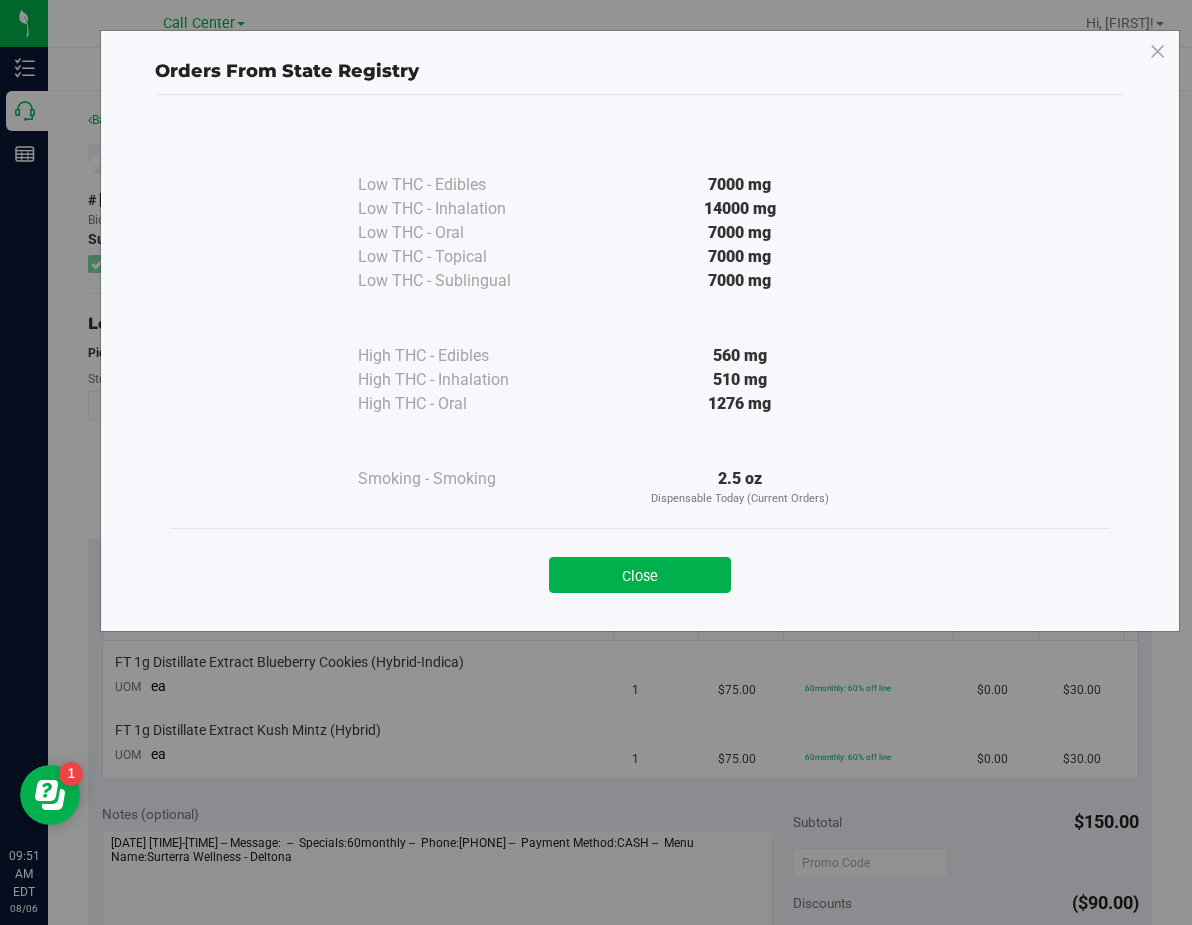 click on "Close" at bounding box center (640, 575) 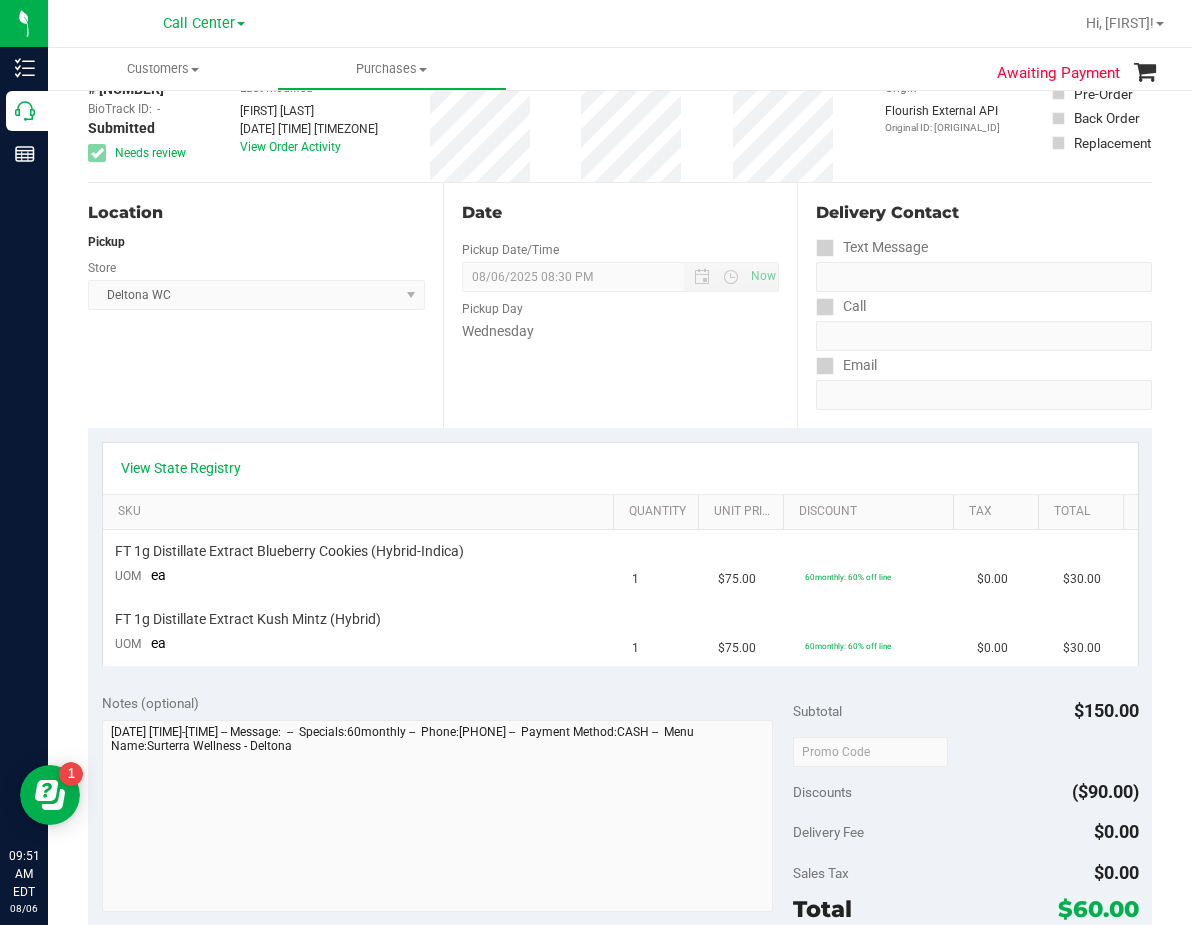 scroll, scrollTop: 100, scrollLeft: 0, axis: vertical 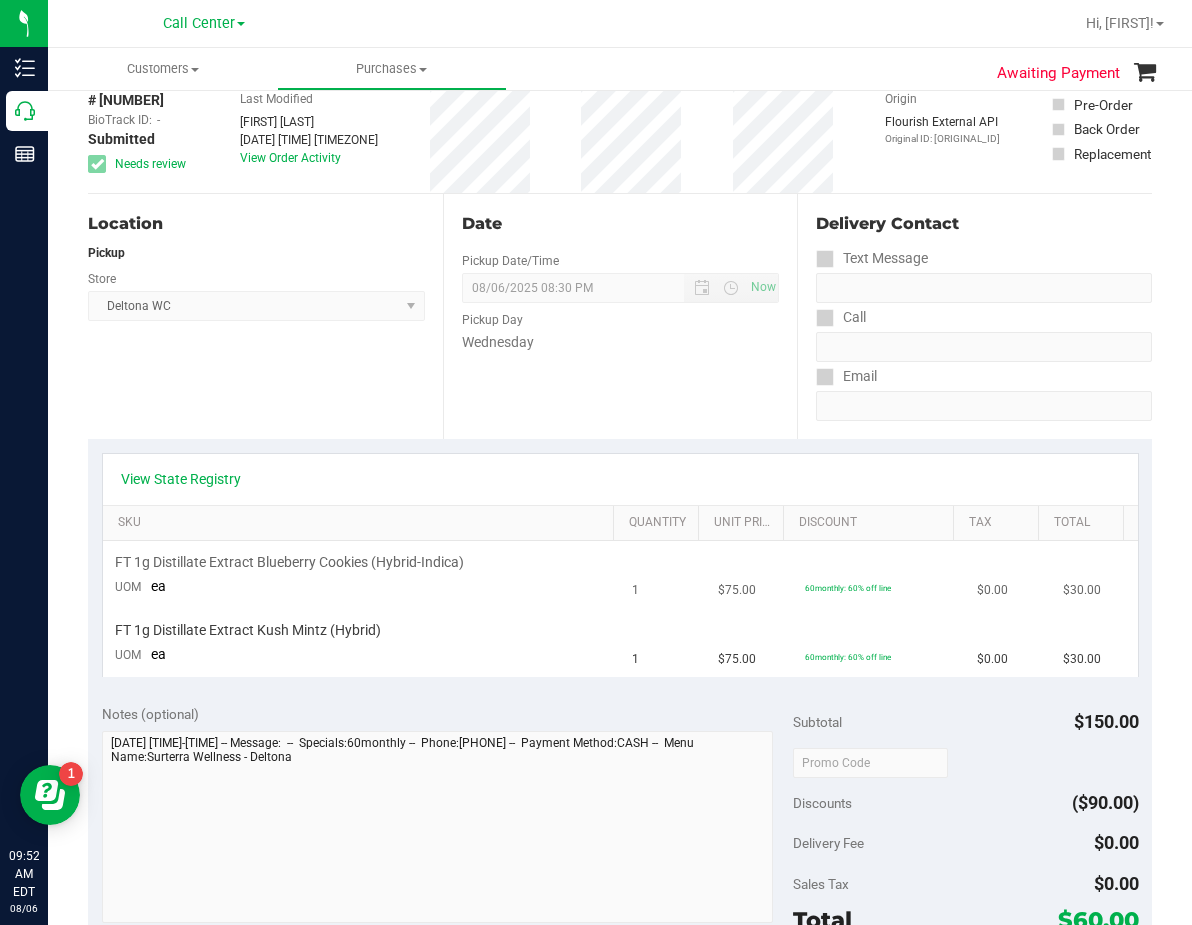 click on "FT 1g Distillate Extract Blueberry Cookies (Hybrid-Indica)" at bounding box center [289, 562] 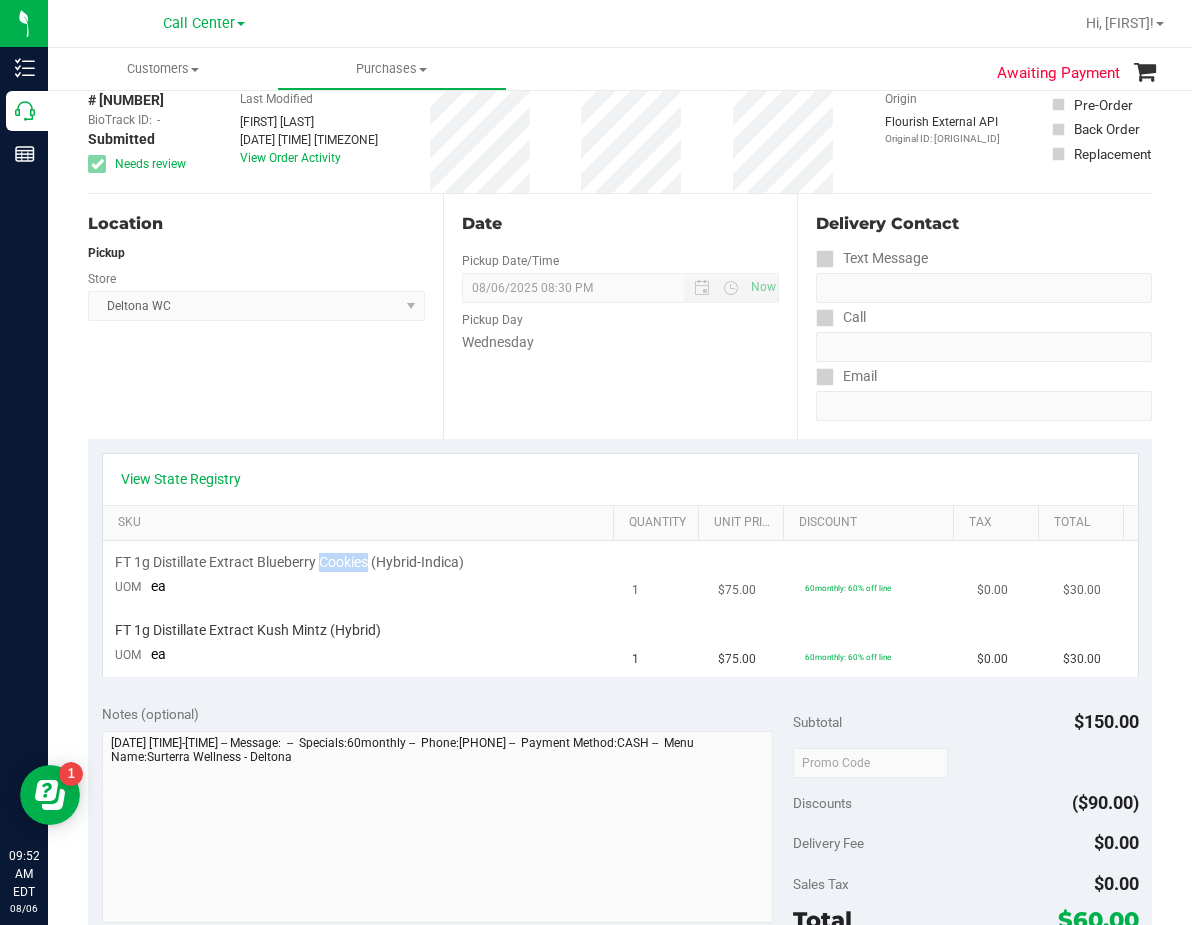 click on "FT 1g Distillate Extract Blueberry Cookies (Hybrid-Indica)" at bounding box center (289, 562) 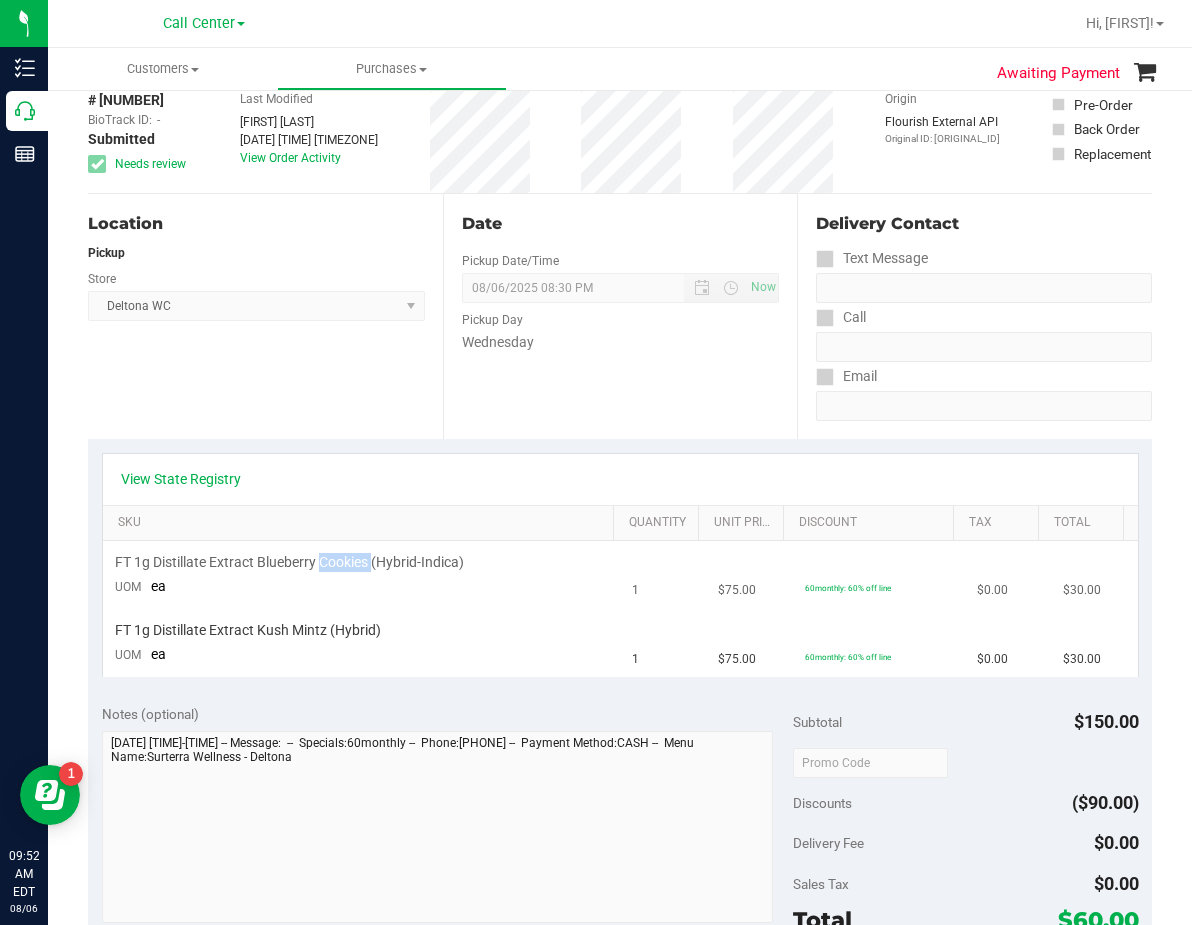 click on "FT 1g Distillate Extract Blueberry Cookies (Hybrid-Indica)" at bounding box center [289, 562] 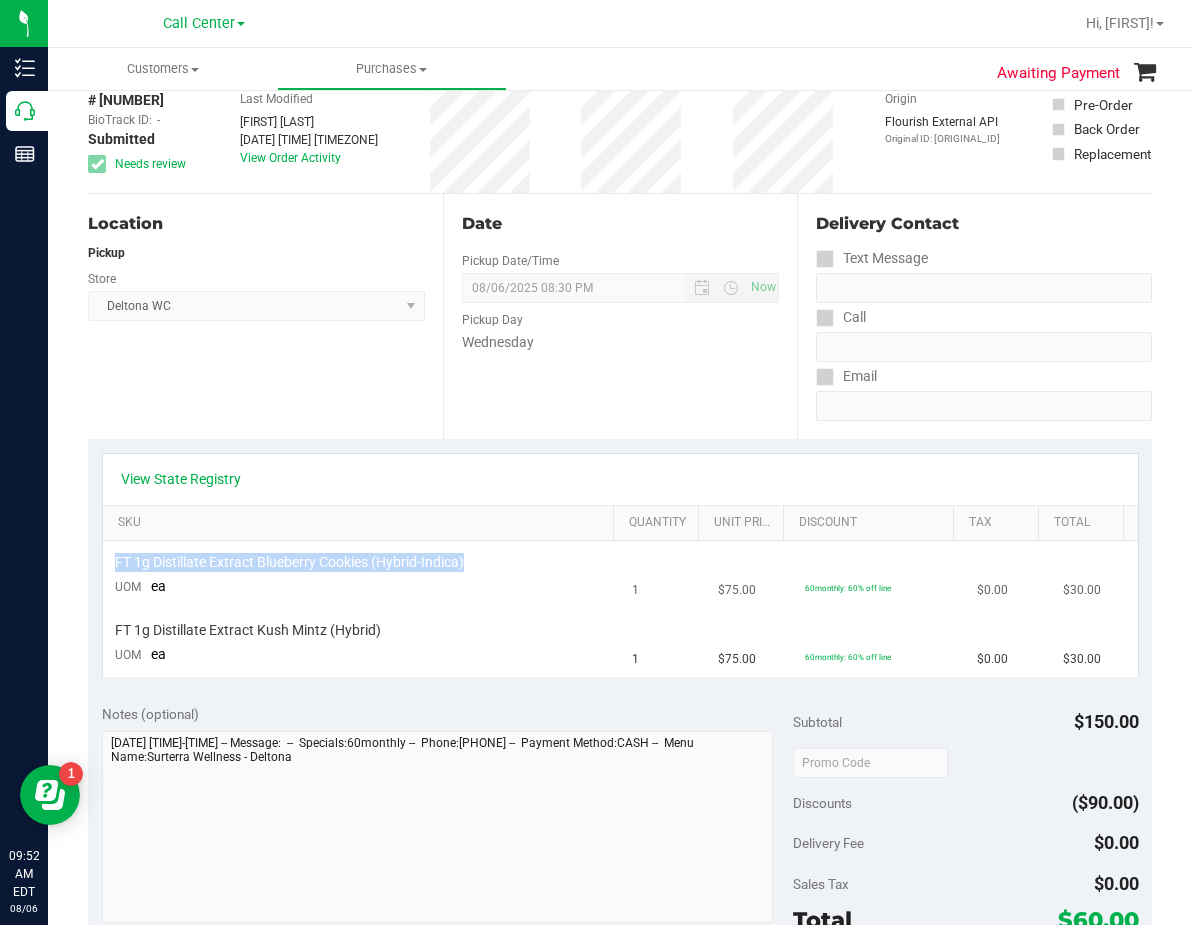 click on "FT 1g Distillate Extract Blueberry Cookies (Hybrid-Indica)" at bounding box center (289, 562) 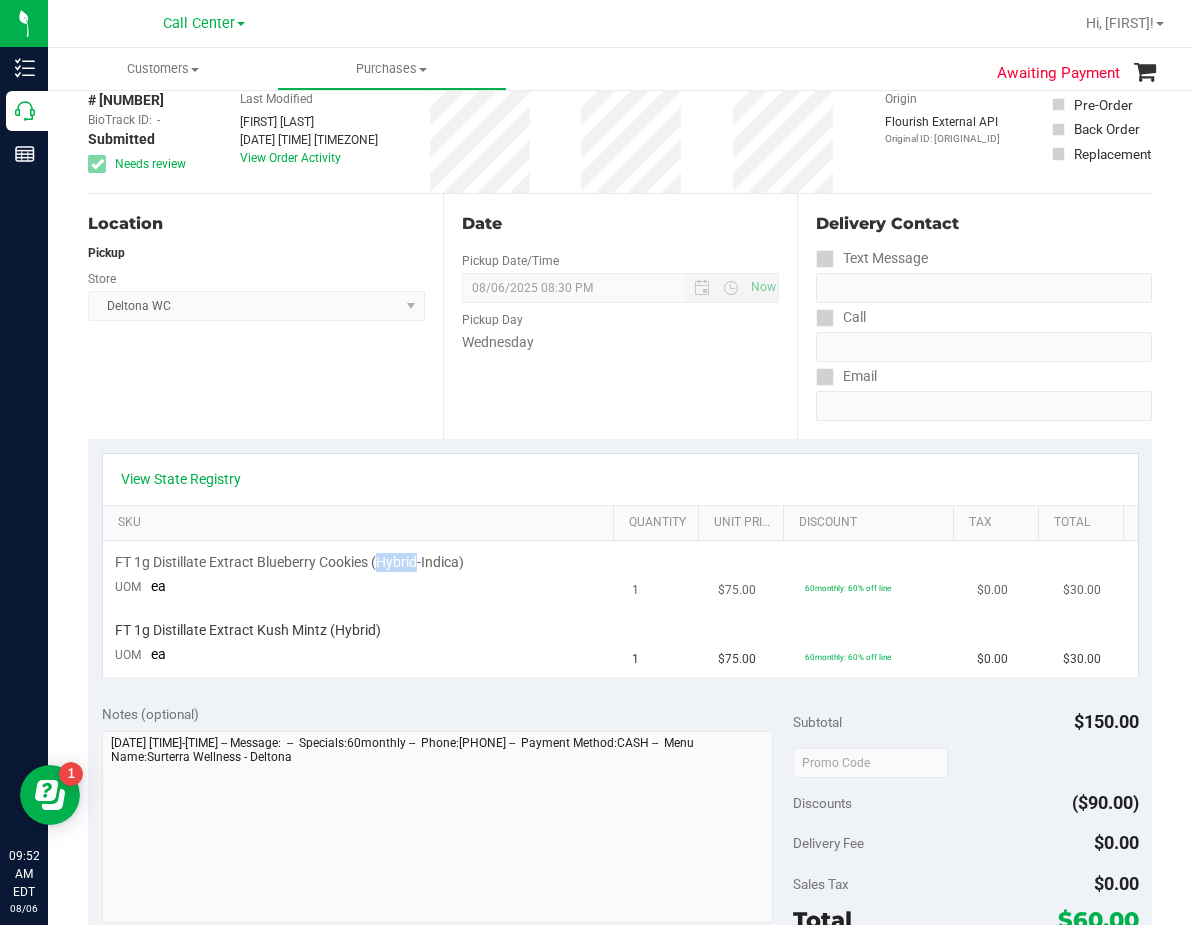 click on "FT 1g Distillate Extract Blueberry Cookies (Hybrid-Indica)" at bounding box center [289, 562] 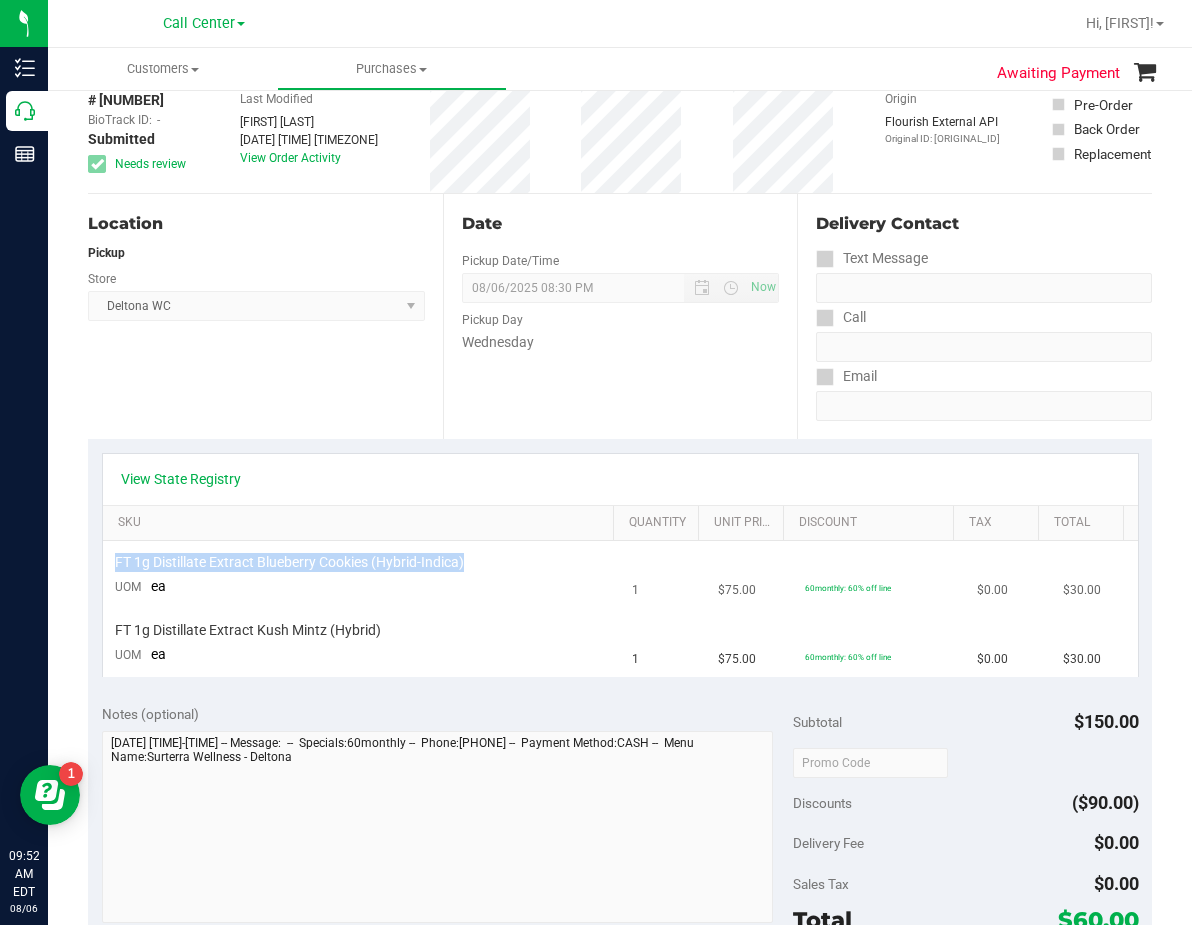 click on "FT 1g Distillate Extract Blueberry Cookies (Hybrid-Indica)" at bounding box center (289, 562) 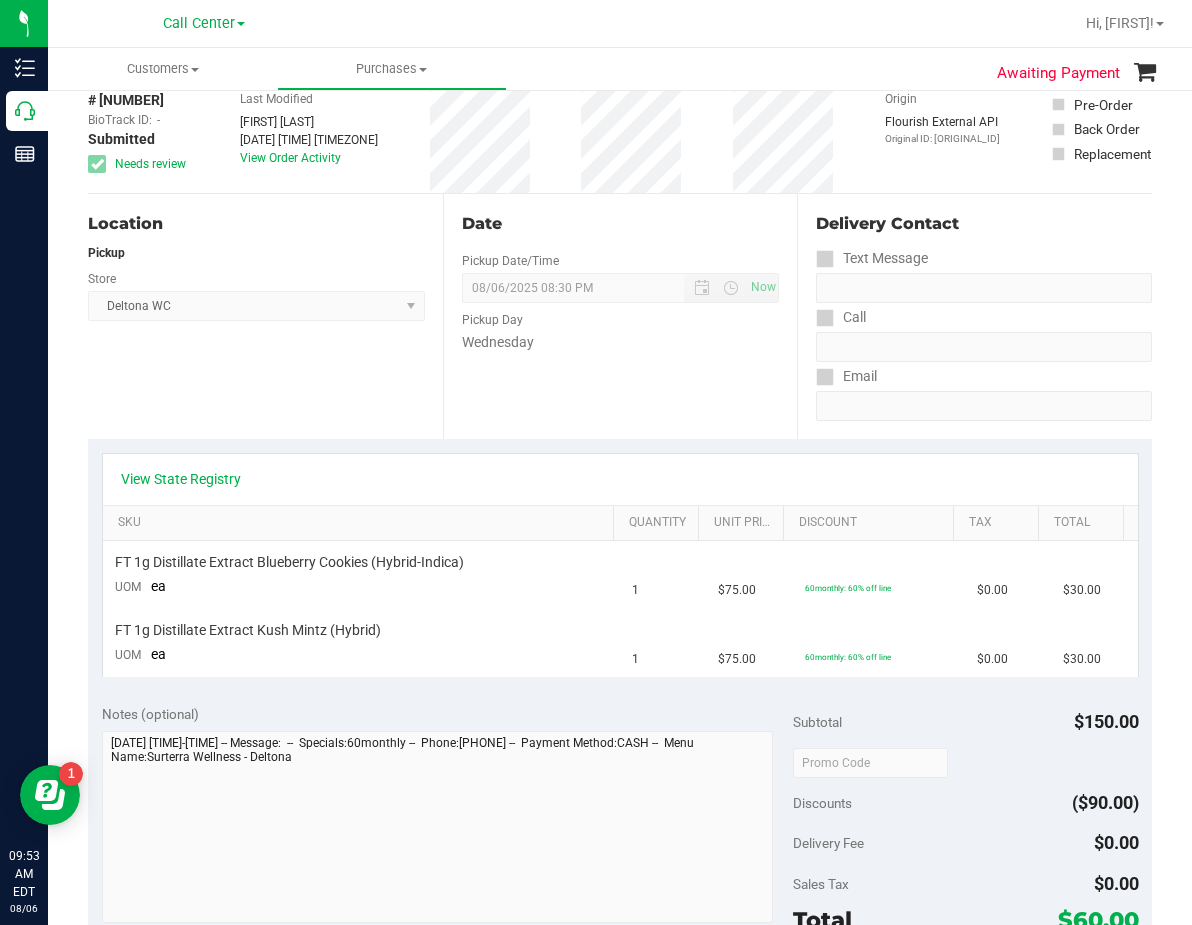 click on "Date
Pickup Date/Time
08/06/2025
Now
08/06/2025 08:30 PM
Now
Pickup Day
Wednesday" at bounding box center (620, 316) 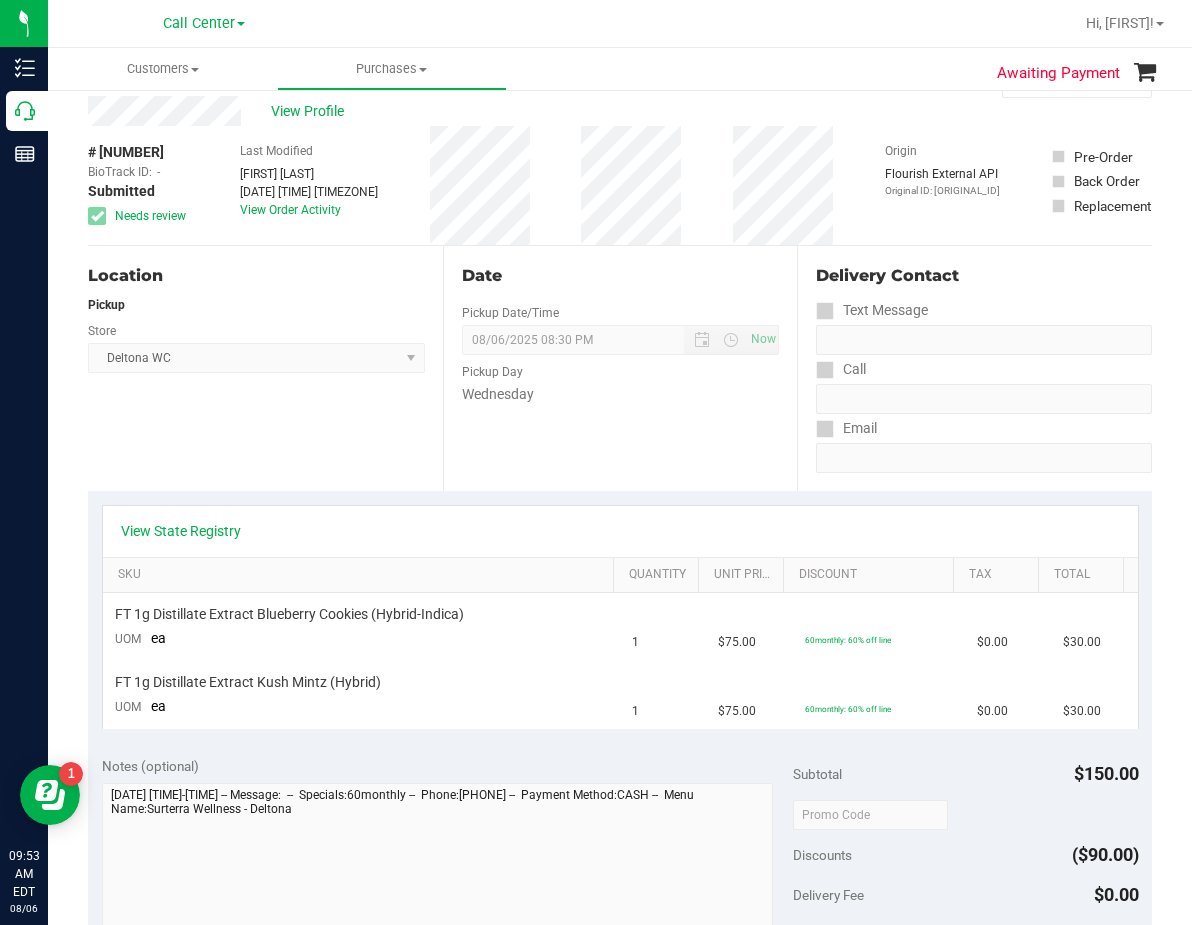 scroll, scrollTop: 0, scrollLeft: 0, axis: both 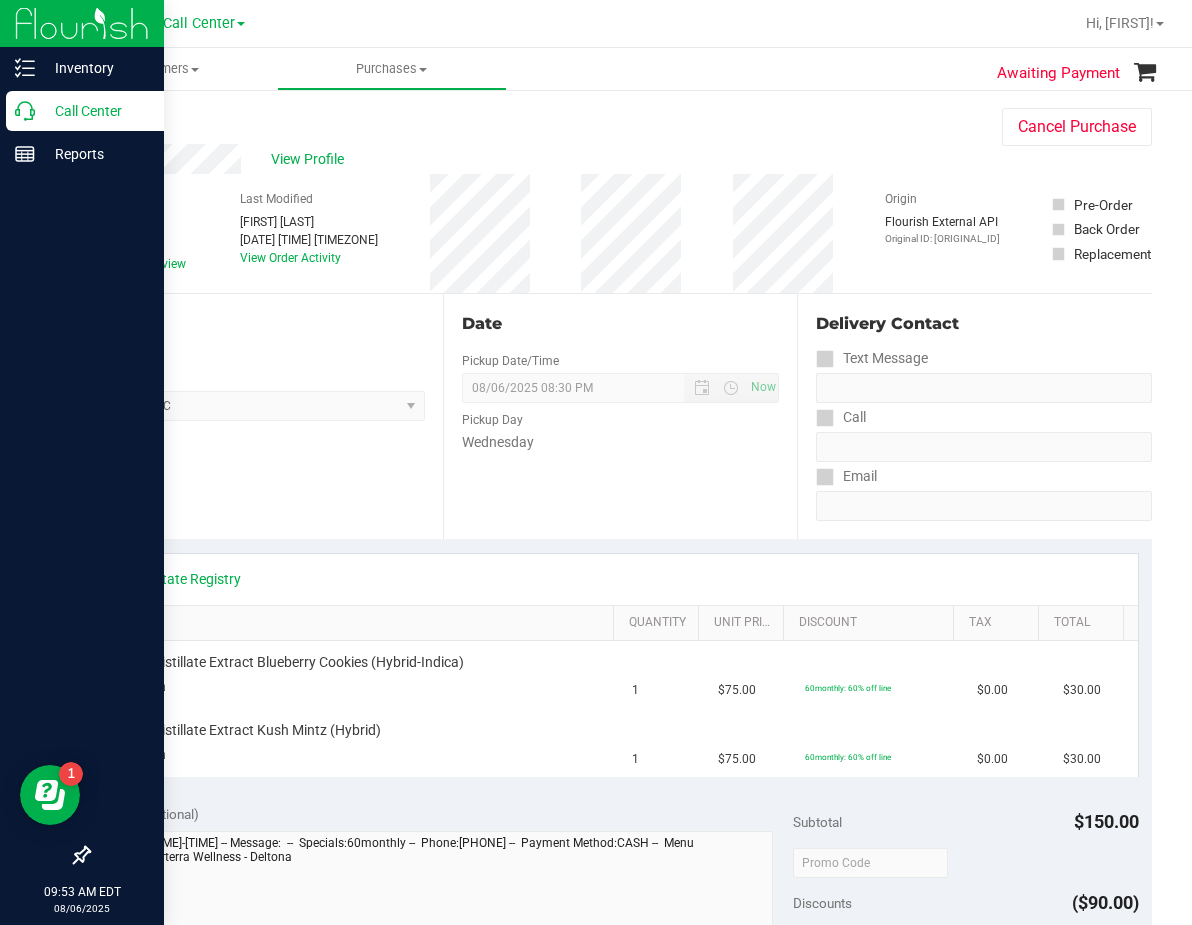 click on "Call Center" at bounding box center (95, 111) 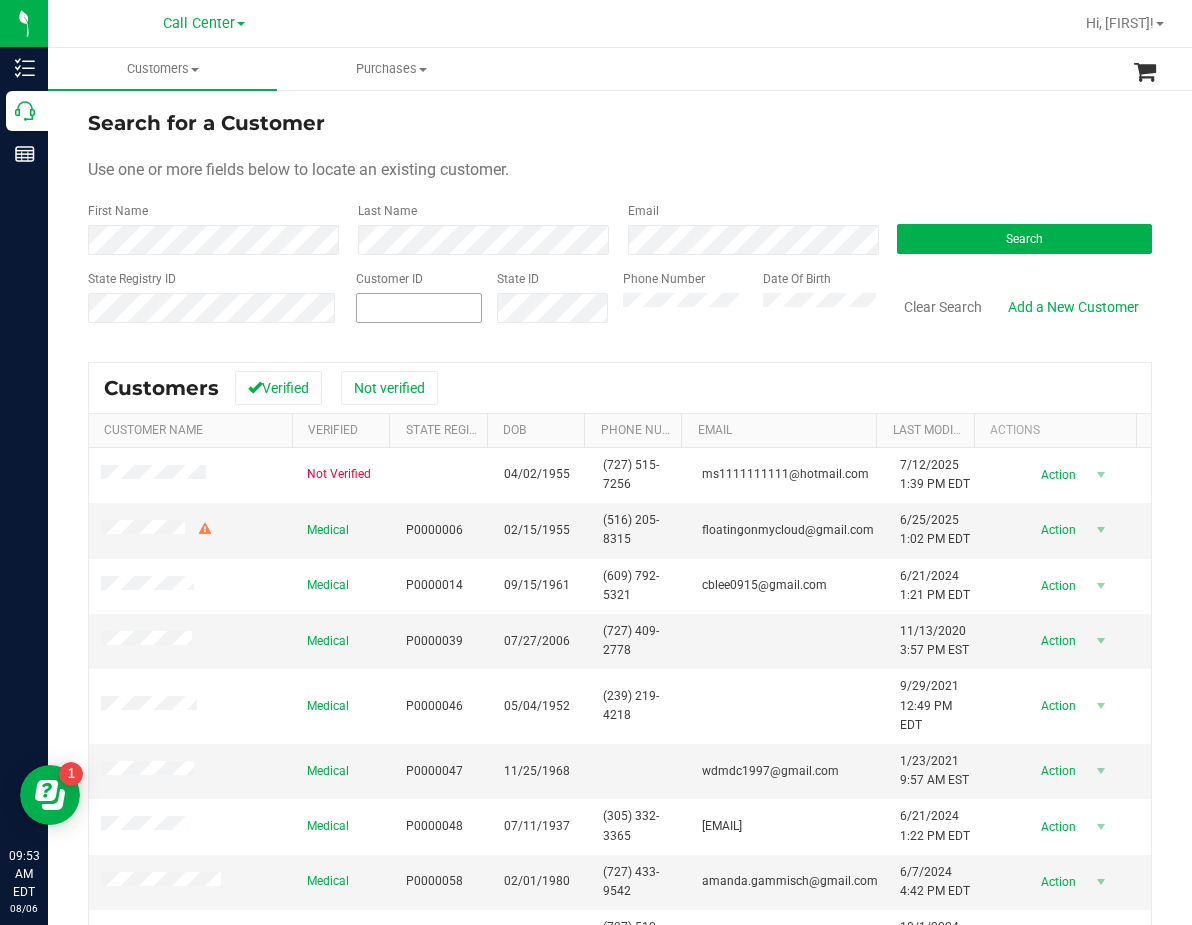 click at bounding box center (419, 308) 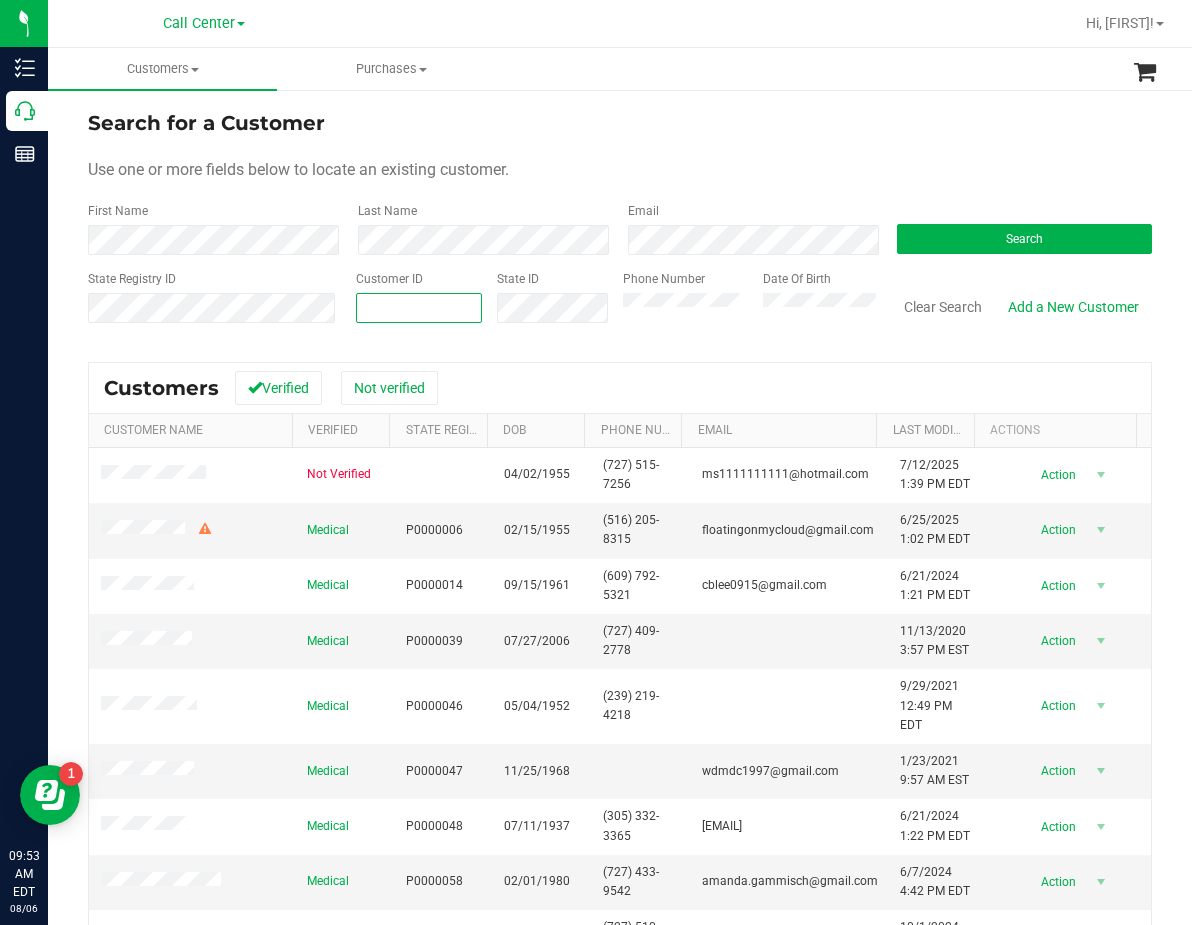 paste on "1425565" 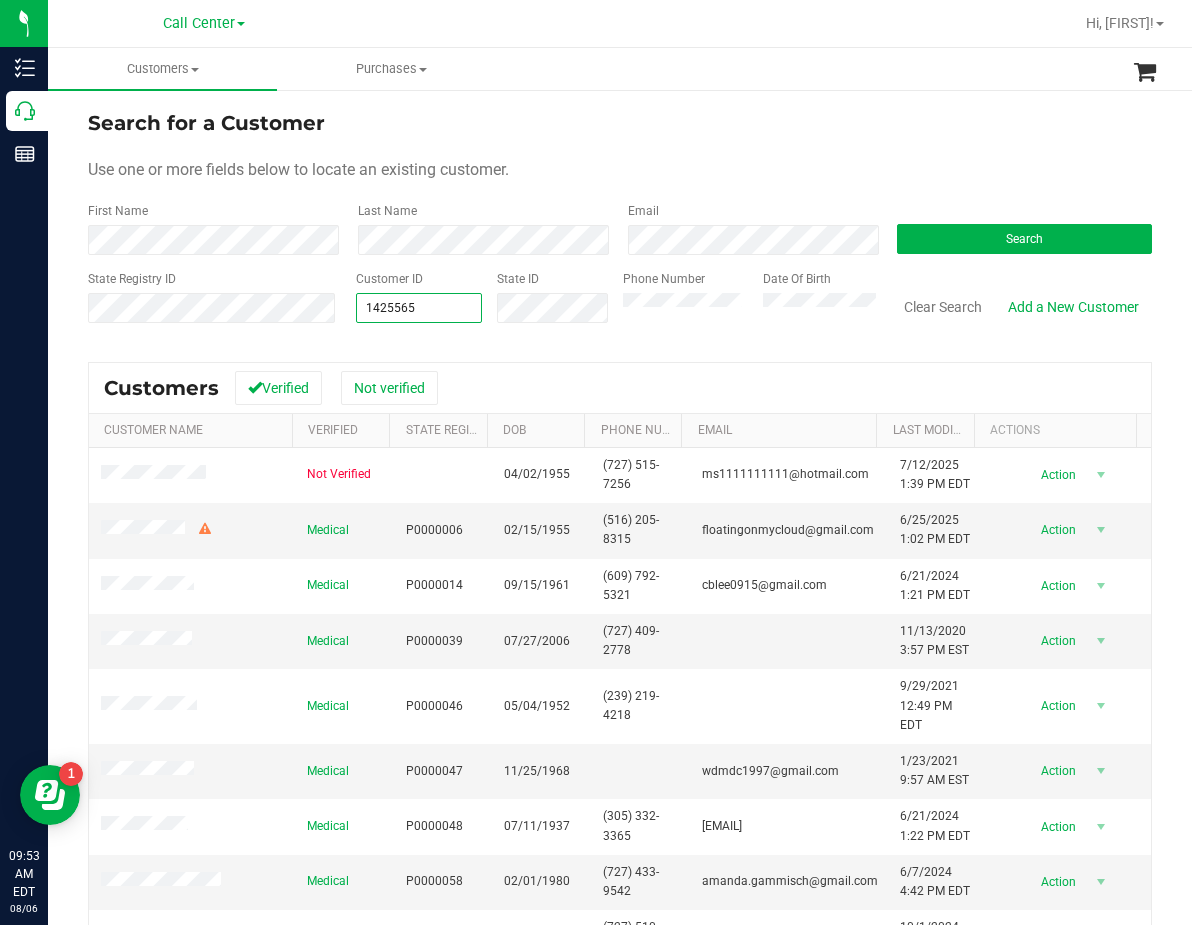 type on "1425565" 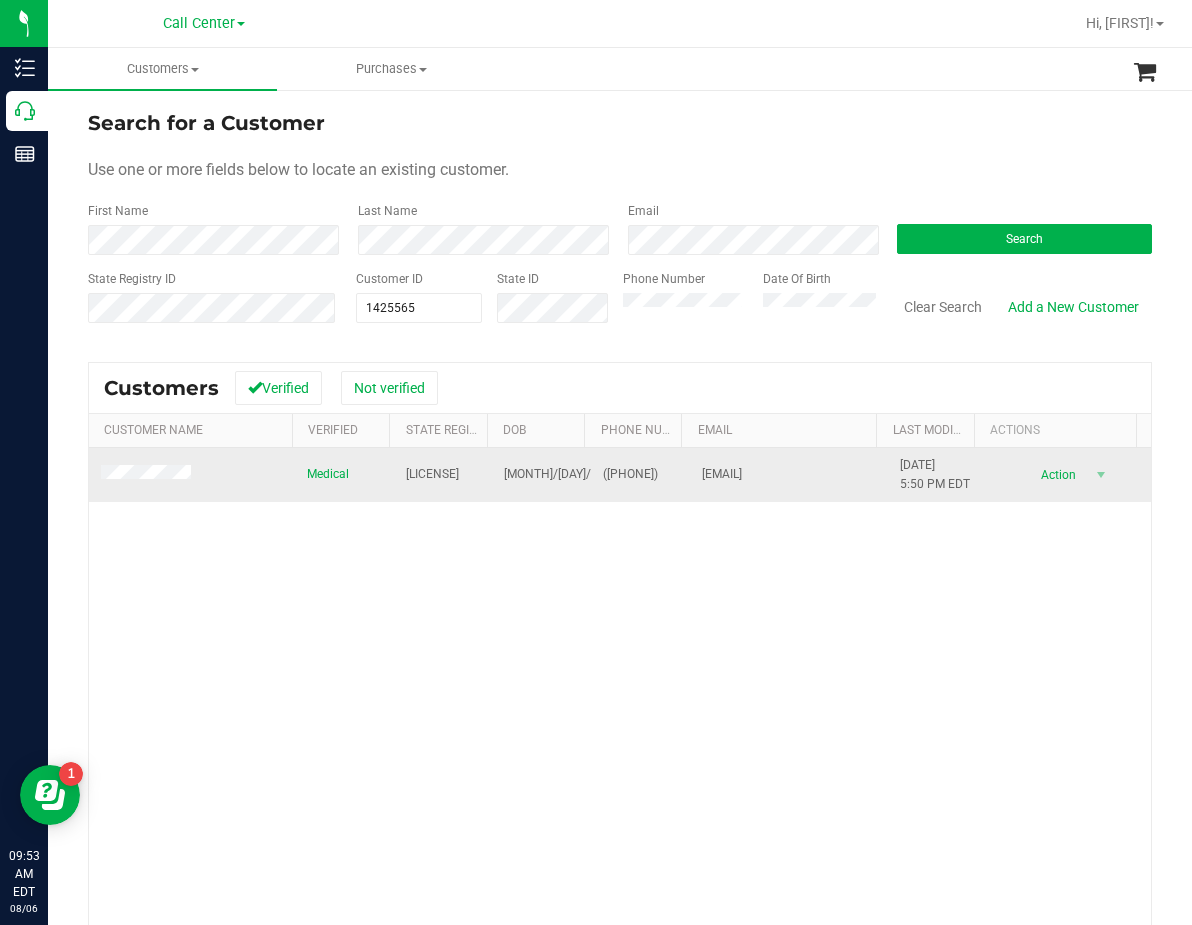 click on "[LICENSE]" at bounding box center [432, 474] 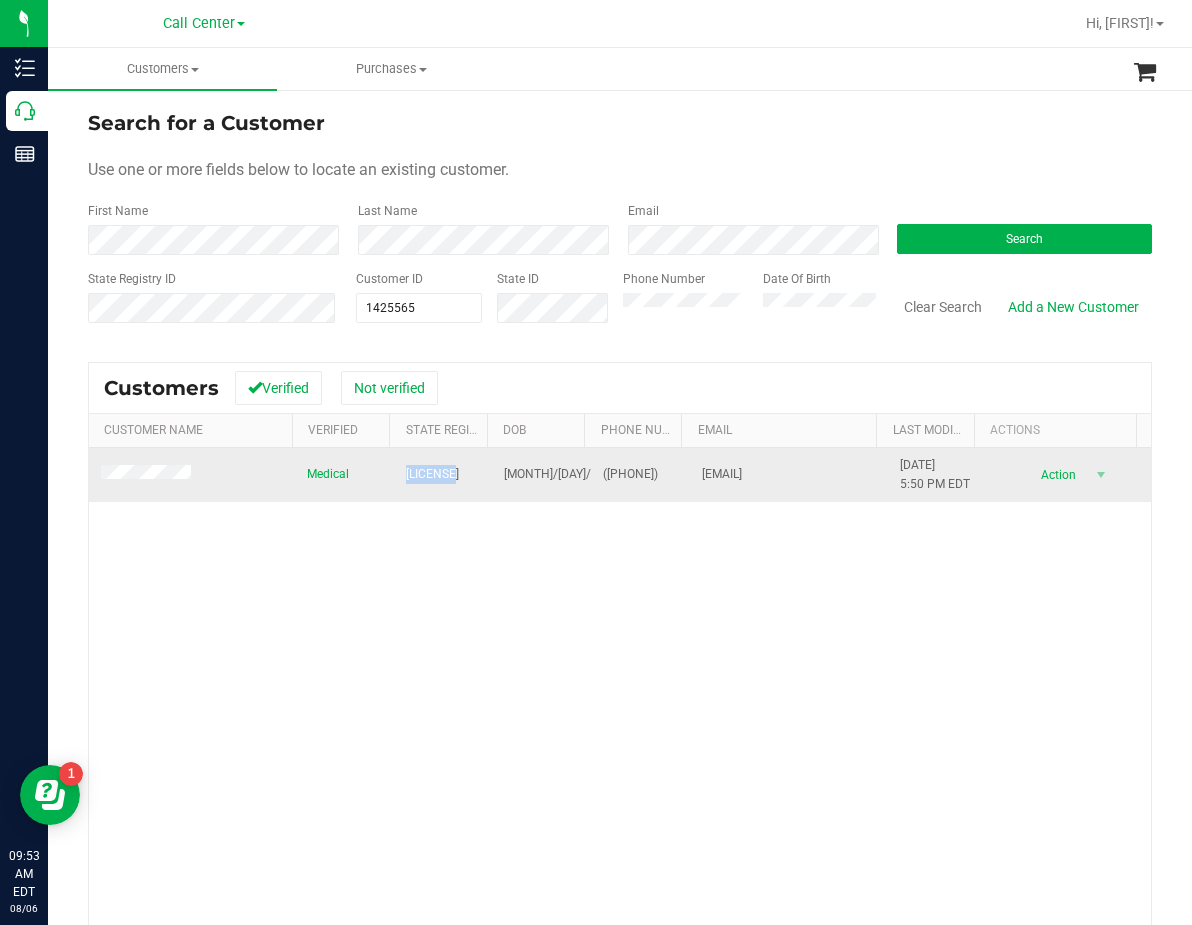 click on "[LICENSE]" at bounding box center [432, 474] 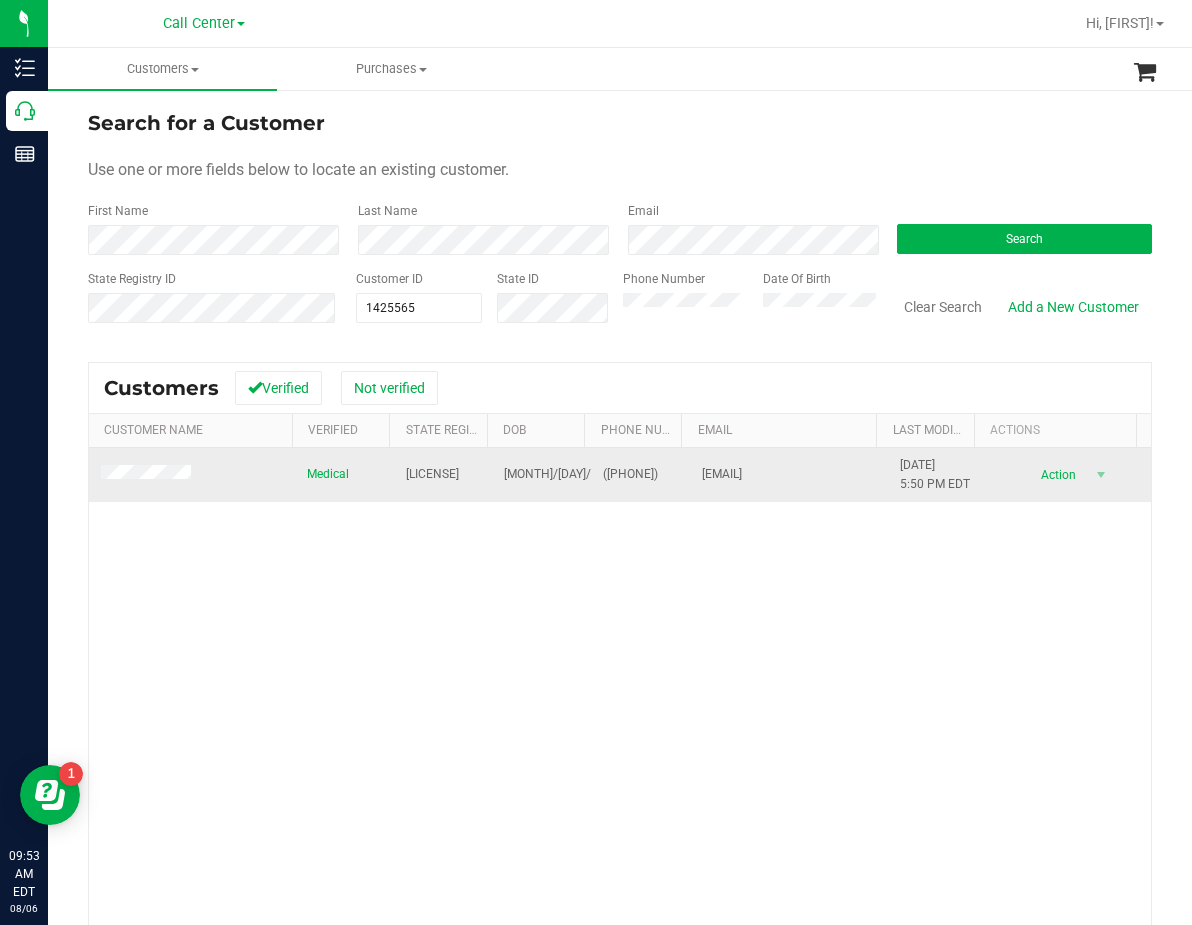 drag, startPoint x: 432, startPoint y: 477, endPoint x: 422, endPoint y: 478, distance: 10.049875 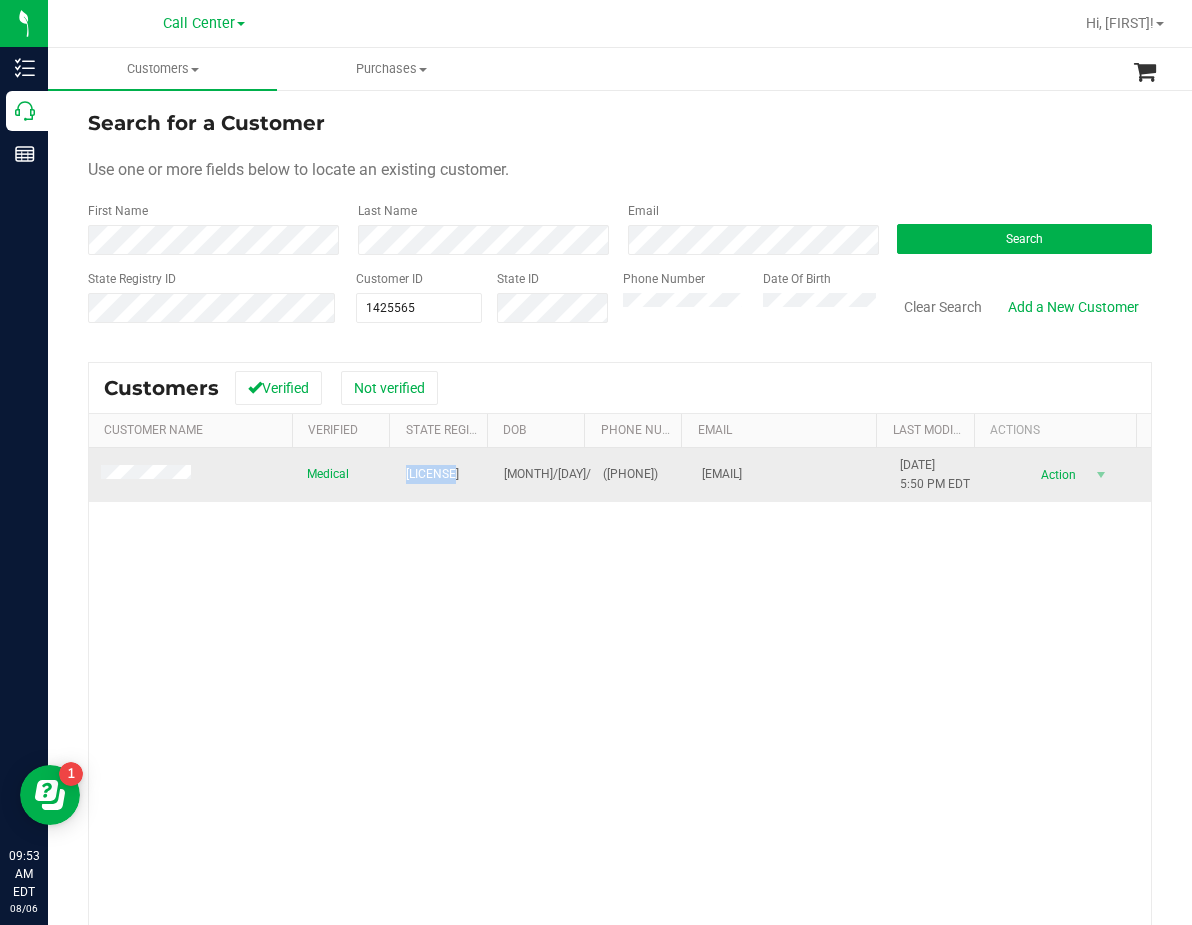 click on "[LICENSE]" at bounding box center [432, 474] 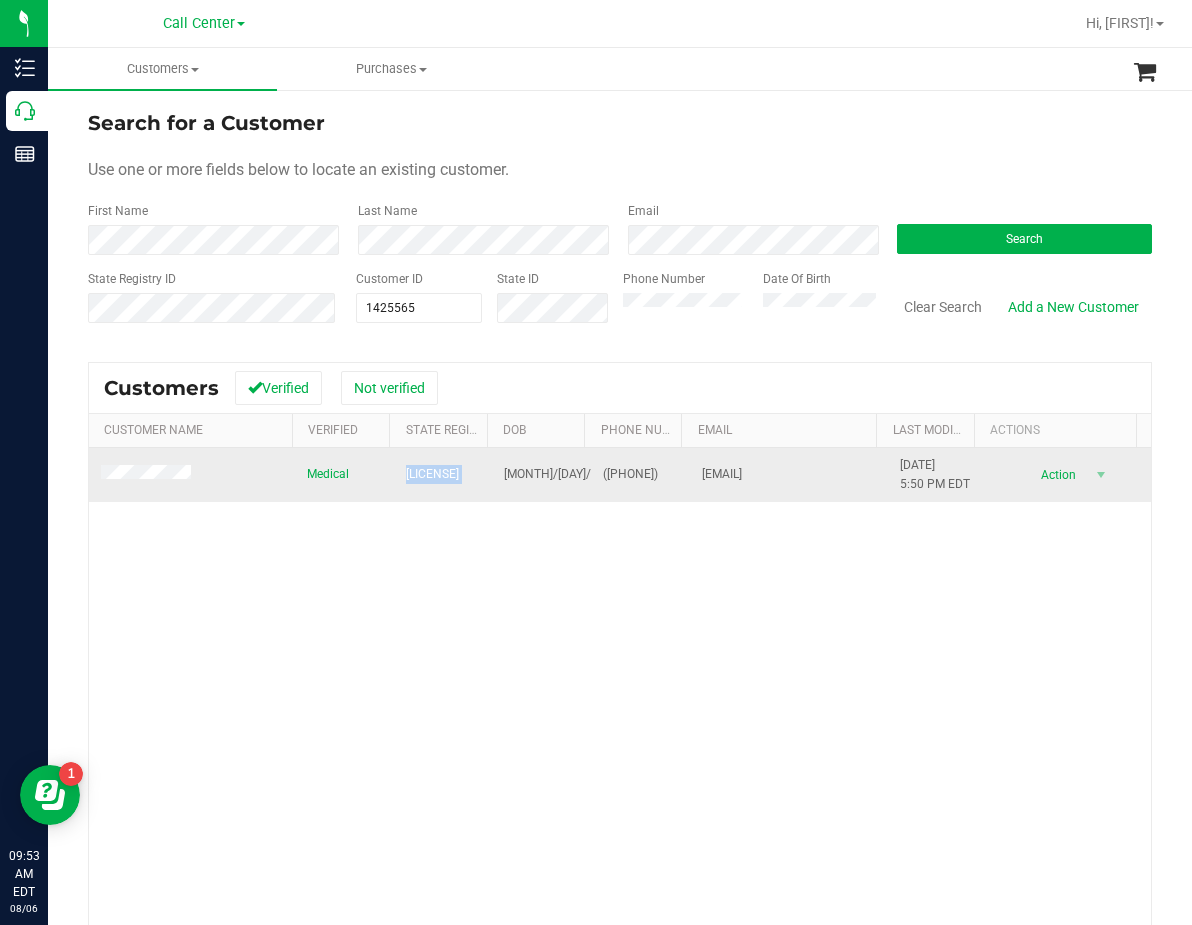 click on "[LICENSE]" at bounding box center (432, 474) 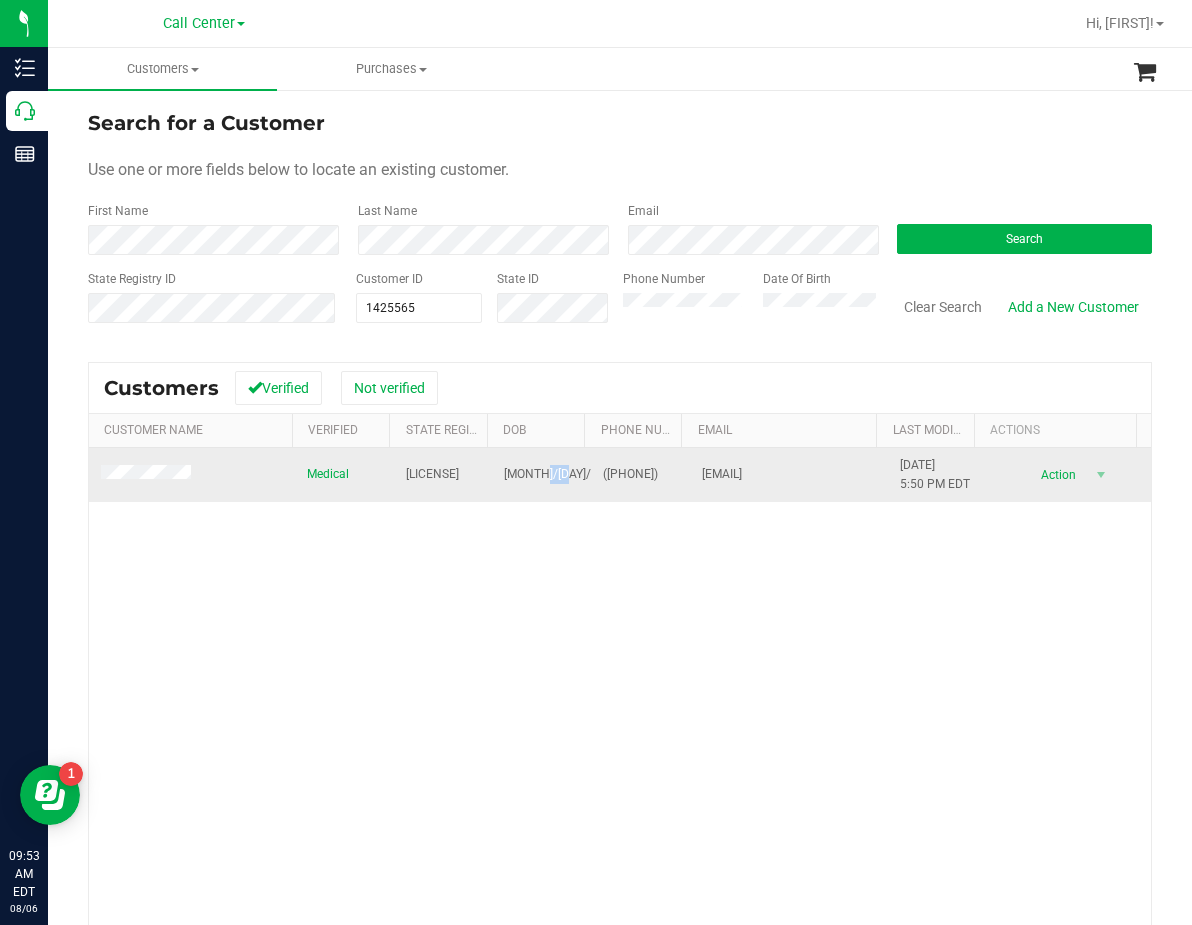 click on "[MONTH]/[DAY]/[YEAR]" at bounding box center [565, 474] 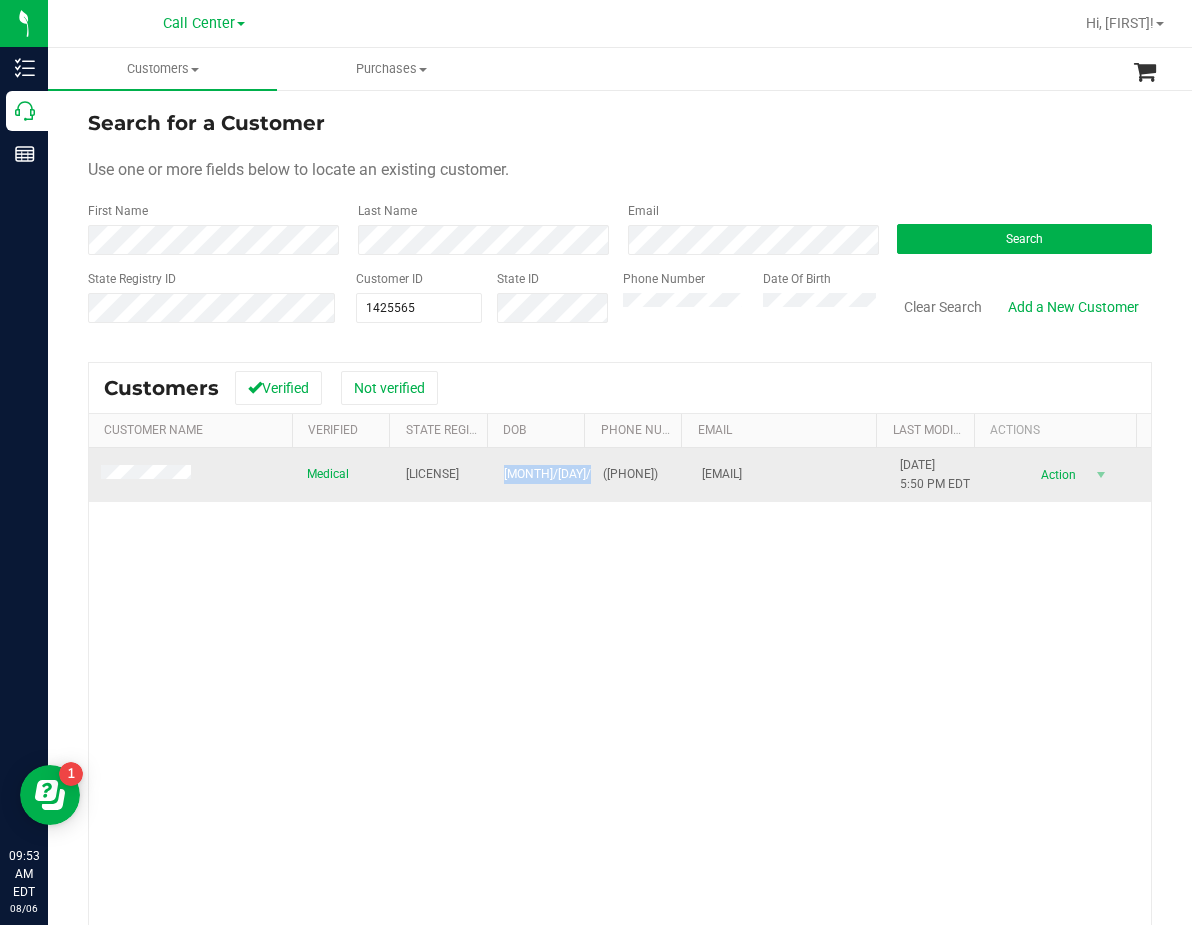 click on "[MONTH]/[DAY]/[YEAR]" at bounding box center (565, 474) 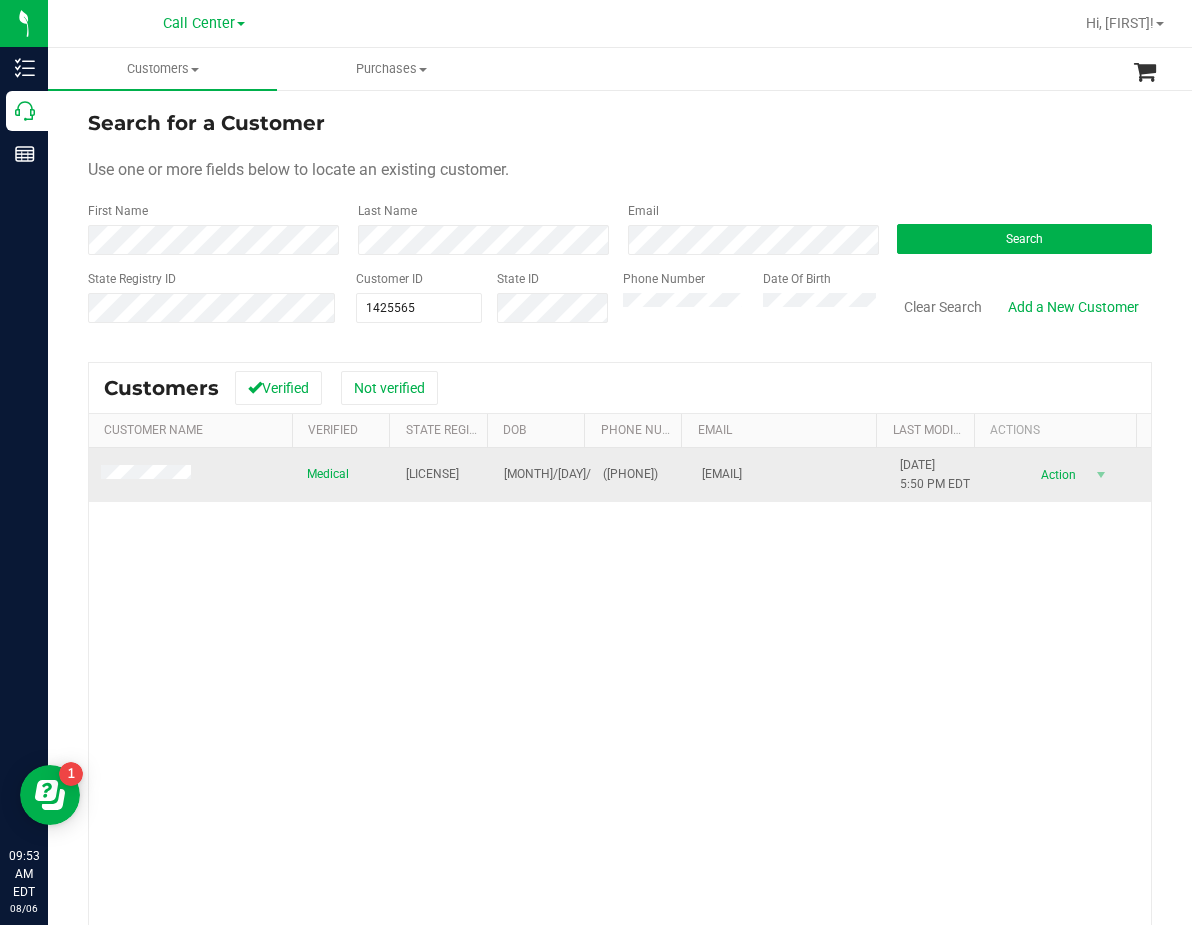click on "([PHONE])" at bounding box center [630, 474] 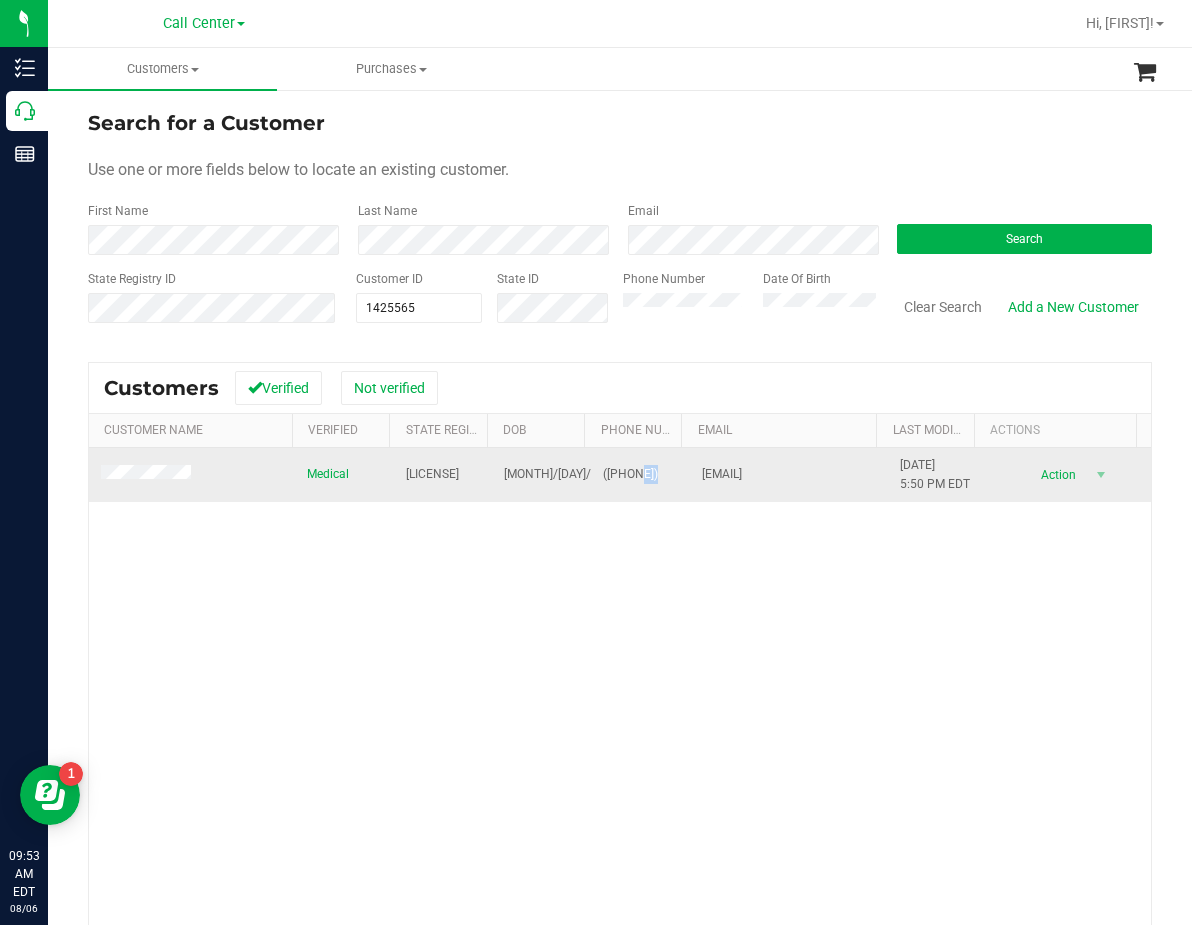 click on "([PHONE])" at bounding box center [630, 474] 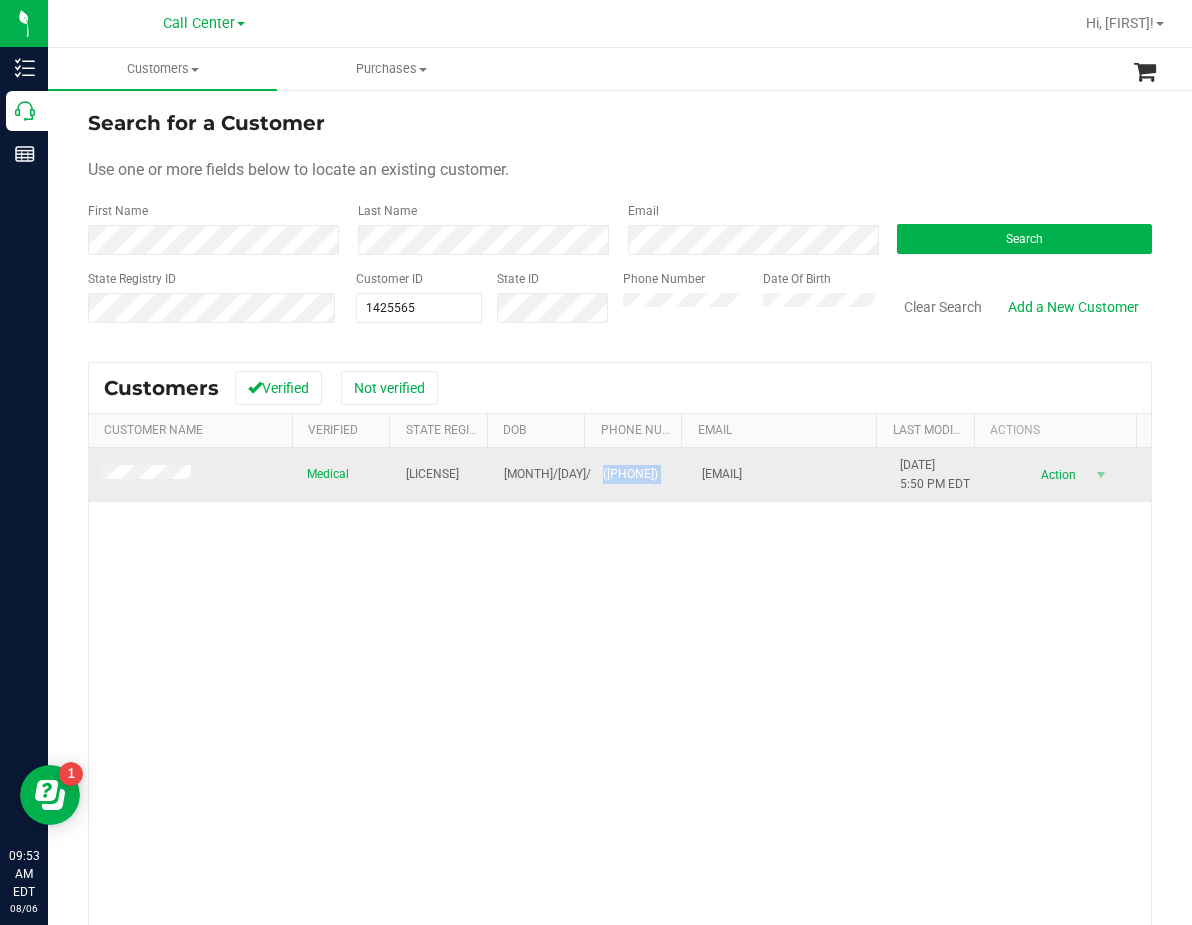 click on "([PHONE])" at bounding box center [630, 474] 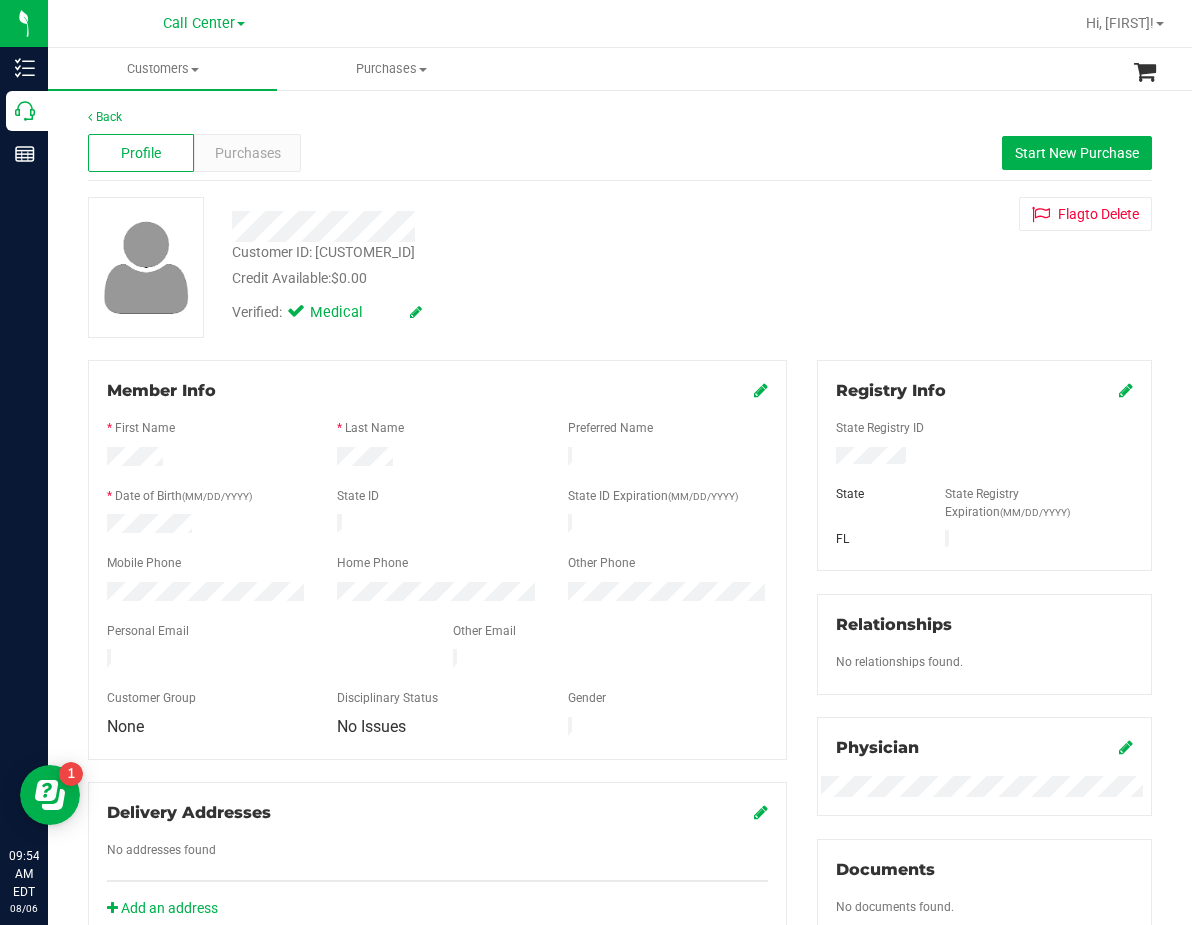 click at bounding box center (490, 226) 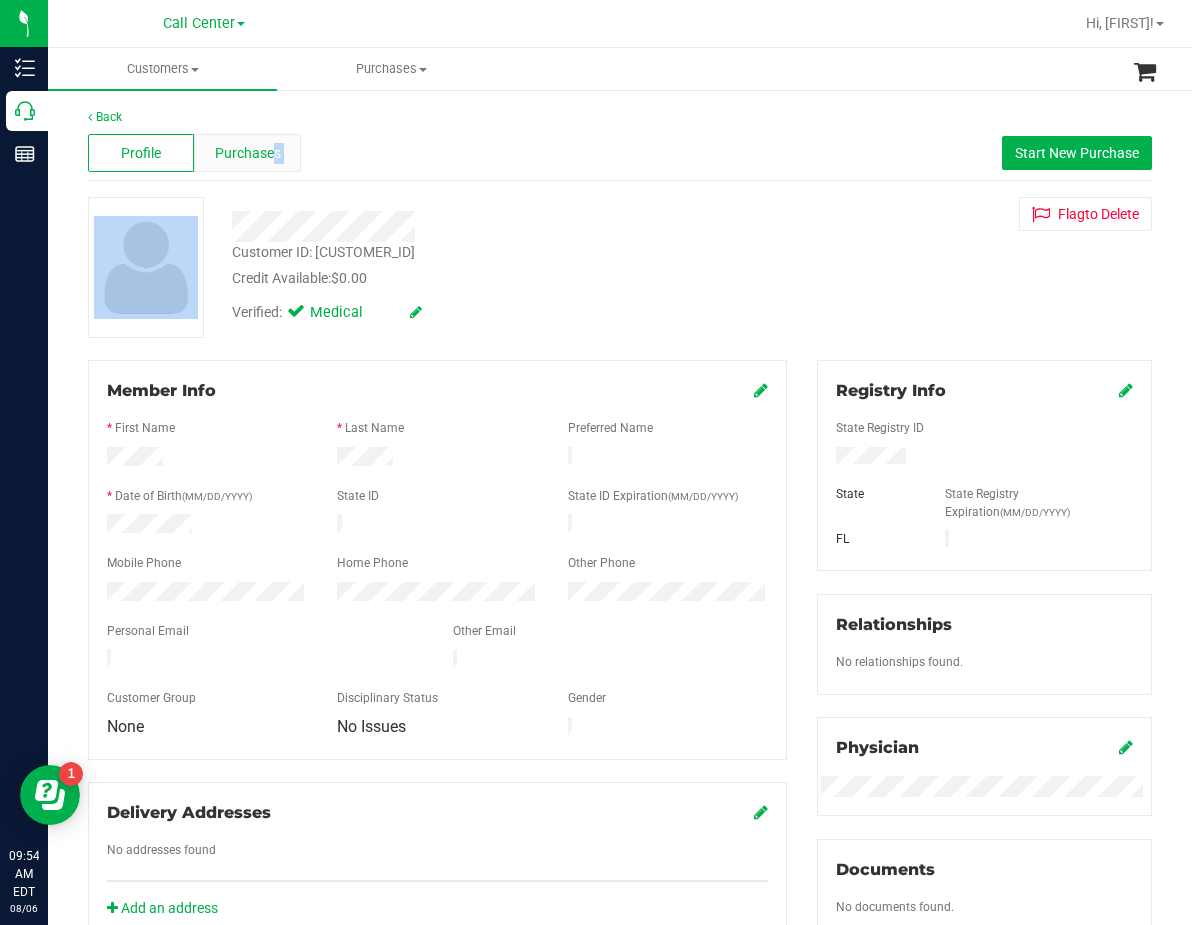 click on "Back
Profile
Purchases
Start New Purchase
Customer ID: [CUSTOMER_ID]
Credit Available:
$0.00
Verified:
Medical" at bounding box center [620, 754] 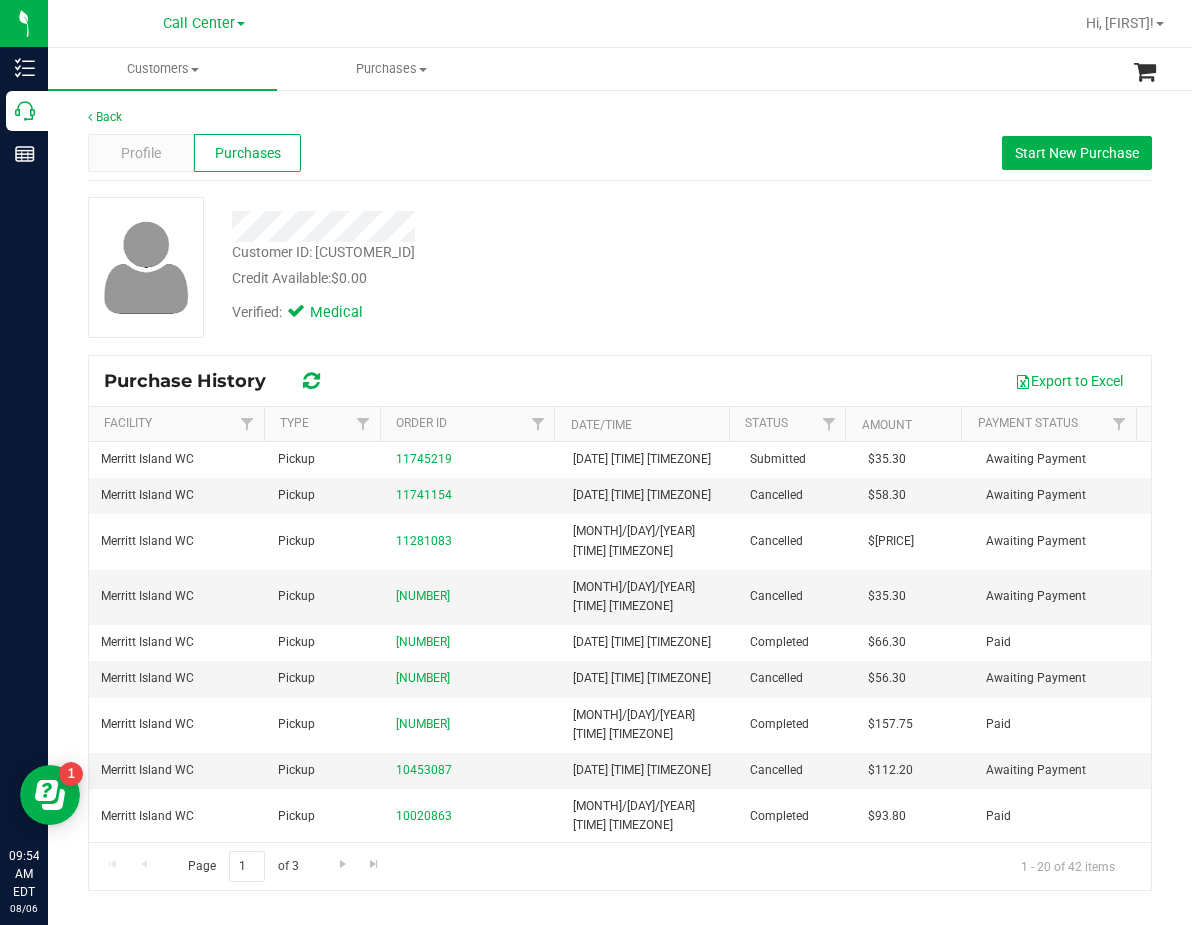 click on "Verified:
Medical" at bounding box center (490, 311) 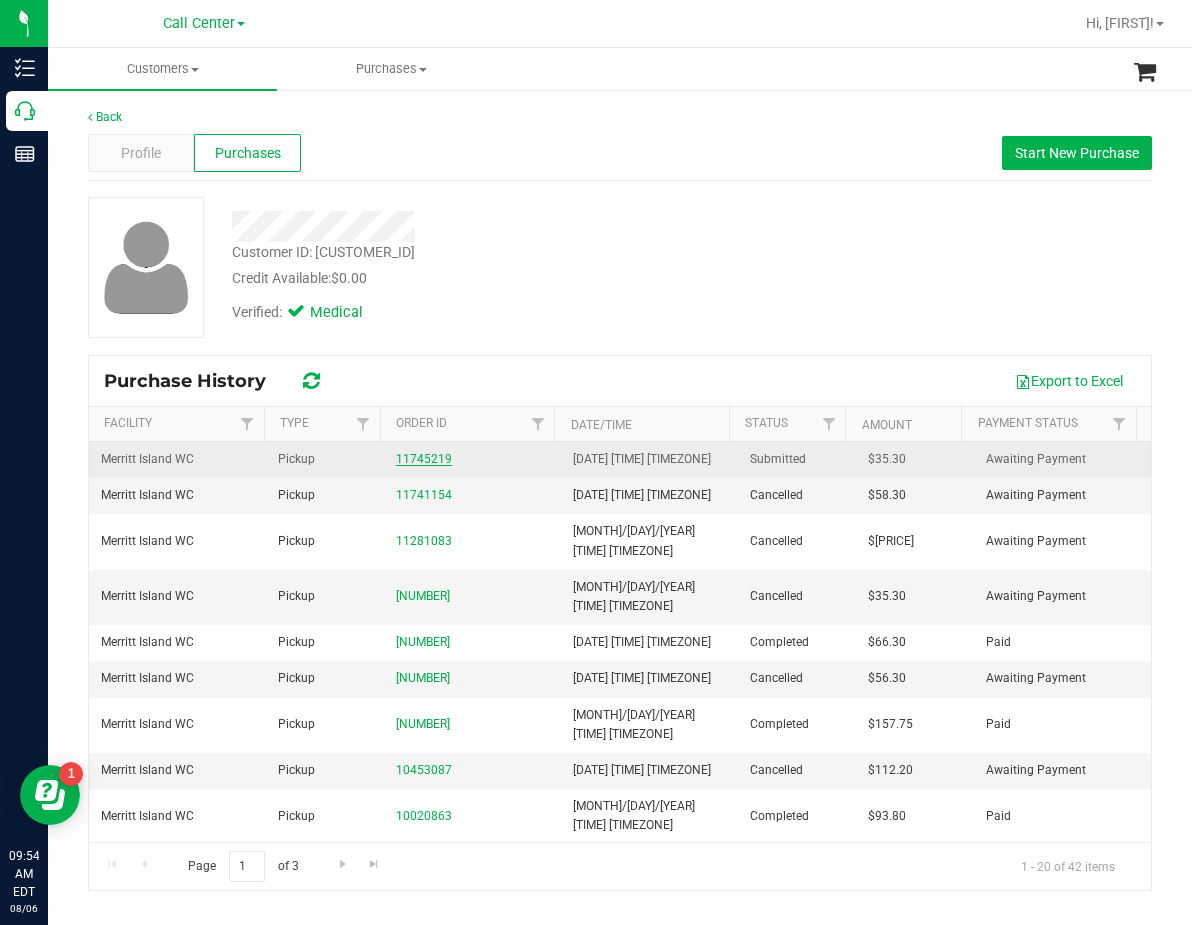 click on "11745219" at bounding box center [424, 459] 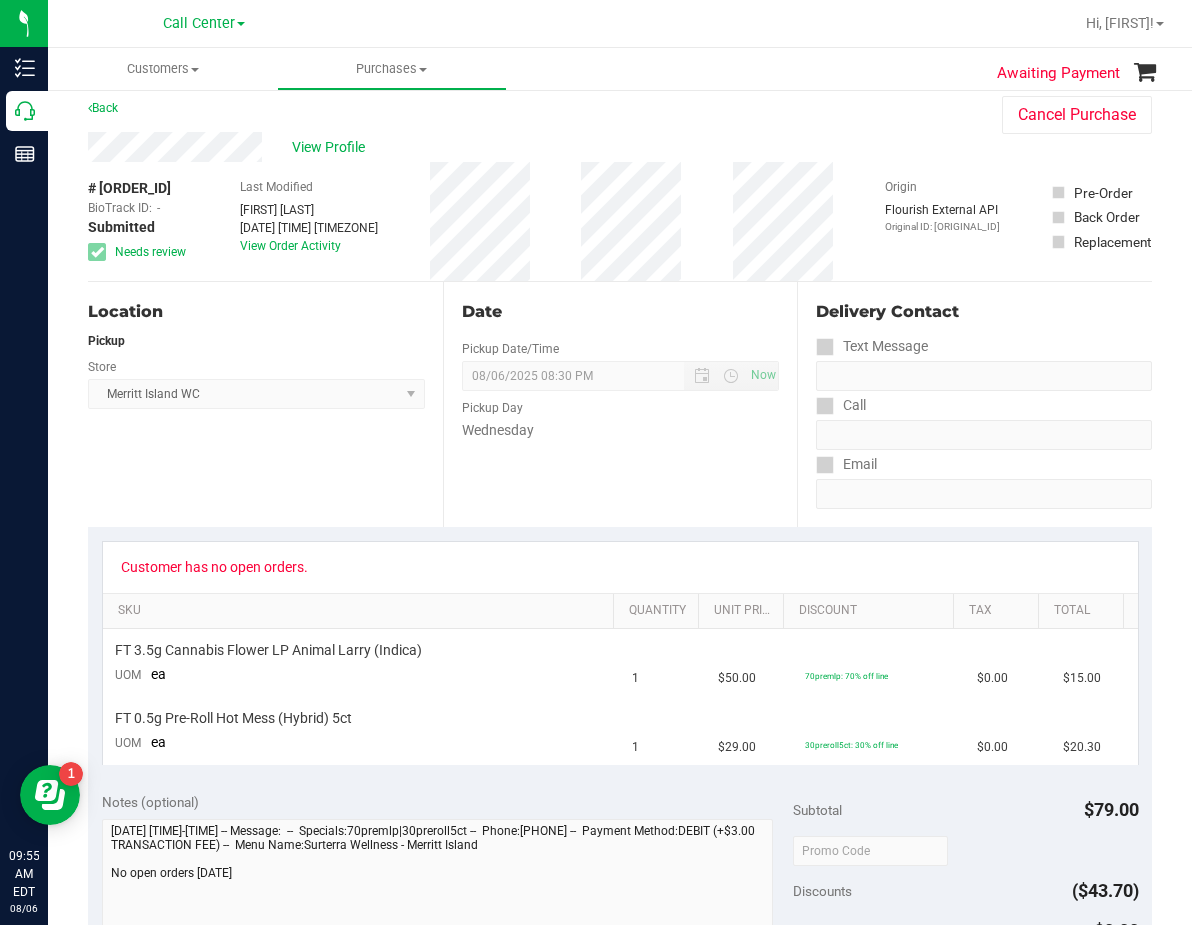 scroll, scrollTop: 0, scrollLeft: 0, axis: both 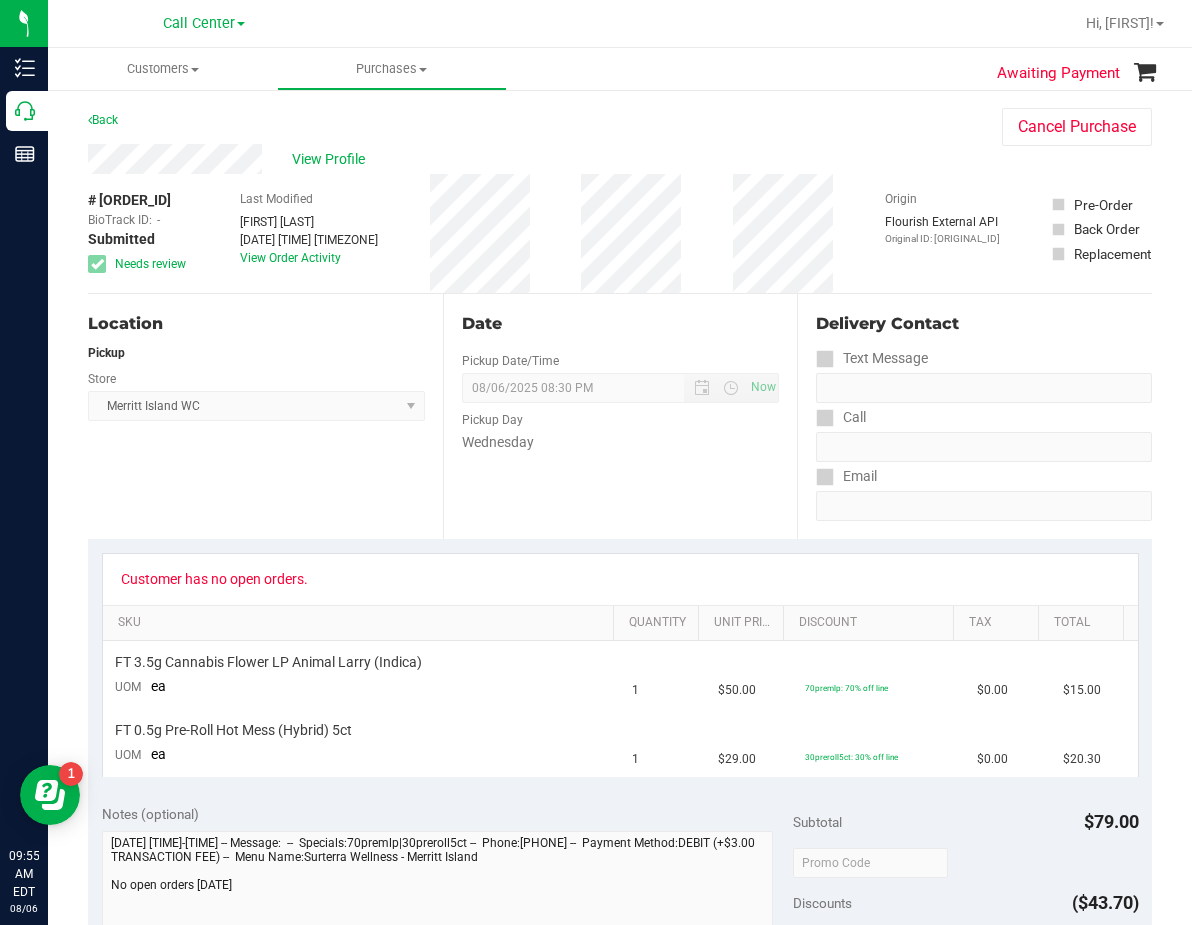 click on "SKU" at bounding box center [358, 624] 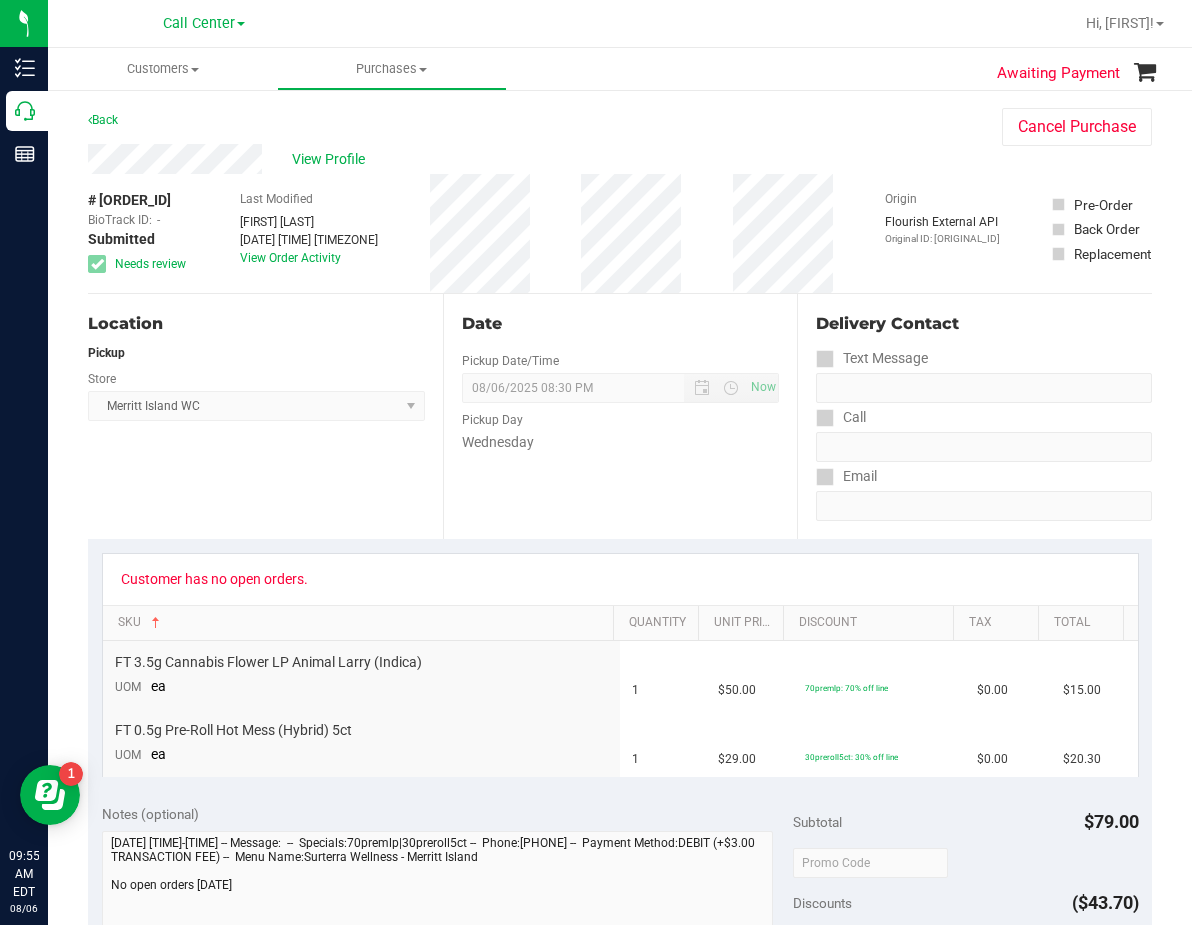 drag, startPoint x: 845, startPoint y: 294, endPoint x: 766, endPoint y: 294, distance: 79 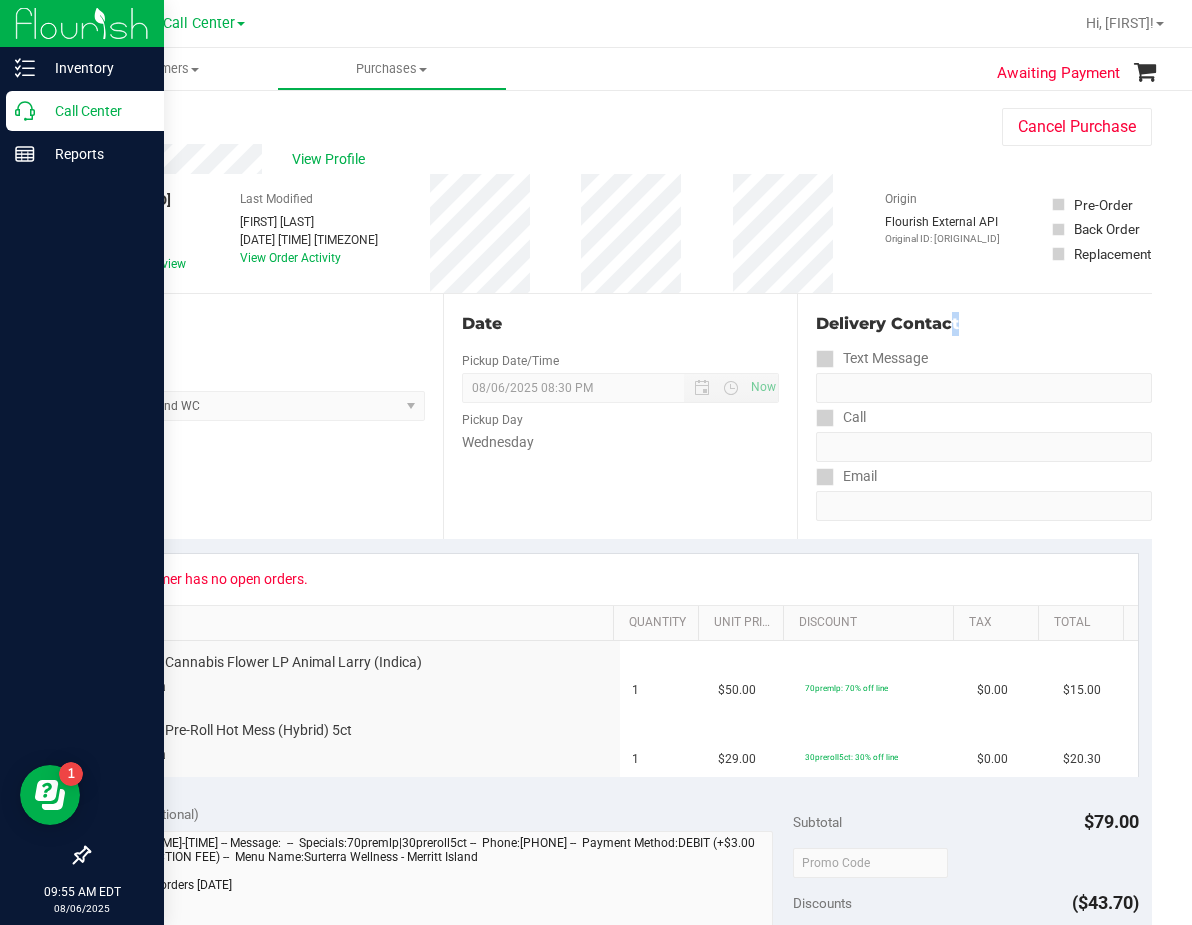 click 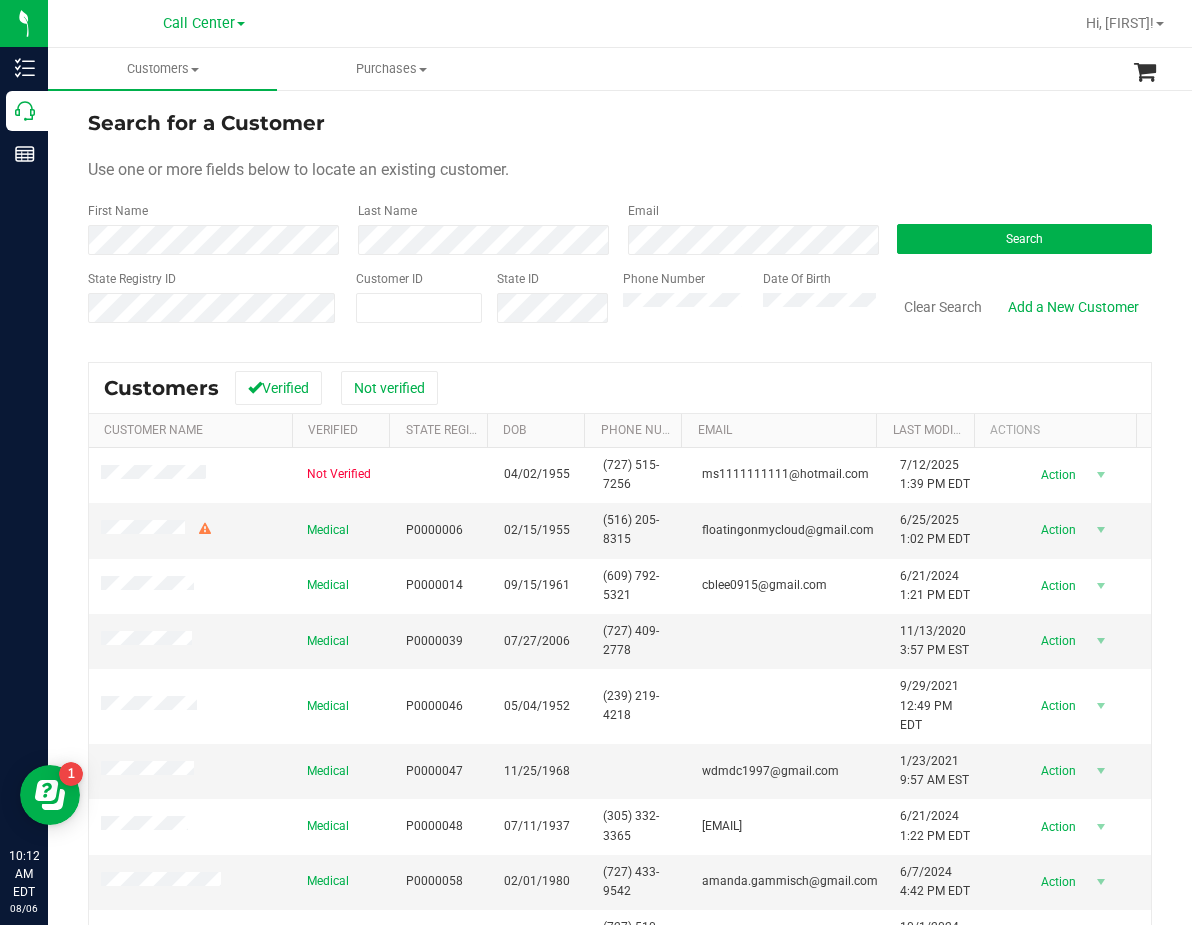 click on "Search for a Customer
Use one or more fields below to locate an existing customer.
First Name
Last Name
Email
Search
State Registry ID
Customer ID
State ID
Phone Number" at bounding box center [620, 593] 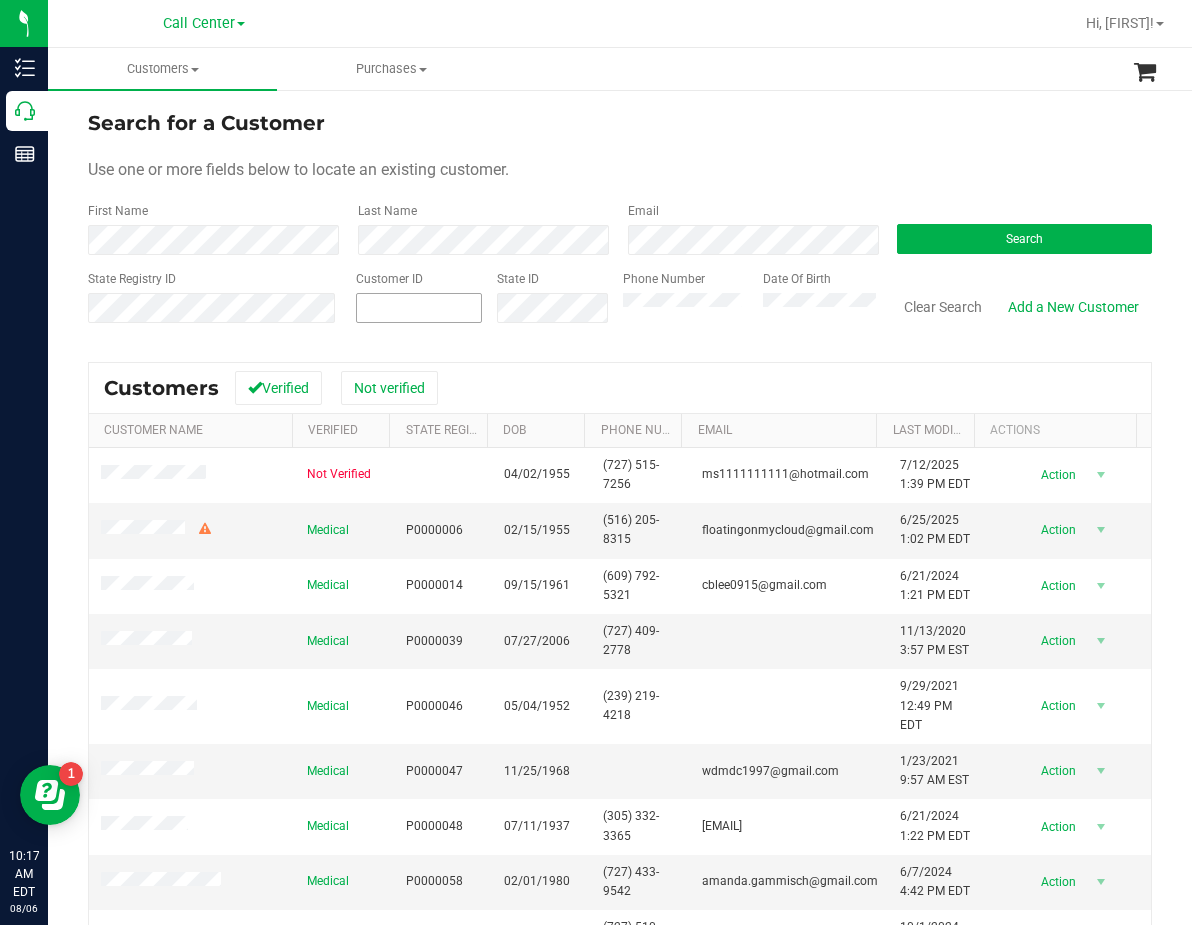 click at bounding box center [419, 308] 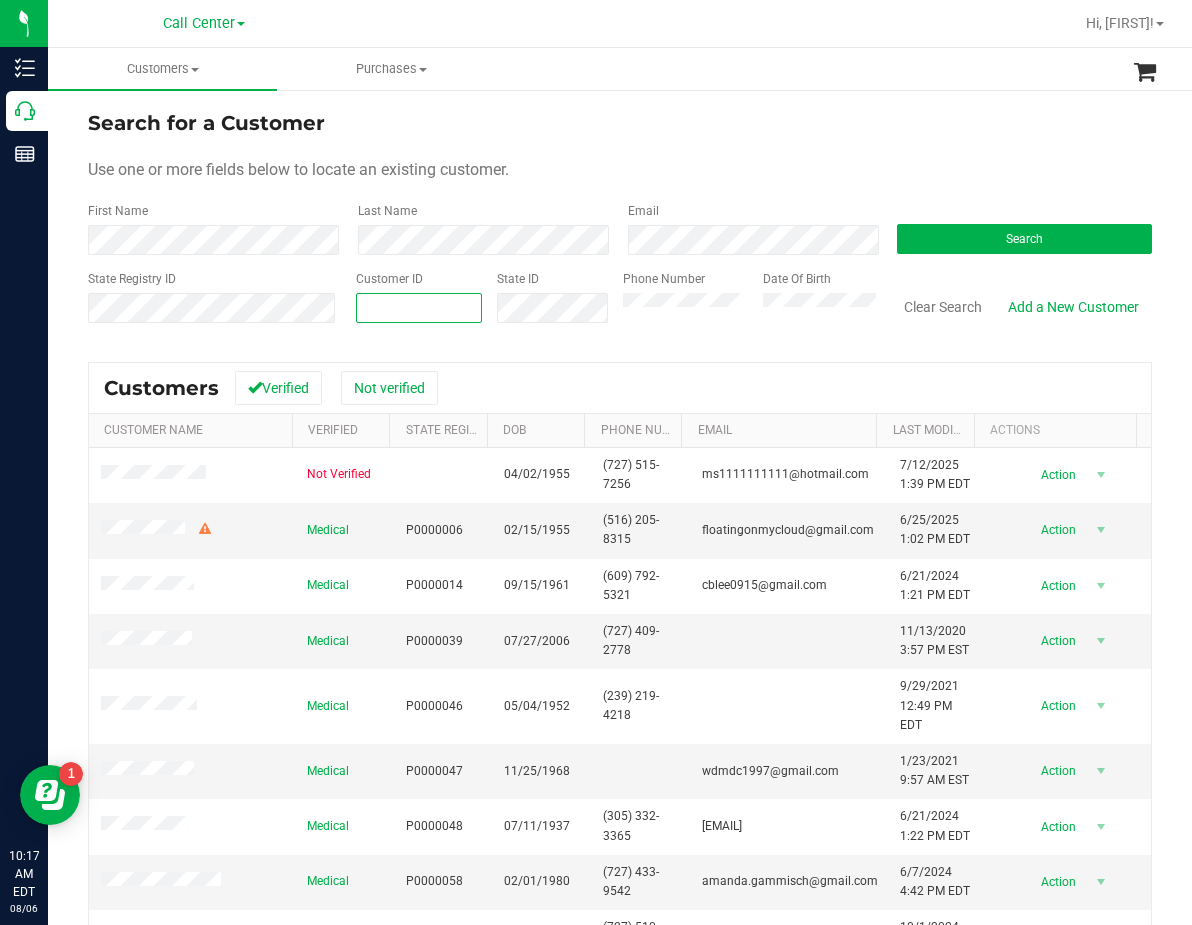 paste on "[CUSTOMER_ID]" 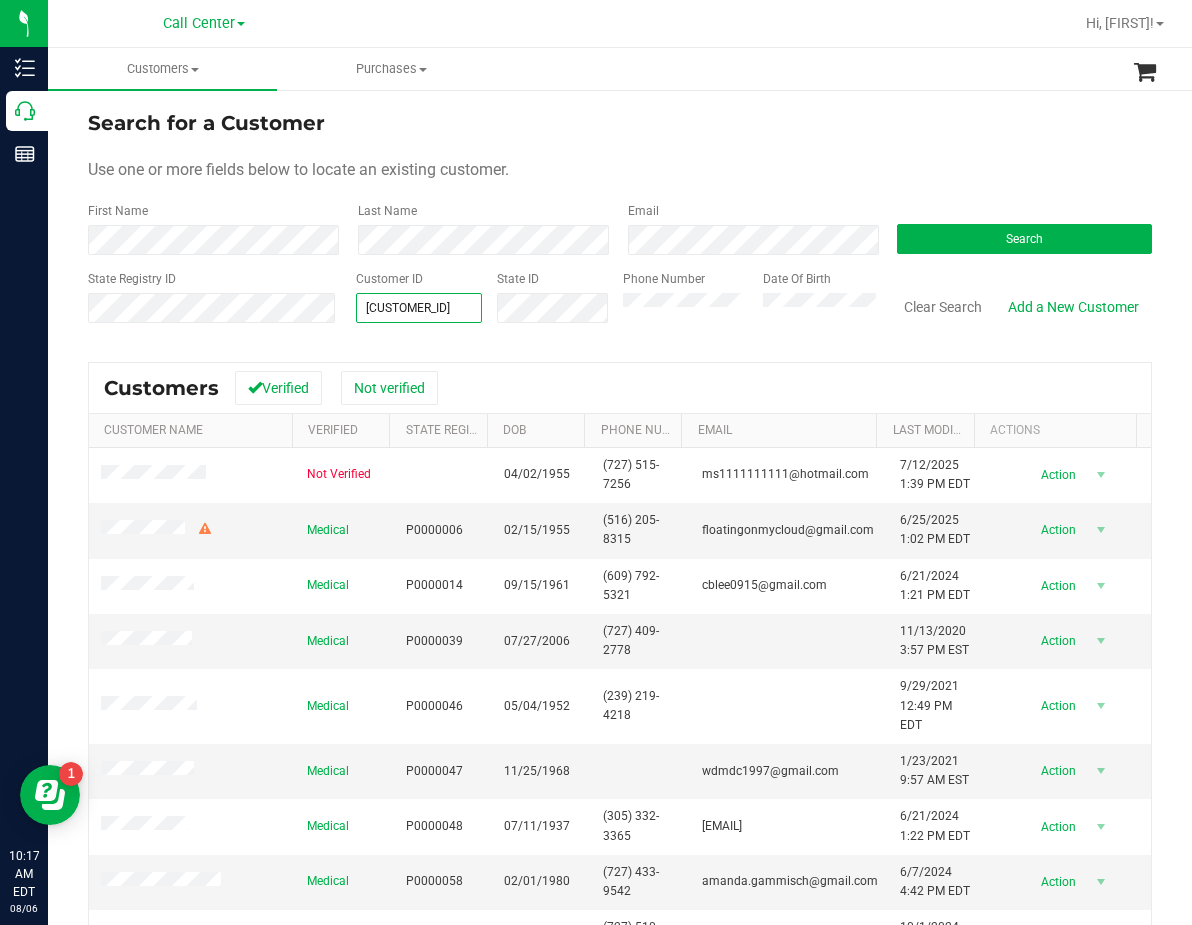 type on "[CUSTOMER_ID]" 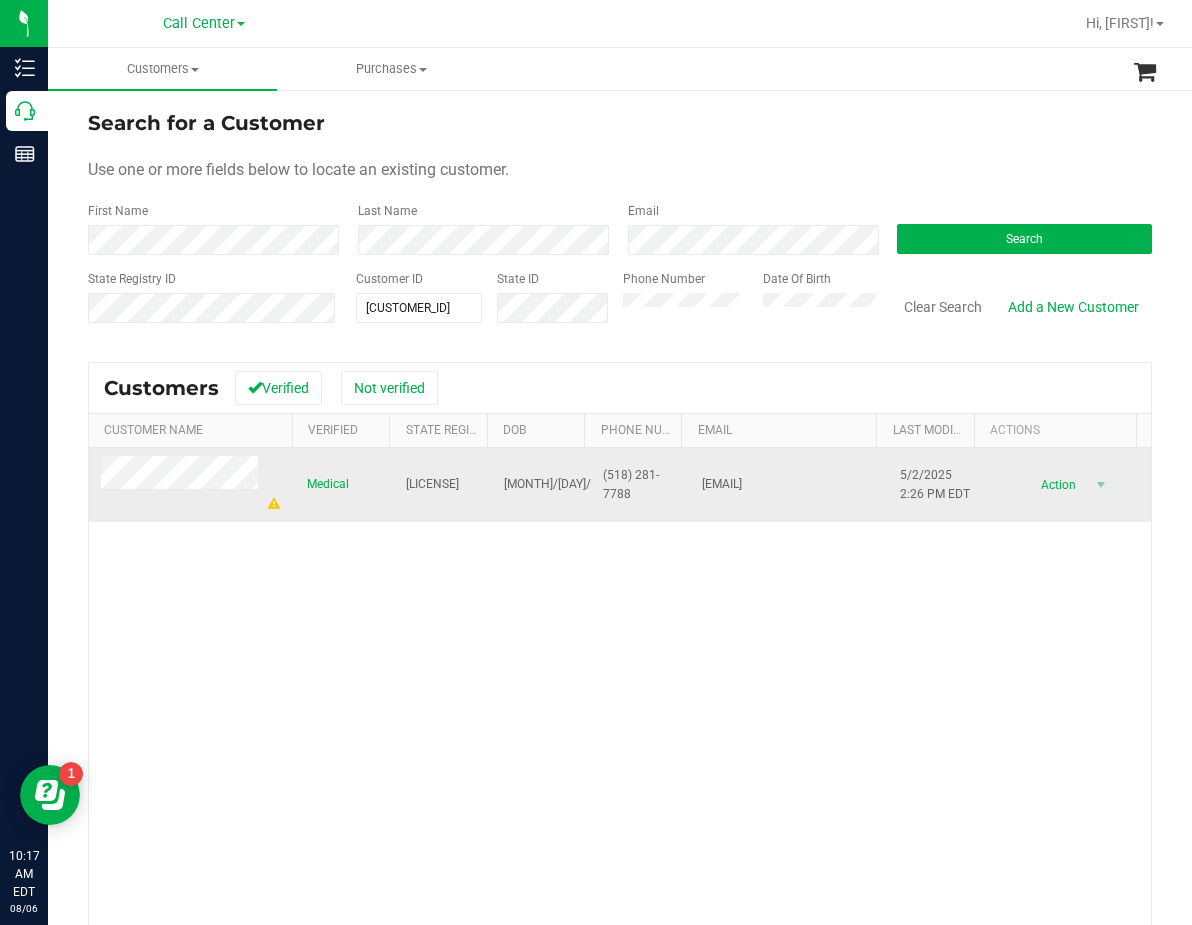 click on "[LICENSE]" at bounding box center (432, 484) 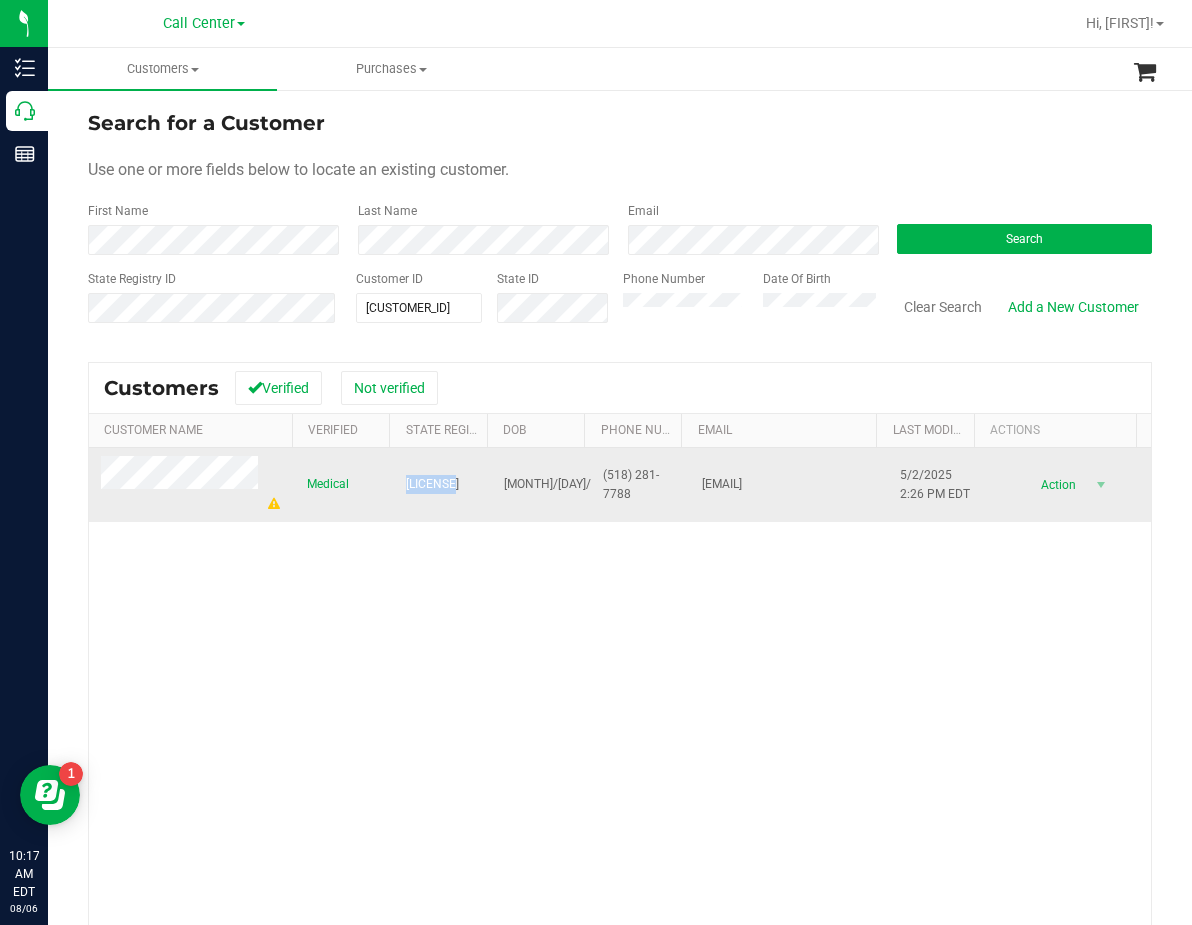 click on "[LICENSE]" at bounding box center [432, 484] 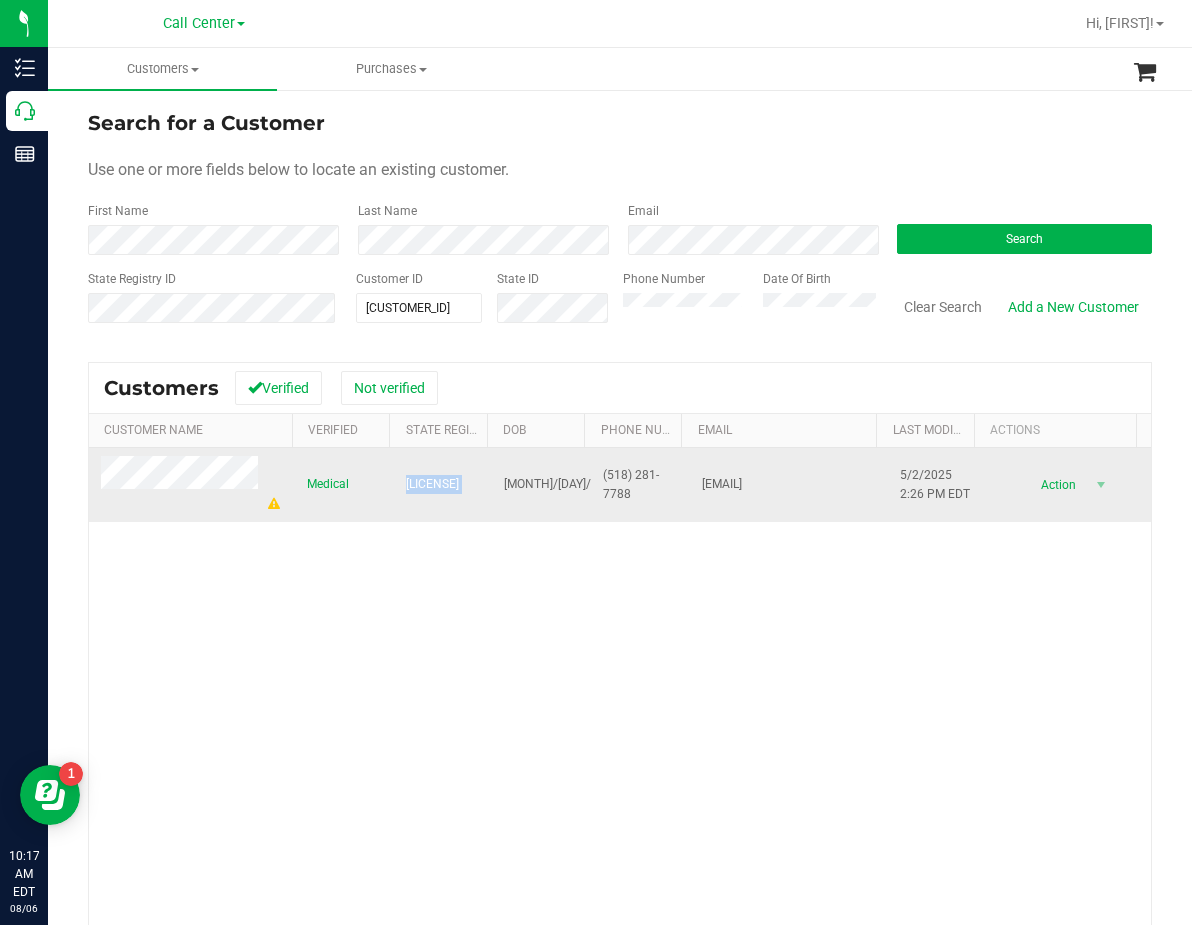 click on "[LICENSE]" at bounding box center [432, 484] 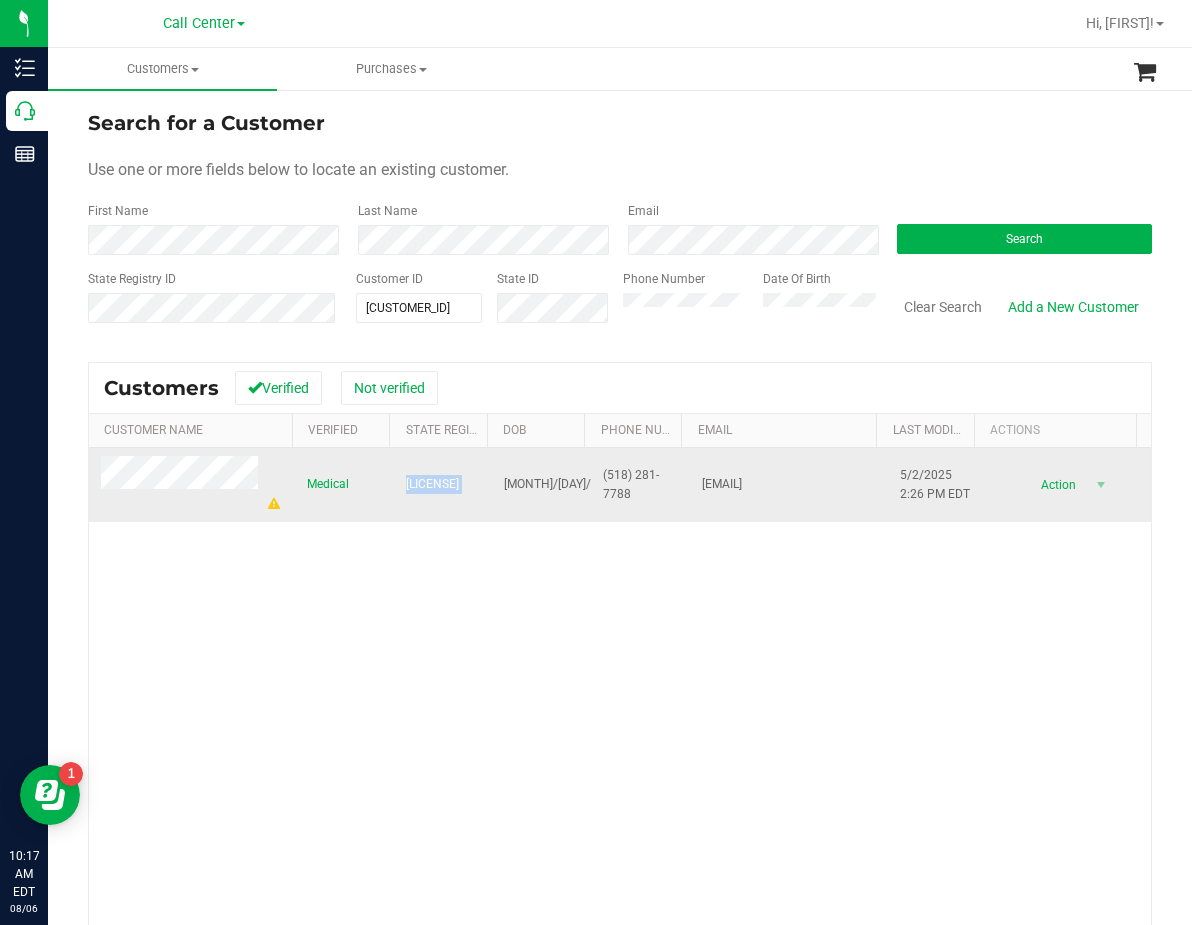click on "[MONTH]/[DAY]/[YEAR]" at bounding box center (565, 484) 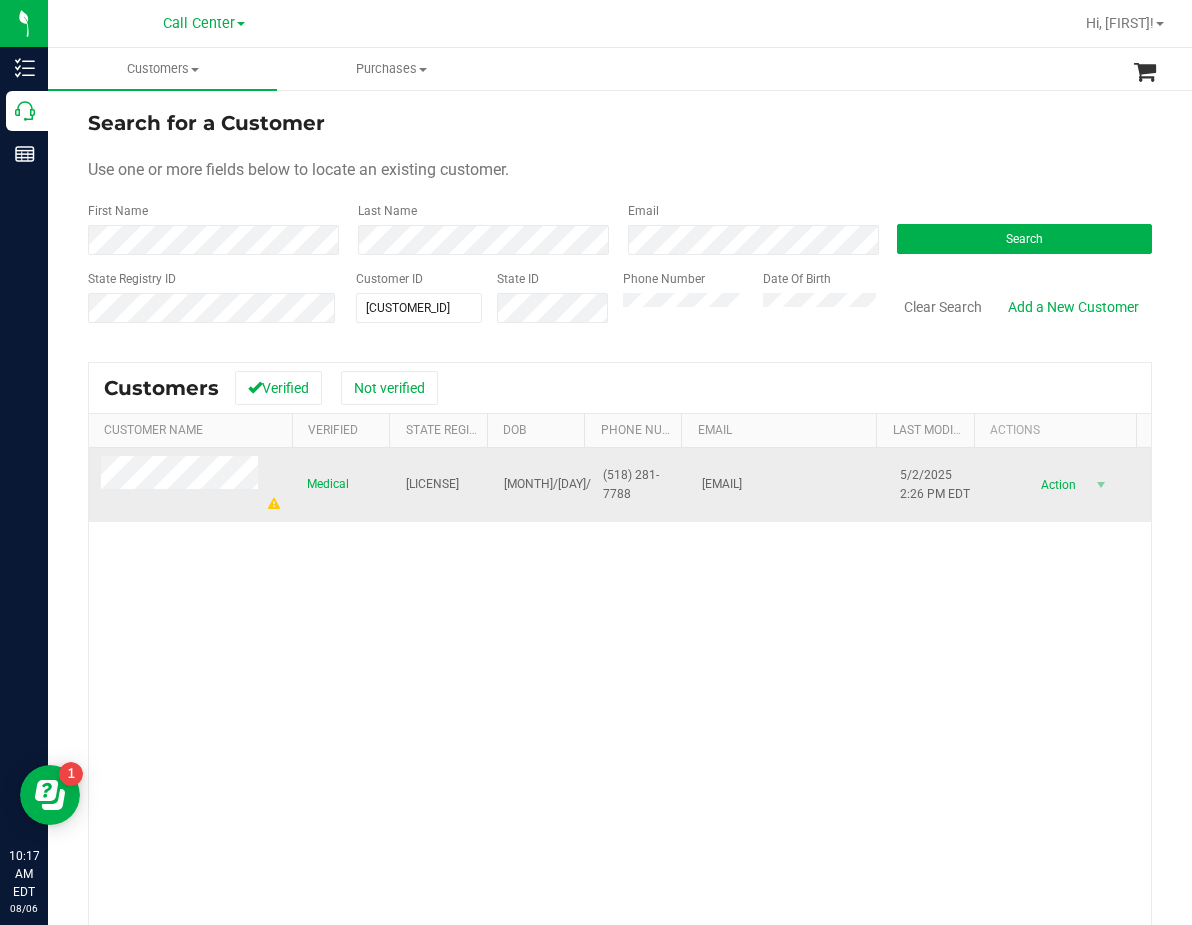 click on "[MONTH]/[DAY]/[YEAR]" at bounding box center [565, 484] 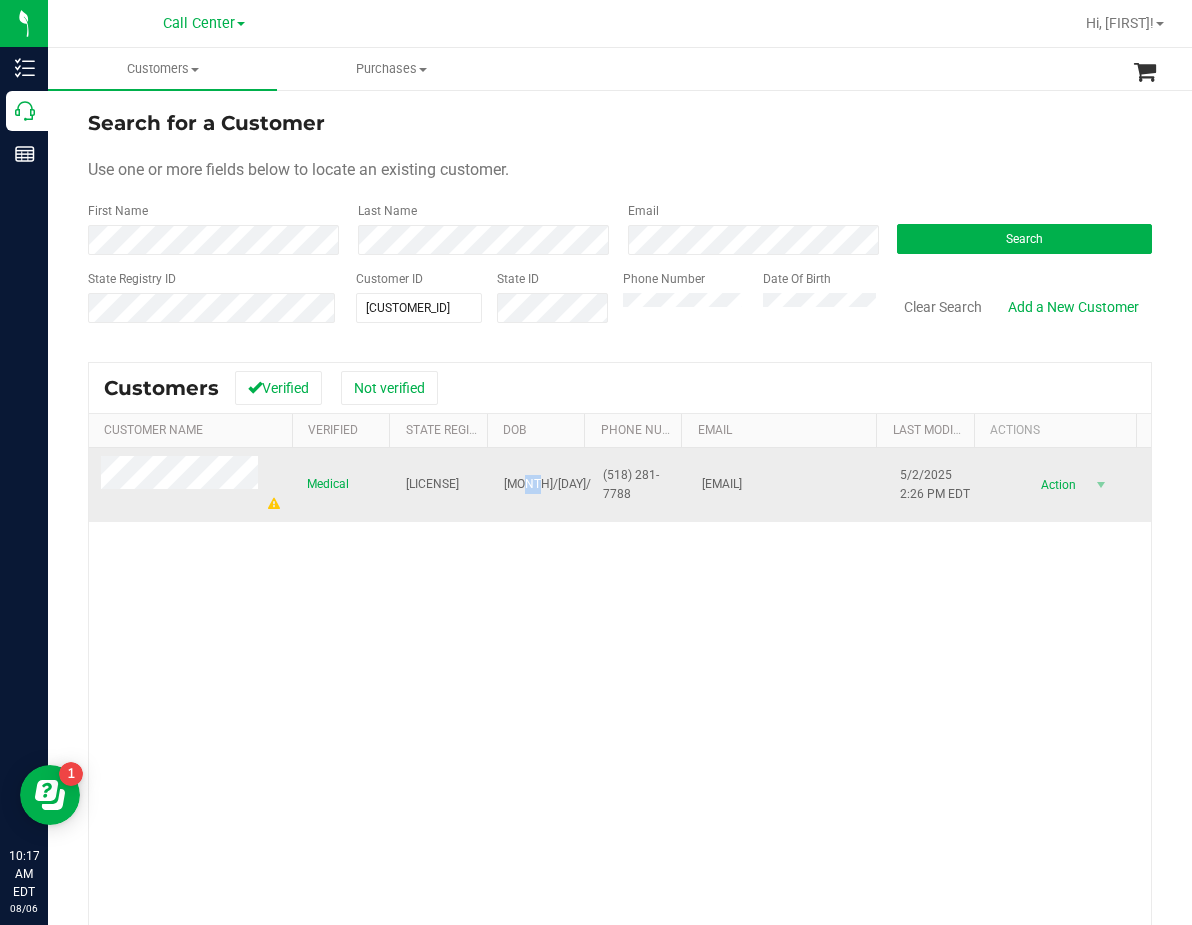 click on "[MONTH]/[DAY]/[YEAR]" at bounding box center (565, 484) 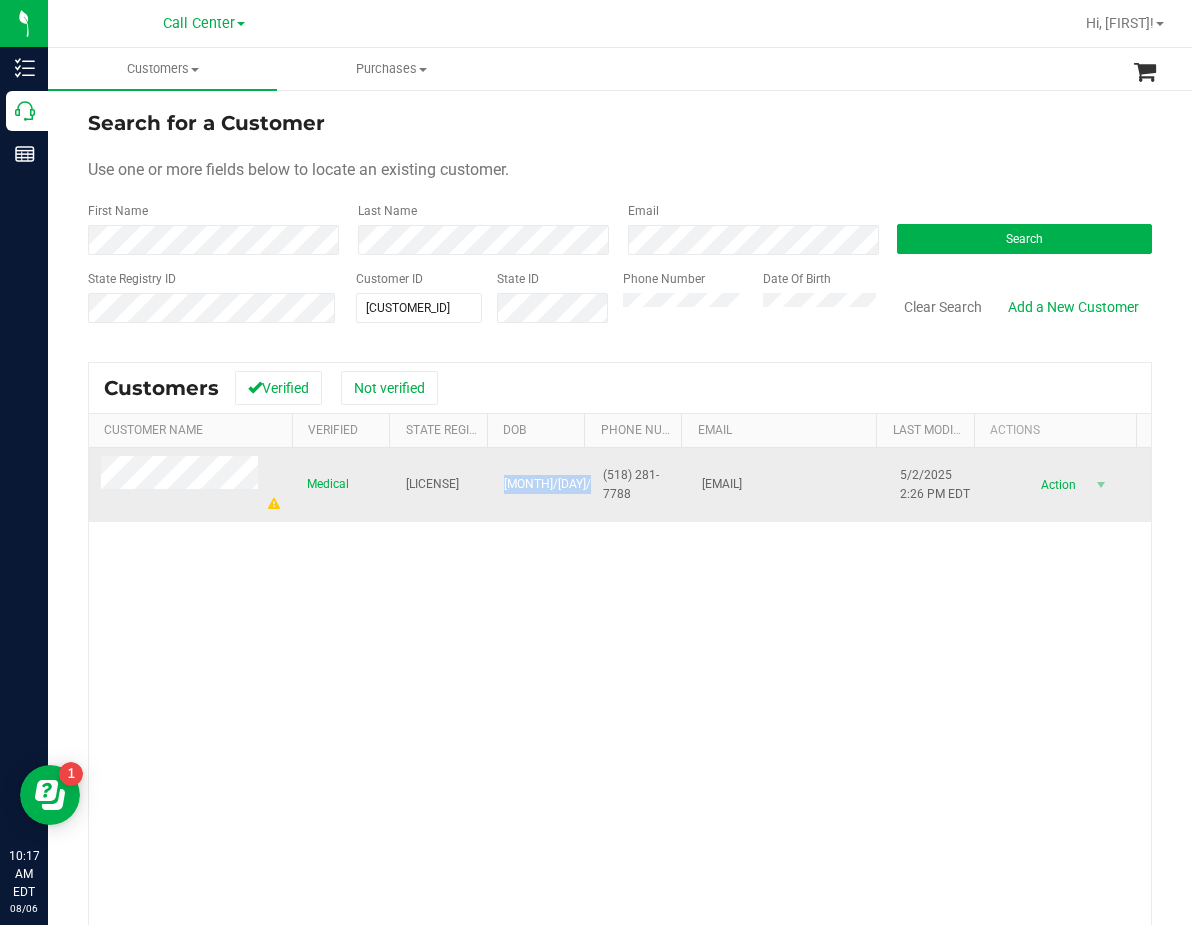 click on "[MONTH]/[DAY]/[YEAR]" at bounding box center [565, 484] 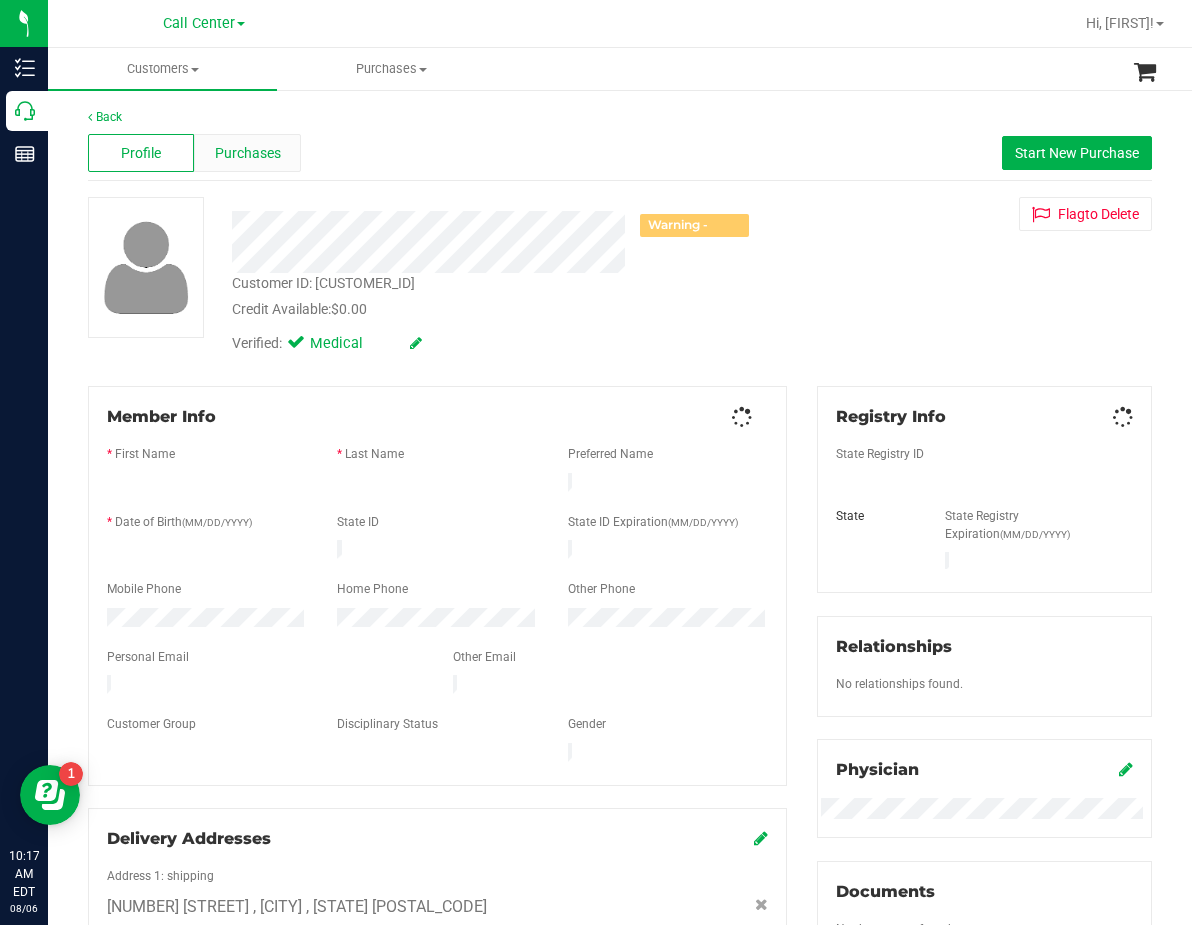 click on "Purchases" at bounding box center (247, 153) 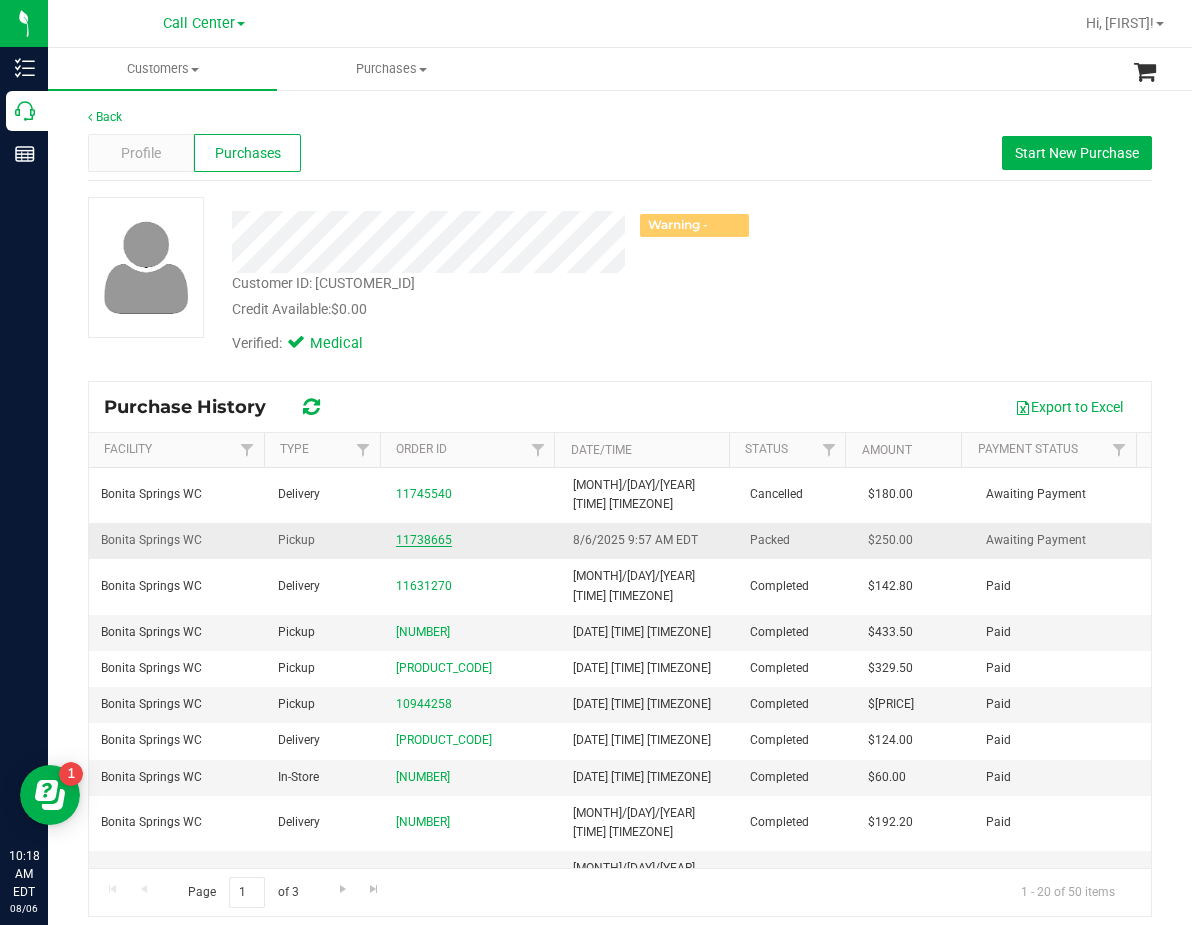 click on "11738665" at bounding box center [424, 540] 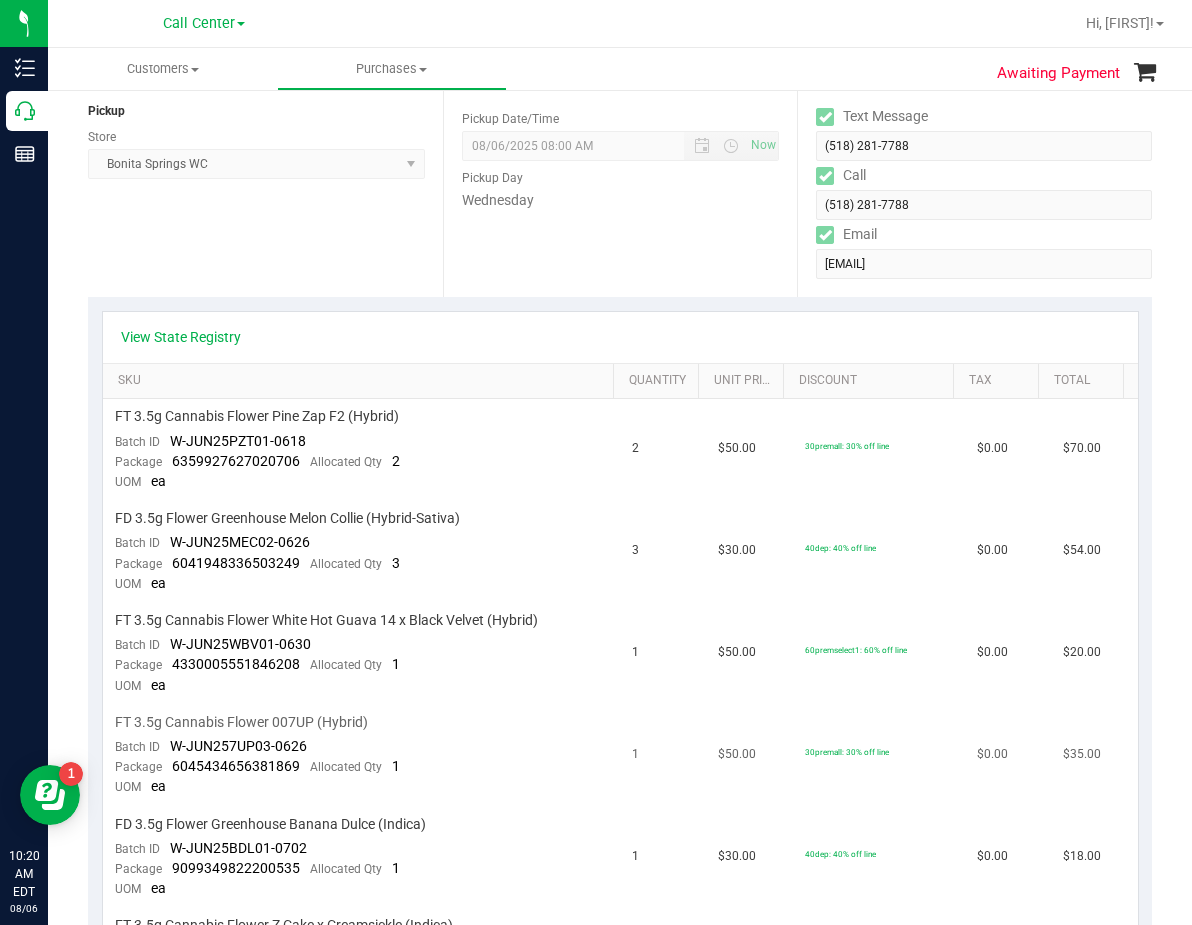 scroll, scrollTop: 300, scrollLeft: 0, axis: vertical 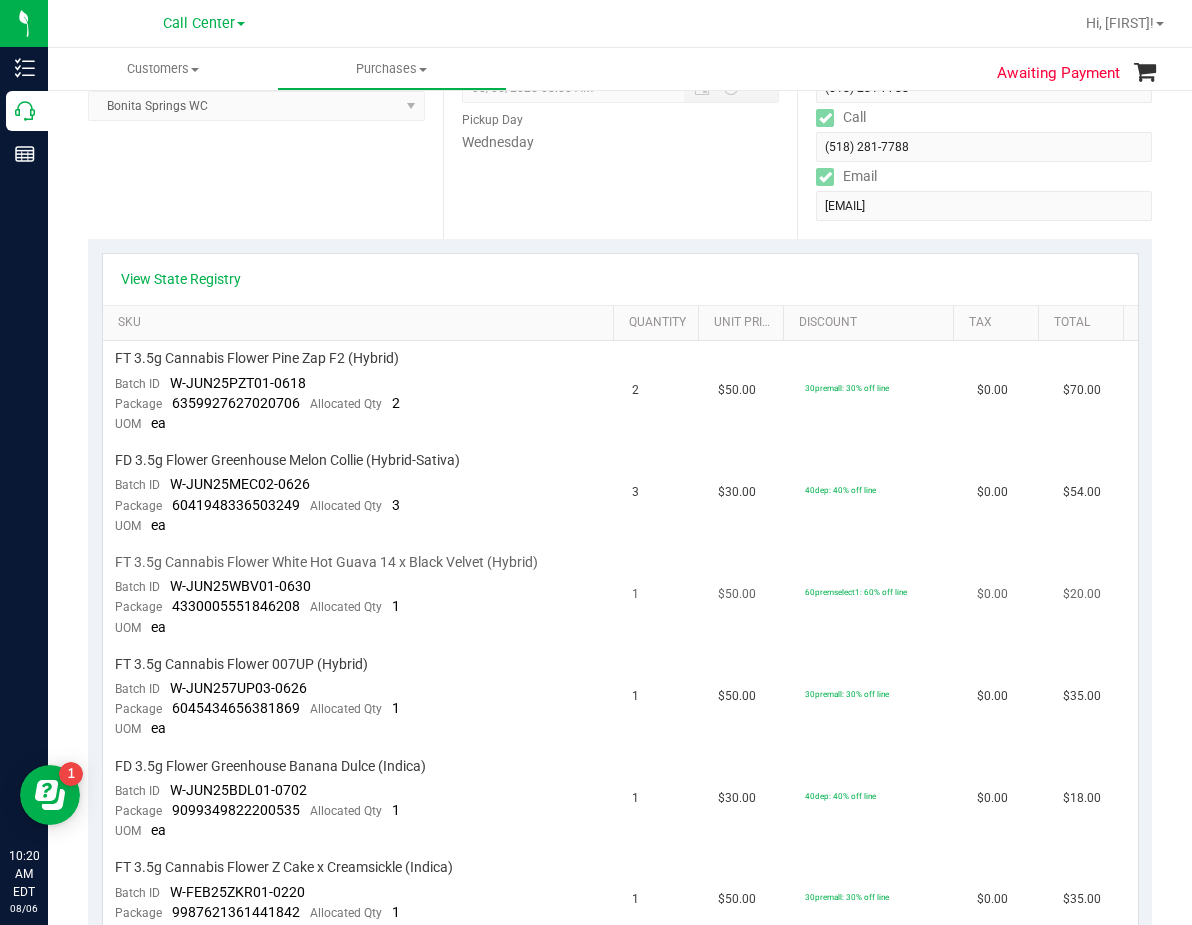 click on "FT 3.5g Cannabis Flower White Hot Guava 14 x Black Velvet (Hybrid)" at bounding box center [326, 562] 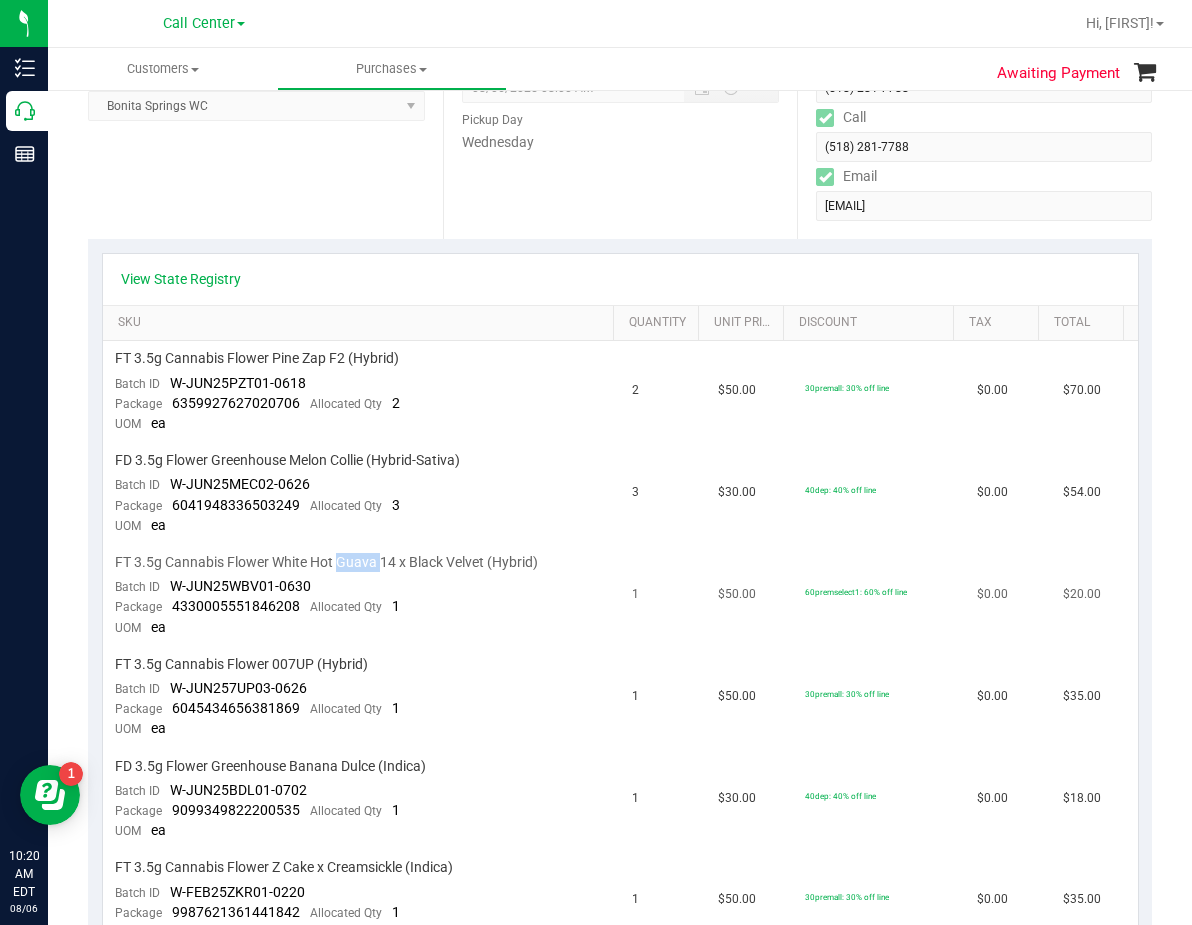 click on "FT 3.5g Cannabis Flower White Hot Guava 14 x Black Velvet (Hybrid)" at bounding box center [326, 562] 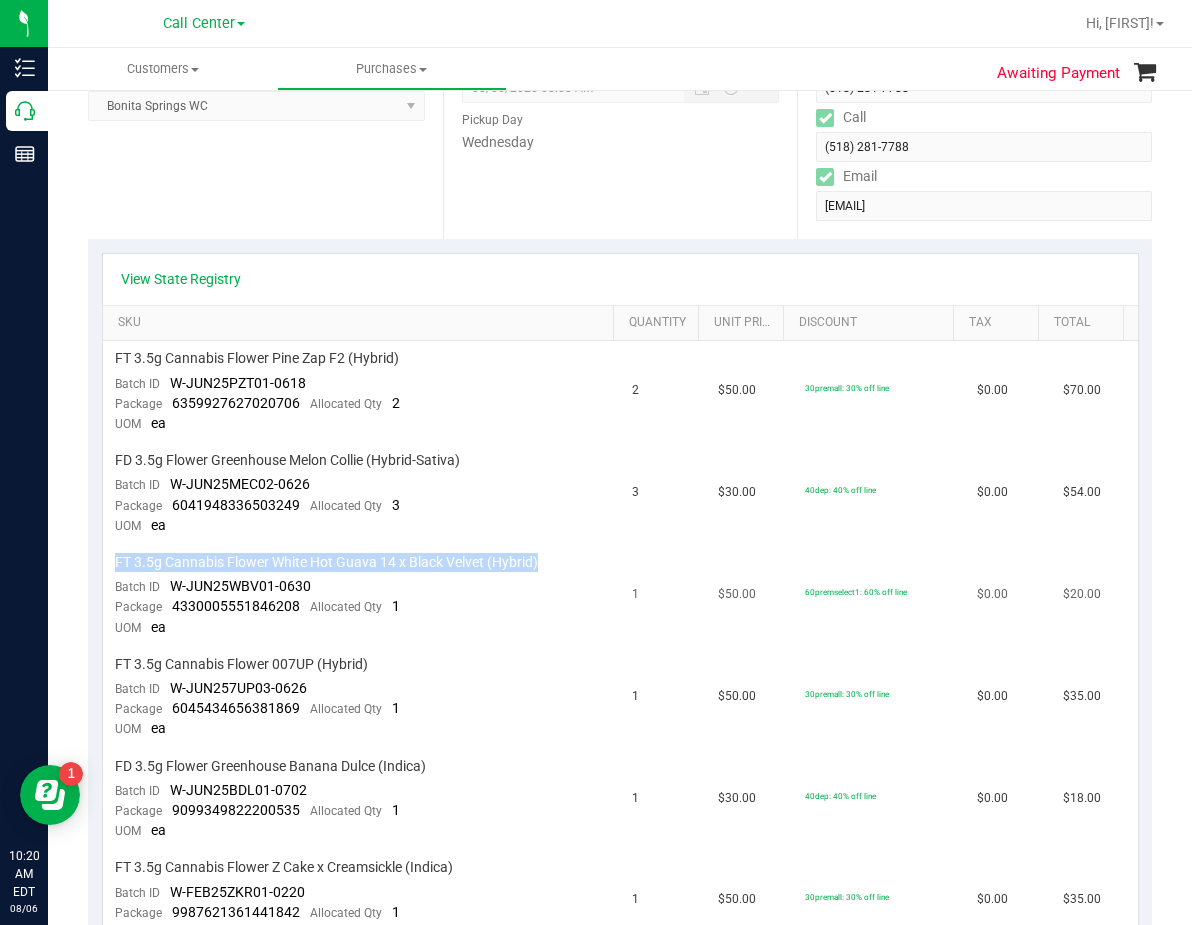 click on "FT 3.5g Cannabis Flower White Hot Guava 14 x Black Velvet (Hybrid)" at bounding box center (326, 562) 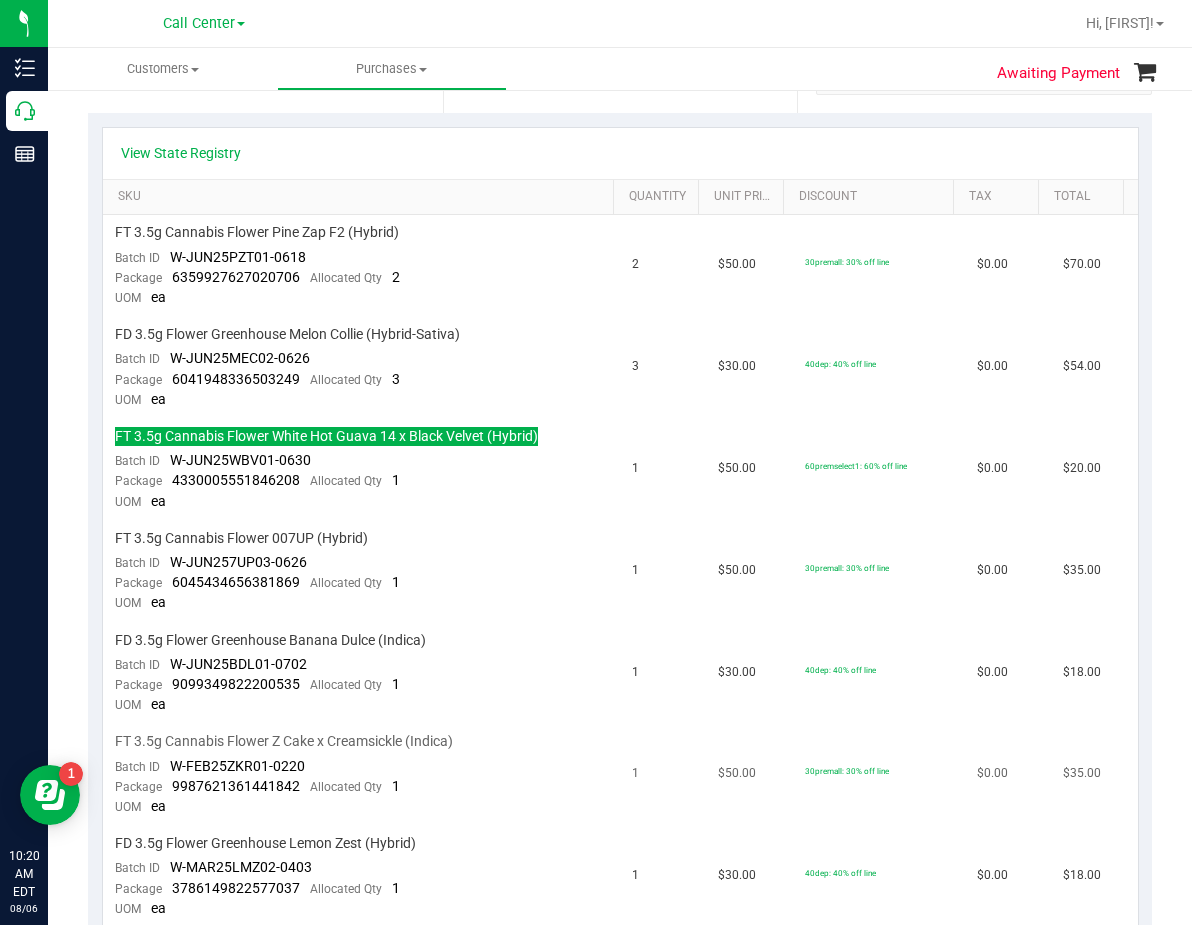 scroll, scrollTop: 500, scrollLeft: 0, axis: vertical 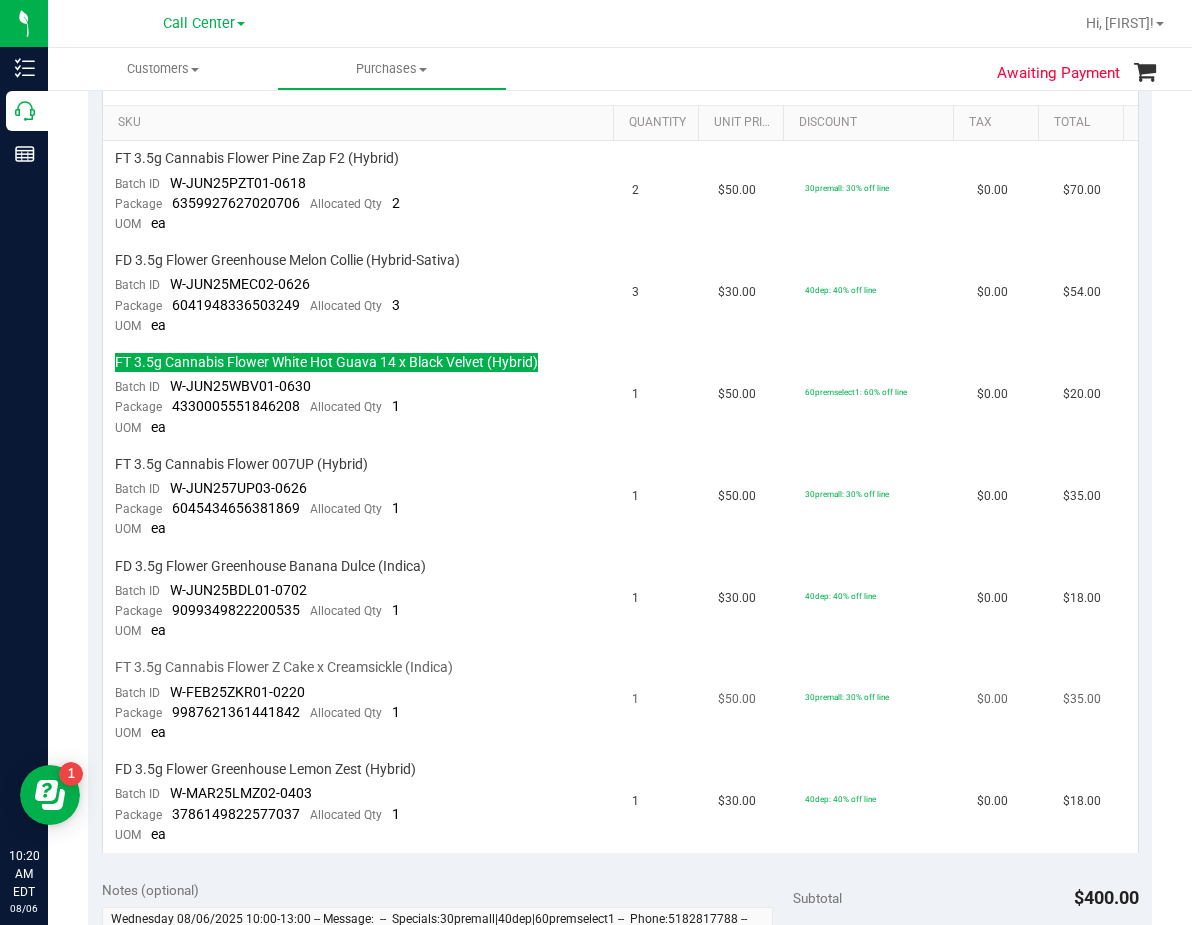 click on "FT 3.5g Cannabis Flower Z Cake x Creamsickle (Indica)" at bounding box center (284, 667) 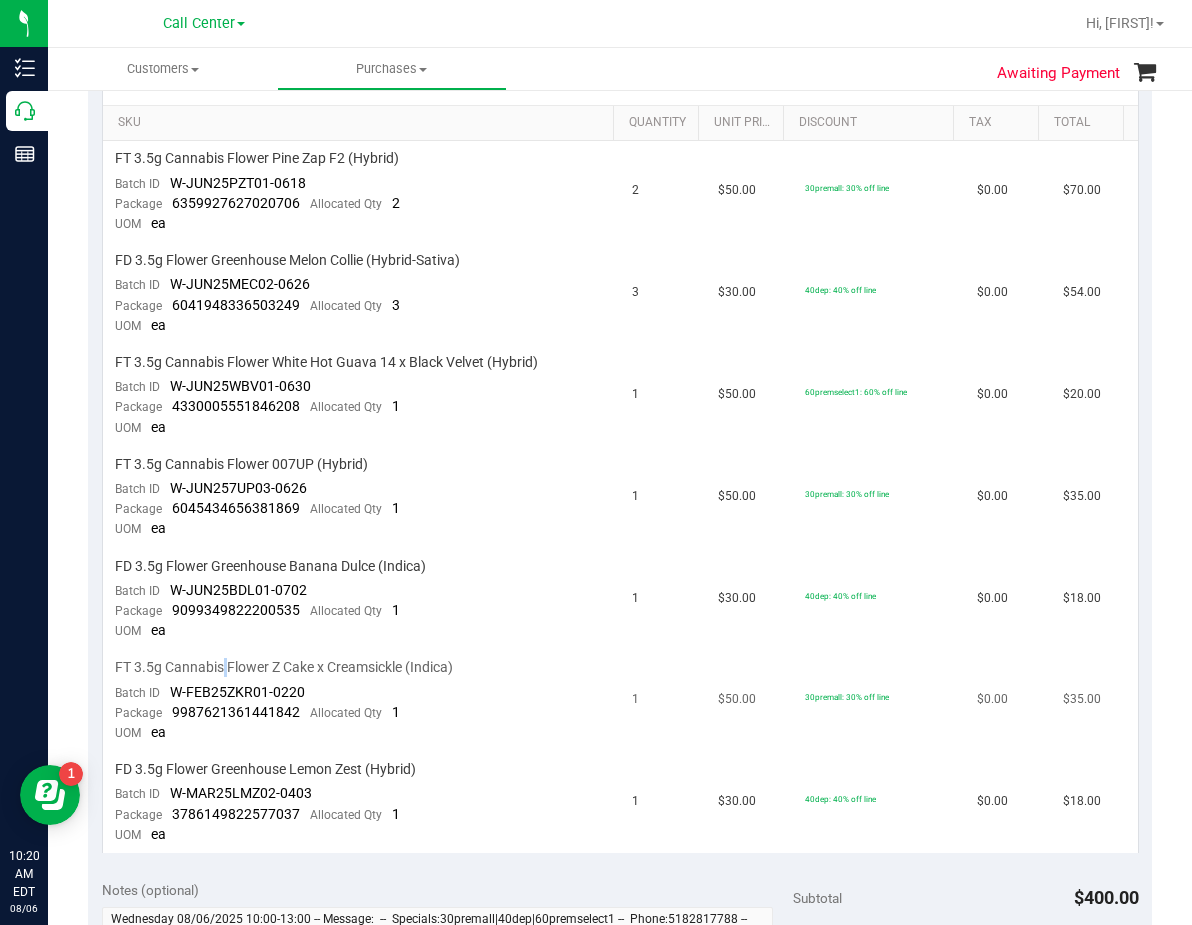 click on "FT 3.5g Cannabis Flower Z Cake x Creamsickle (Indica)" at bounding box center (284, 667) 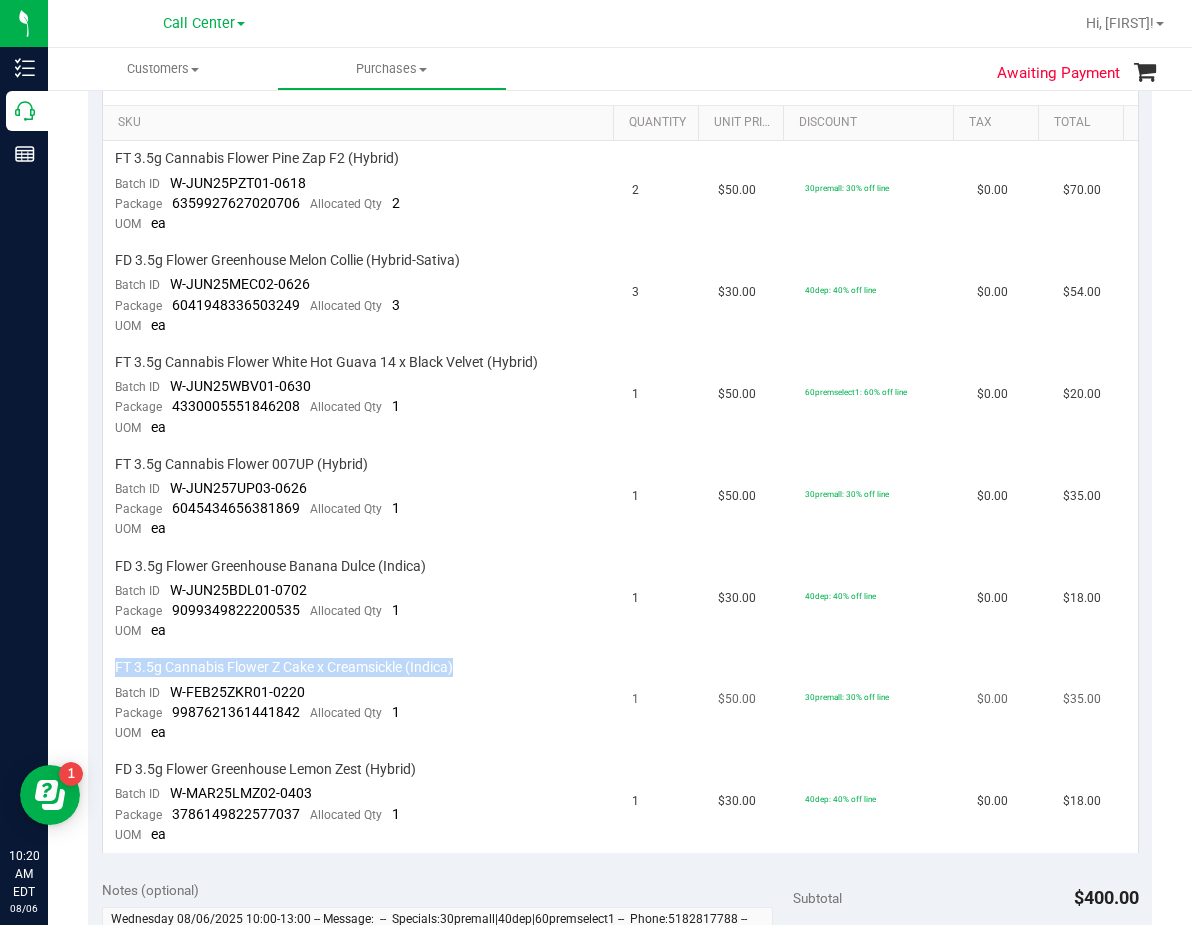 click on "FT 3.5g Cannabis Flower Z Cake x Creamsickle (Indica)" at bounding box center (284, 667) 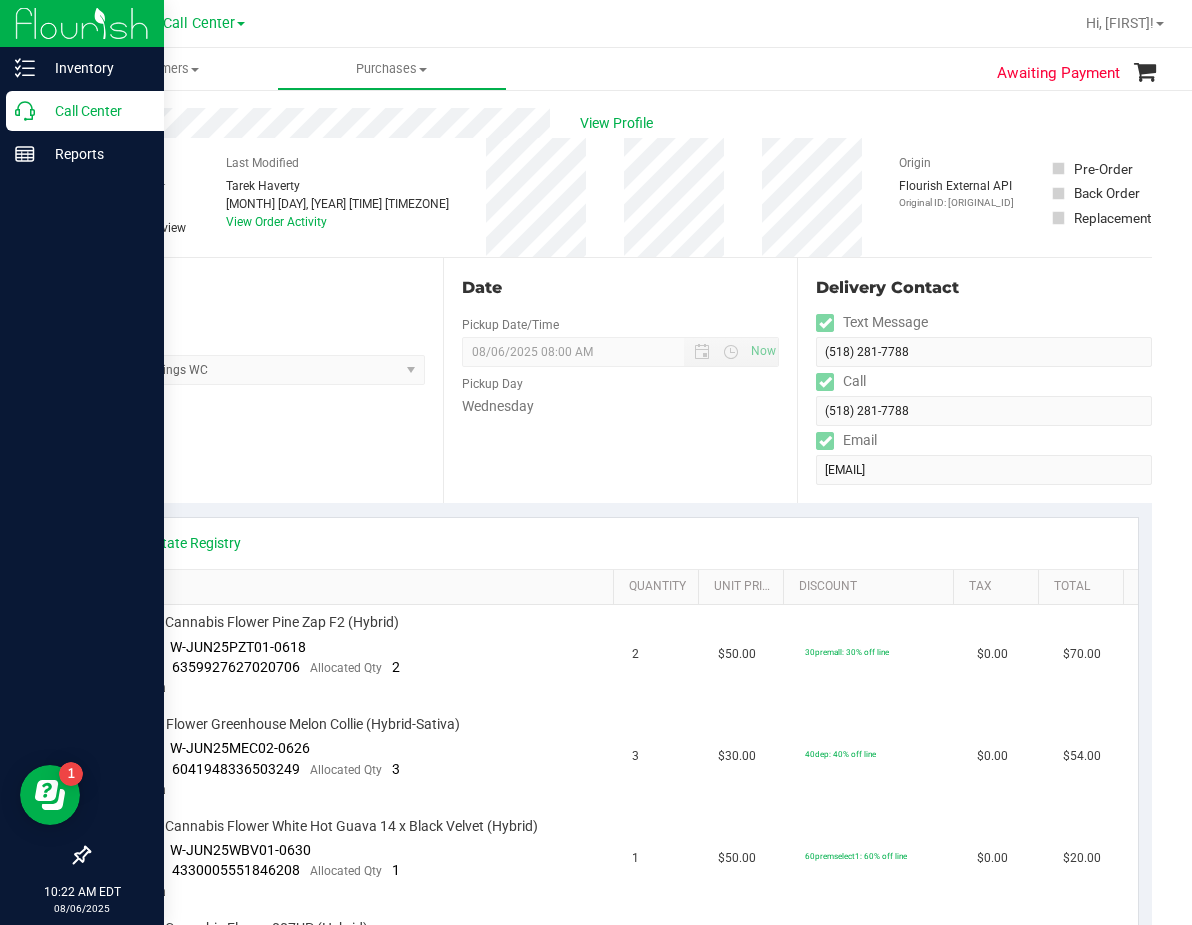 scroll, scrollTop: 0, scrollLeft: 0, axis: both 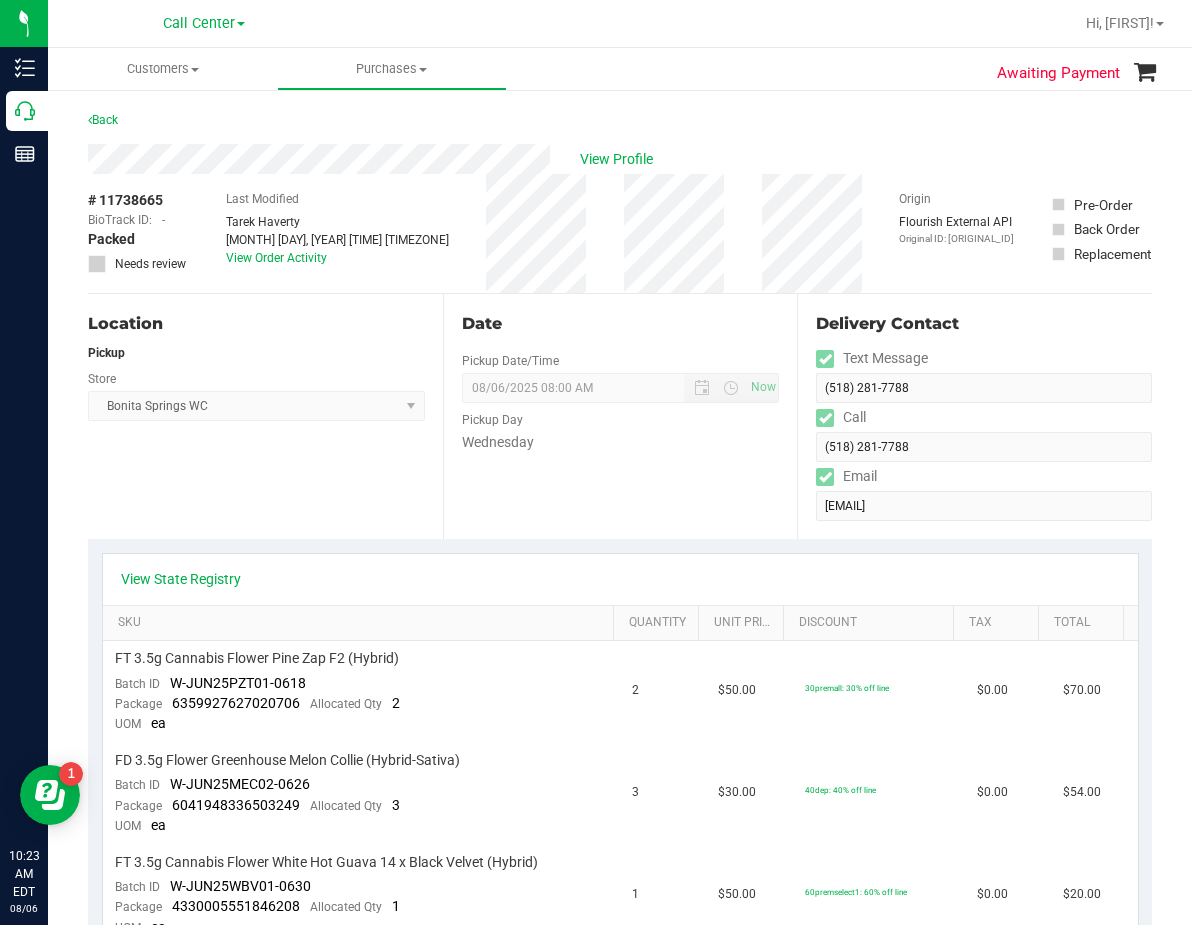 click on "Delivery Contact
Text Message
([AREACODE]) [PHONE]
Call
([AREACODE]) [PHONE]
Email
[EMAIL]" at bounding box center [974, 416] 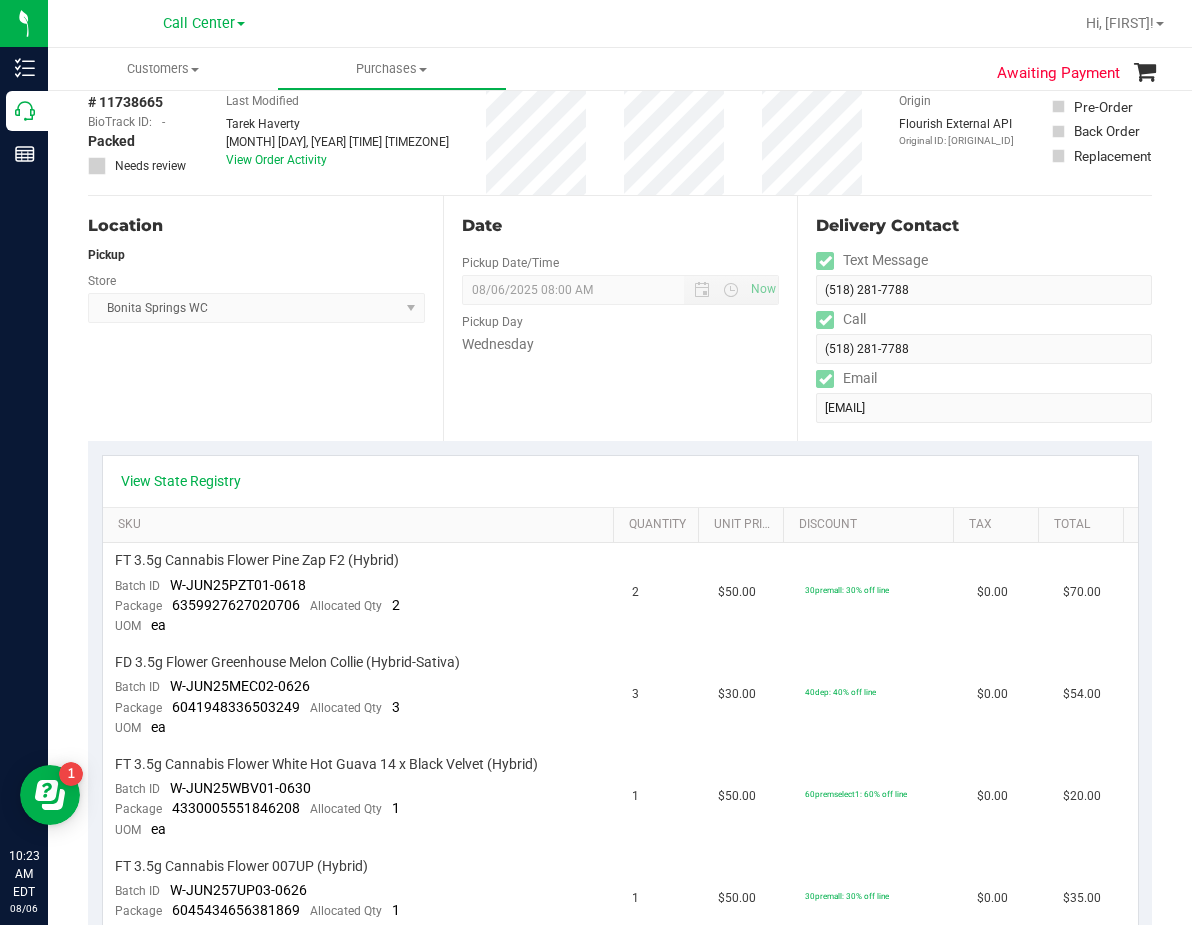 scroll, scrollTop: 0, scrollLeft: 0, axis: both 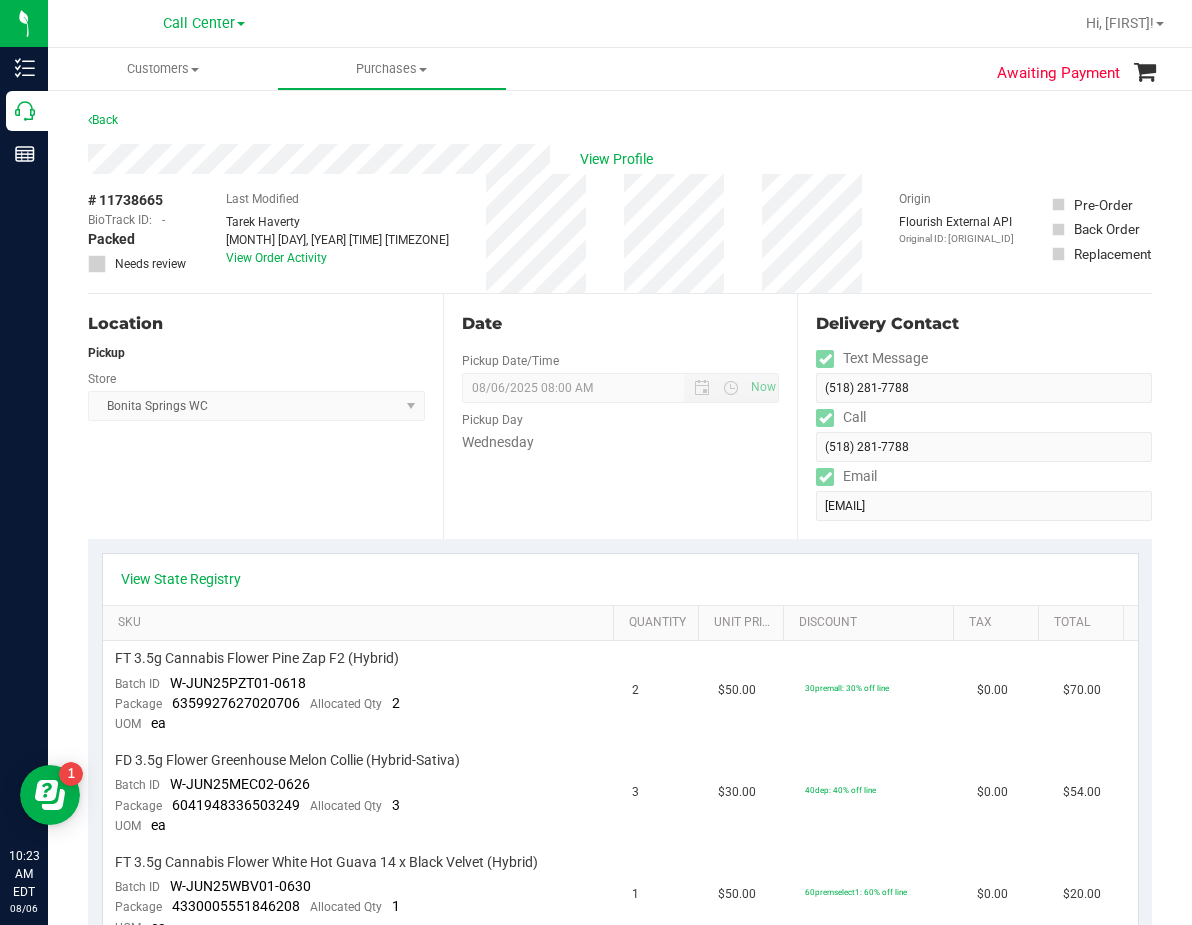 click on "Location" at bounding box center [256, 324] 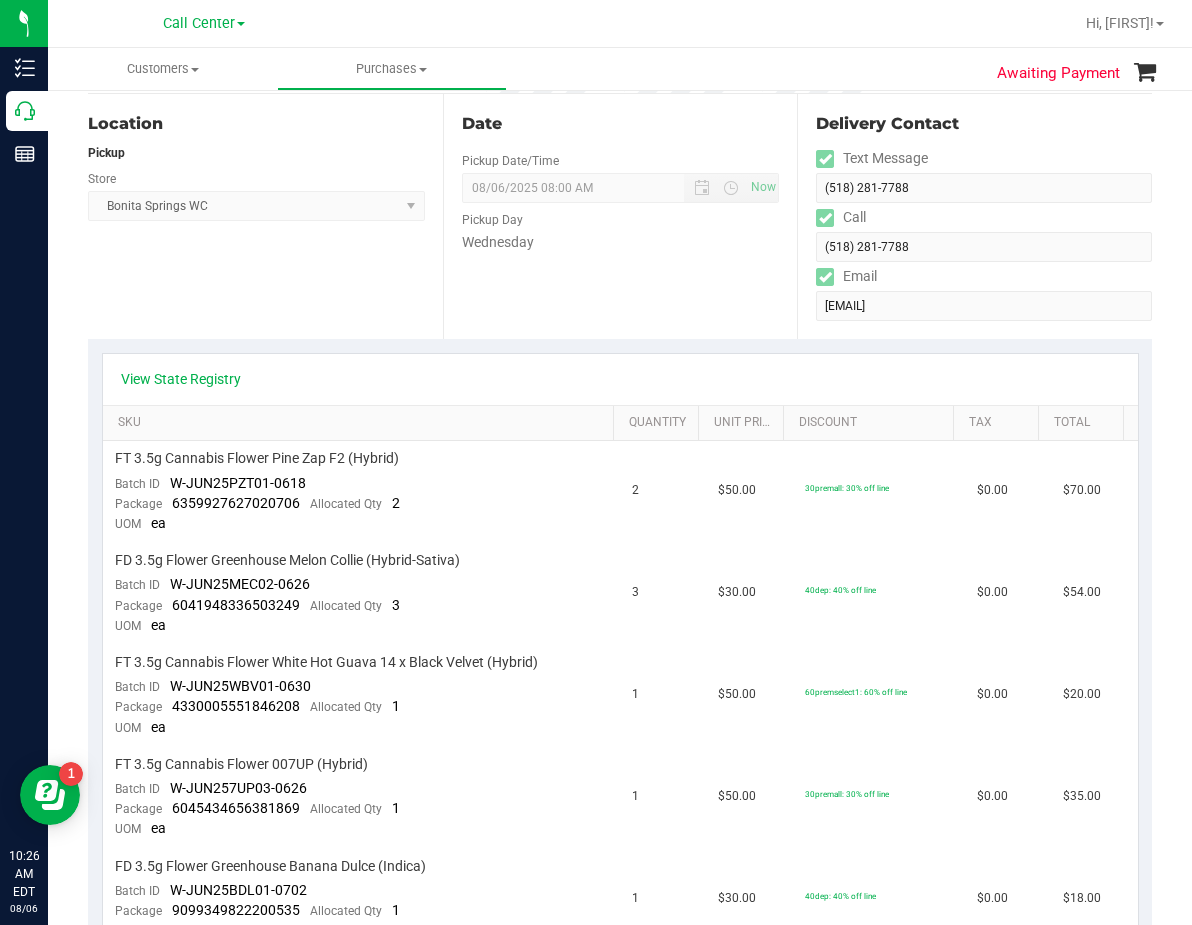 scroll, scrollTop: 0, scrollLeft: 0, axis: both 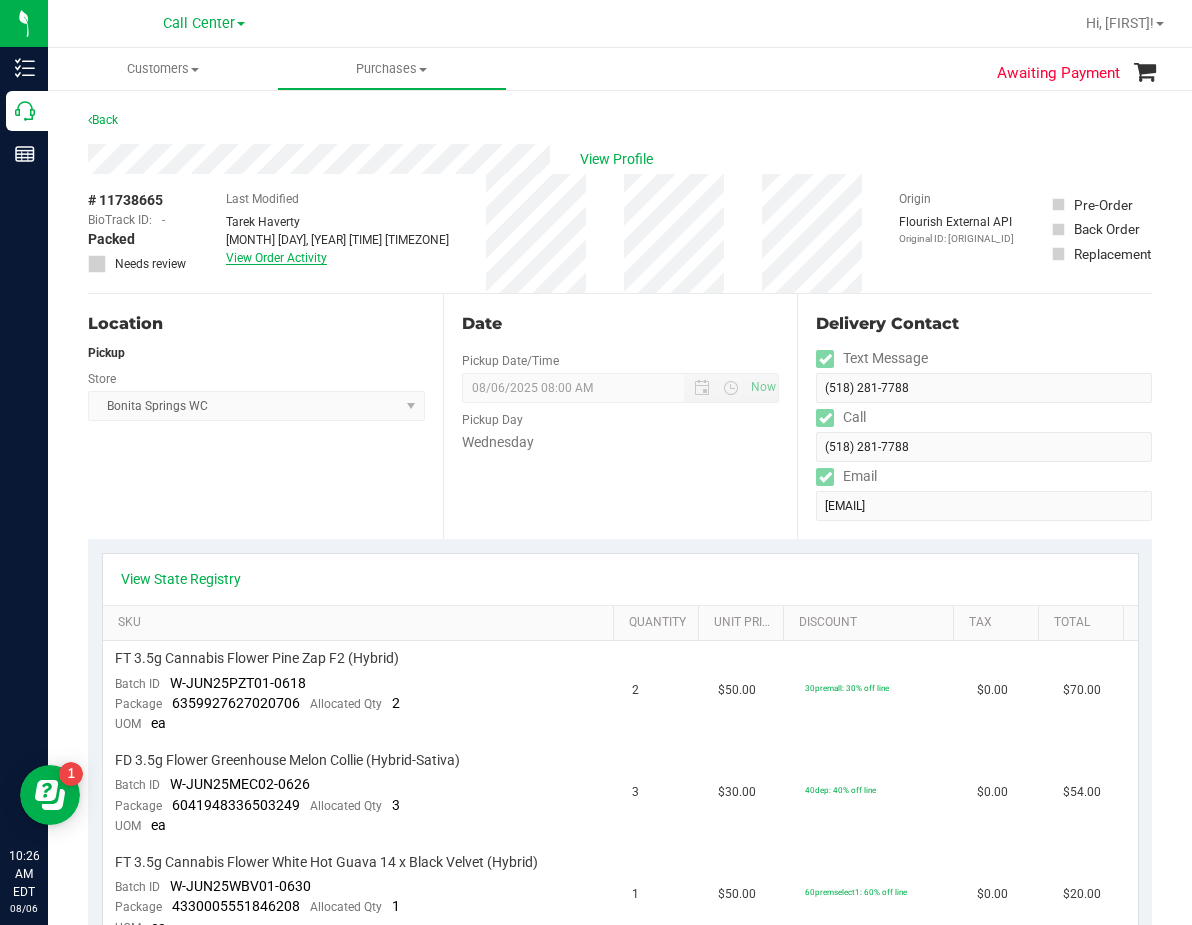 click on "View Order Activity" at bounding box center [276, 258] 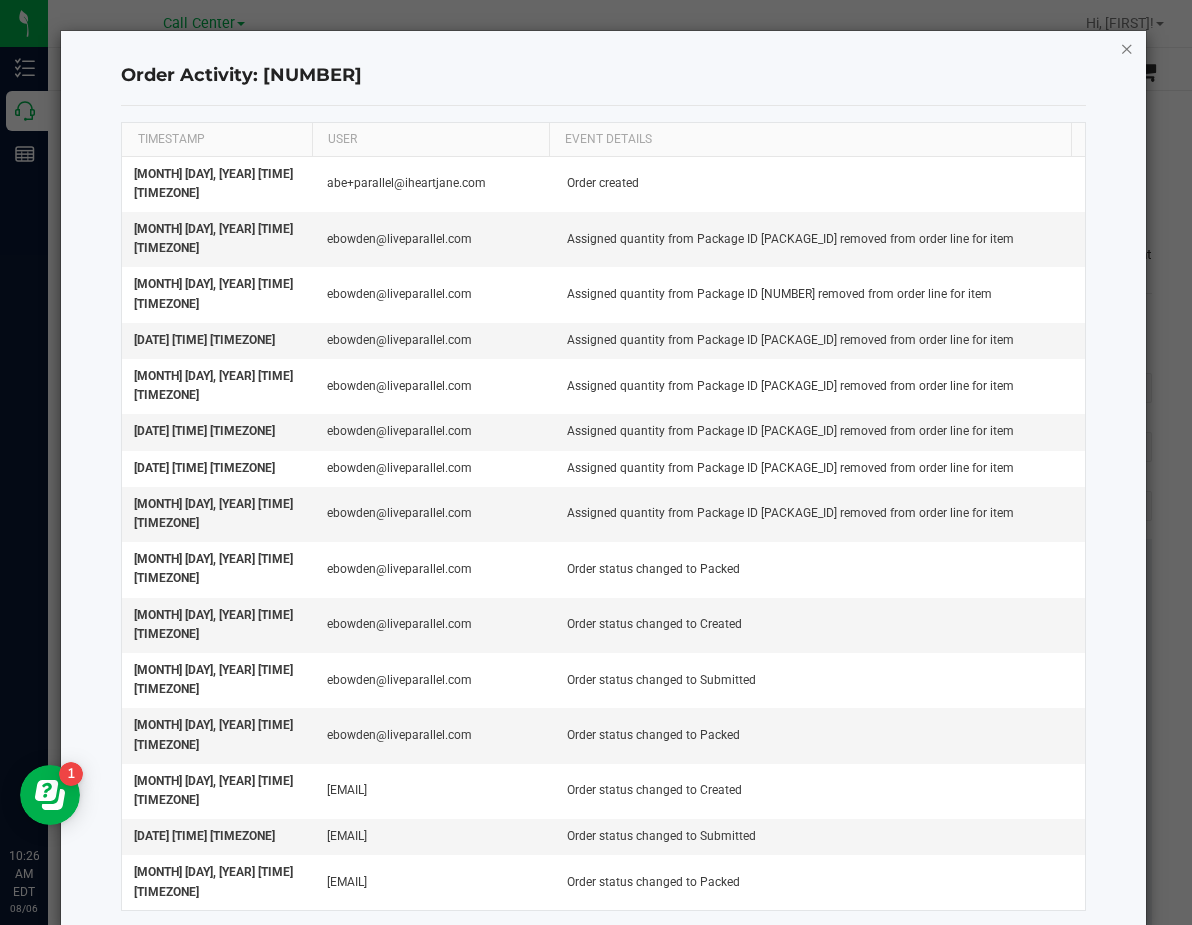 click 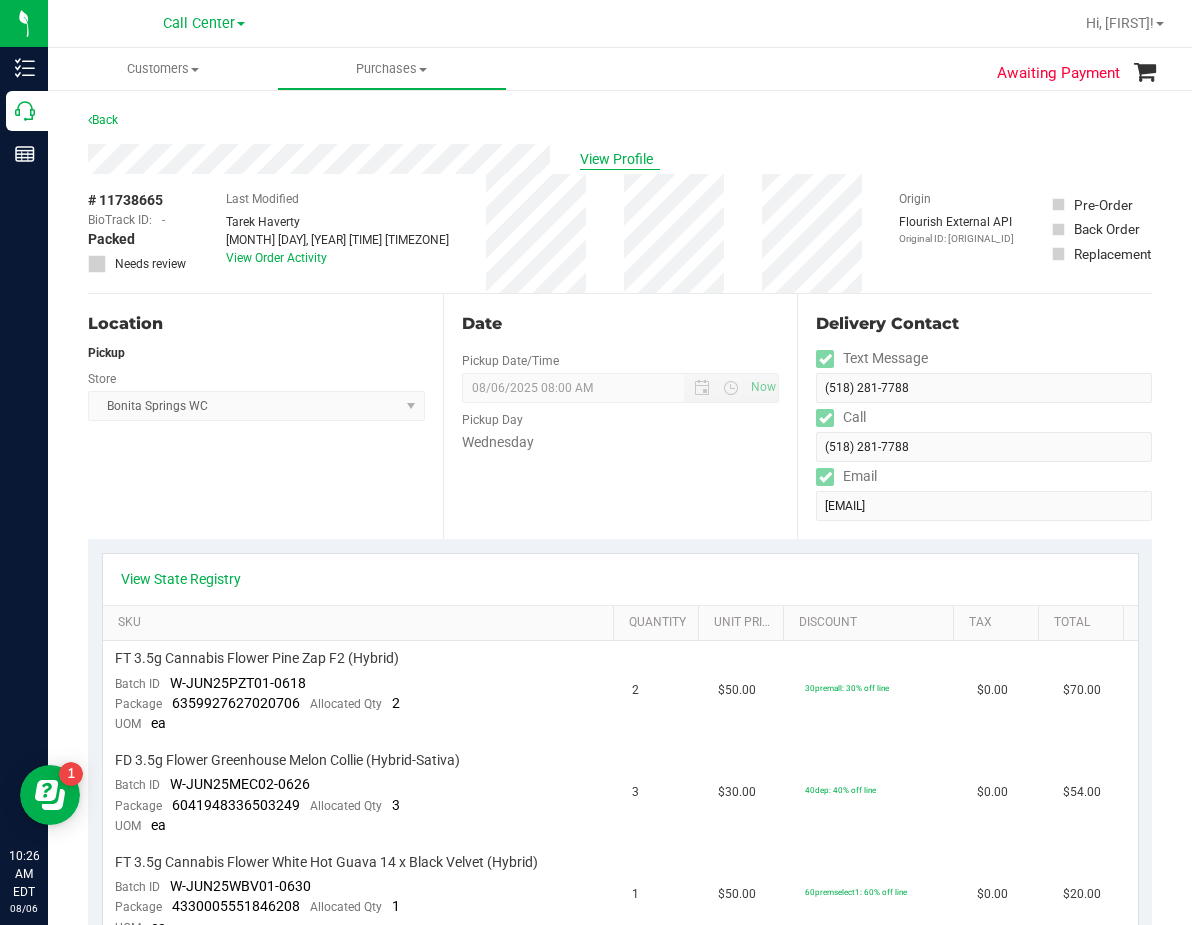 click on "View Profile" at bounding box center [620, 159] 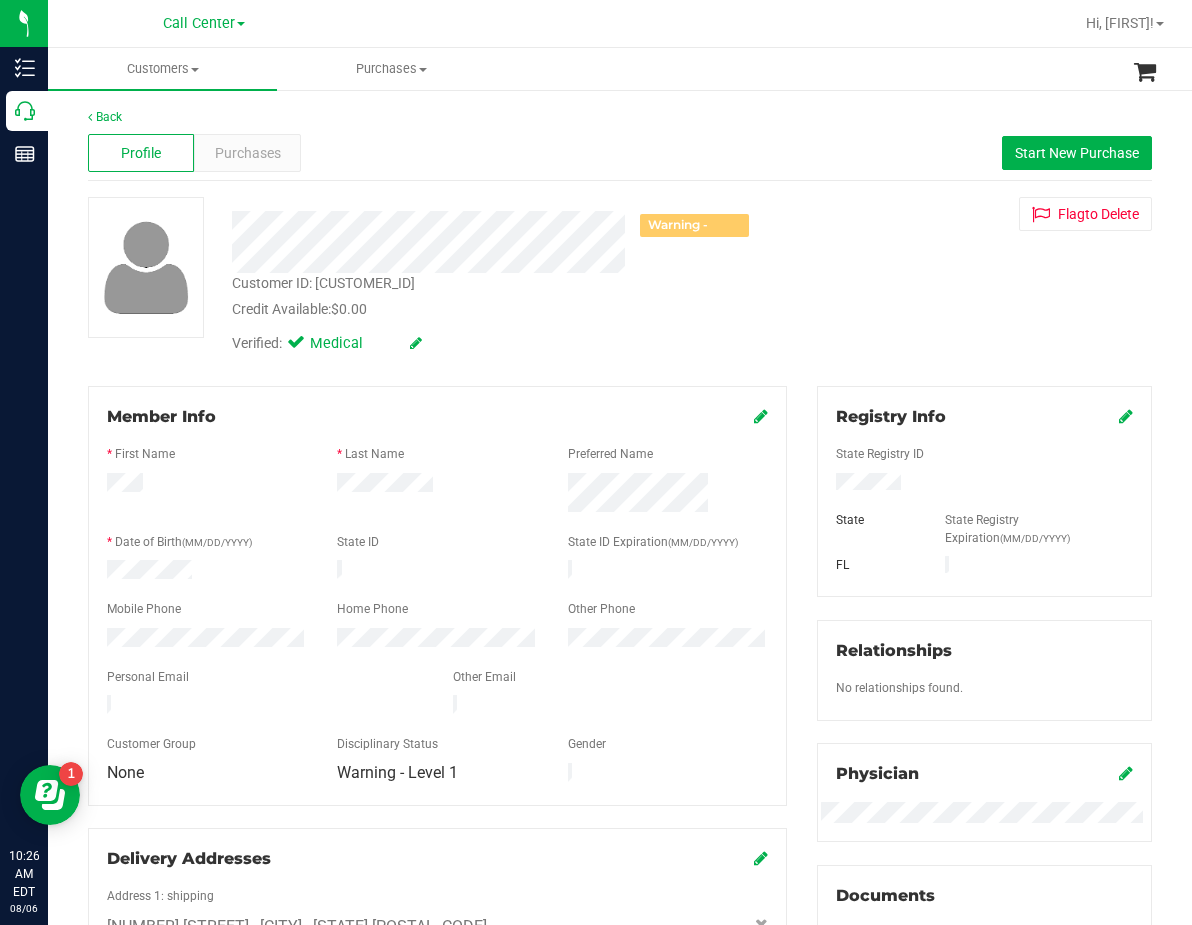 click on "Profile
Purchases
Start New Purchase" at bounding box center (620, 153) 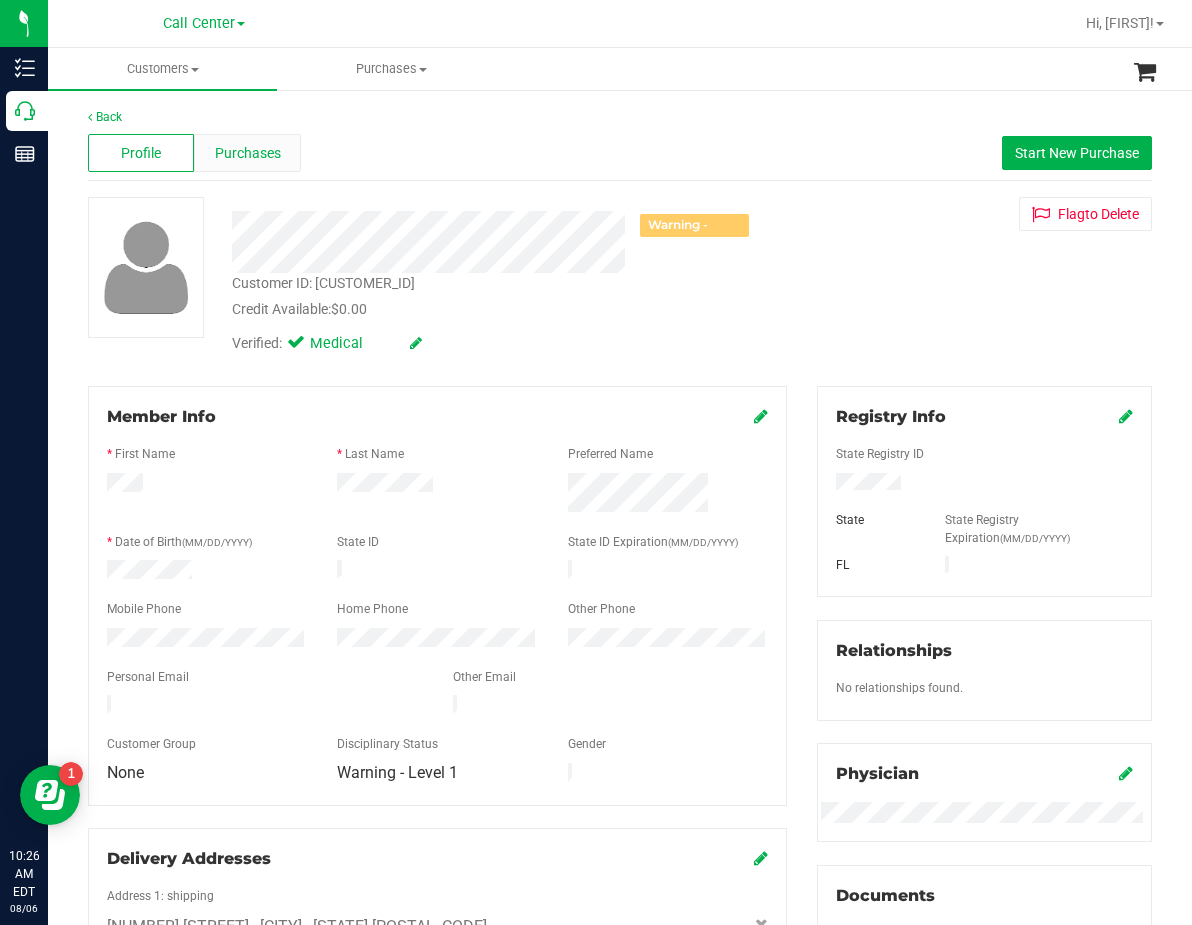 click on "Purchases" at bounding box center [247, 153] 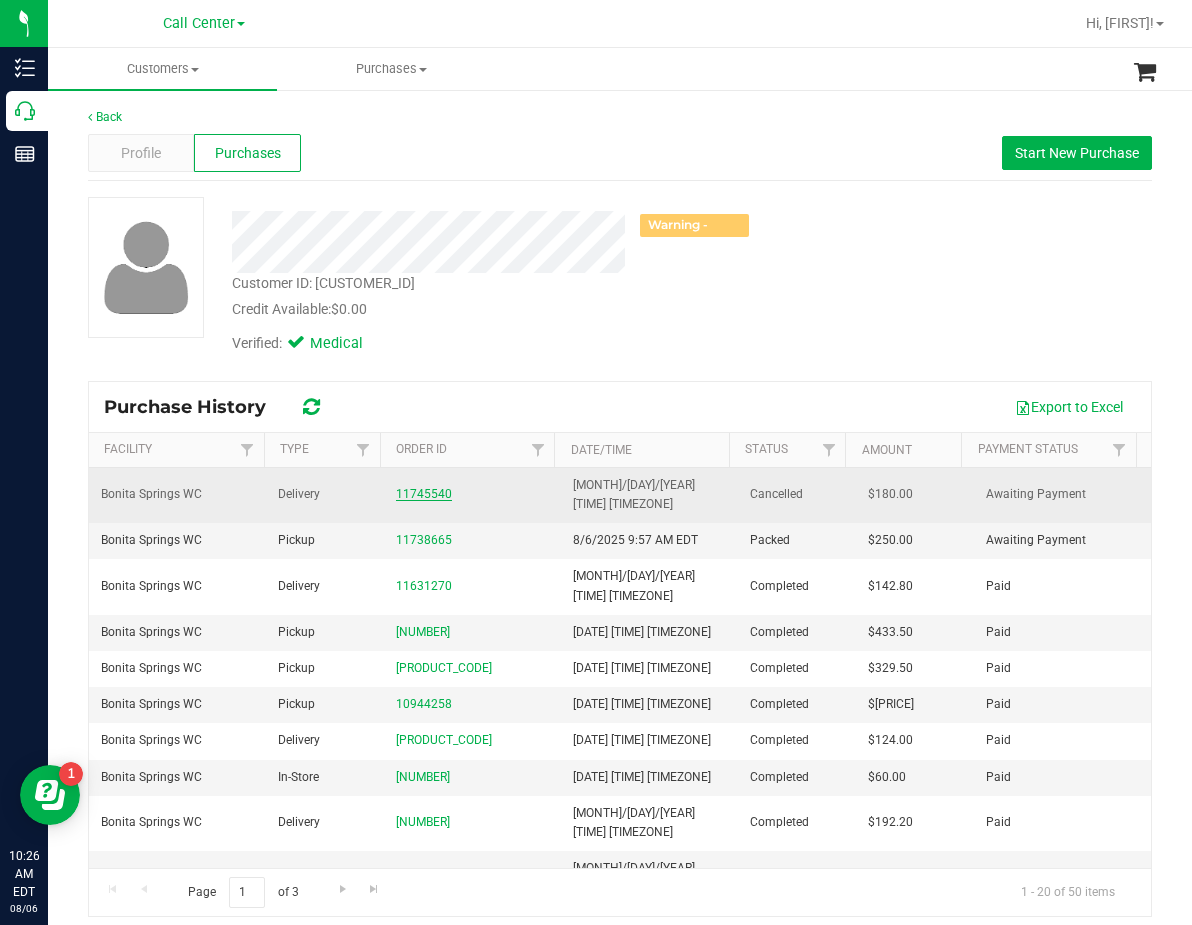 click on "11745540" at bounding box center [424, 494] 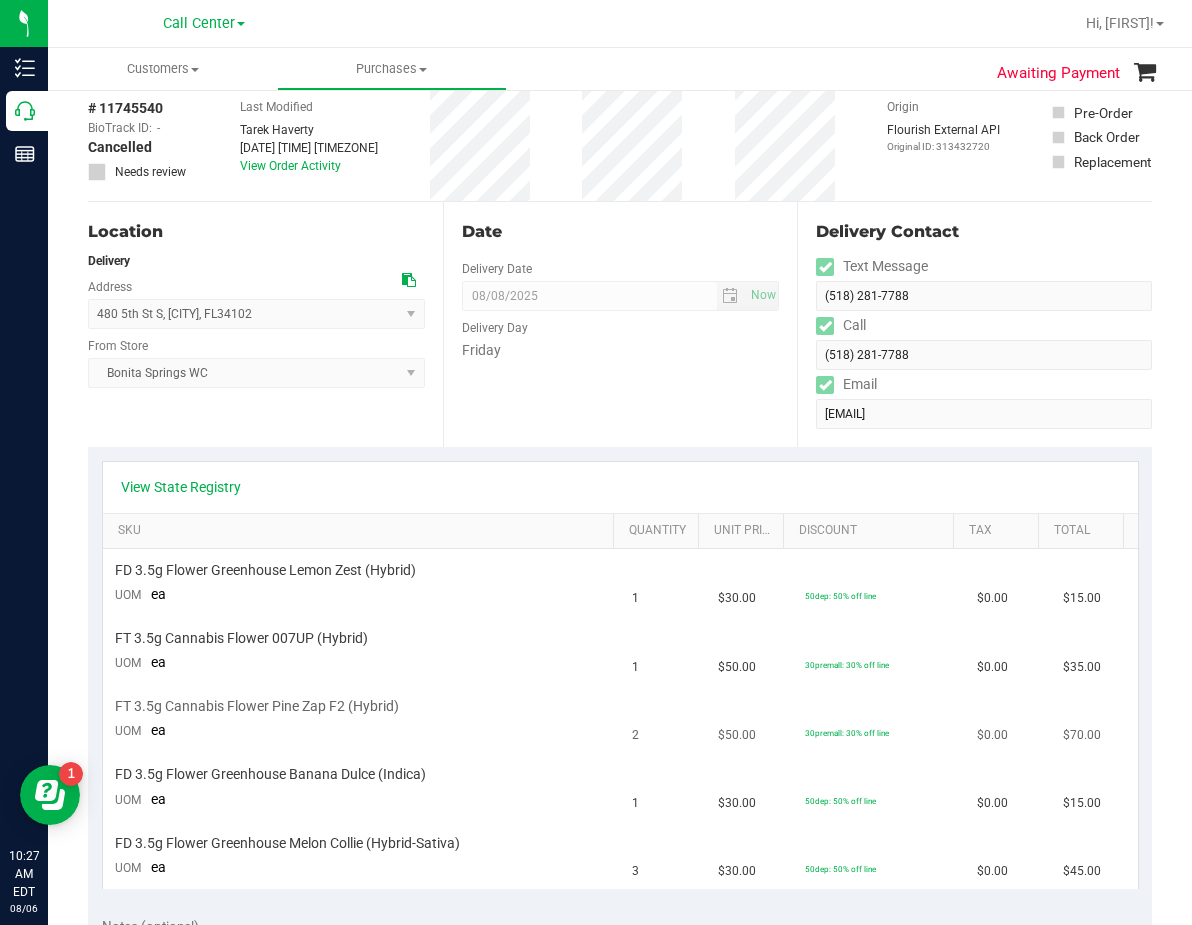 scroll, scrollTop: 0, scrollLeft: 0, axis: both 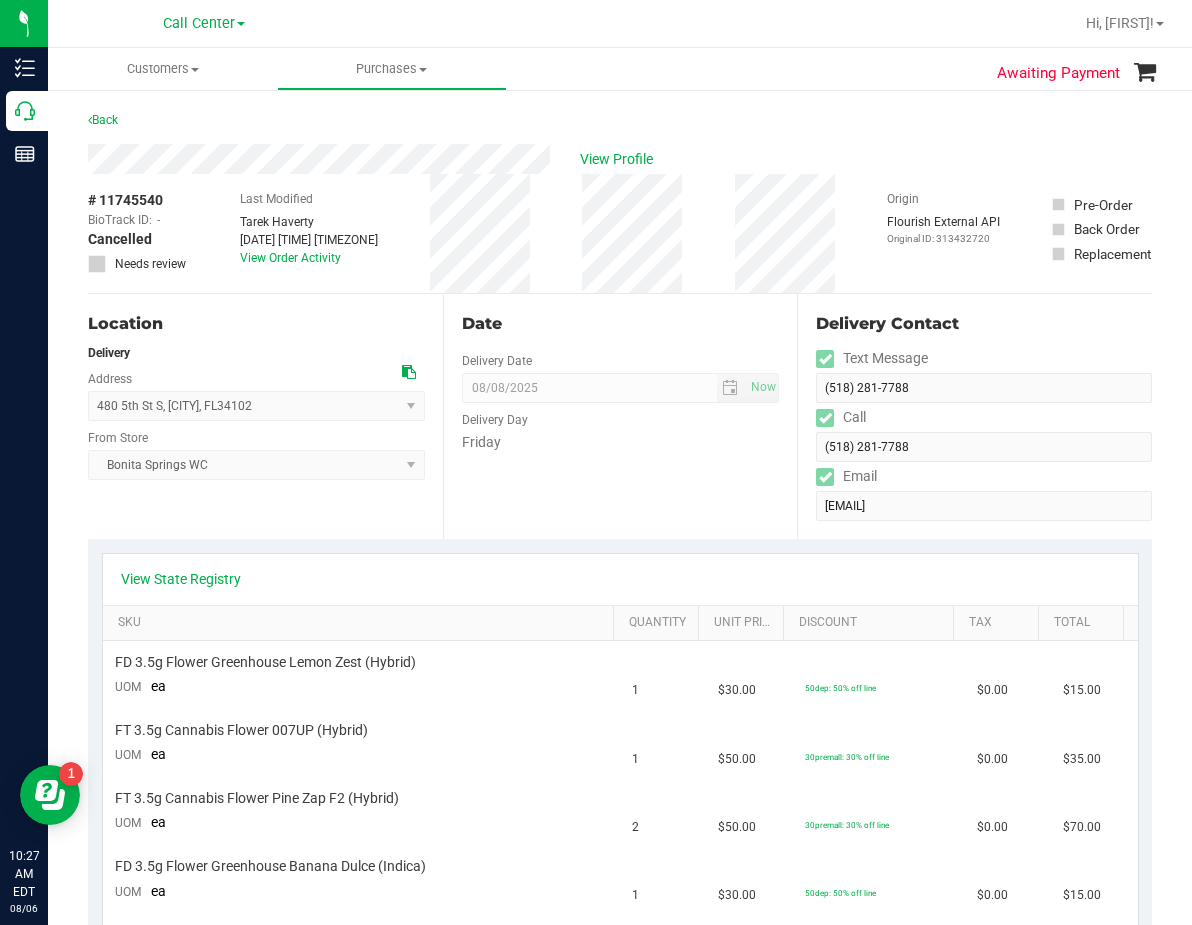 click on "View Profile" at bounding box center [620, 159] 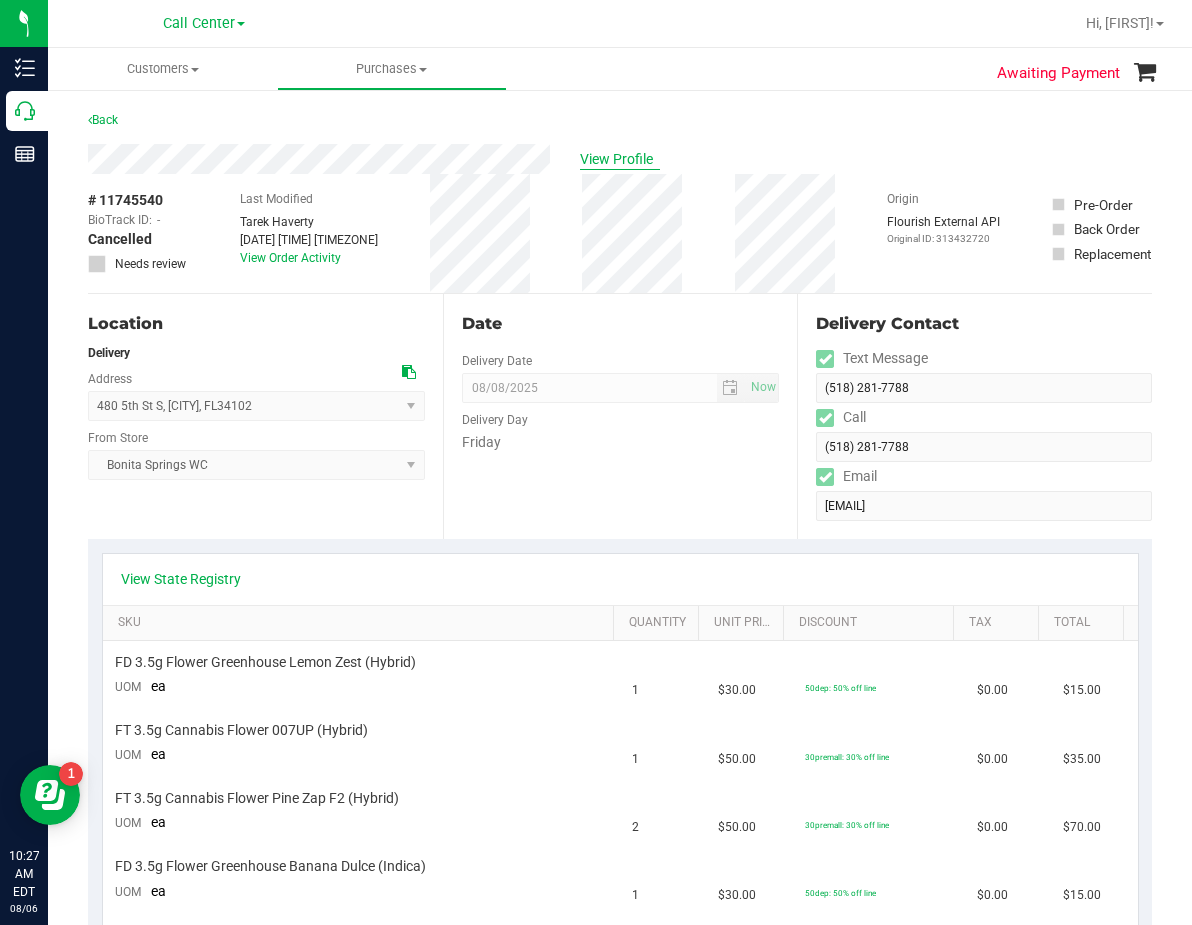 click on "View Profile" at bounding box center [620, 159] 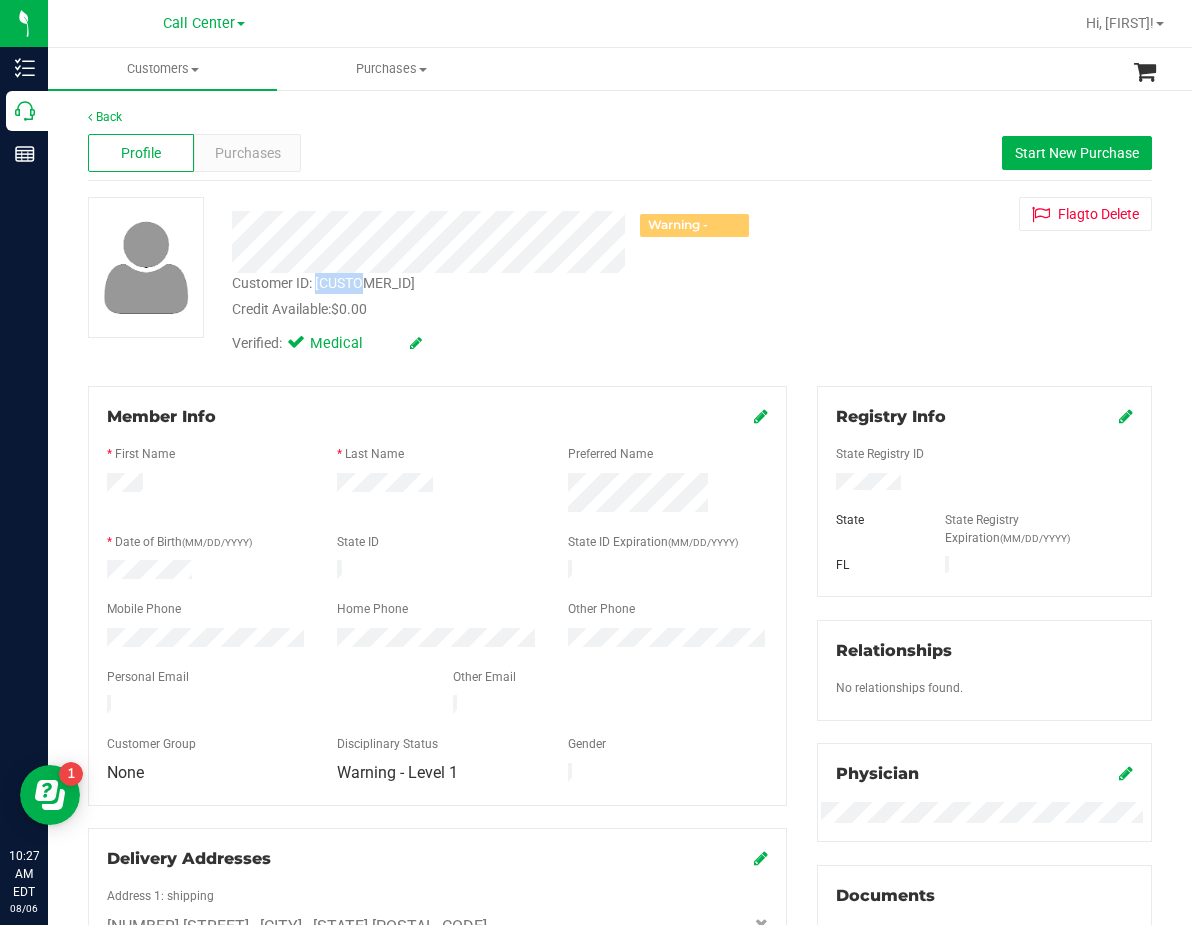 drag, startPoint x: 367, startPoint y: 277, endPoint x: 318, endPoint y: 281, distance: 49.162994 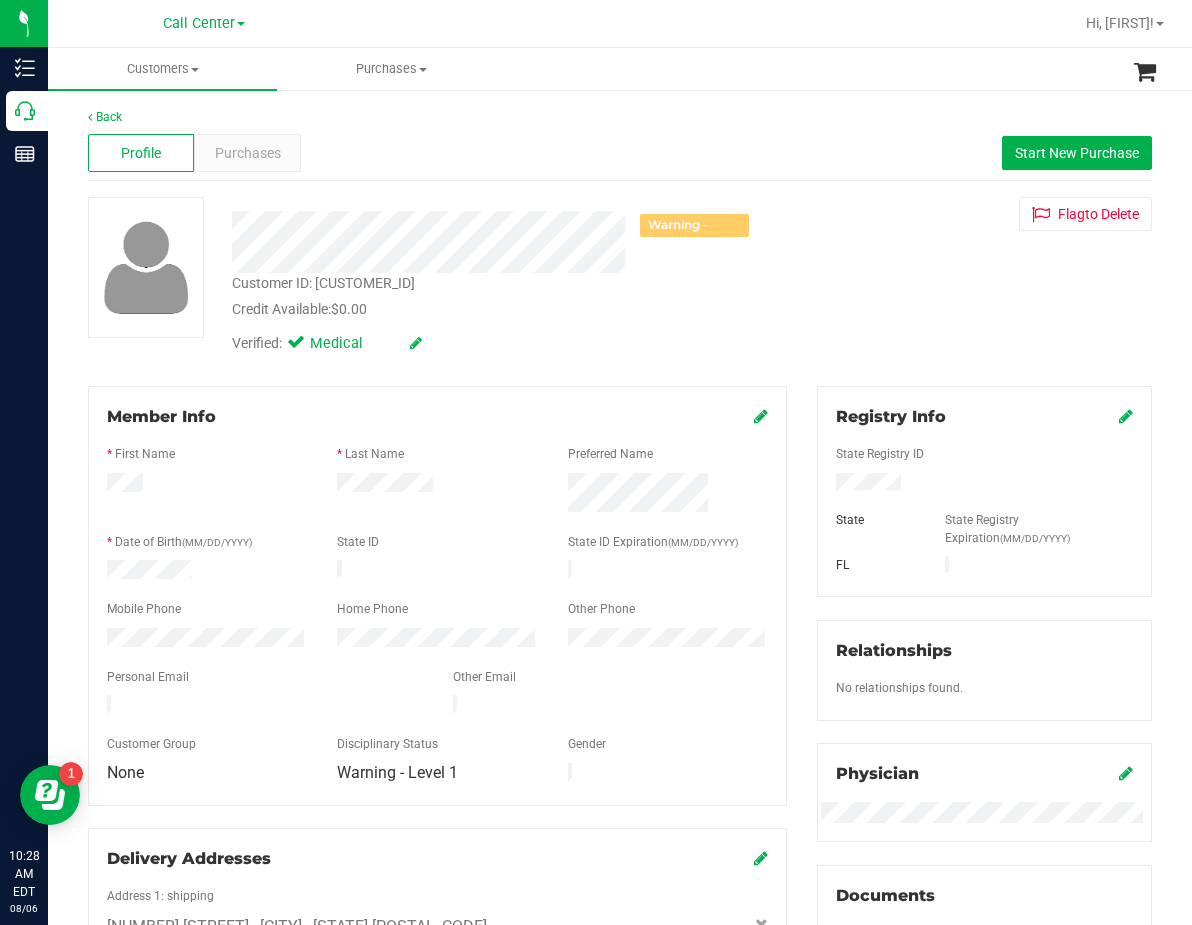 click on "Personal Email" at bounding box center [265, 679] 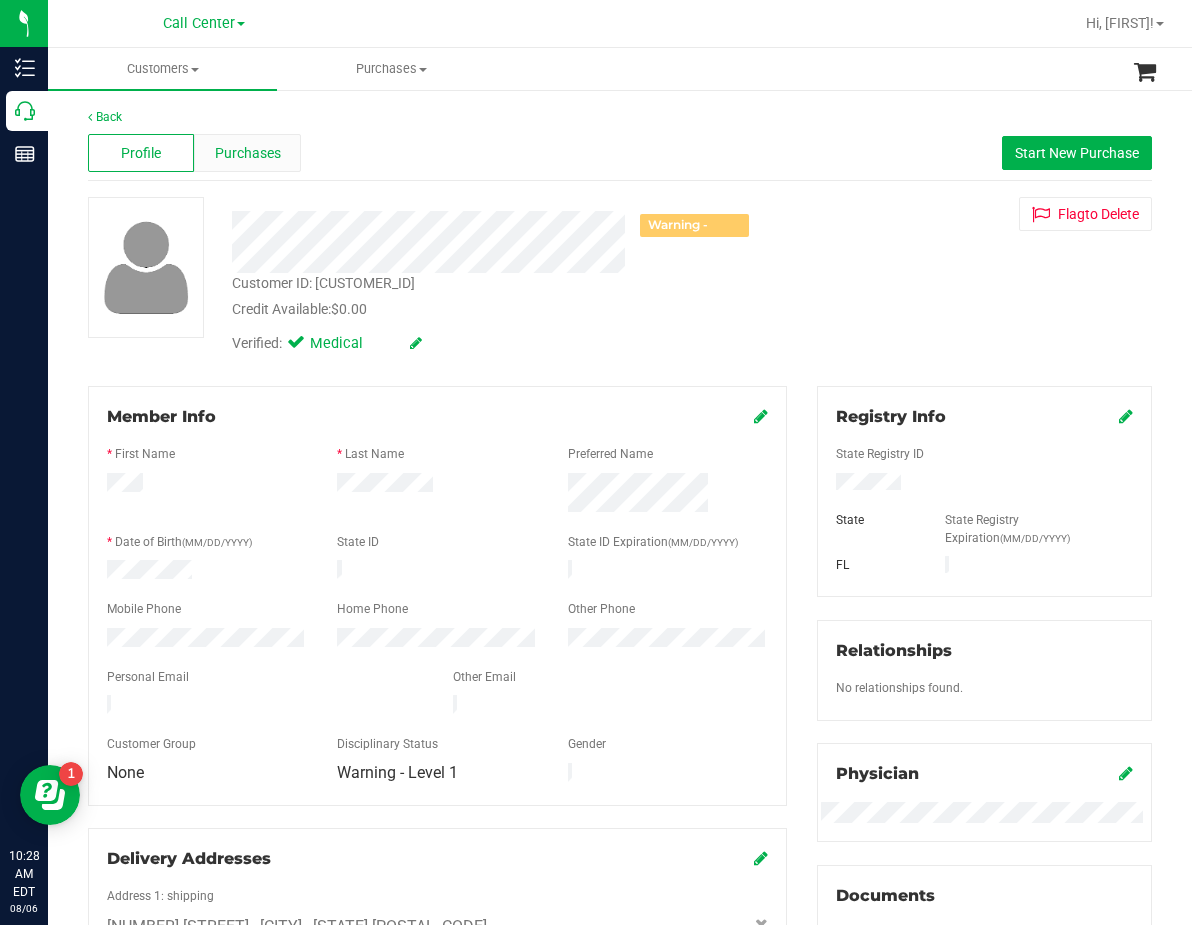 click on "Purchases" at bounding box center [248, 153] 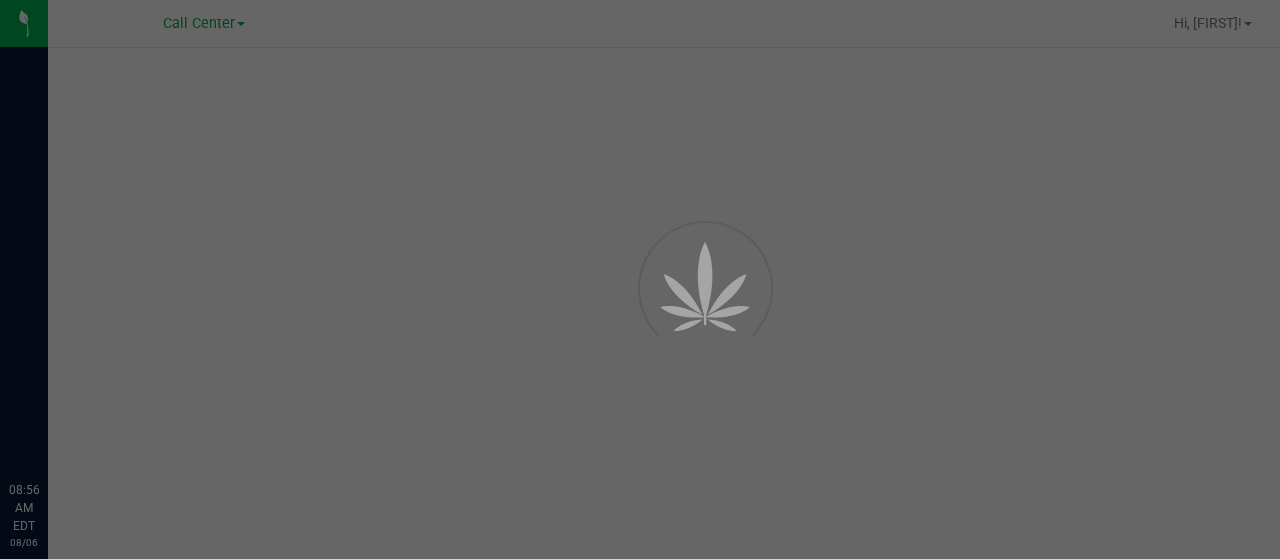 scroll, scrollTop: 0, scrollLeft: 0, axis: both 